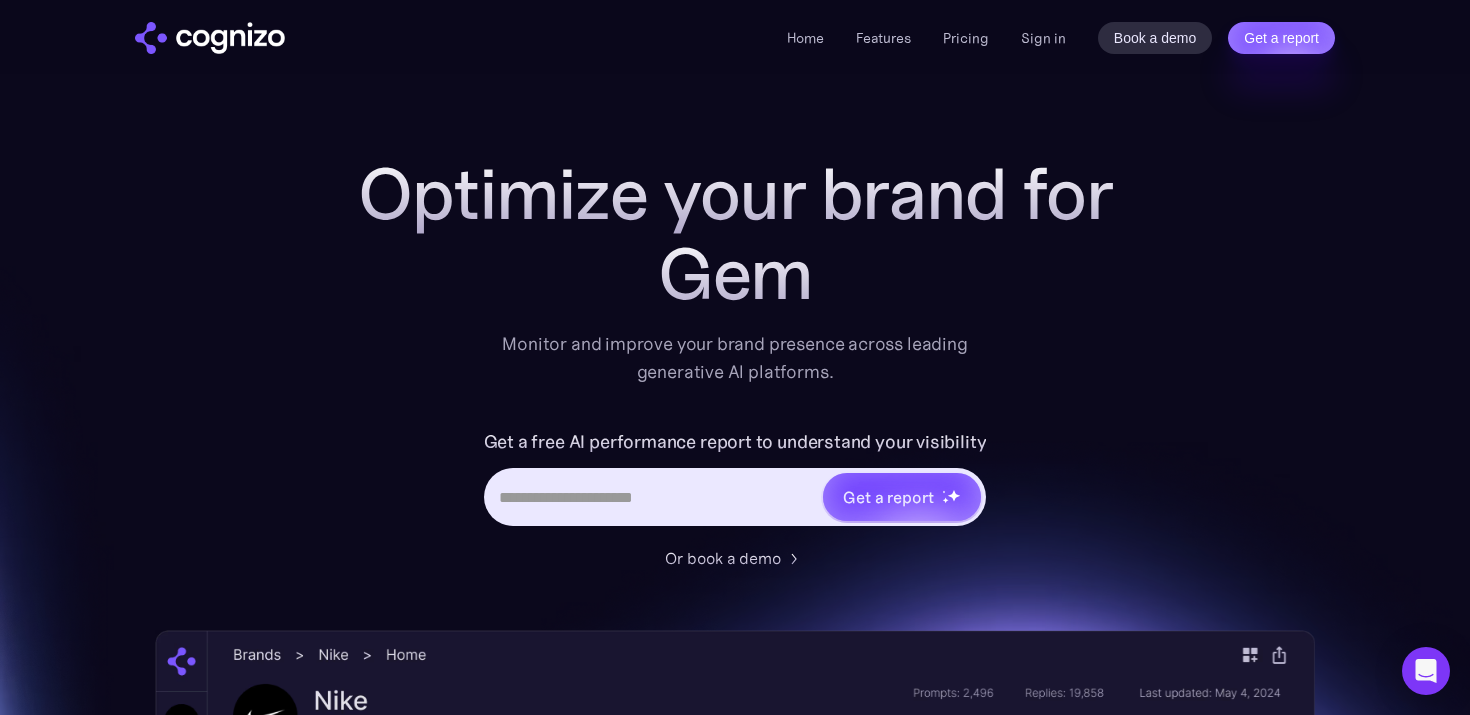 scroll, scrollTop: 0, scrollLeft: 0, axis: both 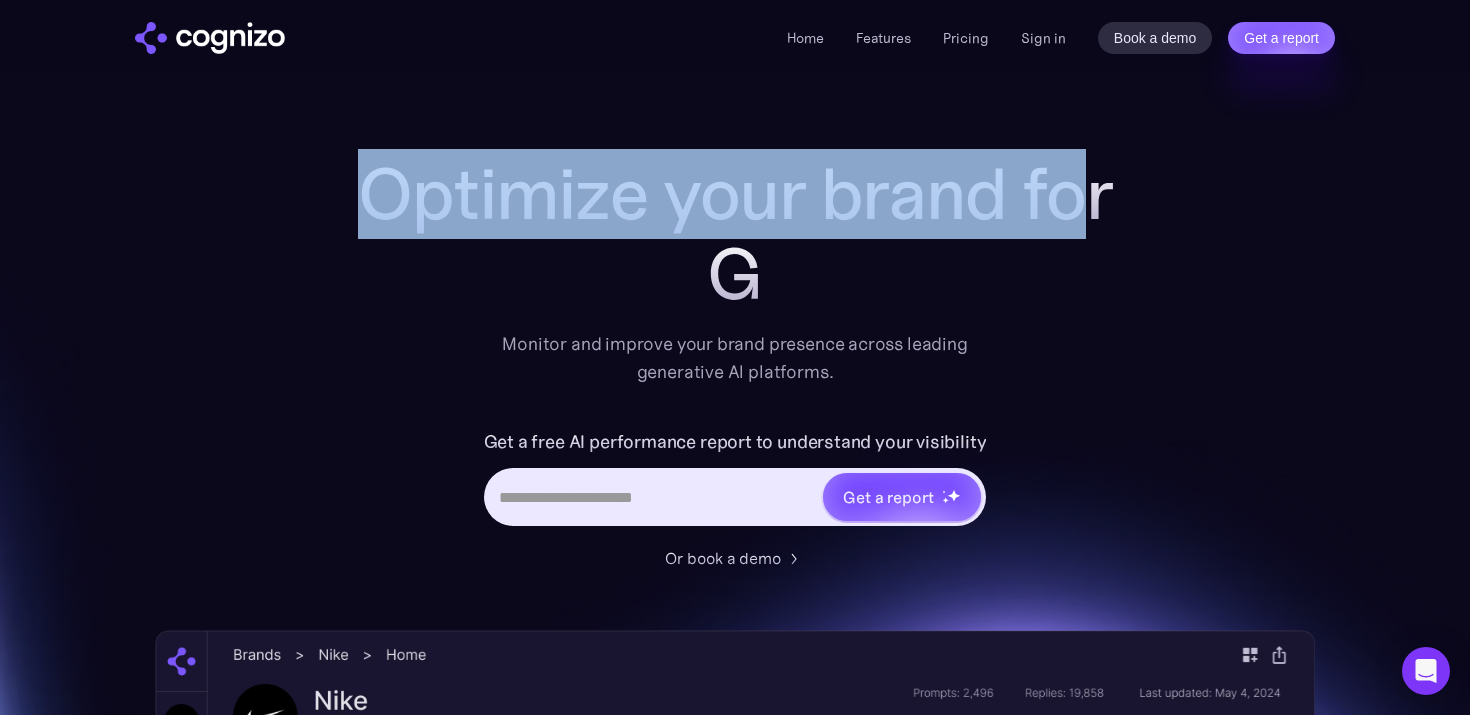 drag, startPoint x: 361, startPoint y: 191, endPoint x: 1078, endPoint y: 206, distance: 717.15686 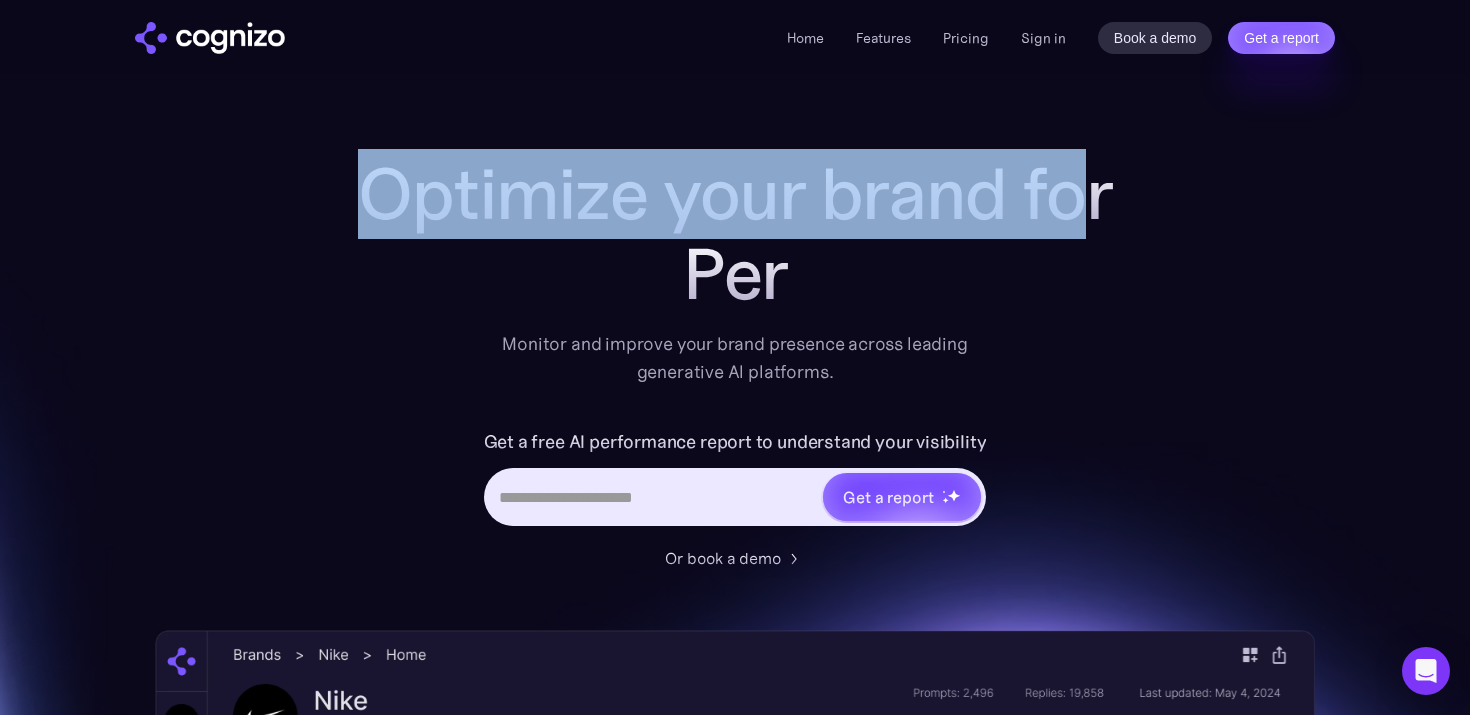click on "Optimize your brand for" at bounding box center [735, 194] 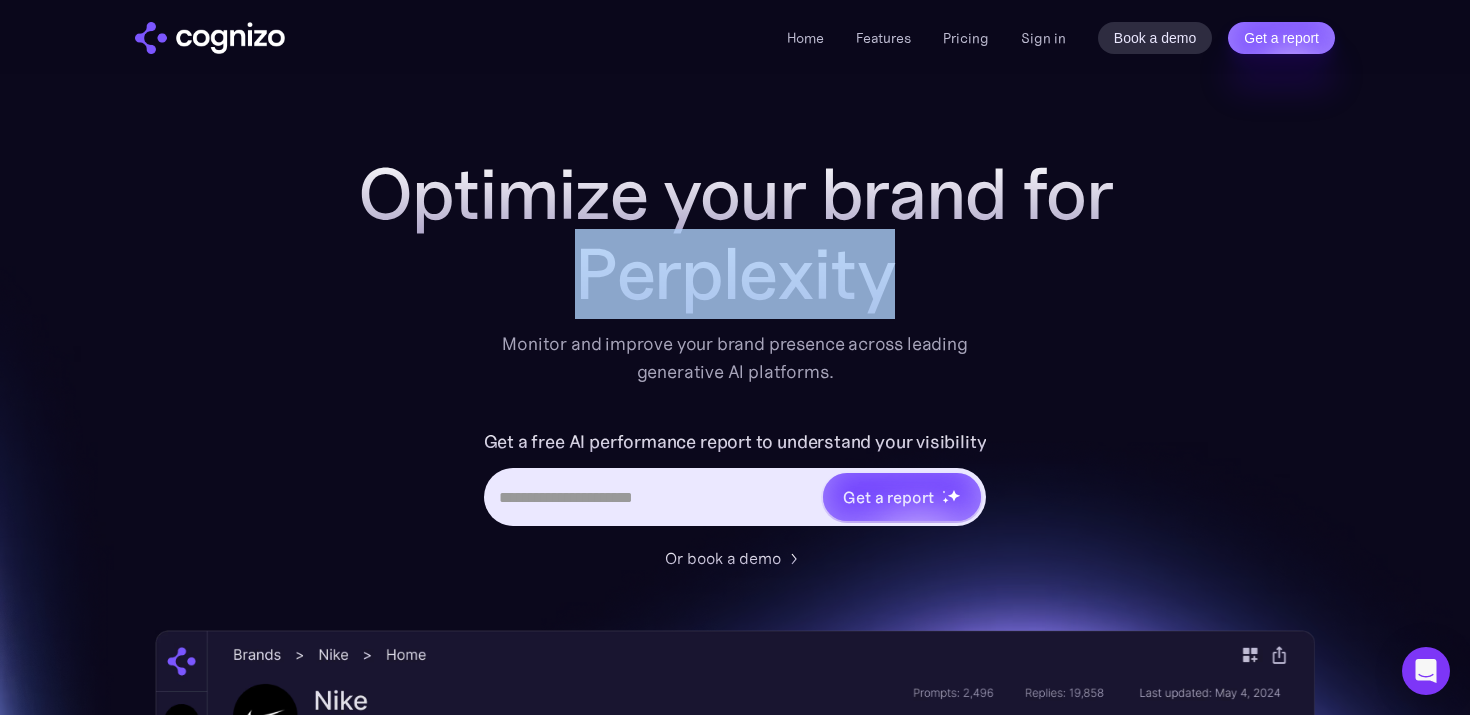 drag, startPoint x: 555, startPoint y: 276, endPoint x: 971, endPoint y: 272, distance: 416.01923 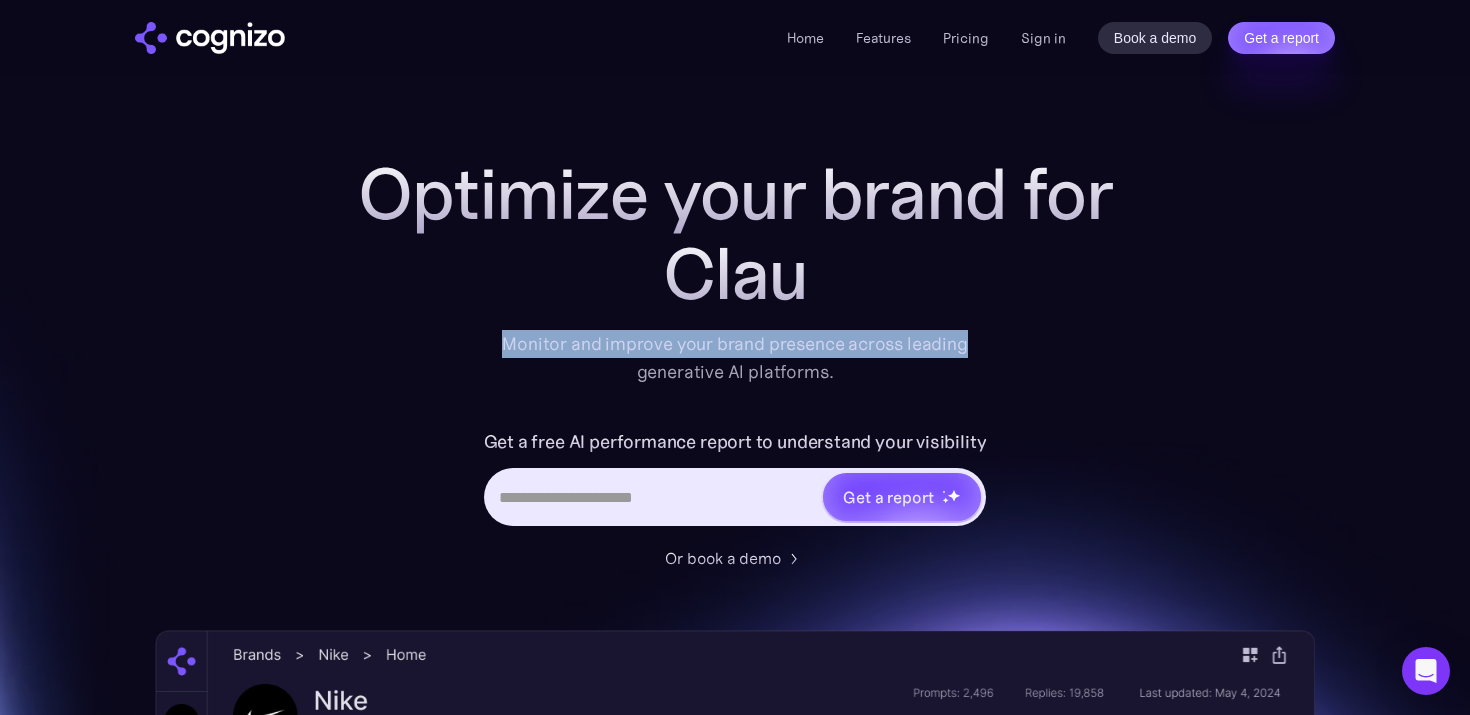 drag, startPoint x: 517, startPoint y: 335, endPoint x: 968, endPoint y: 341, distance: 451.03992 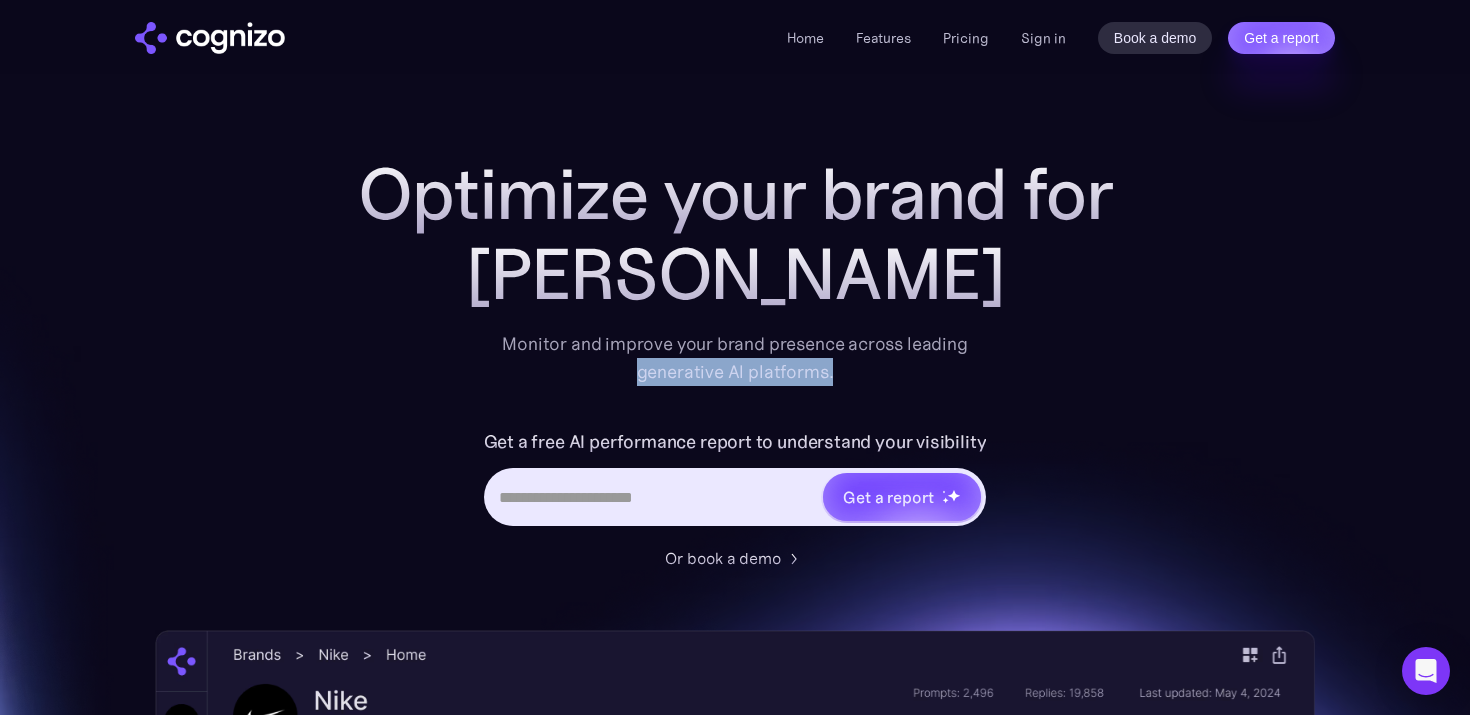 drag, startPoint x: 607, startPoint y: 371, endPoint x: 881, endPoint y: 369, distance: 274.0073 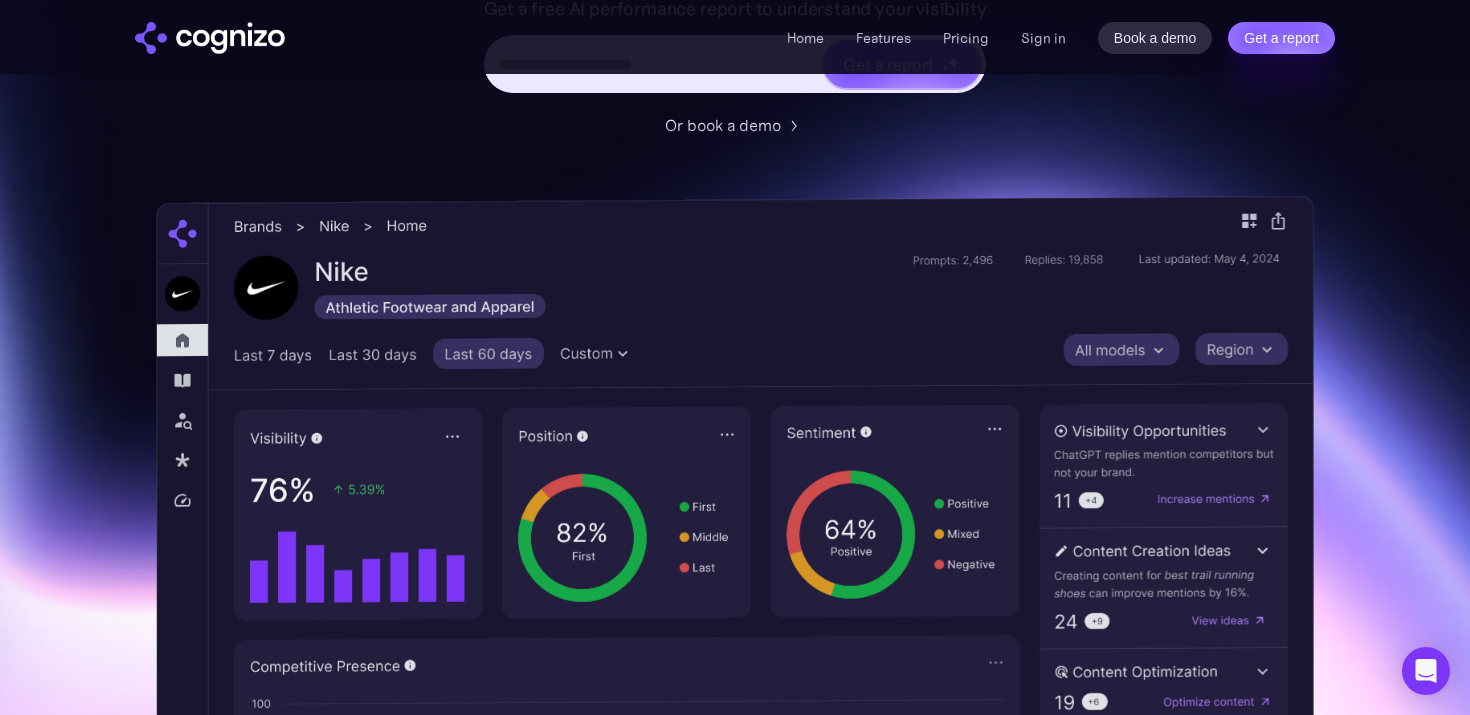 scroll, scrollTop: 0, scrollLeft: 0, axis: both 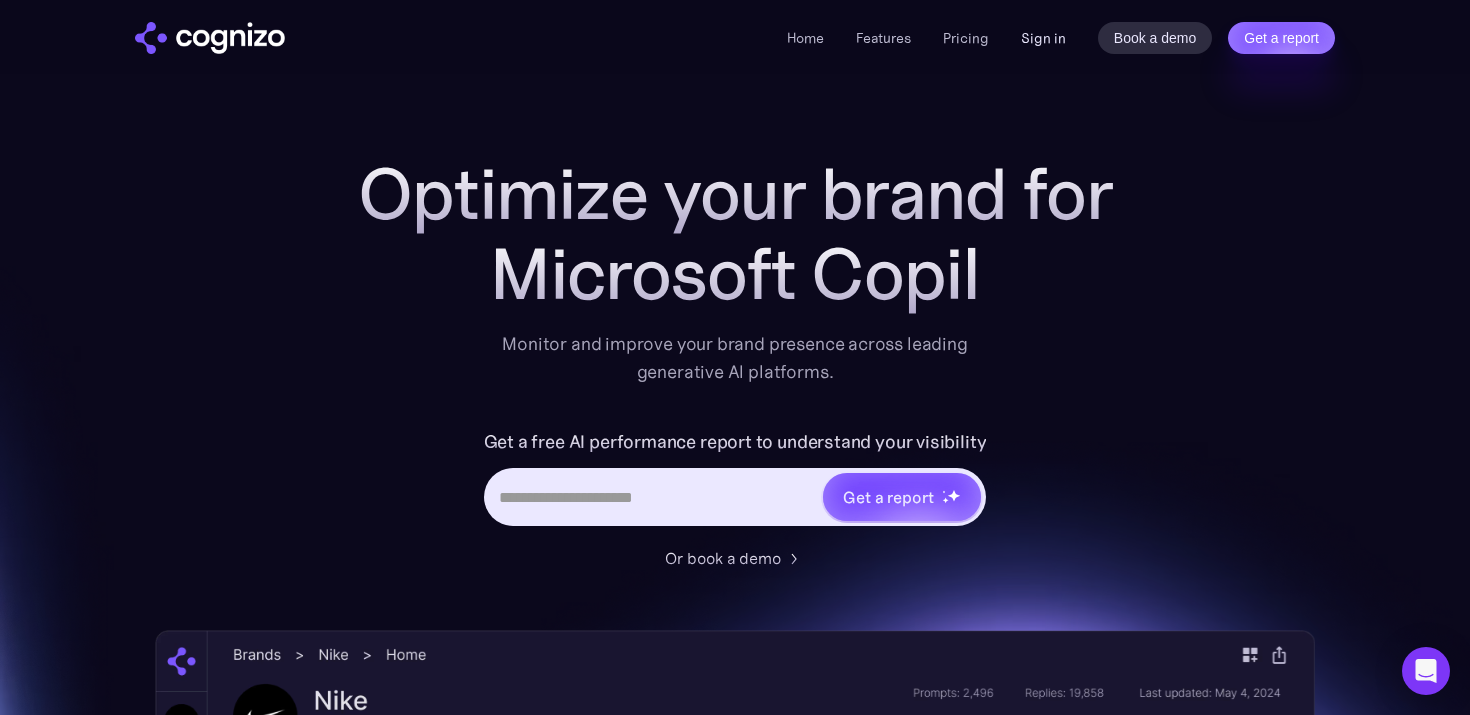 click on "Sign in" at bounding box center [1043, 38] 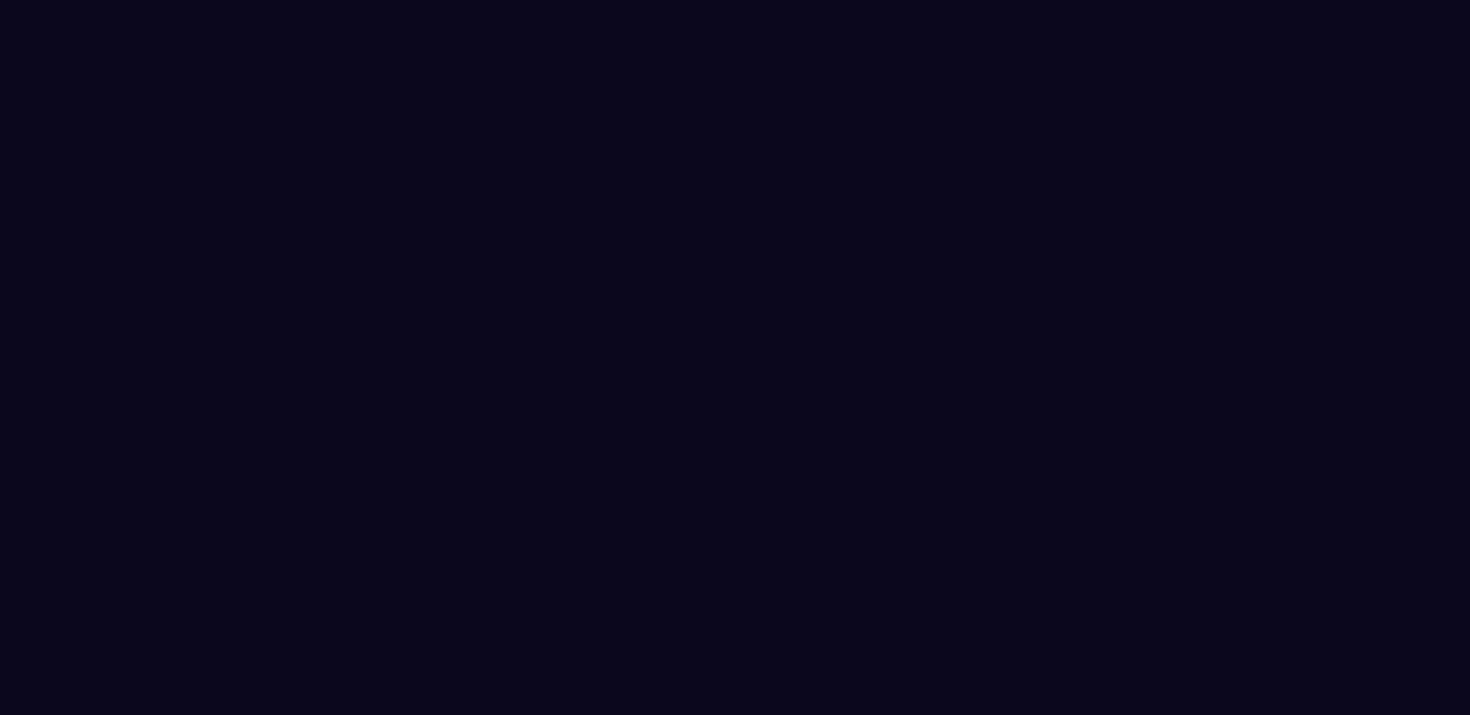 scroll, scrollTop: 0, scrollLeft: 0, axis: both 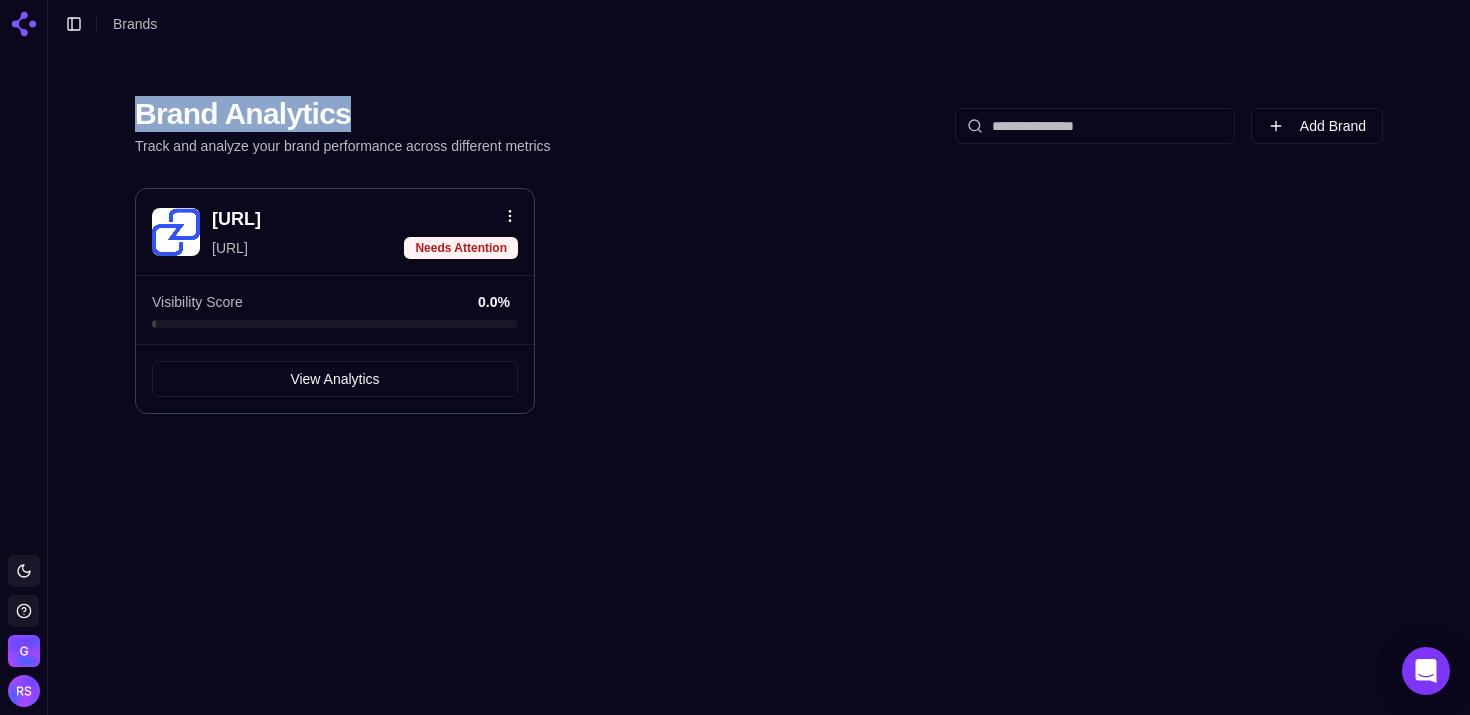 drag, startPoint x: 141, startPoint y: 111, endPoint x: 423, endPoint y: 112, distance: 282.00177 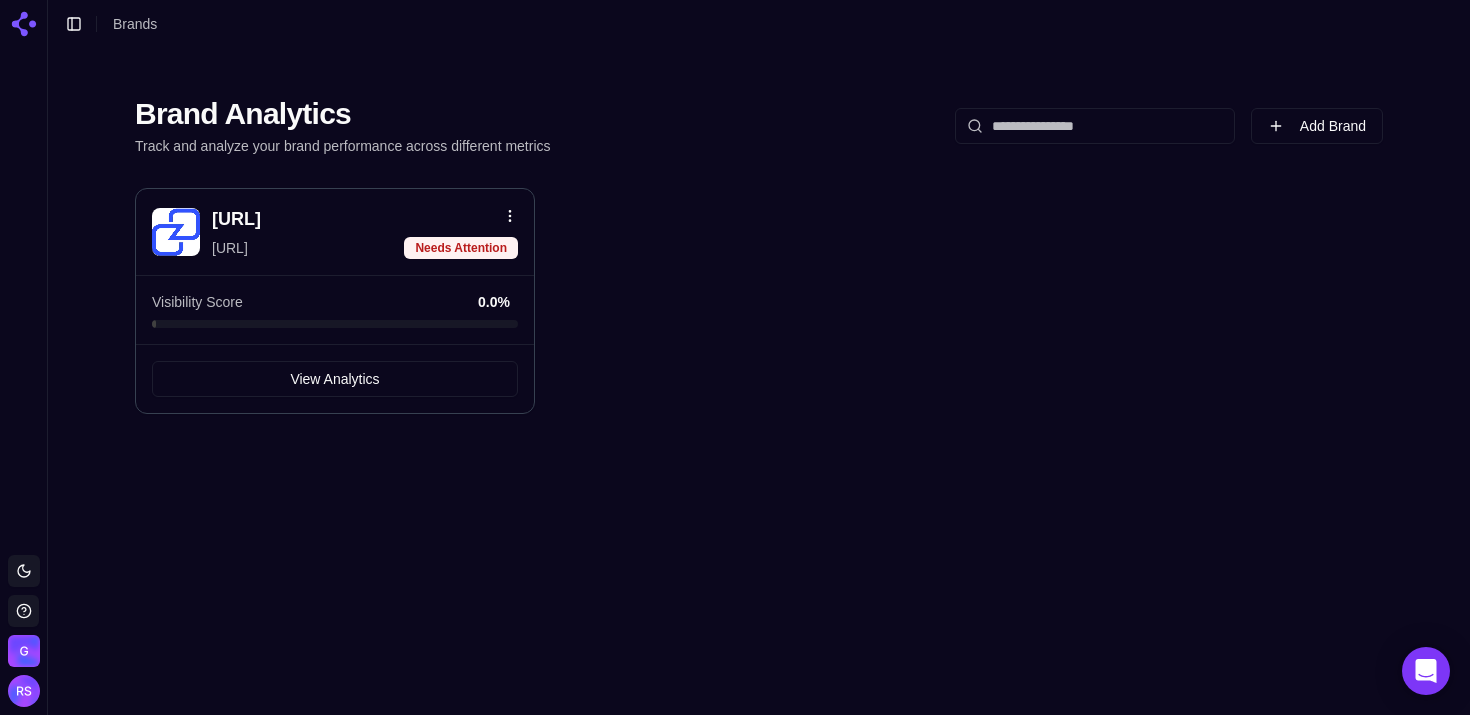 click on "[URL]" at bounding box center (365, 219) 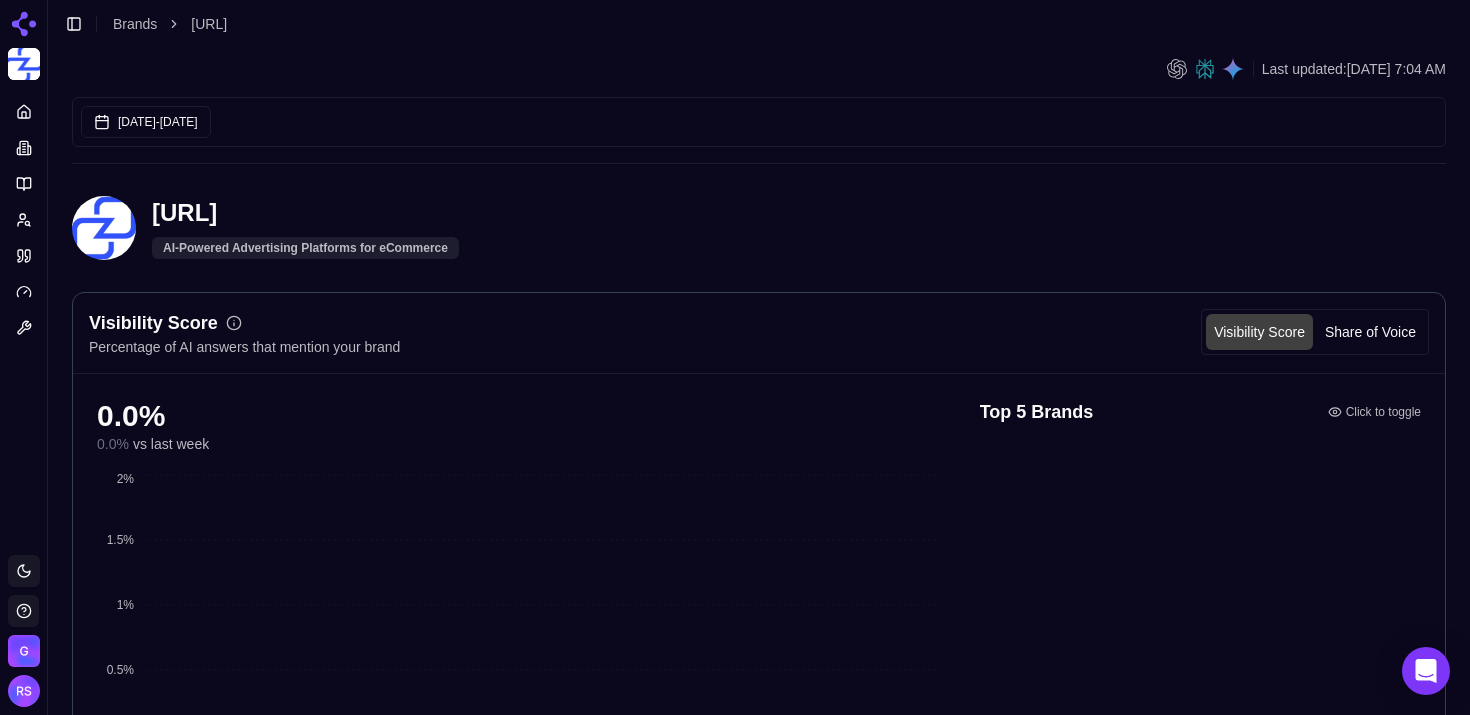 scroll, scrollTop: 33, scrollLeft: 0, axis: vertical 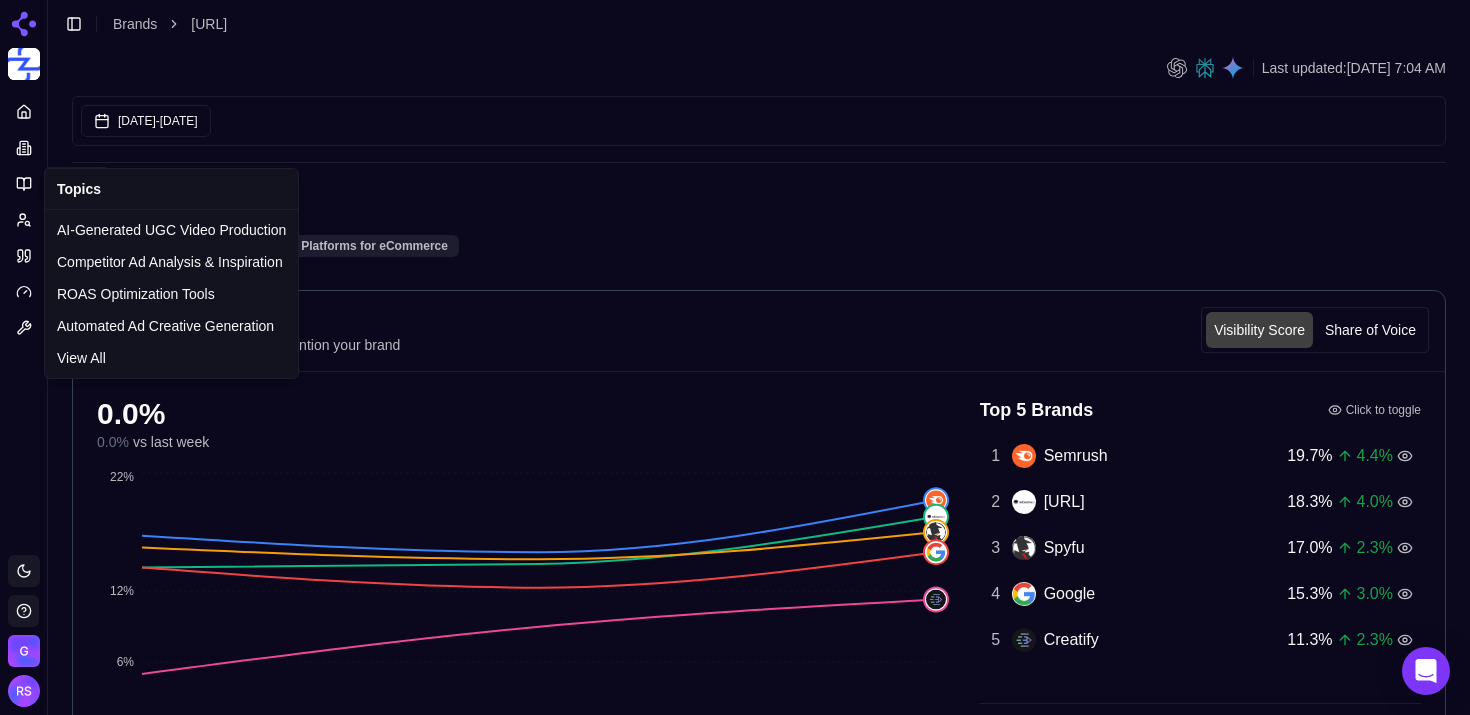click on "Platform Topics Topics Toggle theme Gethookd   Toggle Sidebar Brands [URL] Last updated:  [DATE] 7:04 AM Jun 07, 2025  -  [DATE] [URL] AI-Powered Advertising Platforms for eCommerce Visibility Score Percentage of AI answers that mention your brand Visibility Score Share of Voice 0.0 % 0.0 % vs last week   [DATE] - [DATE] Jun - [DATE] [DATE] - 13 [DATE] 0% 6% 12% 22% Top 5 Brands Click to toggle 1 Semrush 19.7 % 4.4 % 2 [URL] 18.3 % 4.0 % 3 Spyfu 17.0 % 2.3 % 4 Google 15.3 % 3.0 % 5 Creatify 11.3 % 2.3 % 820 [URL] 0.0 % 0.0 % View all competitors Topic Performance Brand performance across relevant topics within your industry Topics Visibility Score Share of Voice Top Brands ROAS Optimization Tools 0.0 % 0.0 % AI-Generated UGC Video Production 0.0 % 0.0 % Automated Ad Creative Generation 0.0 % 0.0 % Competitor Ad Analysis & Inspiration 0.0 % 0.0 % View all topics Prompt Metrics A detailed view of prompt performance and citations Columns Prompt Topic Country 143" at bounding box center (735, 1771) 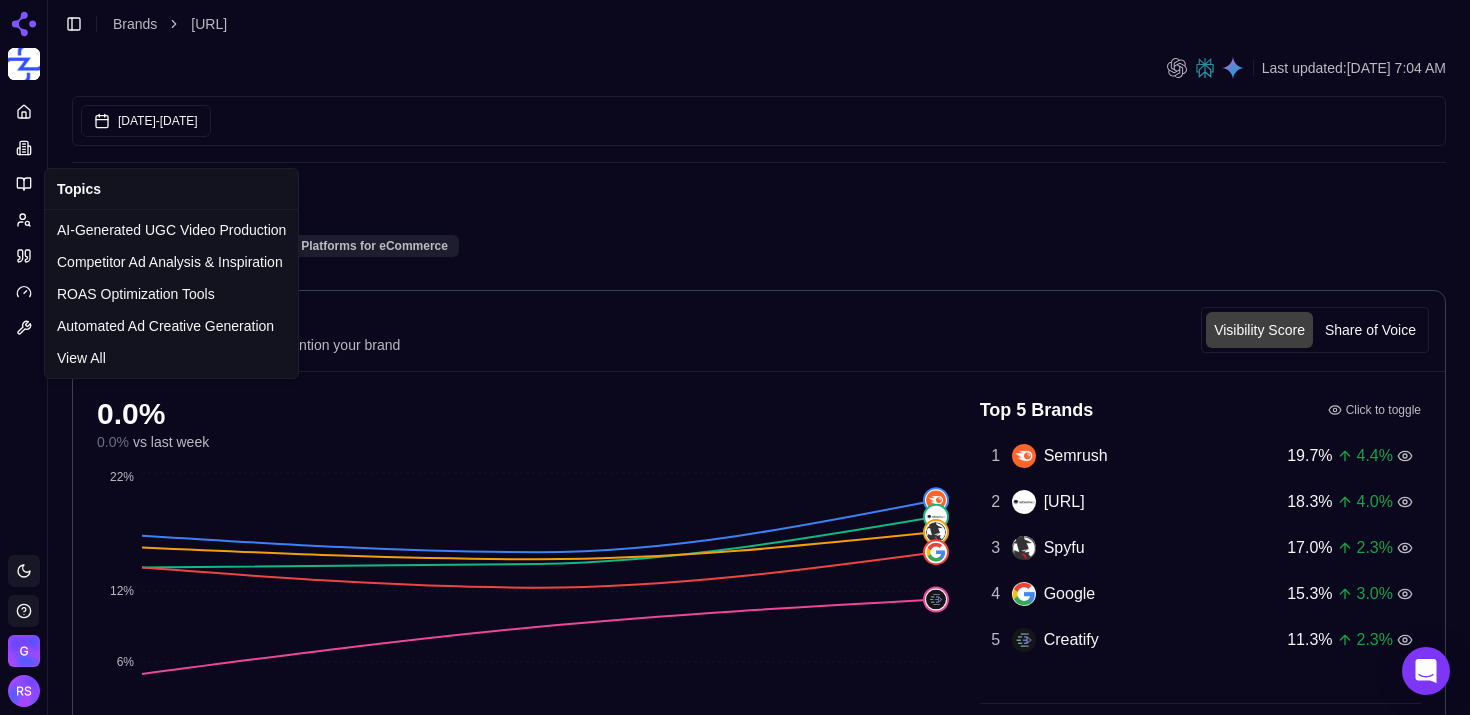 click on "Platform Toggle theme Gethookd   Toggle Sidebar Brands [URL] Last updated:  [DATE] 7:04 AM Jun 07, 2025  -  [DATE] [URL] AI-Powered Advertising Platforms for eCommerce Visibility Score Percentage of AI answers that mention your brand Visibility Score Share of Voice 0.0 % 0.0 % vs last week   [DATE] - [DATE] Jun - [DATE] [DATE] - 13 [DATE] 0% 6% 12% 22% Top 5 Brands Click to toggle 1 Semrush 19.7 % 4.4 % 2 [URL] 18.3 % 4.0 % 3 Spyfu 17.0 % 2.3 % 4 Google 15.3 % 3.0 % 5 Creatify 11.3 % 2.3 % 820 [URL] 0.0 % 0.0 % View all competitors Topic Performance Brand performance across relevant topics within your industry Topics Visibility Score Share of Voice Top Brands ROAS Optimization Tools 0.0 % 0.0 % AI-Generated UGC Video Production 0.0 % 0.0 % Automated Ad Creative Generation 0.0 % 0.0 % Competitor Ad Analysis & Inspiration 0.0 % 0.0 % View all topics Prompt Metrics A detailed view of prompt performance and citations Columns Prompt Topic Country Brand Mention Rate" at bounding box center [735, 1771] 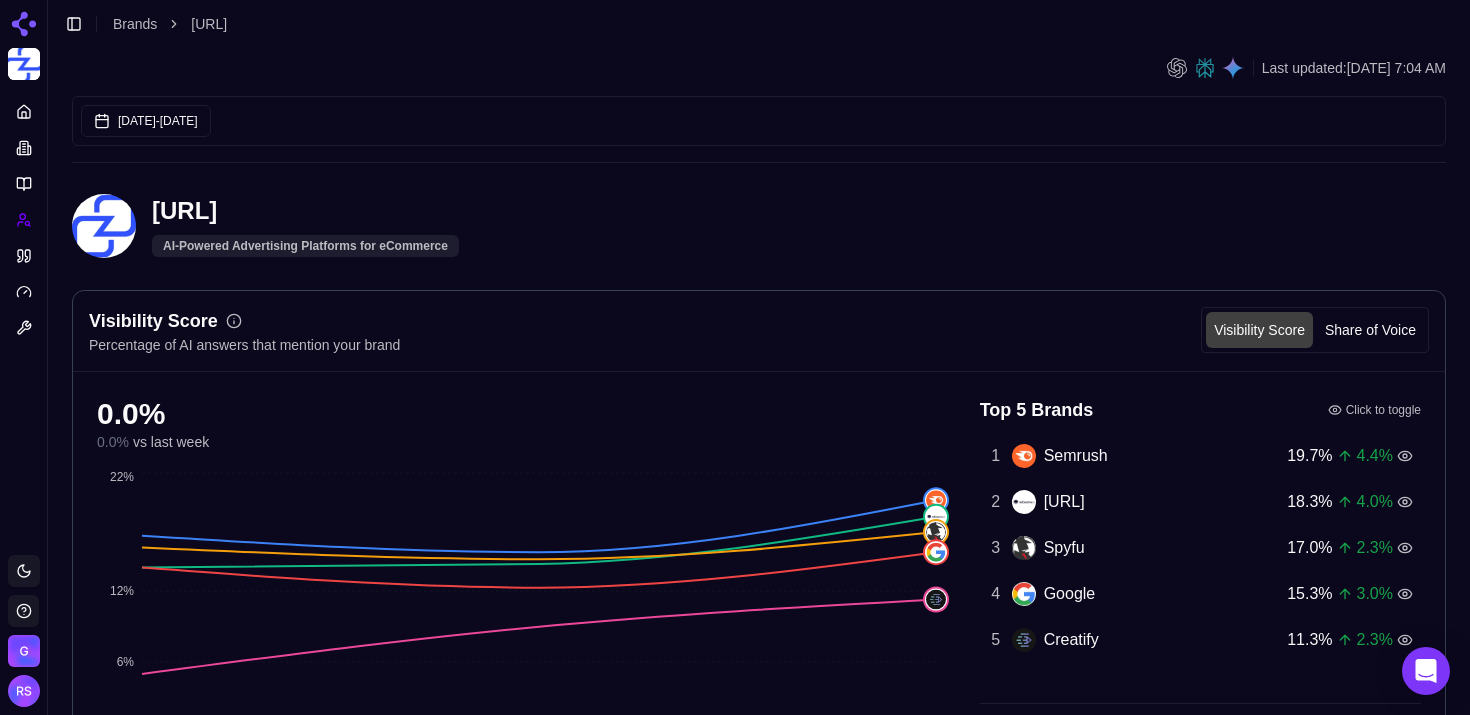click 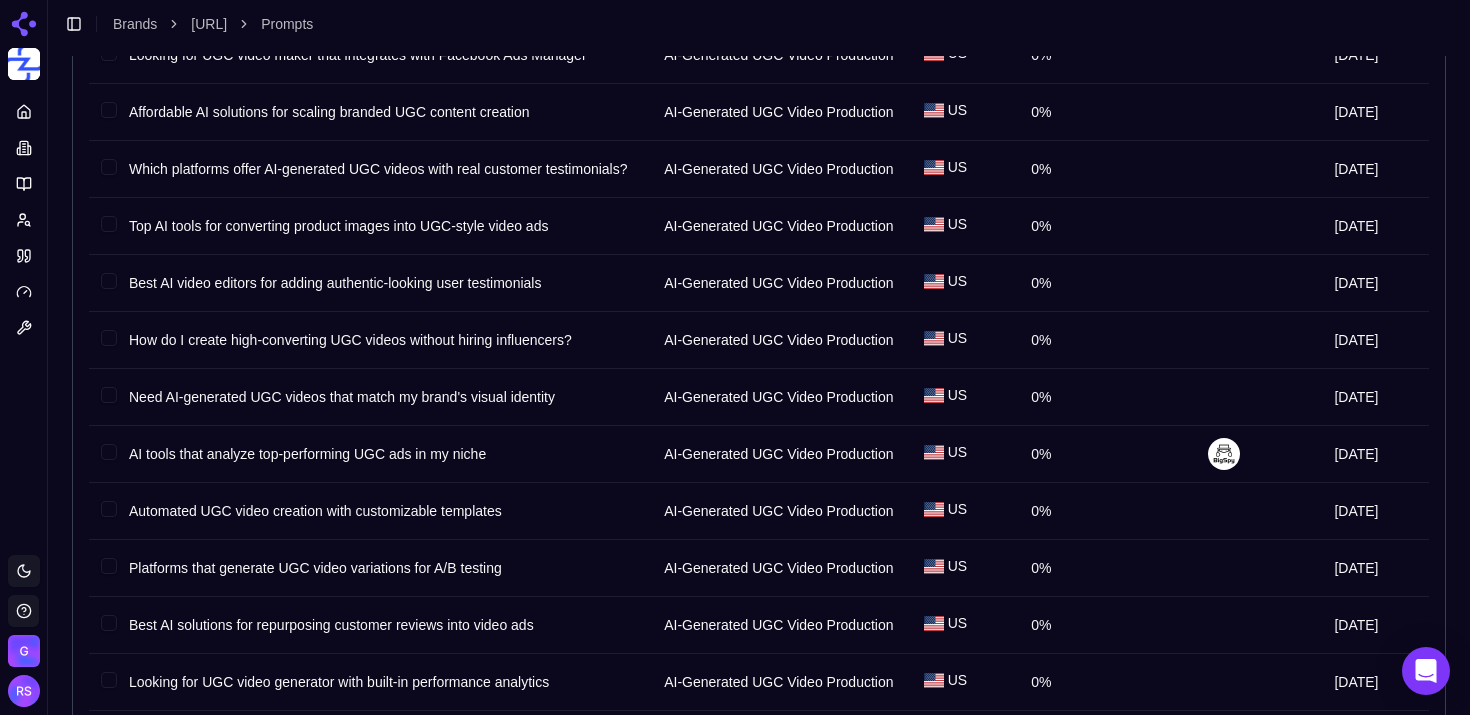 scroll, scrollTop: 815, scrollLeft: 0, axis: vertical 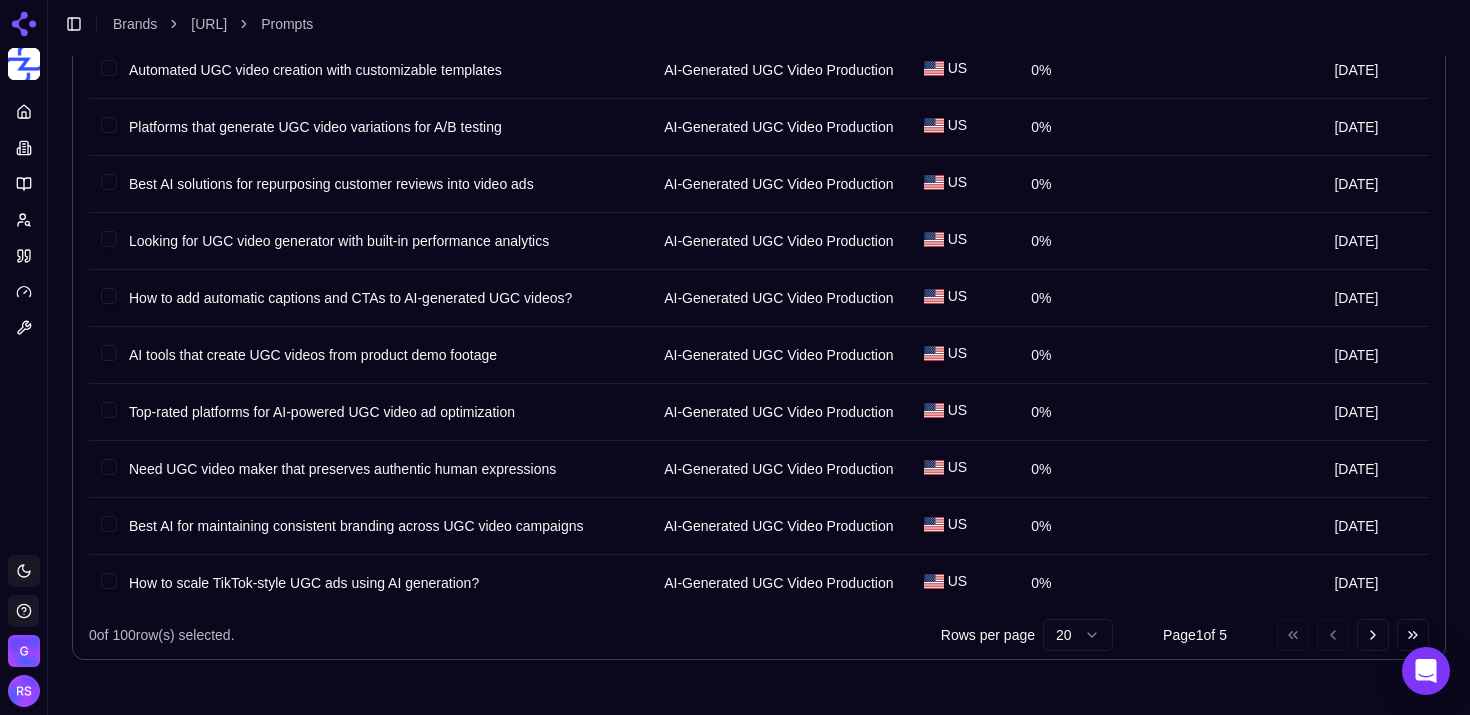 click on "0  of   100  row(s) selected." at bounding box center [515, 635] 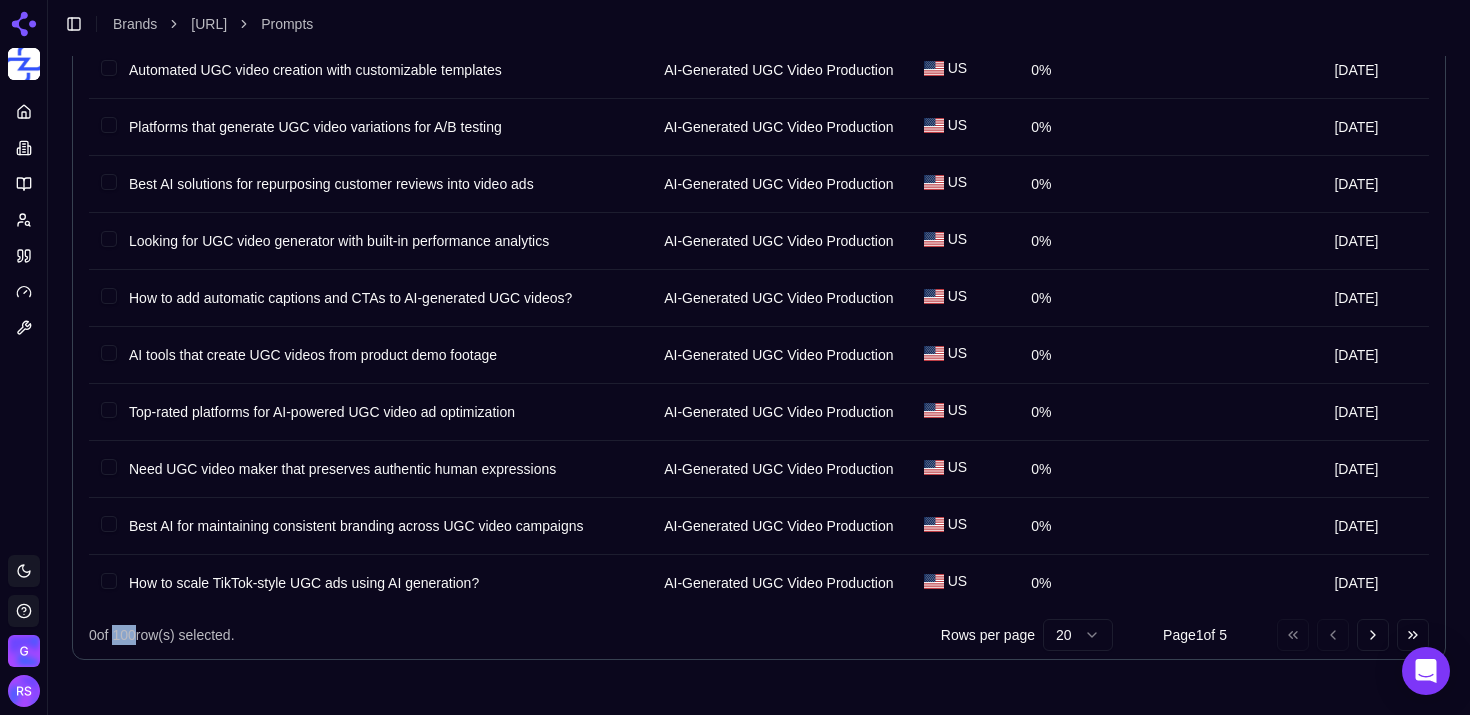 click on "0  of   100  row(s) selected." at bounding box center [515, 635] 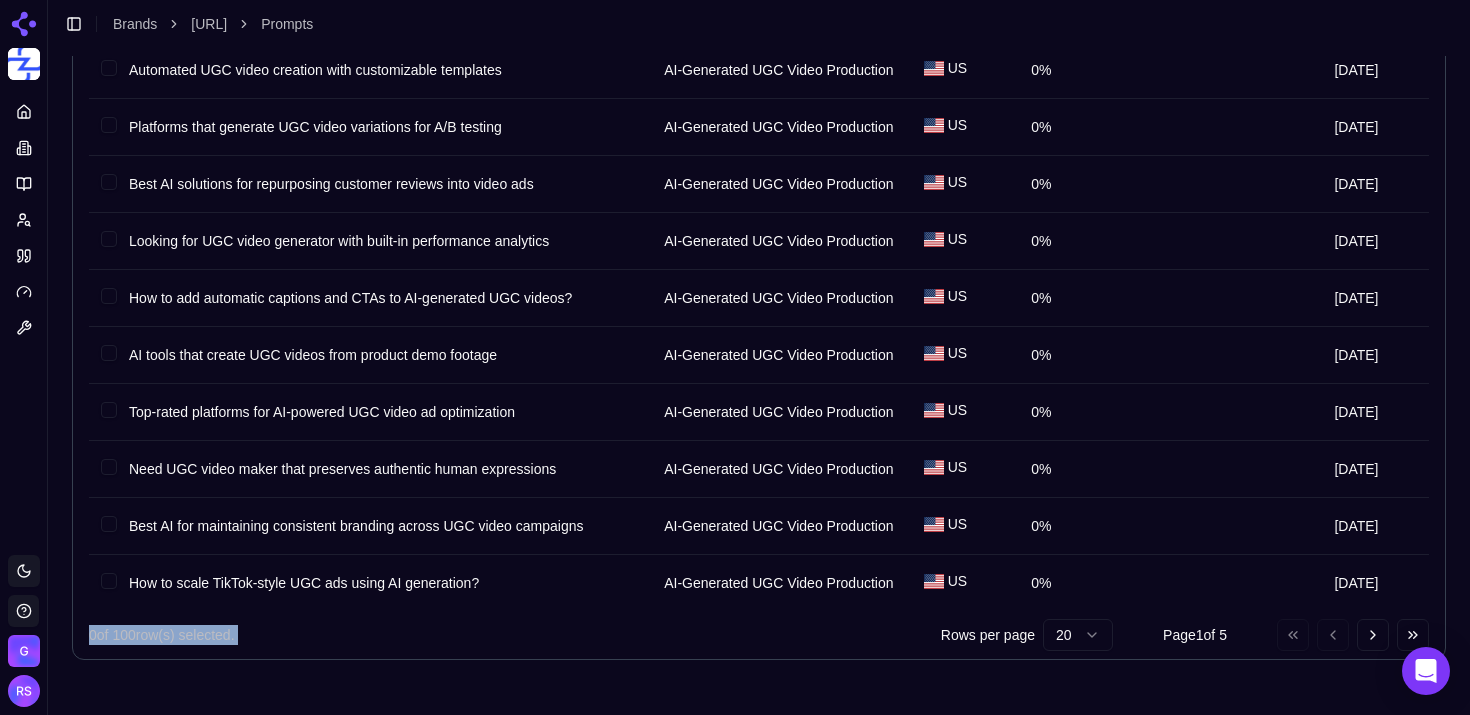 click on "0  of   100  row(s) selected." at bounding box center (515, 635) 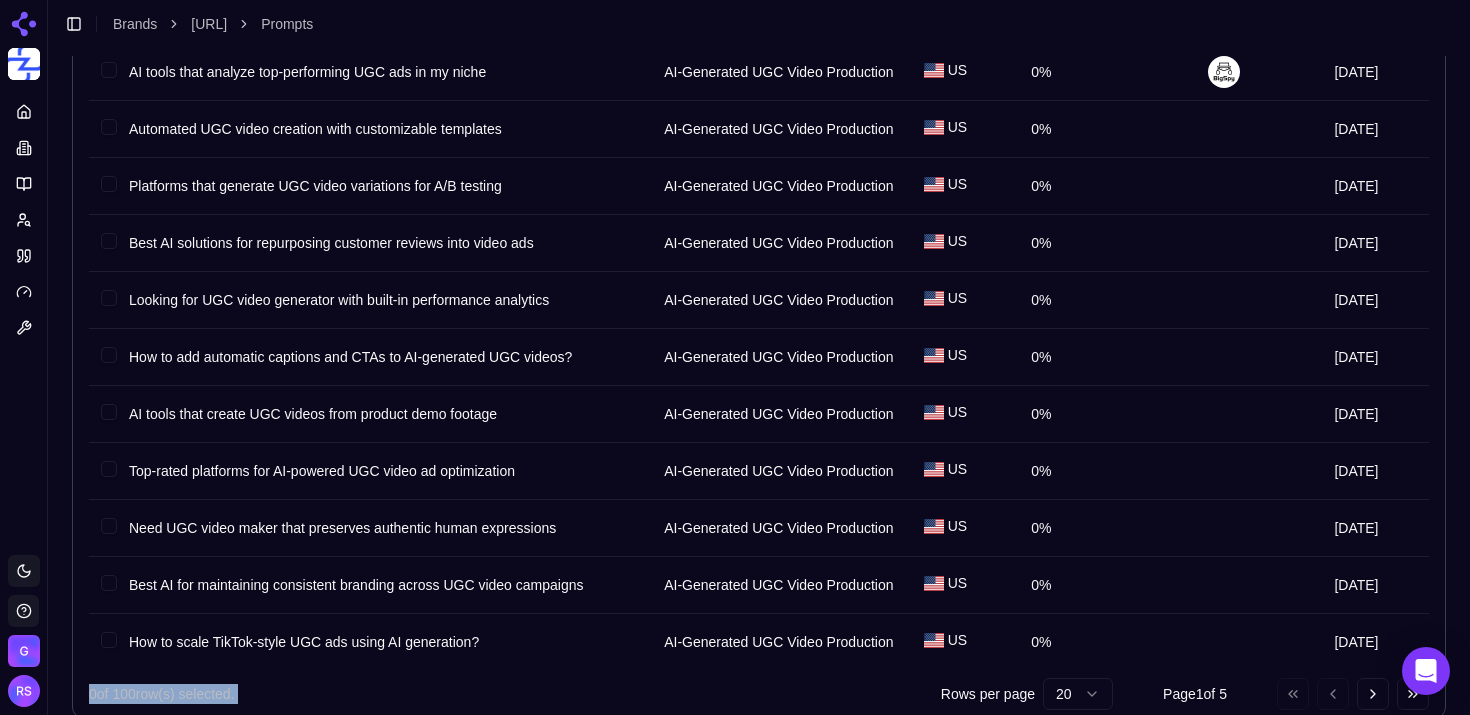 scroll, scrollTop: 815, scrollLeft: 0, axis: vertical 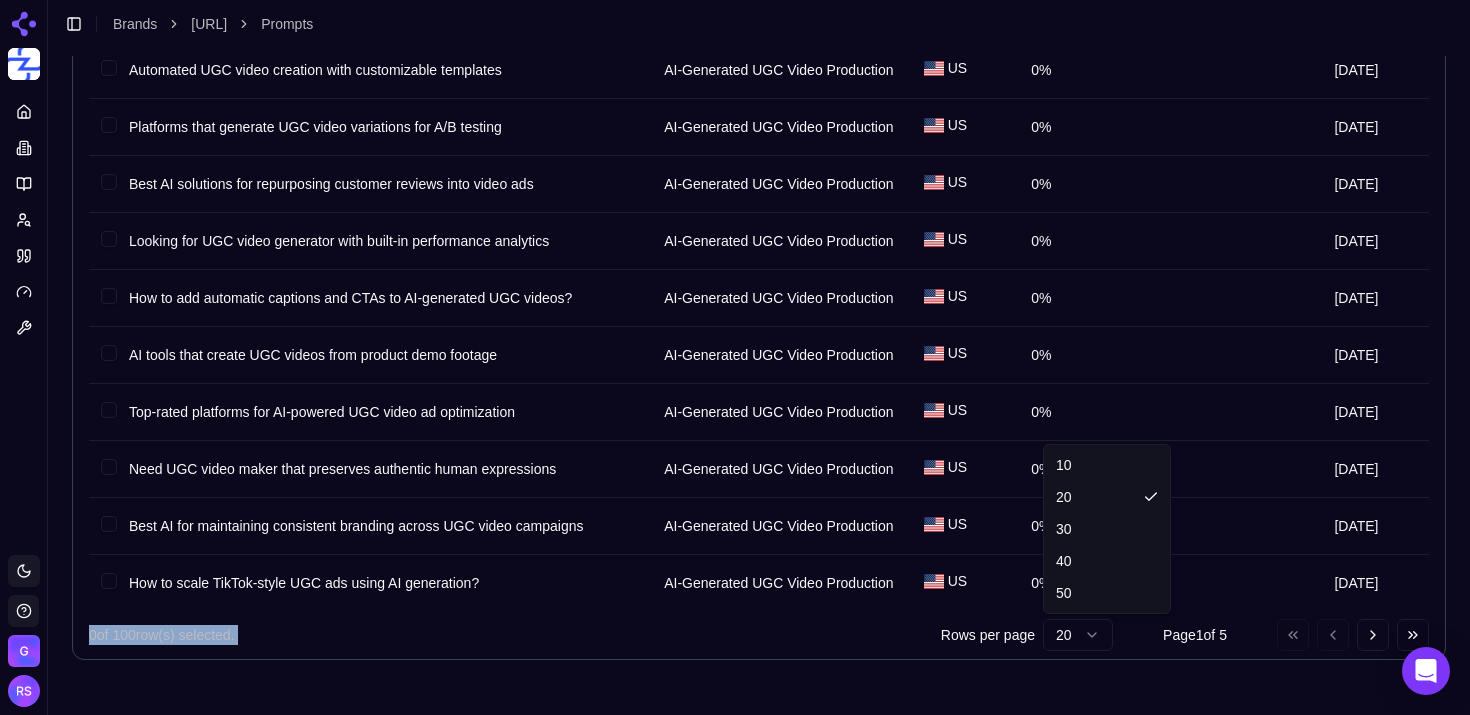 click on "Platform Toggle theme Gethookd   Toggle Sidebar Brands [URL] Prompts Active Inactive Suggestions Topic Columns Import Export Add Prompt Prompt Topic Country Brand Mention Rate Competitors Last Run How to automate UGC video production for eCommerce ads? AI-Generated UGC Video Production US 0% [DATE] What are the best AI tools for creating user-generated style video ads? AI-Generated UGC Video Production US 0% [DATE] Looking for UGC video maker that integrates with Facebook Ads Manager AI-Generated UGC Video Production US 0% [DATE] Affordable AI solutions for scaling branded UGC content creation AI-Generated UGC Video Production US 0% [DATE] Which platforms offer AI-generated UGC videos with real customer testimonials? AI-Generated UGC Video Production US 0% [DATE] Top AI tools for converting product images into UGC-style video ads AI-Generated UGC Video Production US 0% [DATE] Best AI video editors for adding authentic-looking user testimonials AI-Generated UGC Video Production US" at bounding box center (735, -50) 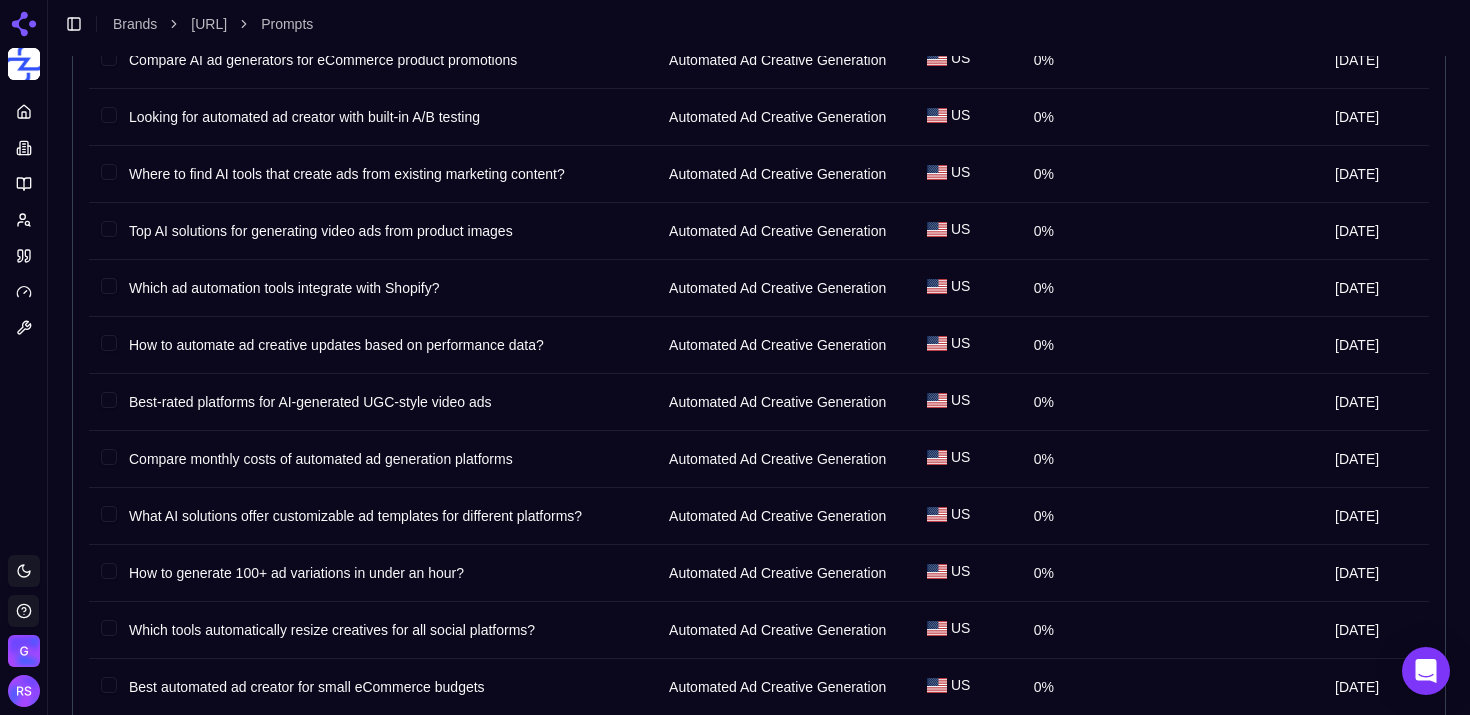 scroll, scrollTop: 2525, scrollLeft: 0, axis: vertical 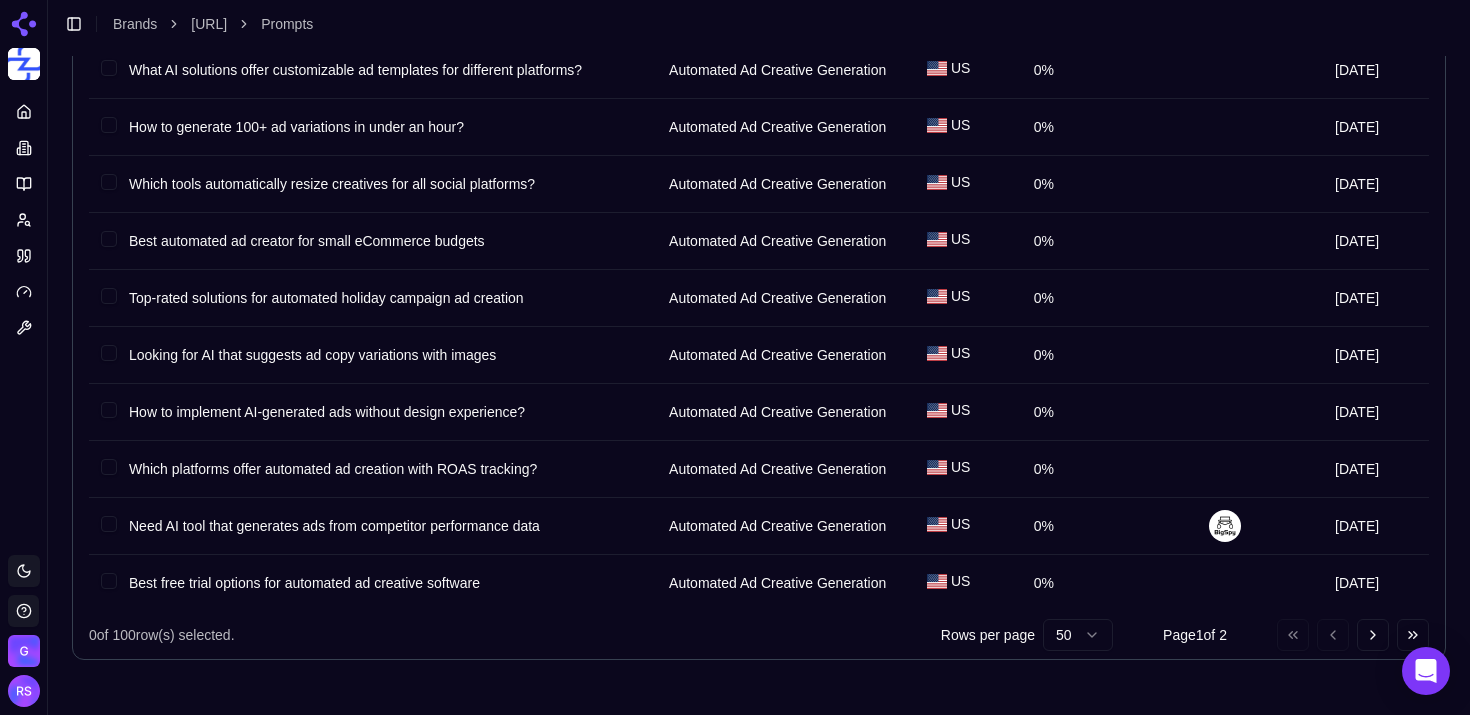click at bounding box center (759, 676) 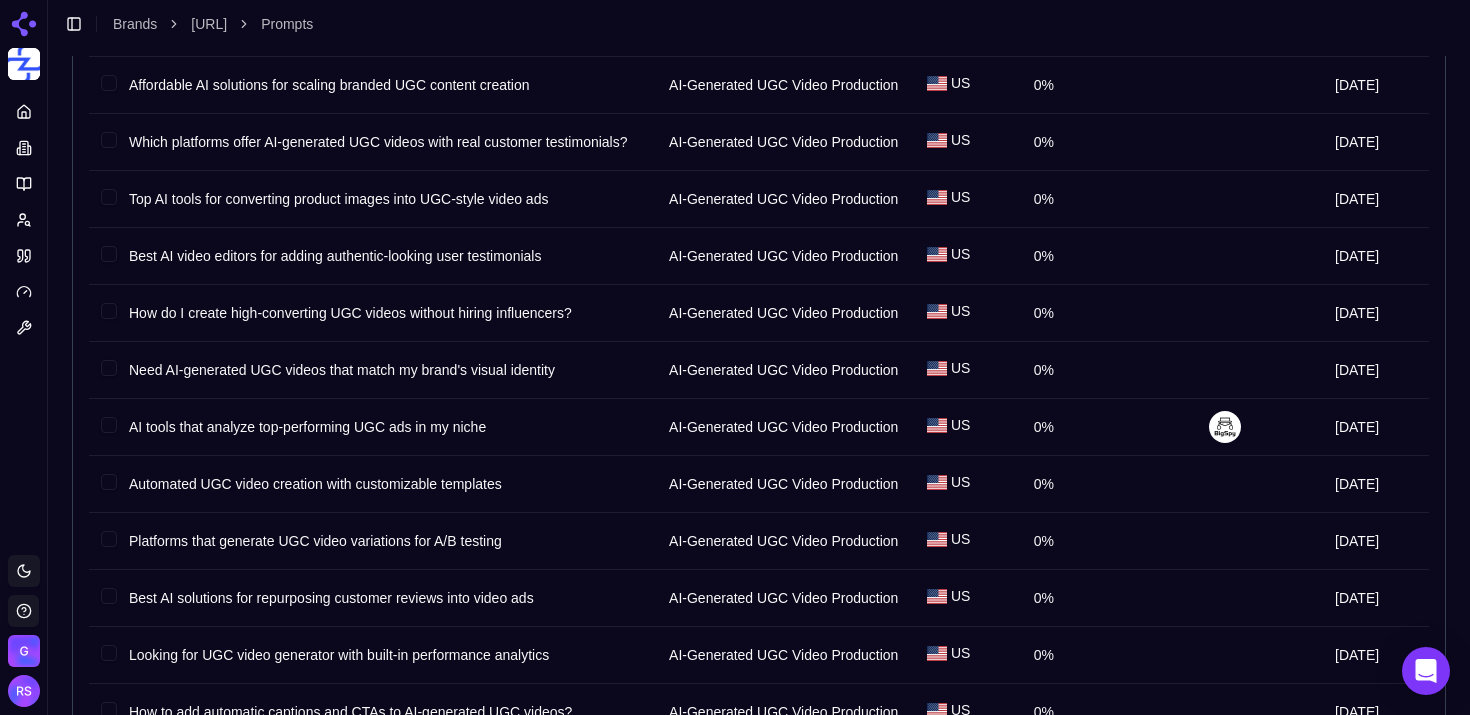 scroll, scrollTop: 0, scrollLeft: 0, axis: both 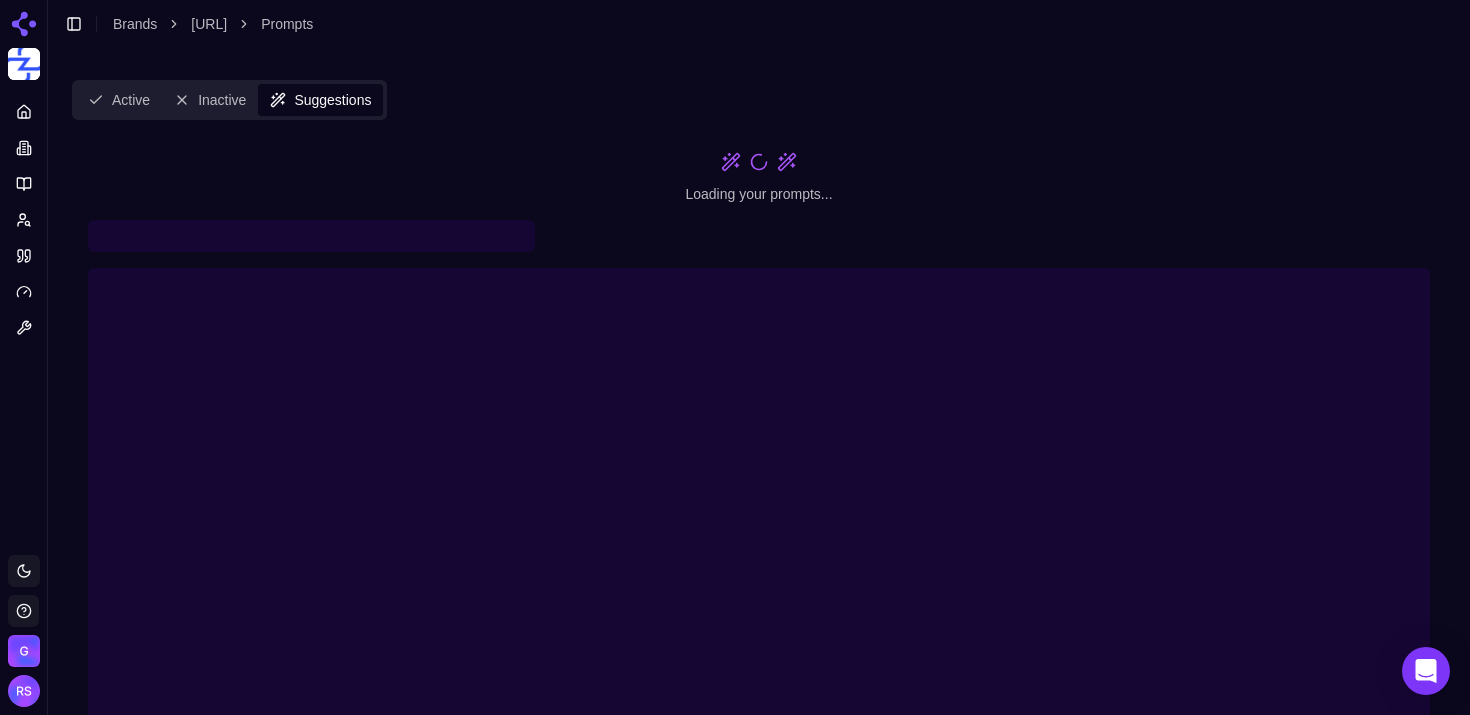 click on "Suggestions" at bounding box center (320, 100) 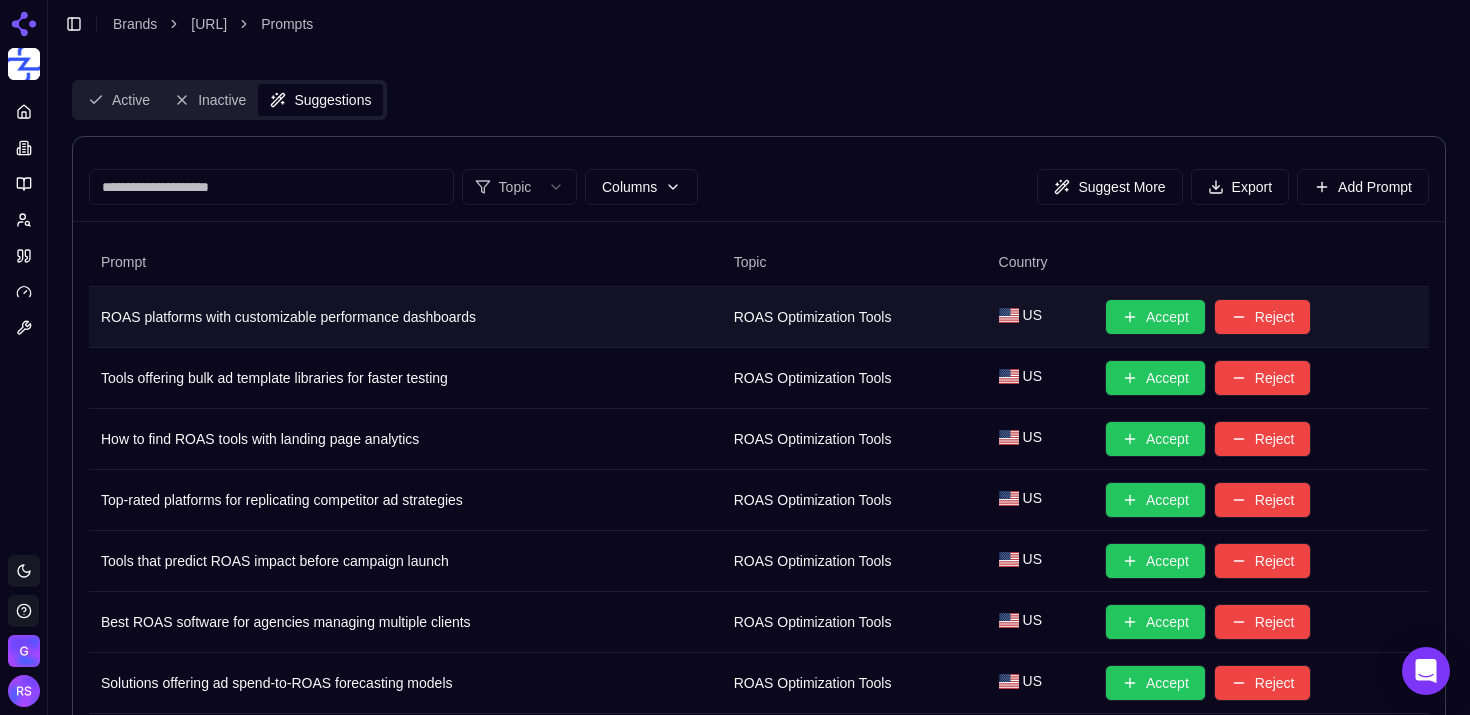 scroll, scrollTop: 14, scrollLeft: 0, axis: vertical 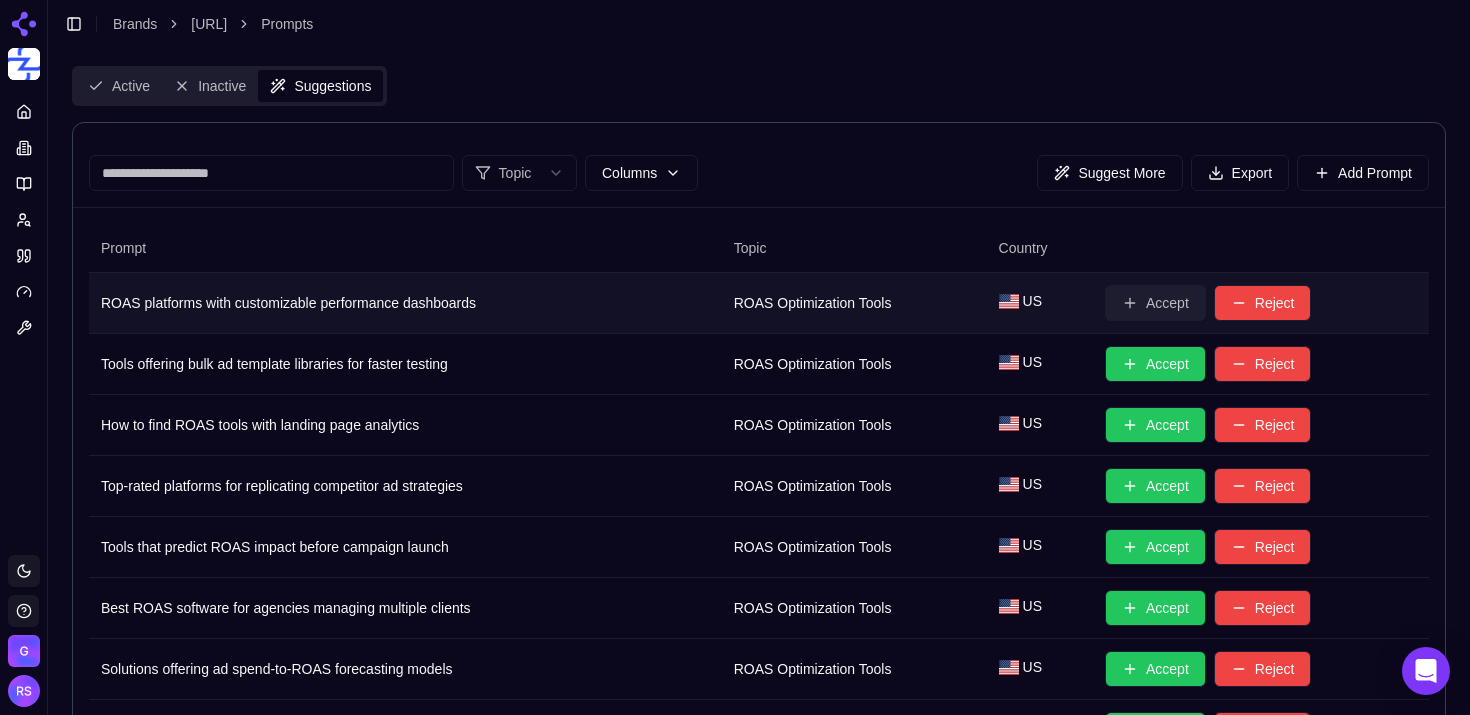click on "Accept" at bounding box center (1155, 303) 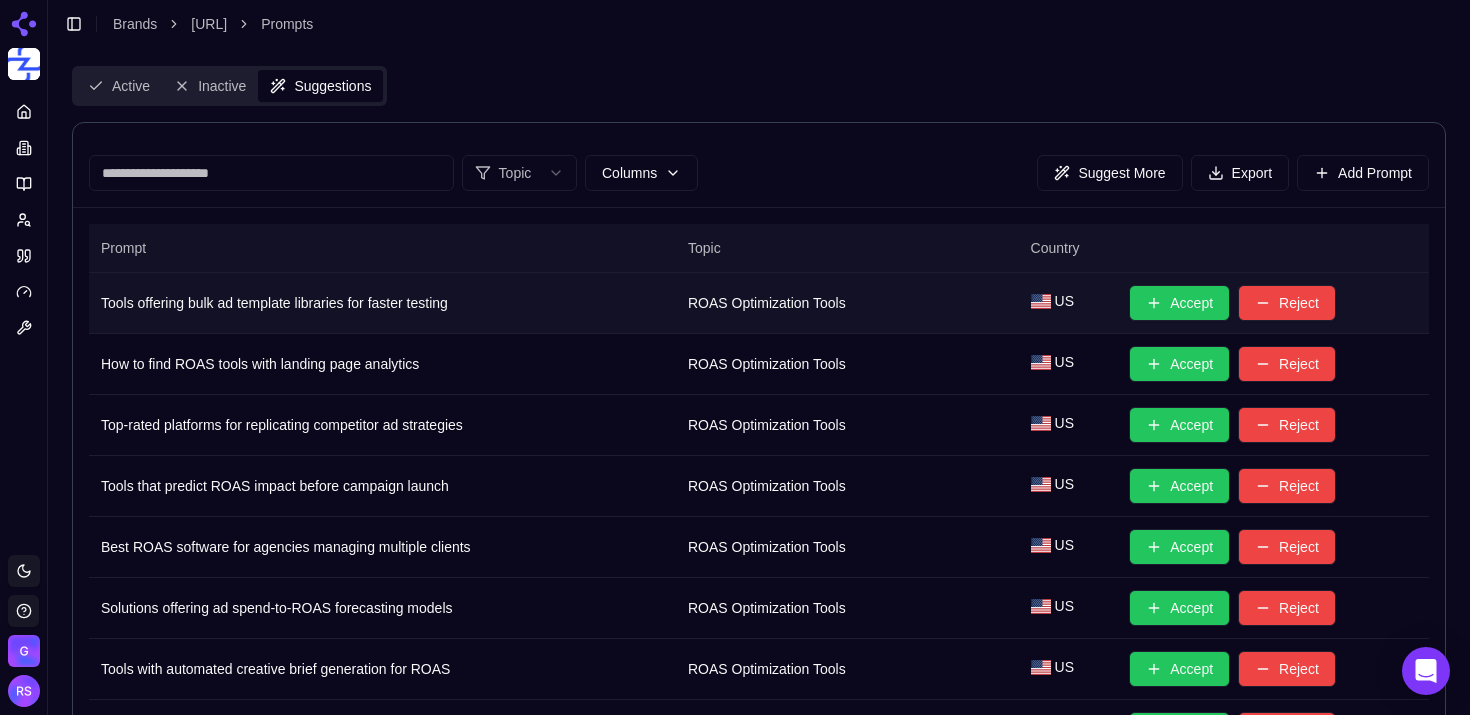 scroll, scrollTop: 0, scrollLeft: 0, axis: both 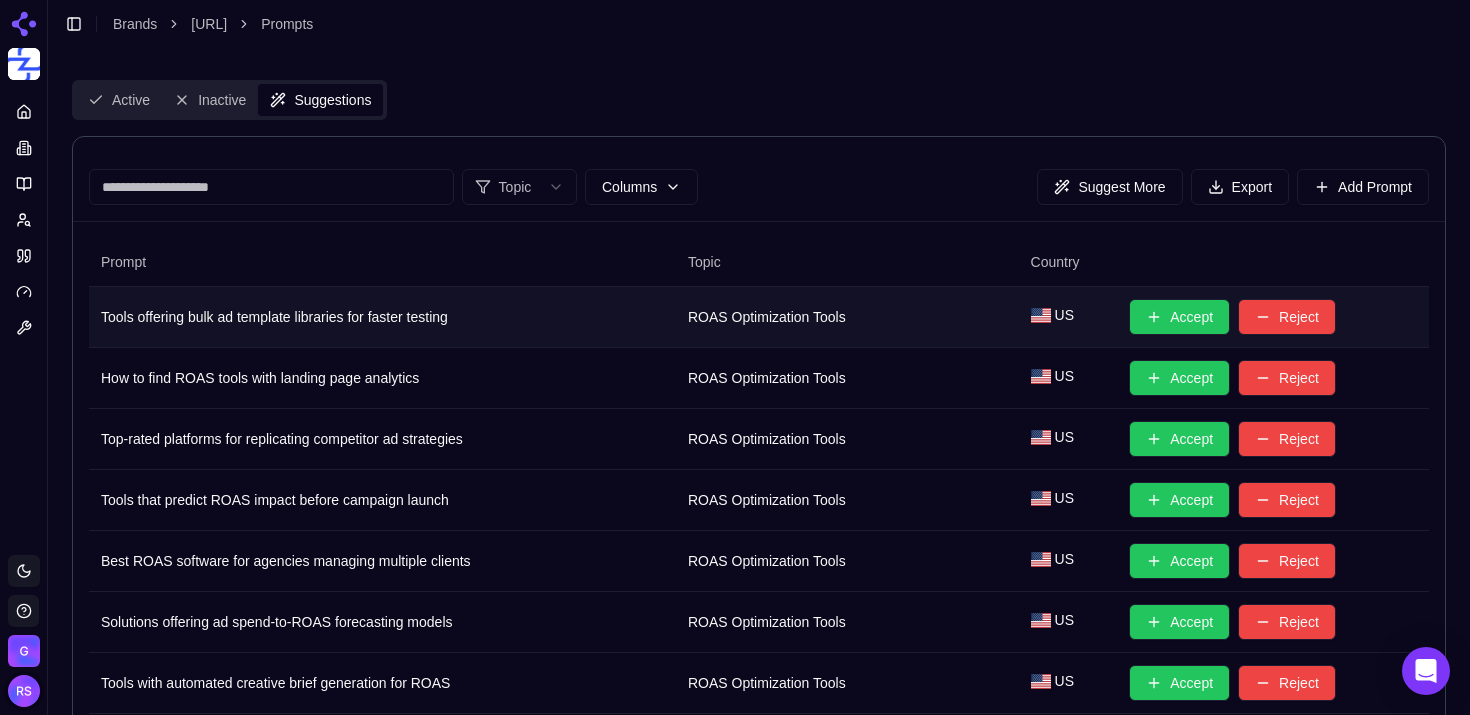 click at bounding box center (24, 691) 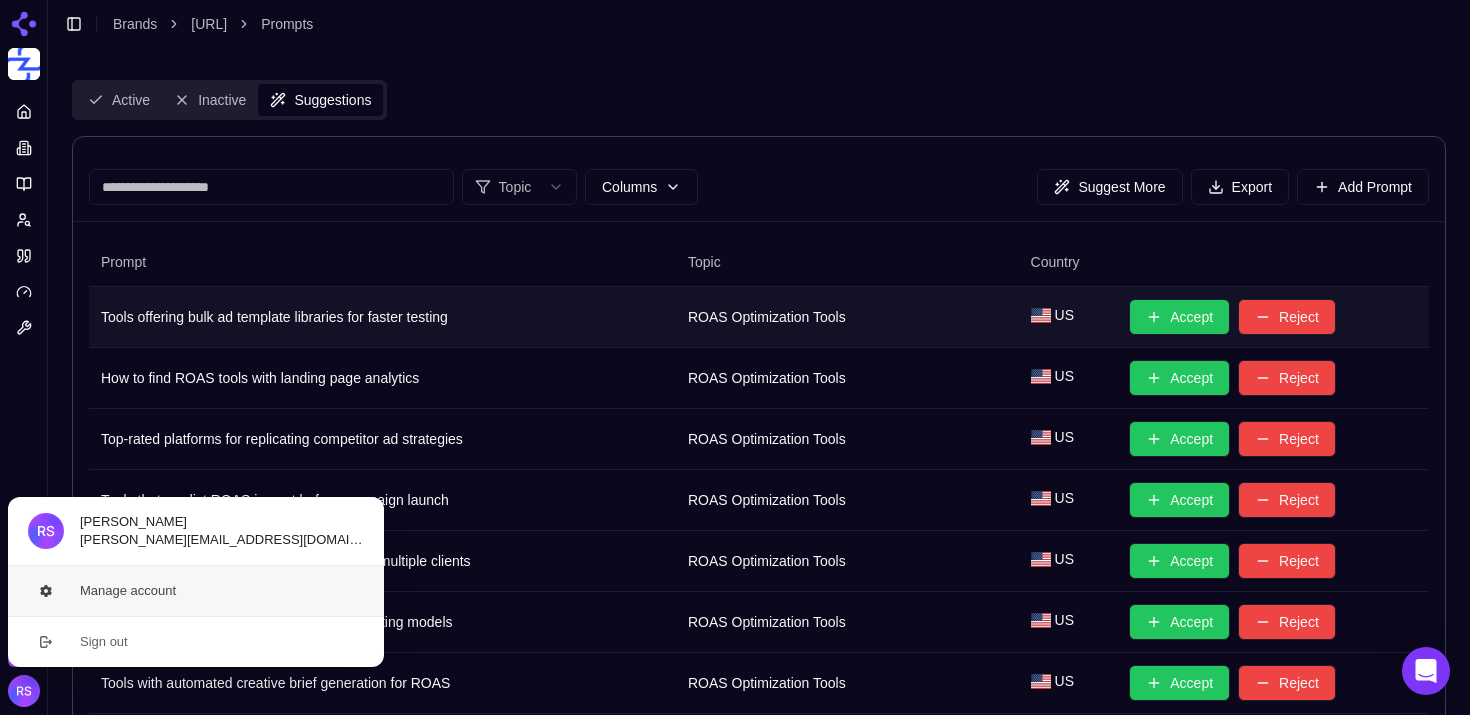 click on "Manage account" at bounding box center [196, 591] 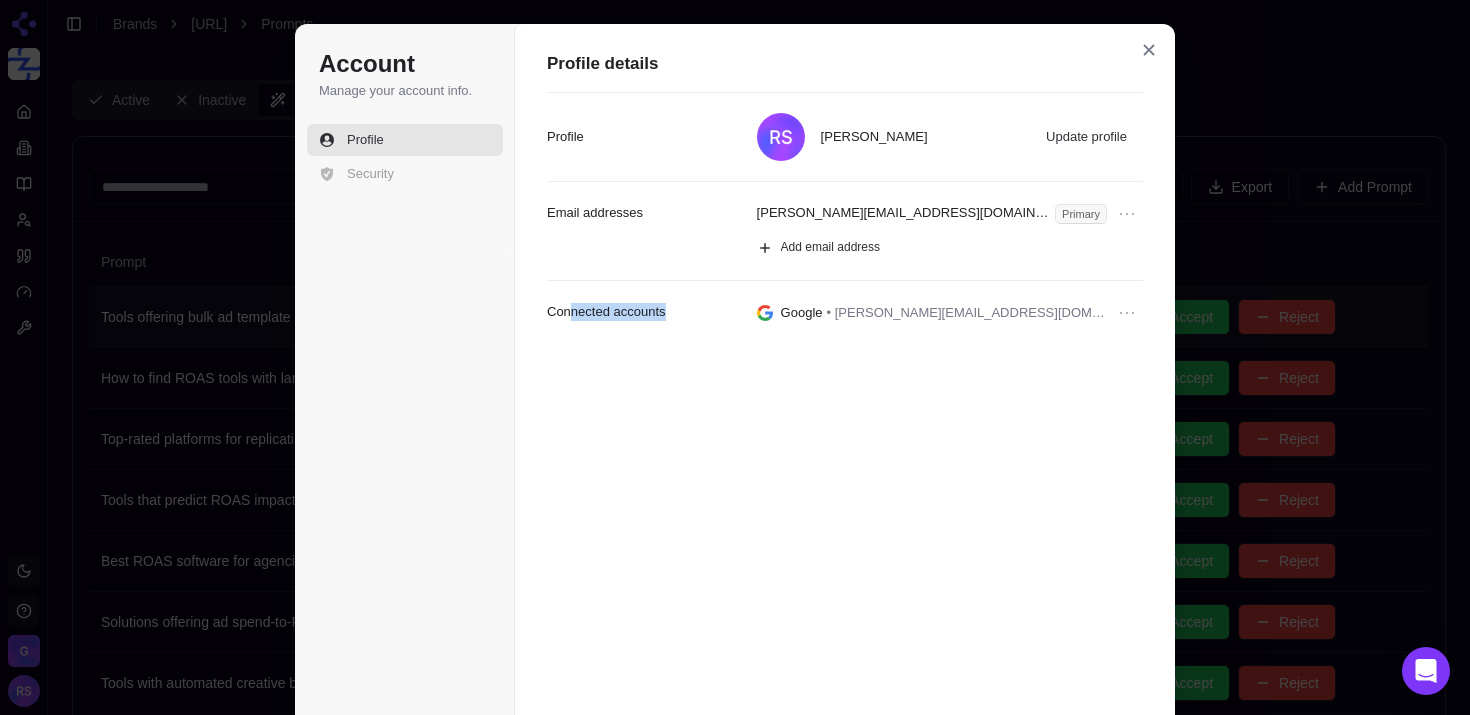 drag, startPoint x: 633, startPoint y: 309, endPoint x: 669, endPoint y: 309, distance: 36 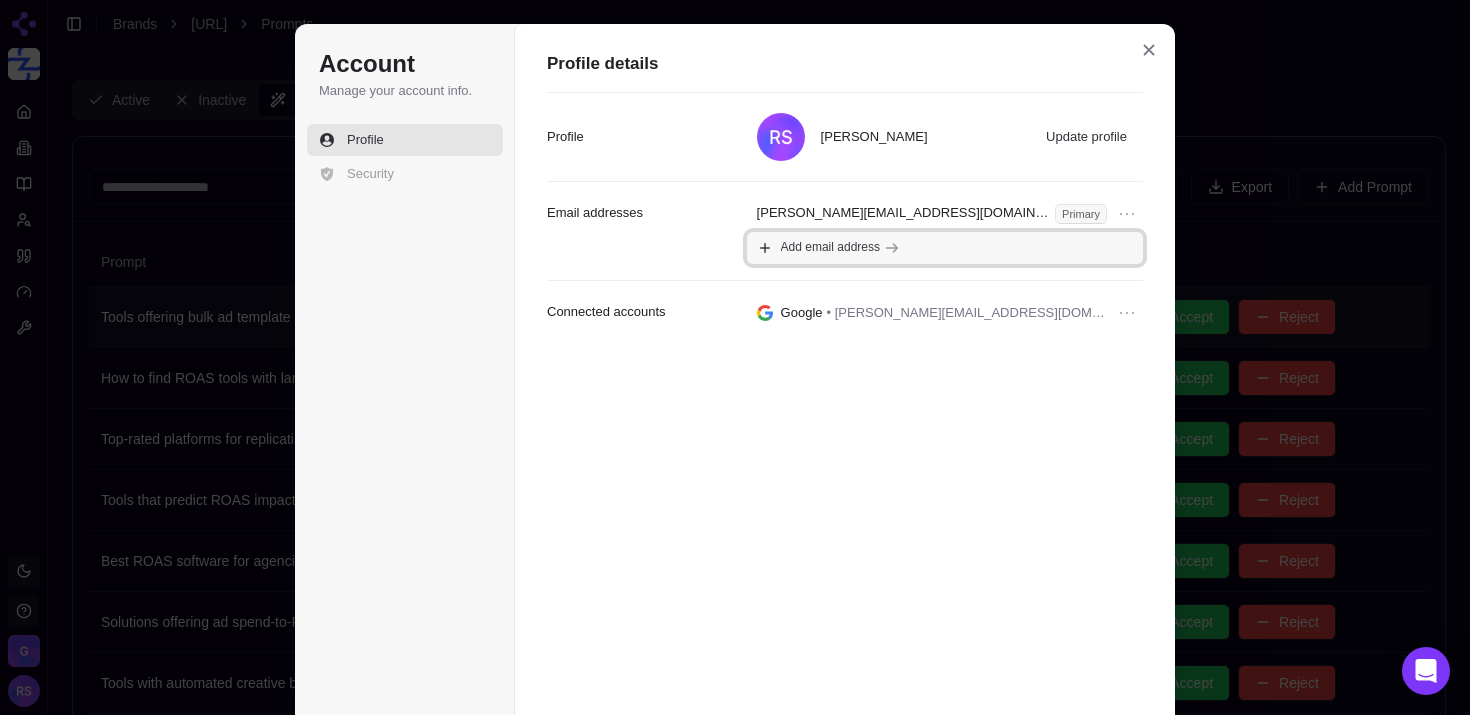 click on "Add email address" at bounding box center (830, 248) 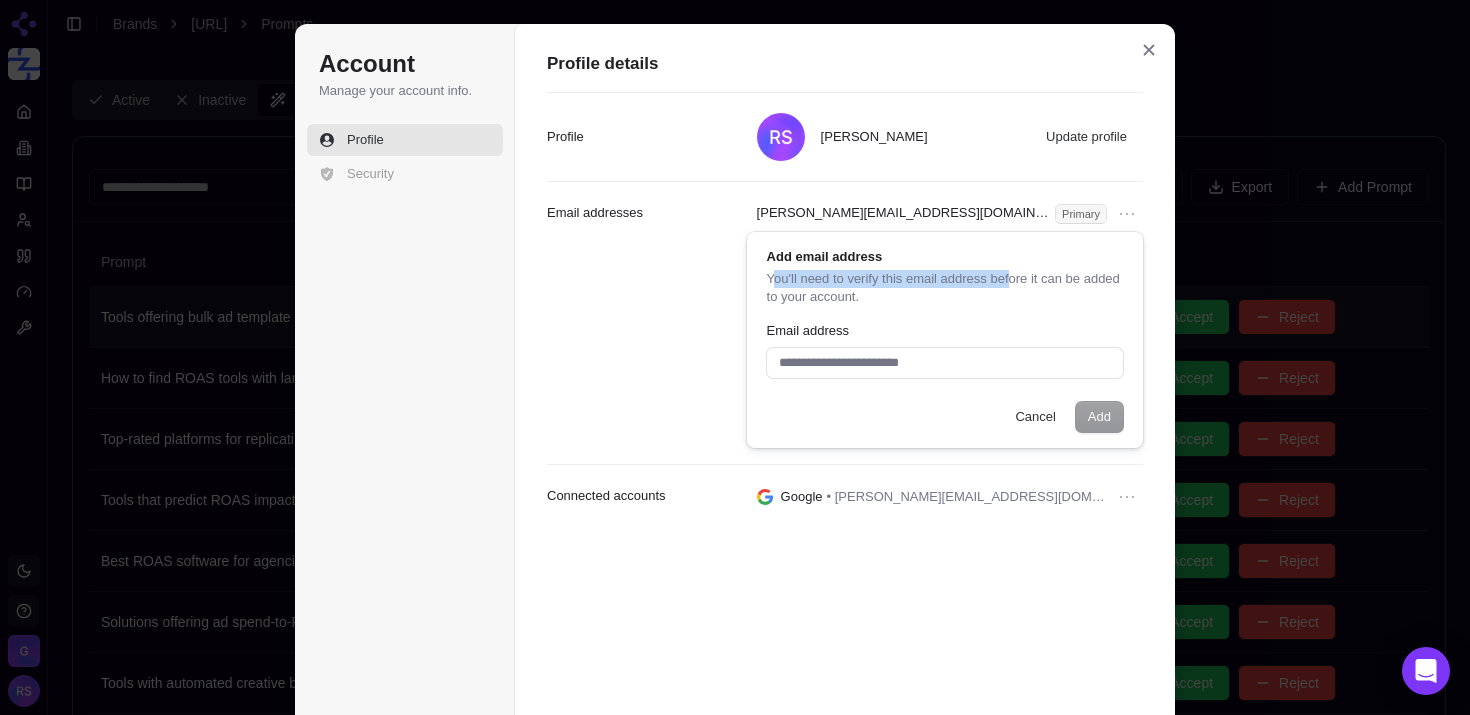 drag, startPoint x: 777, startPoint y: 280, endPoint x: 1011, endPoint y: 280, distance: 234 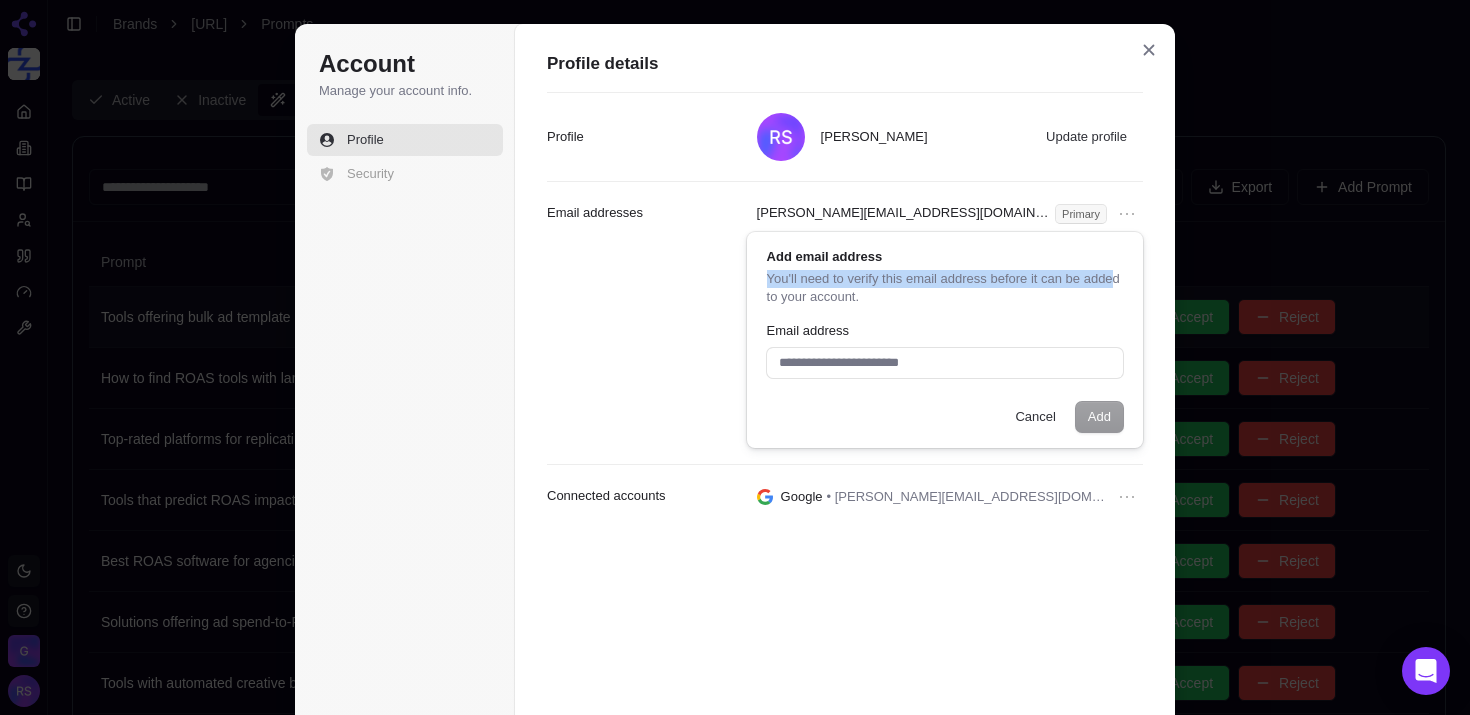 drag, startPoint x: 1112, startPoint y: 278, endPoint x: 757, endPoint y: 278, distance: 355 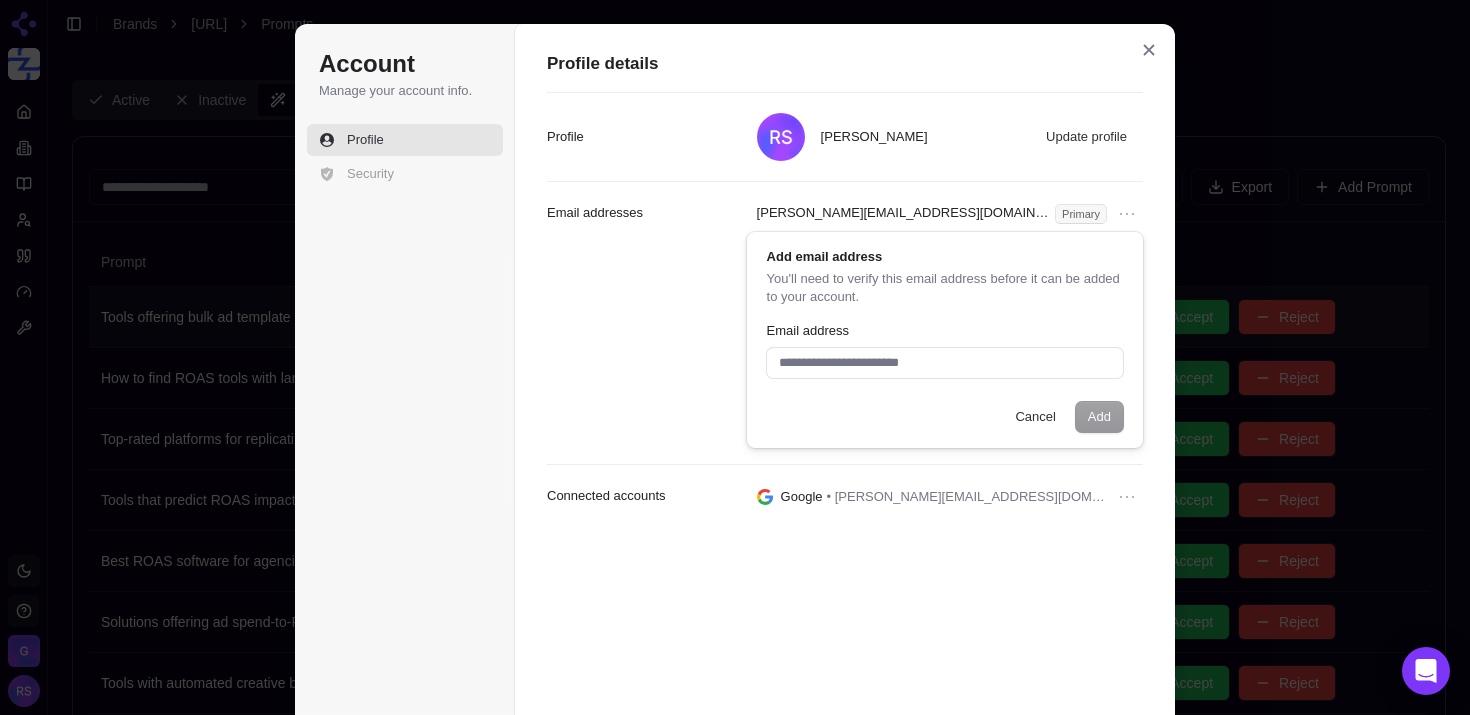 click on "You'll need to verify this email address before it can be added to your account." at bounding box center [945, 288] 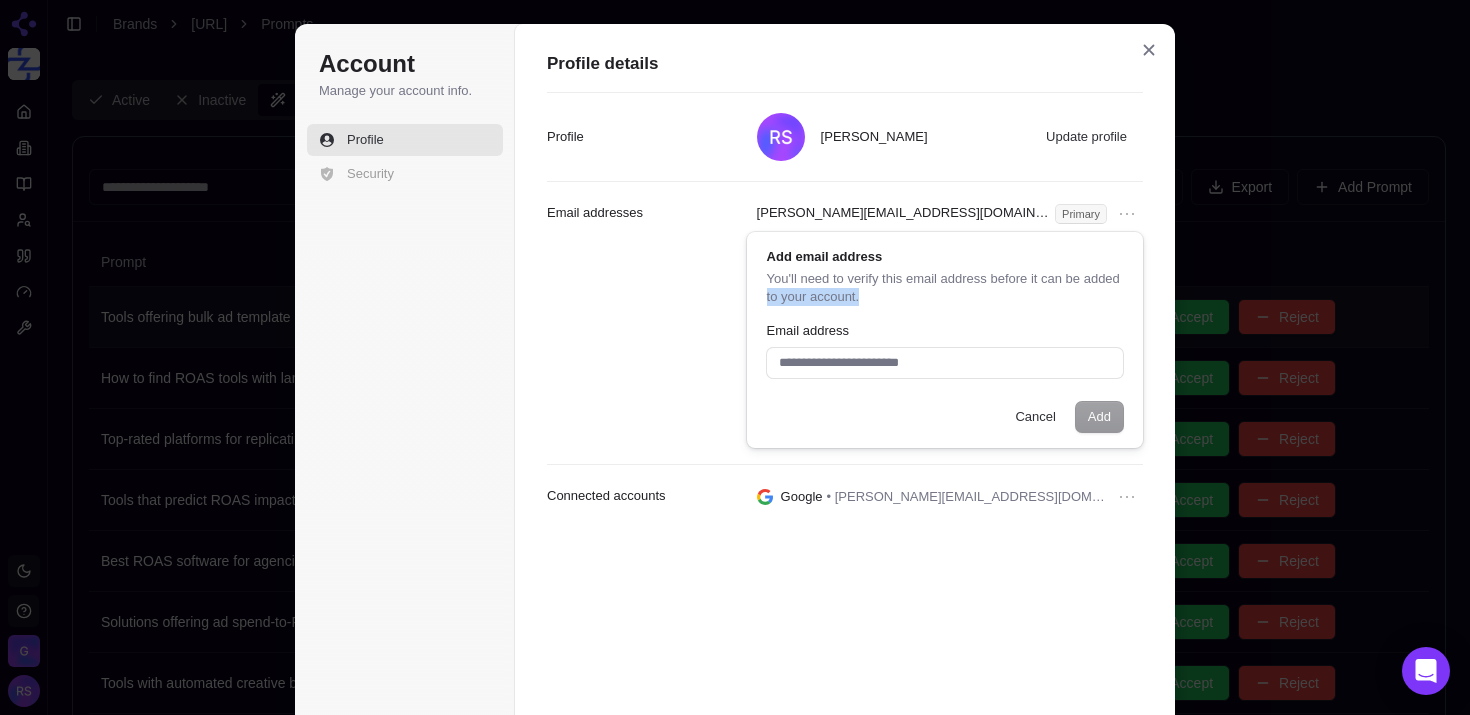 drag, startPoint x: 764, startPoint y: 301, endPoint x: 905, endPoint y: 300, distance: 141.00354 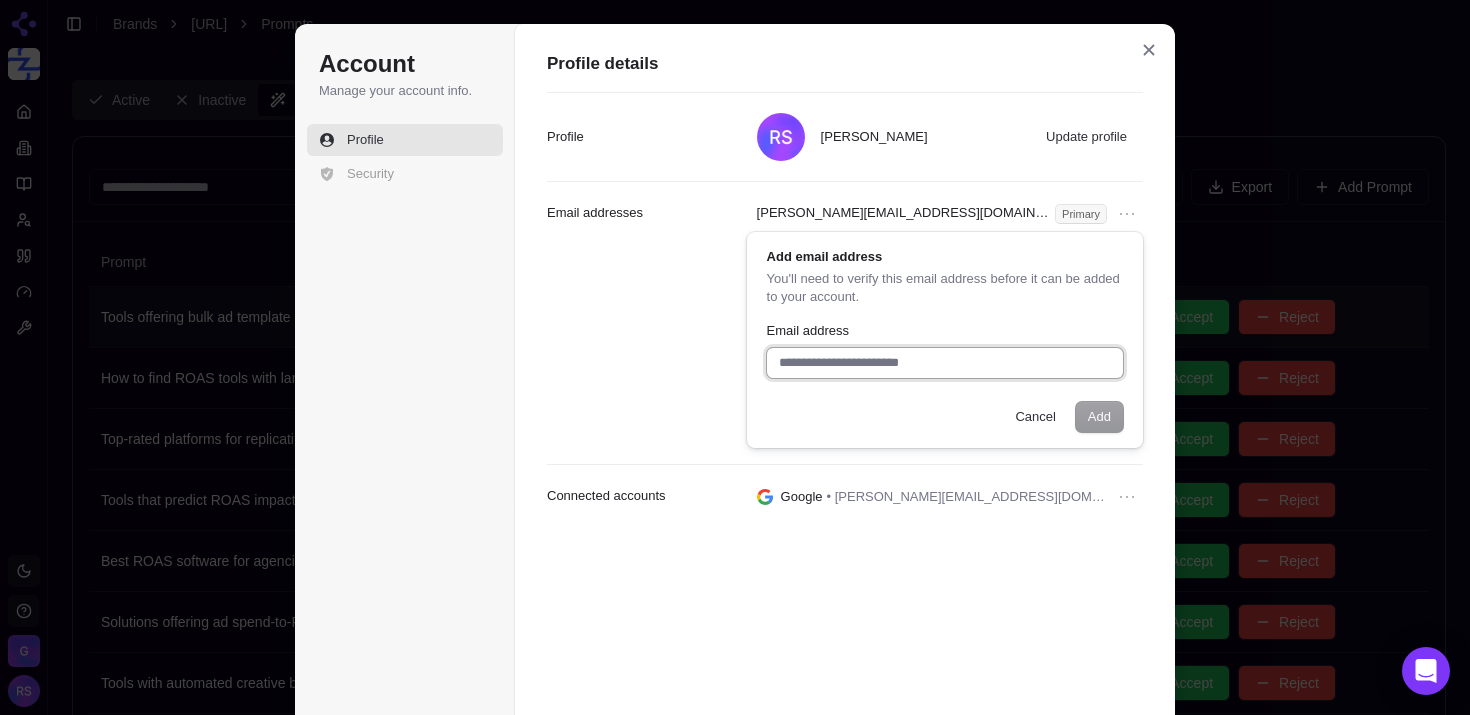 click on "Email address" at bounding box center [945, 363] 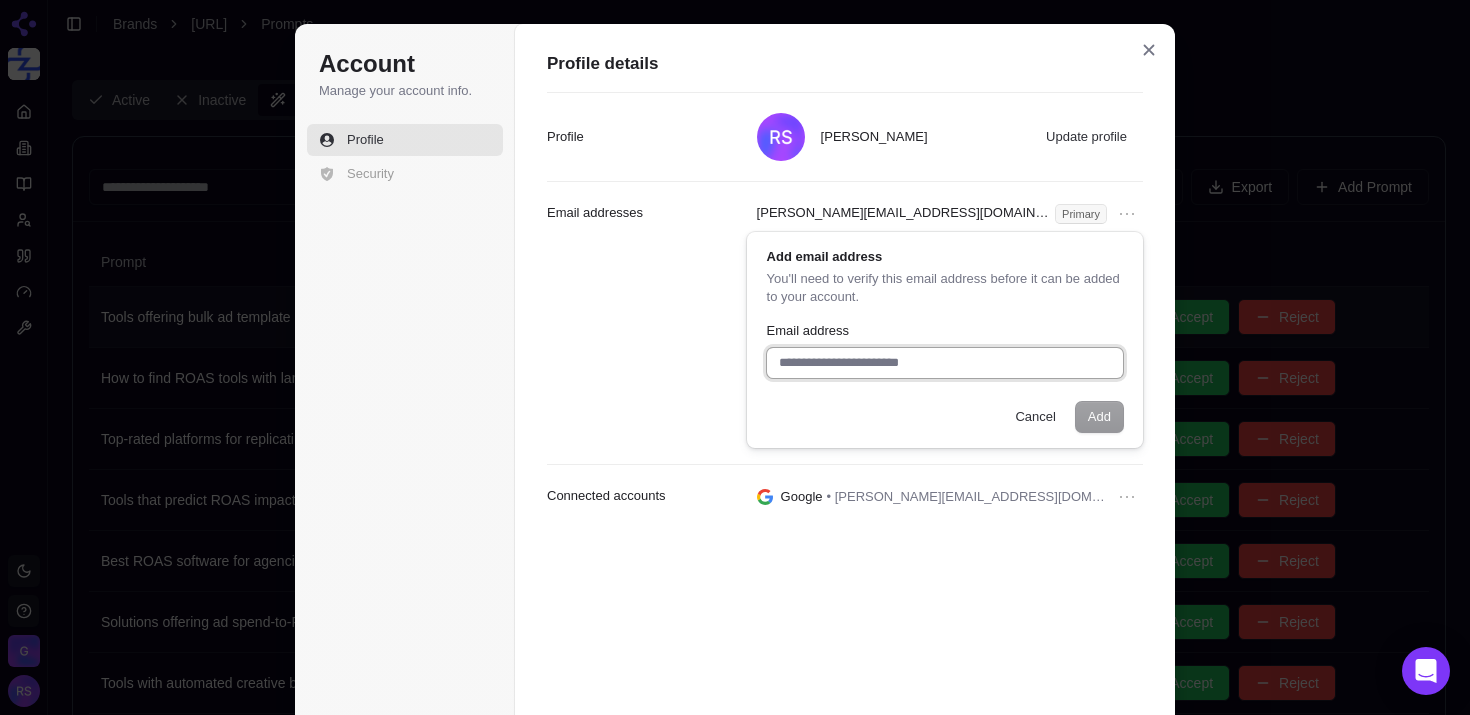 click on "Email address" at bounding box center (945, 363) 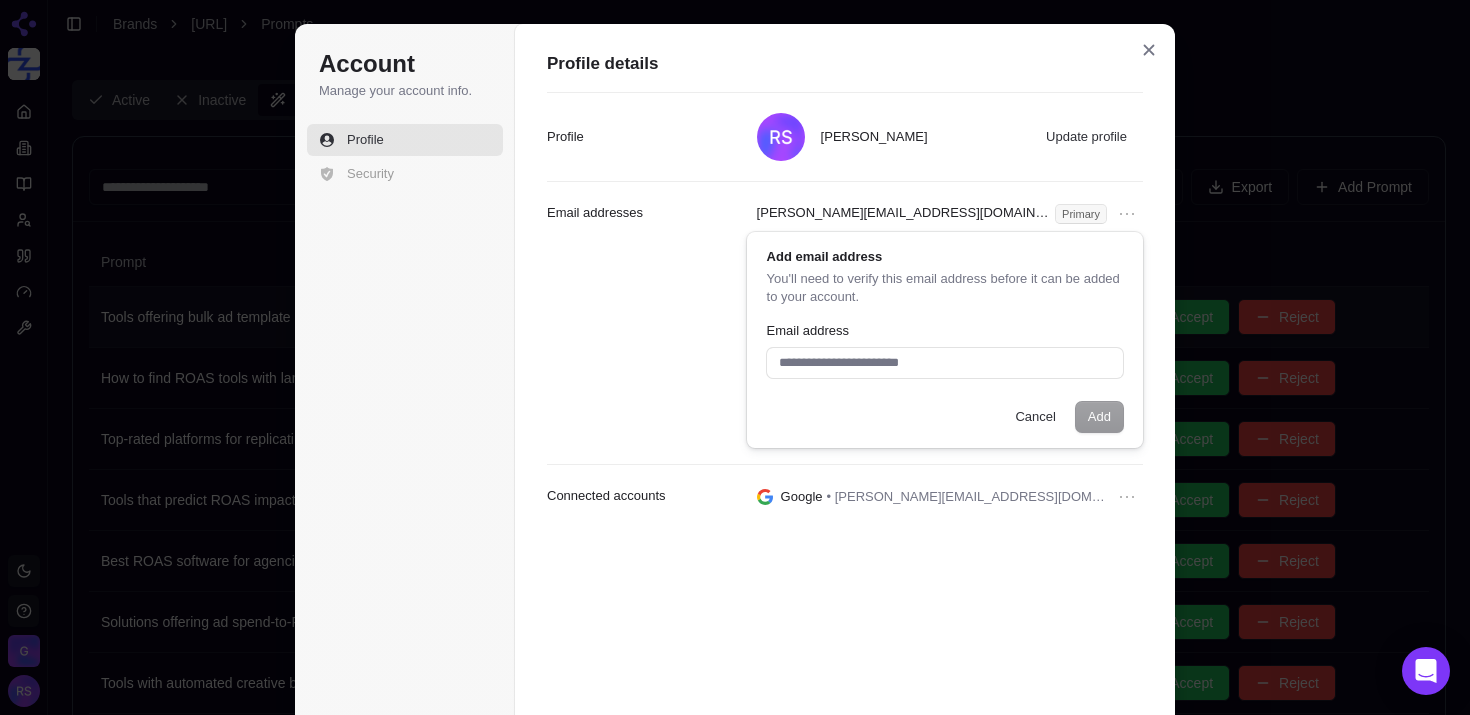 type 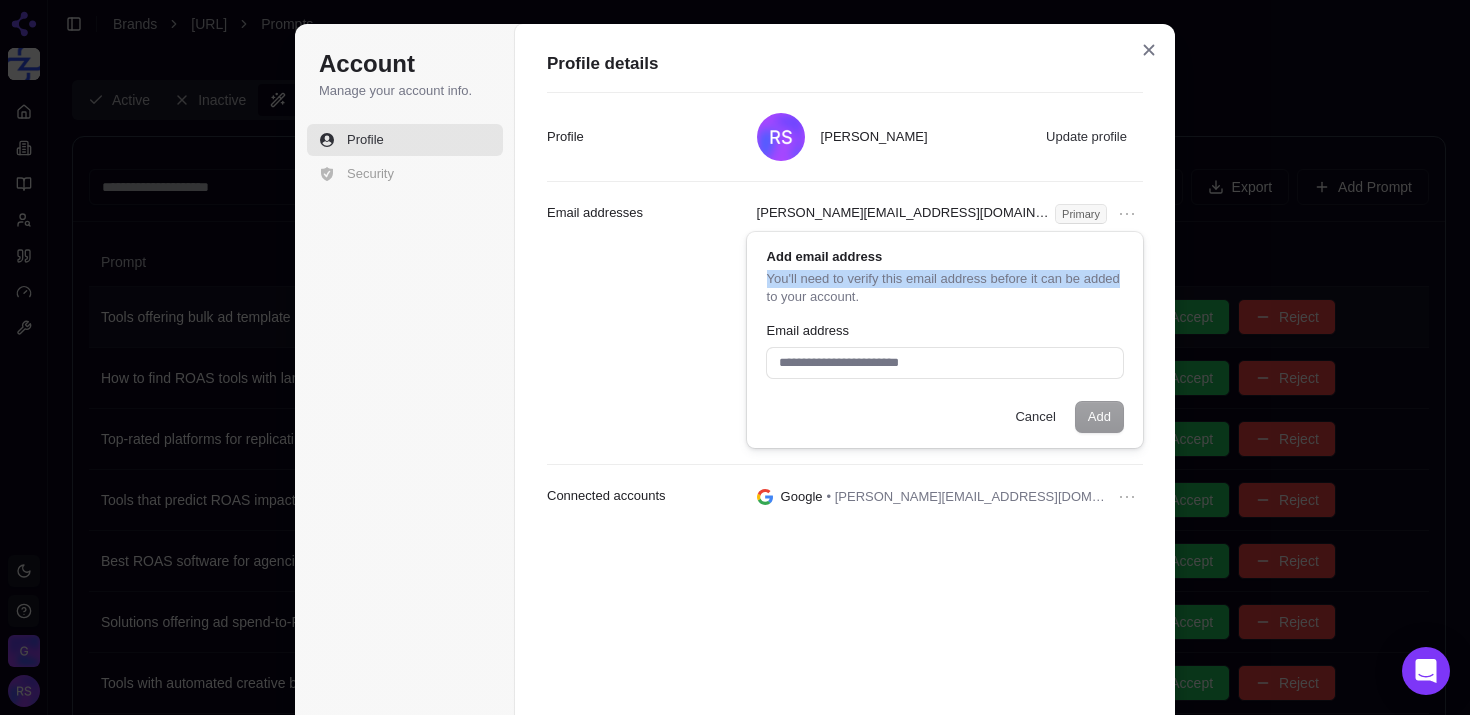 drag, startPoint x: 768, startPoint y: 279, endPoint x: 1117, endPoint y: 276, distance: 349.0129 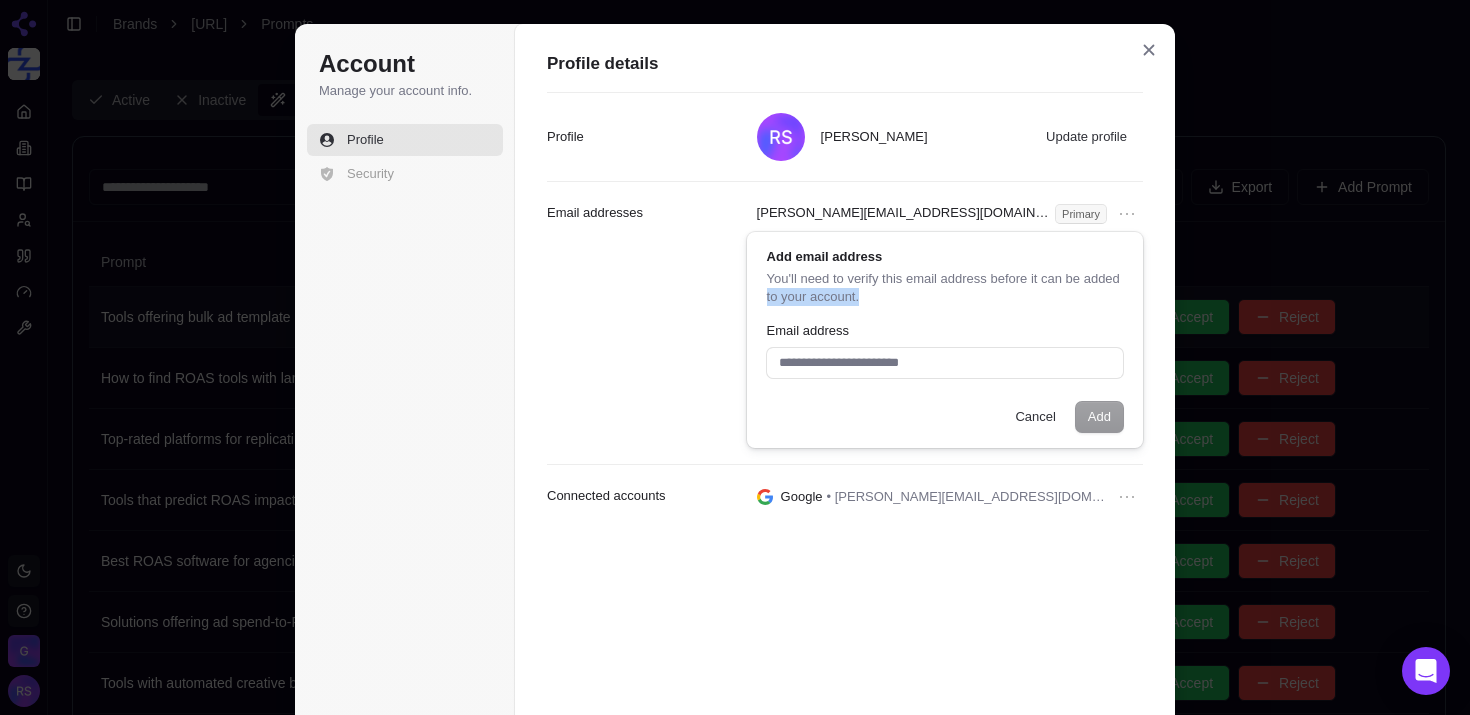 drag, startPoint x: 765, startPoint y: 297, endPoint x: 889, endPoint y: 297, distance: 124 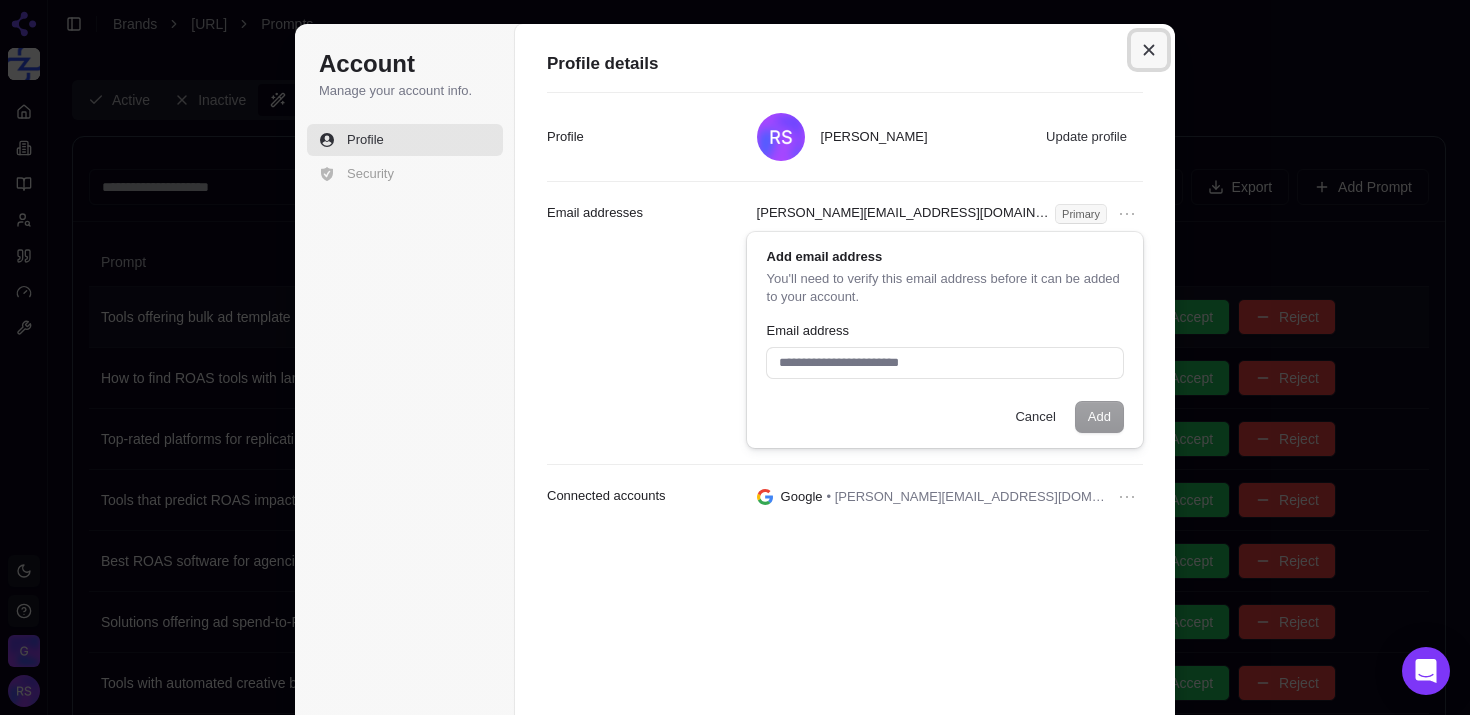 click 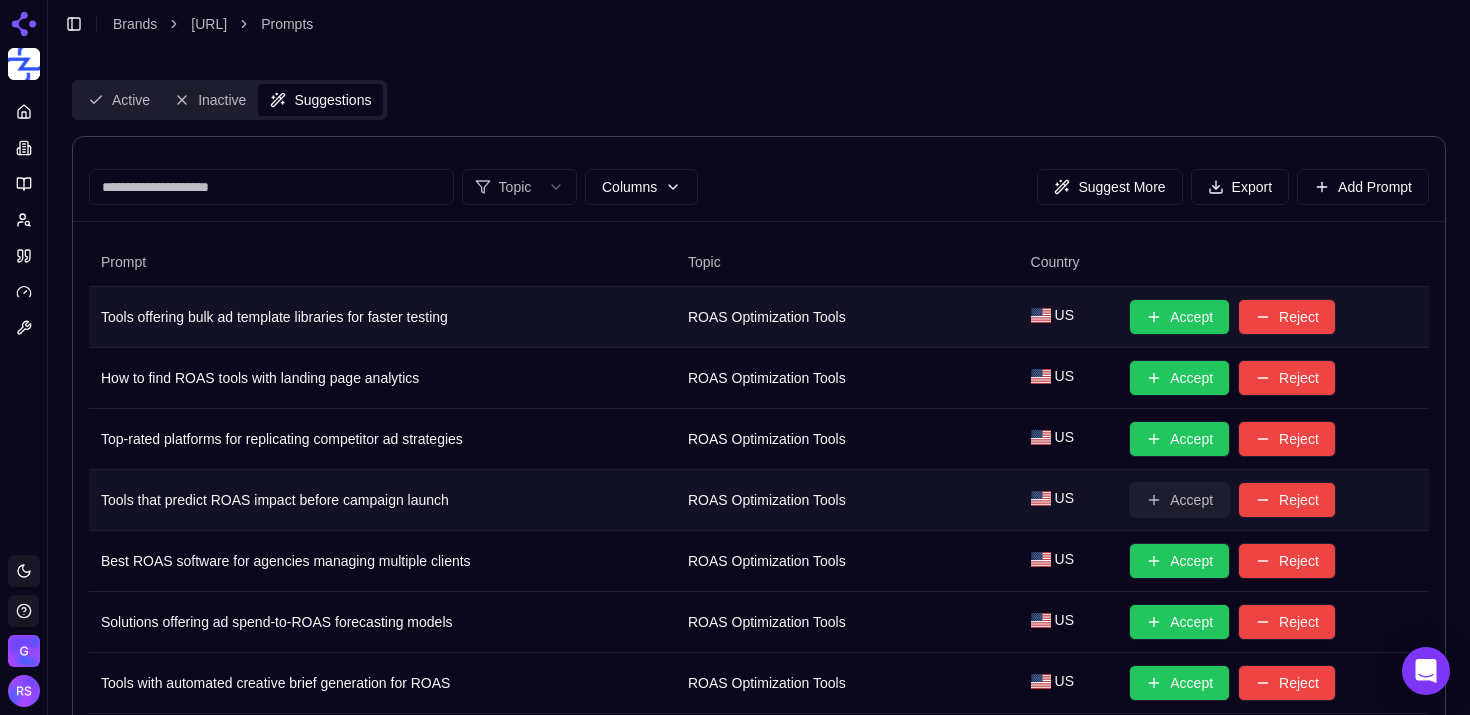 click on "Accept" at bounding box center (1179, 500) 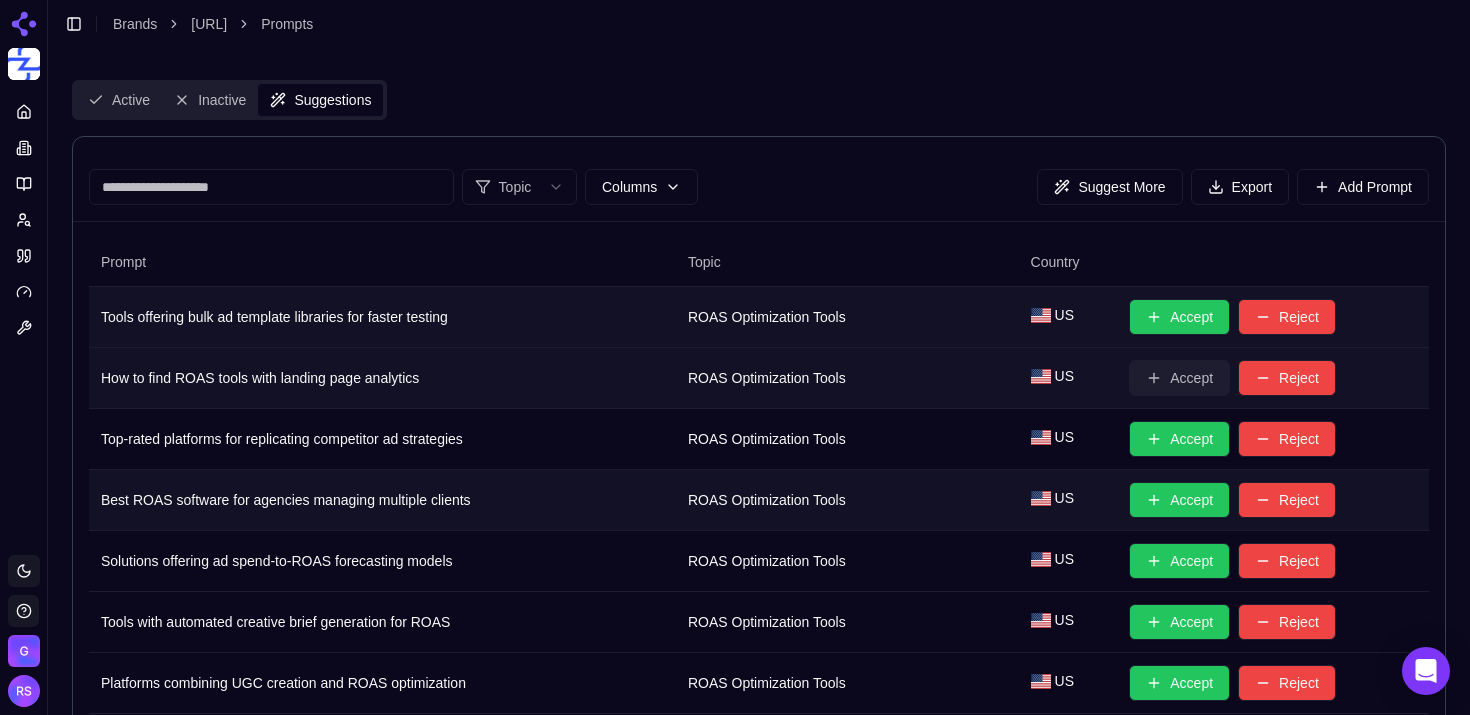 click on "Accept" at bounding box center [1179, 378] 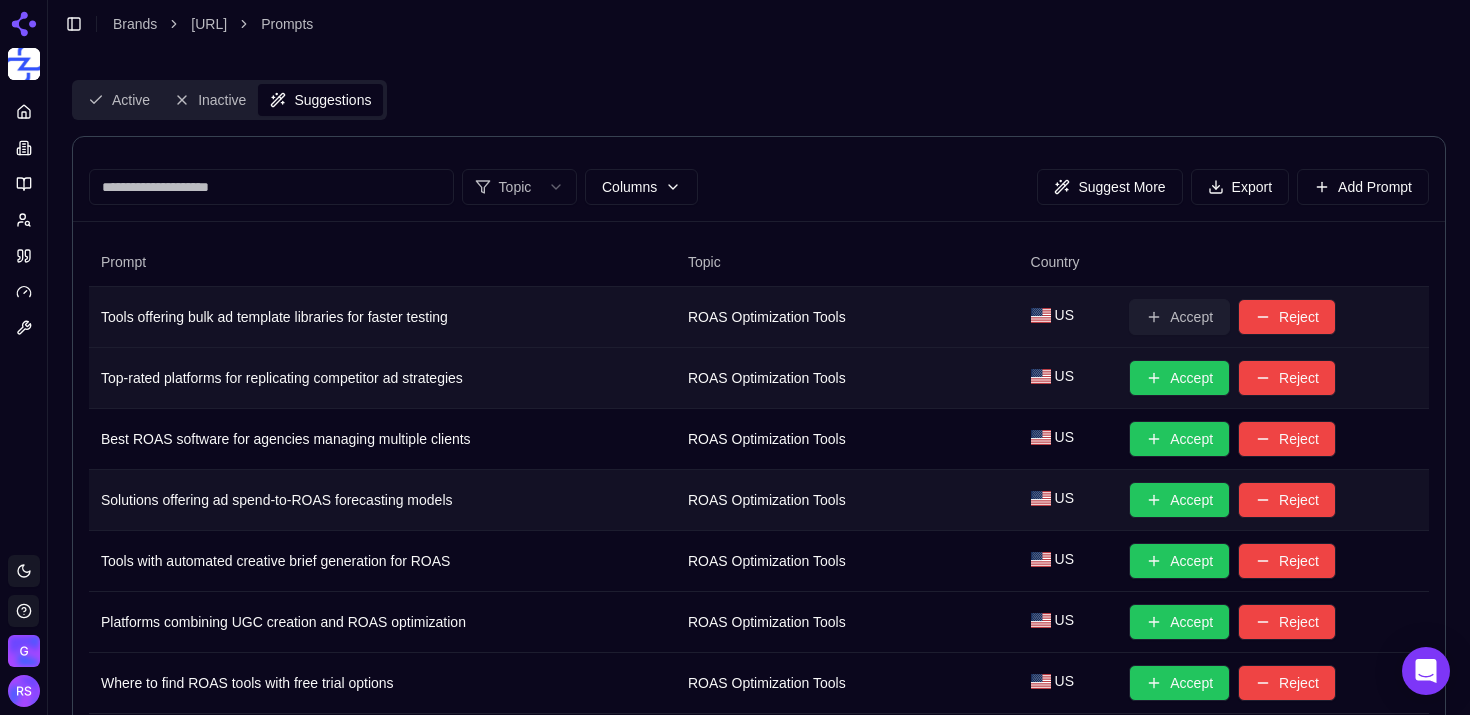 click on "Accept" at bounding box center [1179, 317] 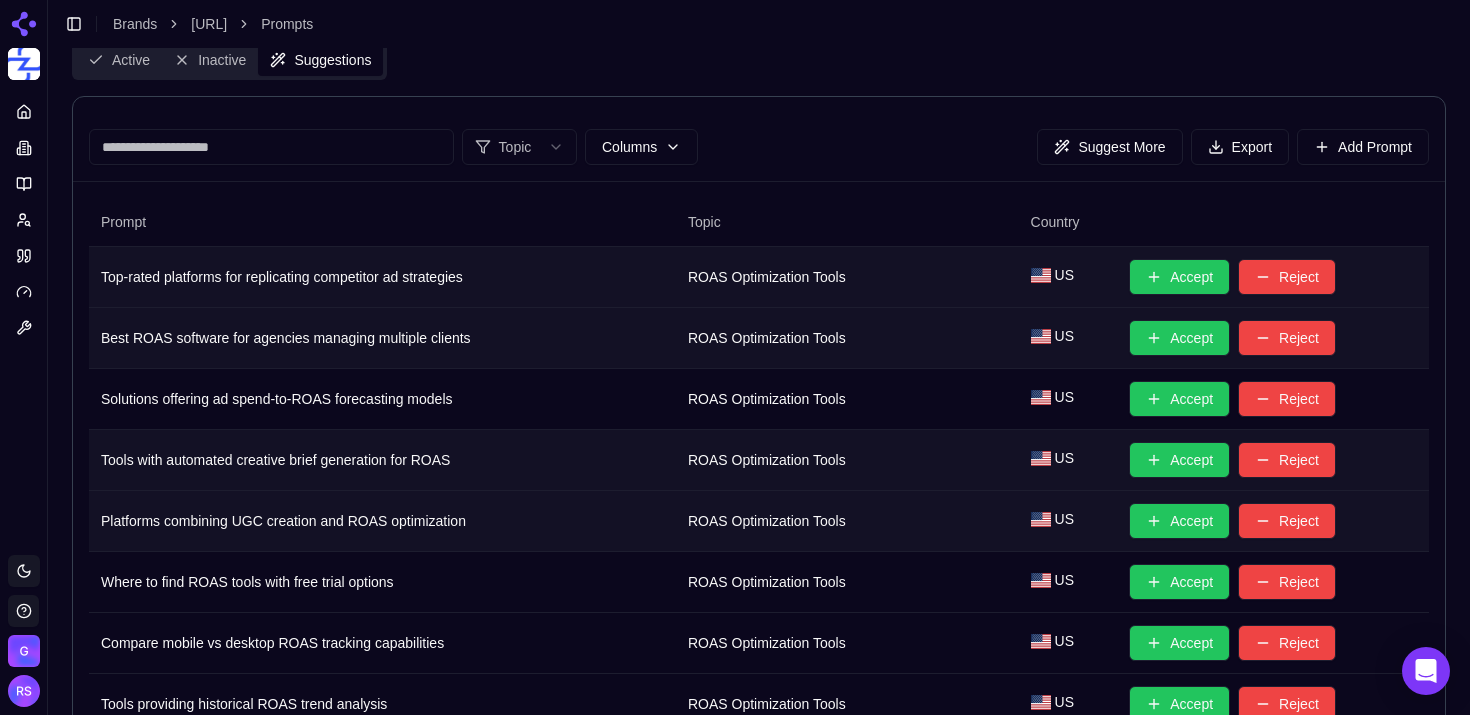 scroll, scrollTop: 45, scrollLeft: 0, axis: vertical 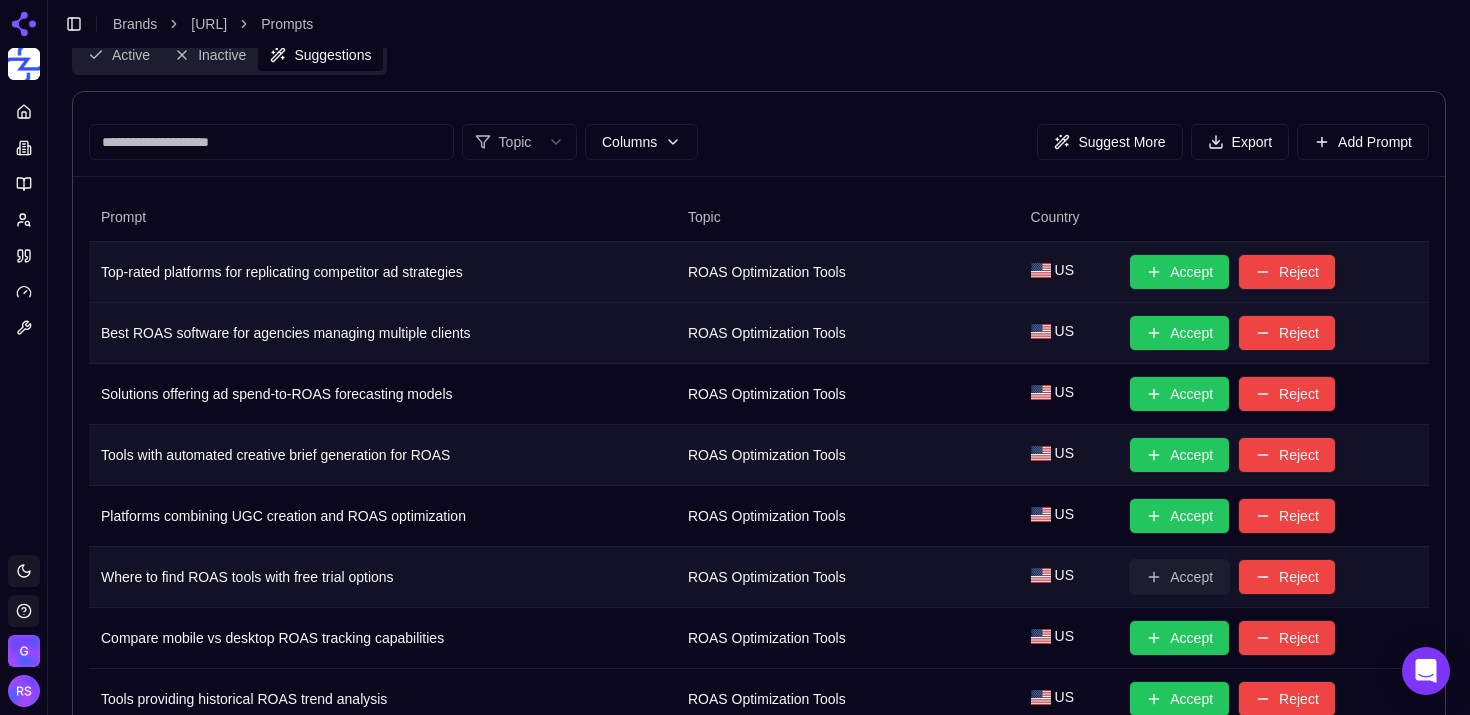 click on "Accept" at bounding box center (1179, 577) 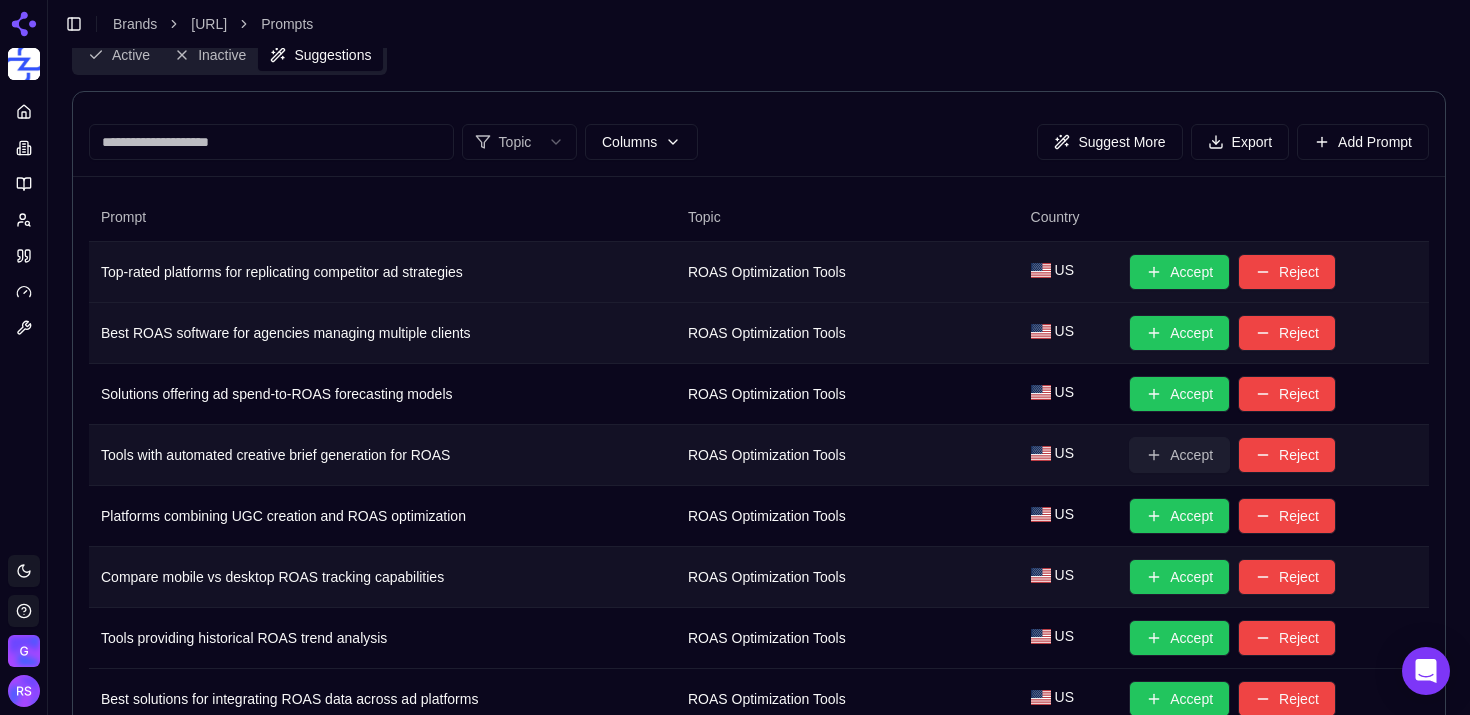 click on "Accept" at bounding box center [1179, 455] 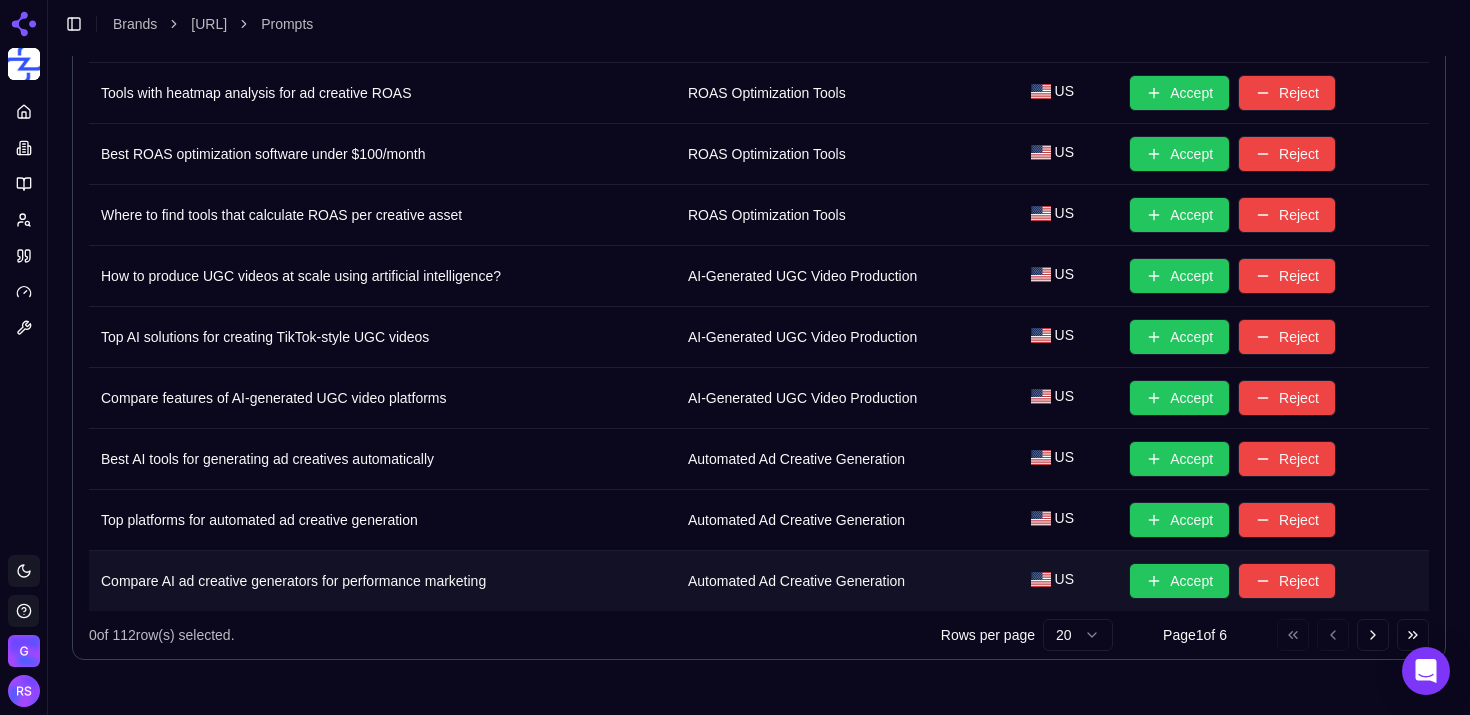 scroll, scrollTop: 0, scrollLeft: 0, axis: both 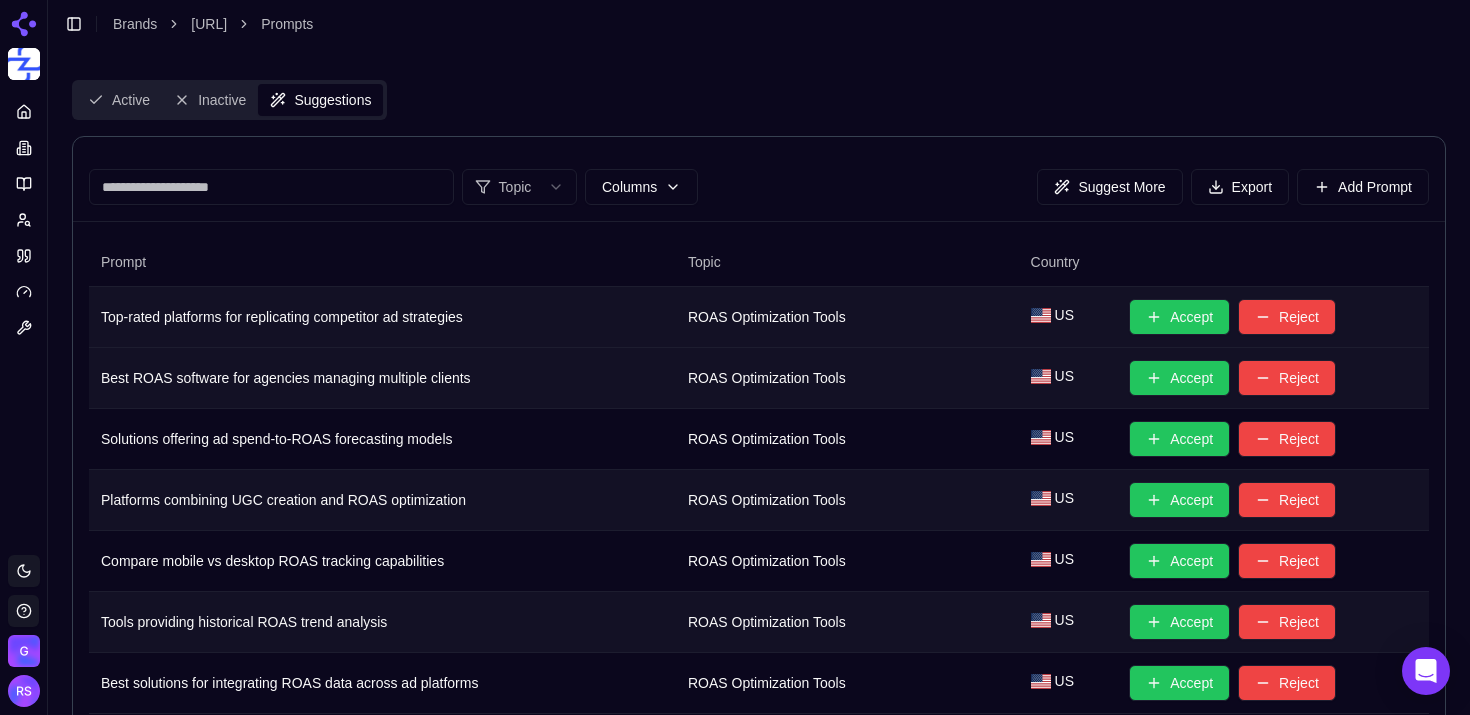 click on "Active" at bounding box center (119, 100) 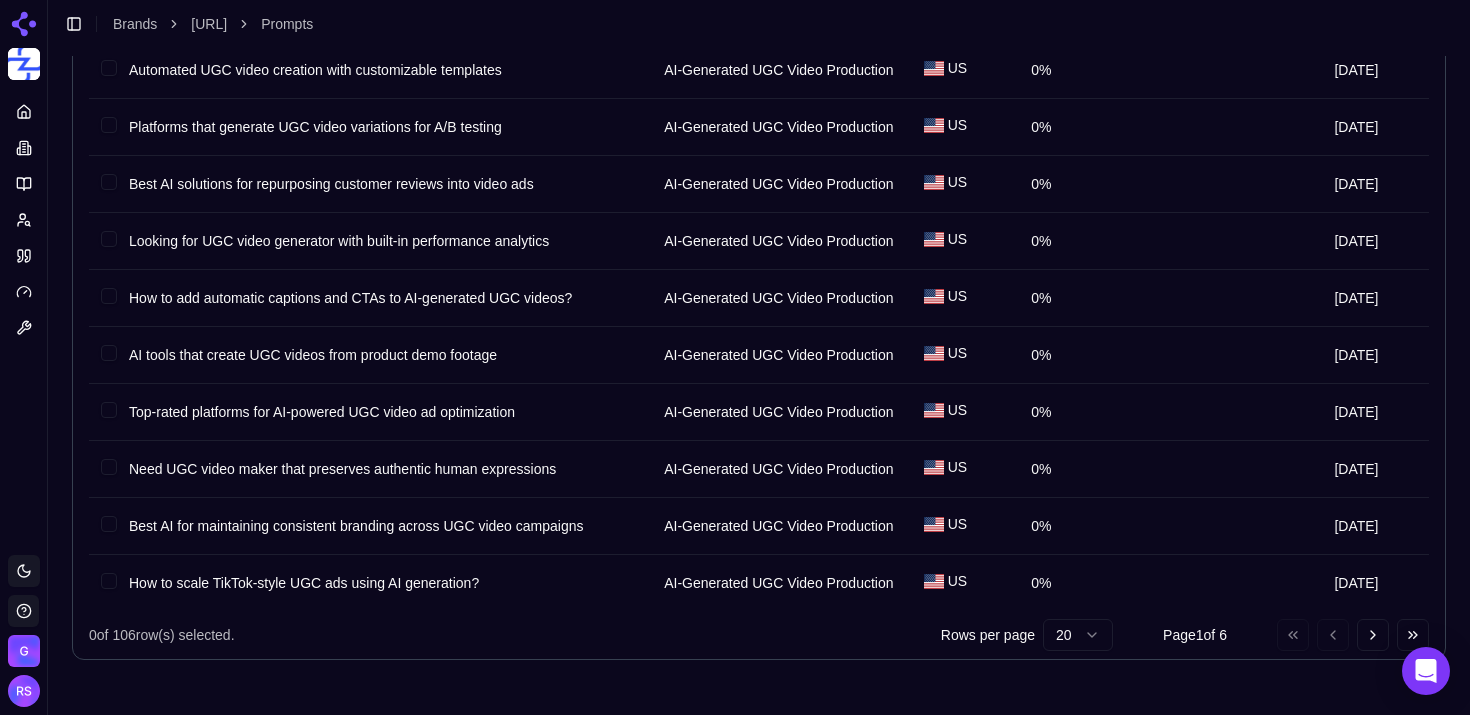 scroll, scrollTop: 0, scrollLeft: 0, axis: both 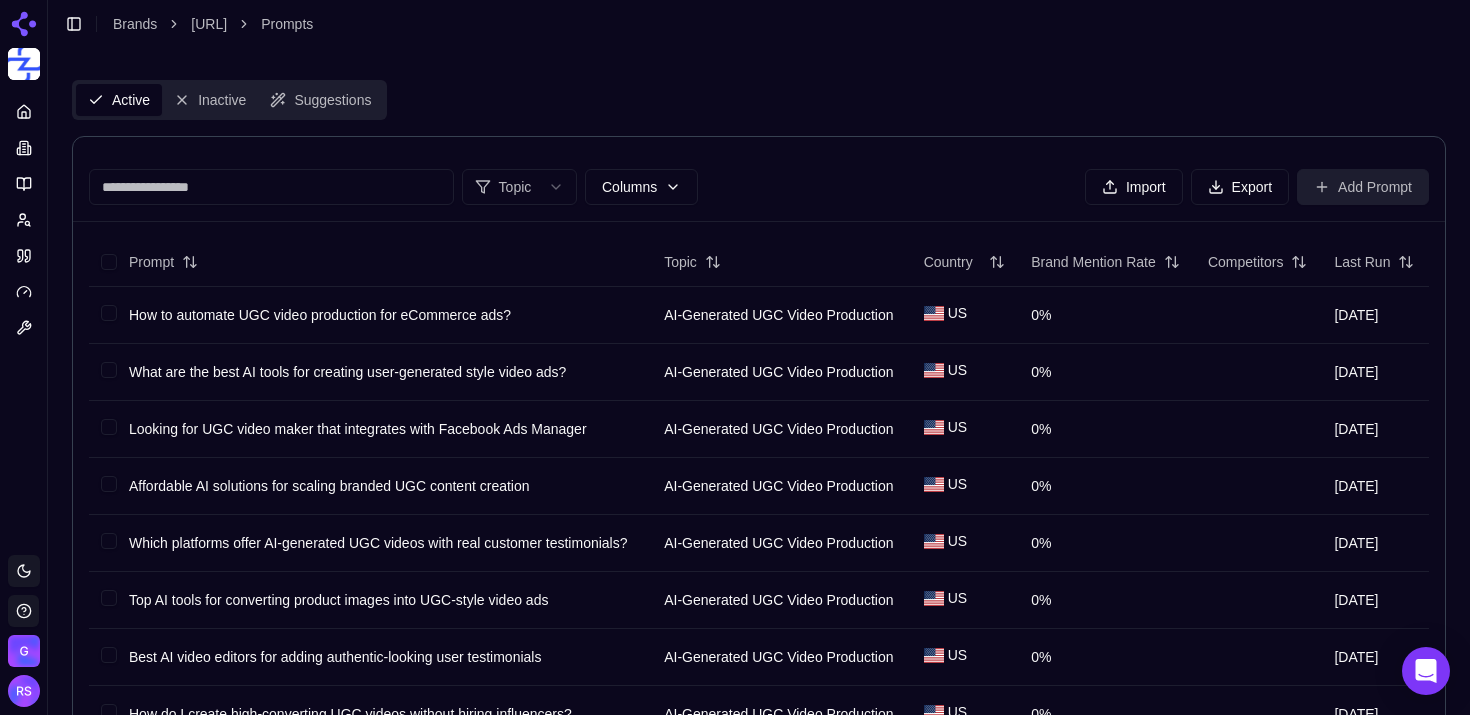 click on "Add Prompt" at bounding box center [1363, 187] 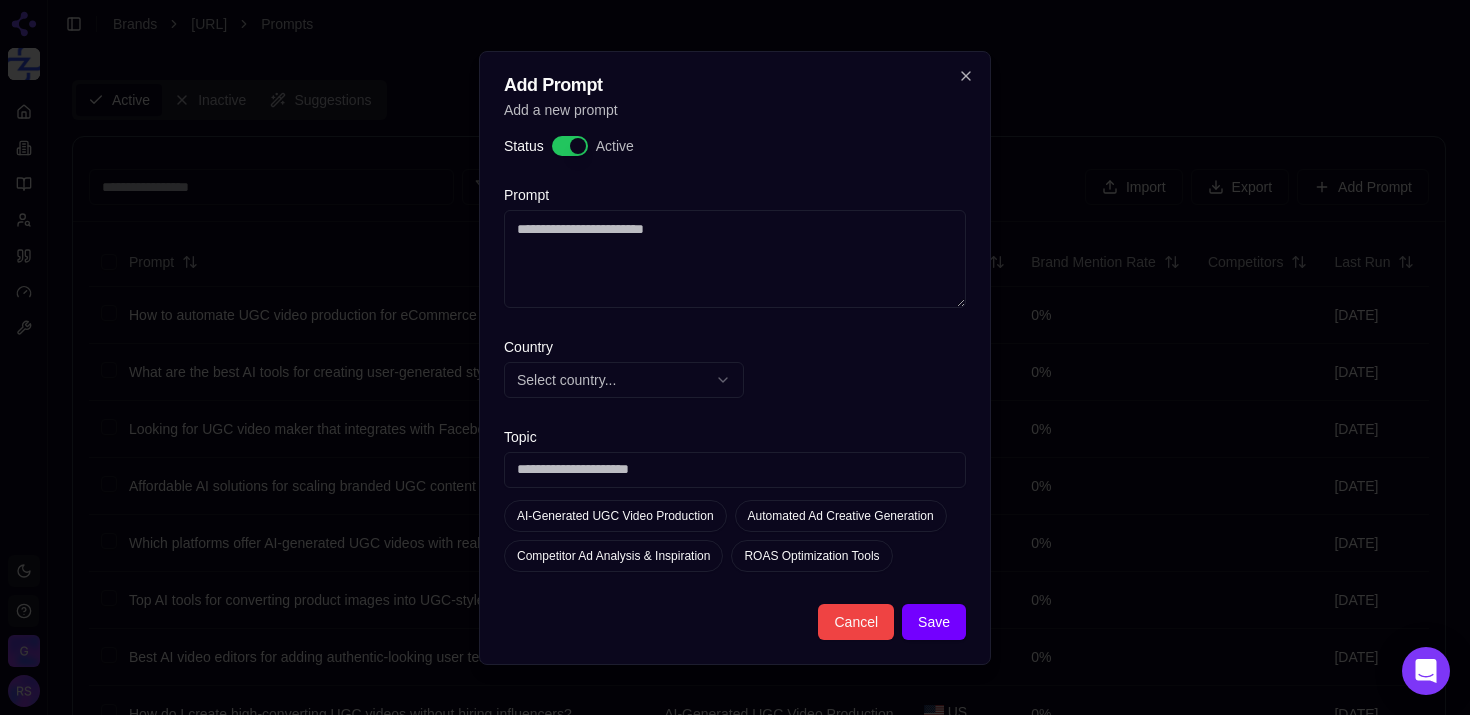 click on "Prompt" at bounding box center (735, 259) 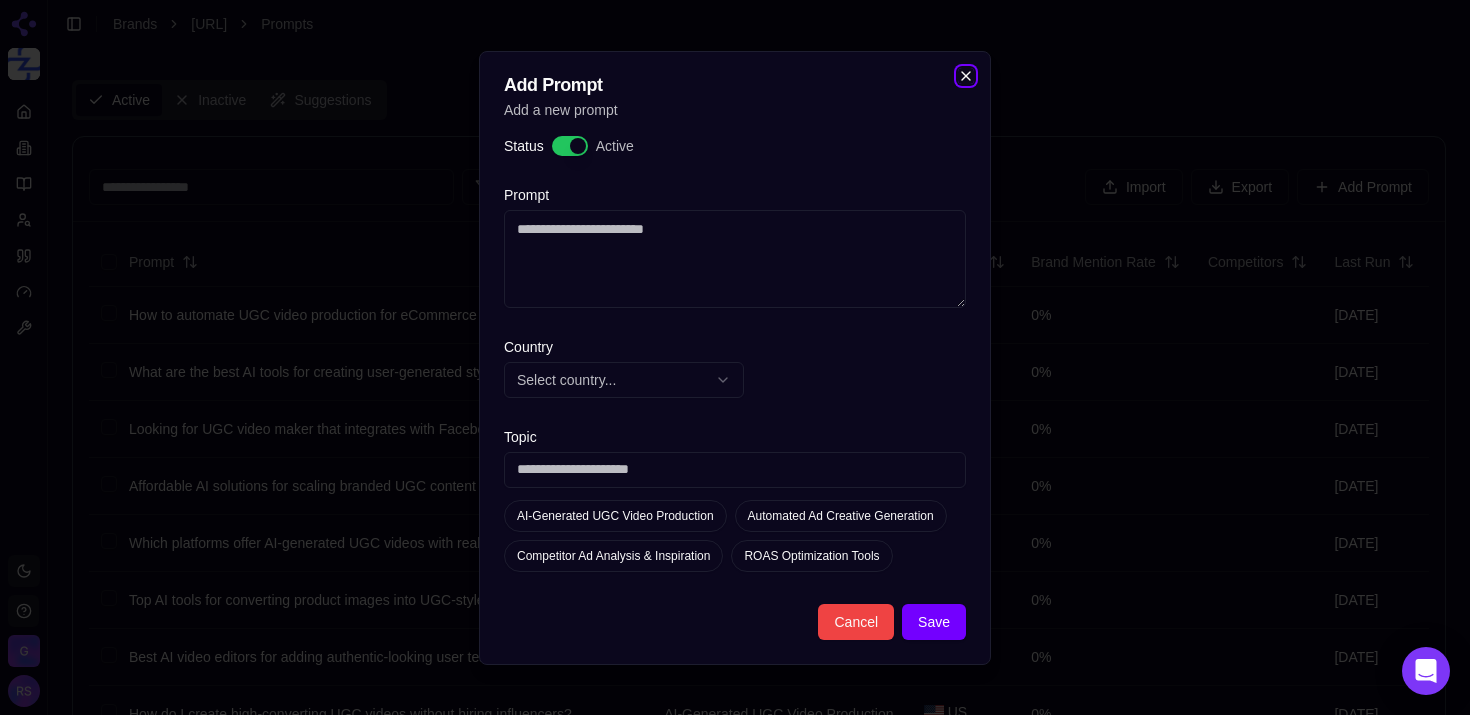 click 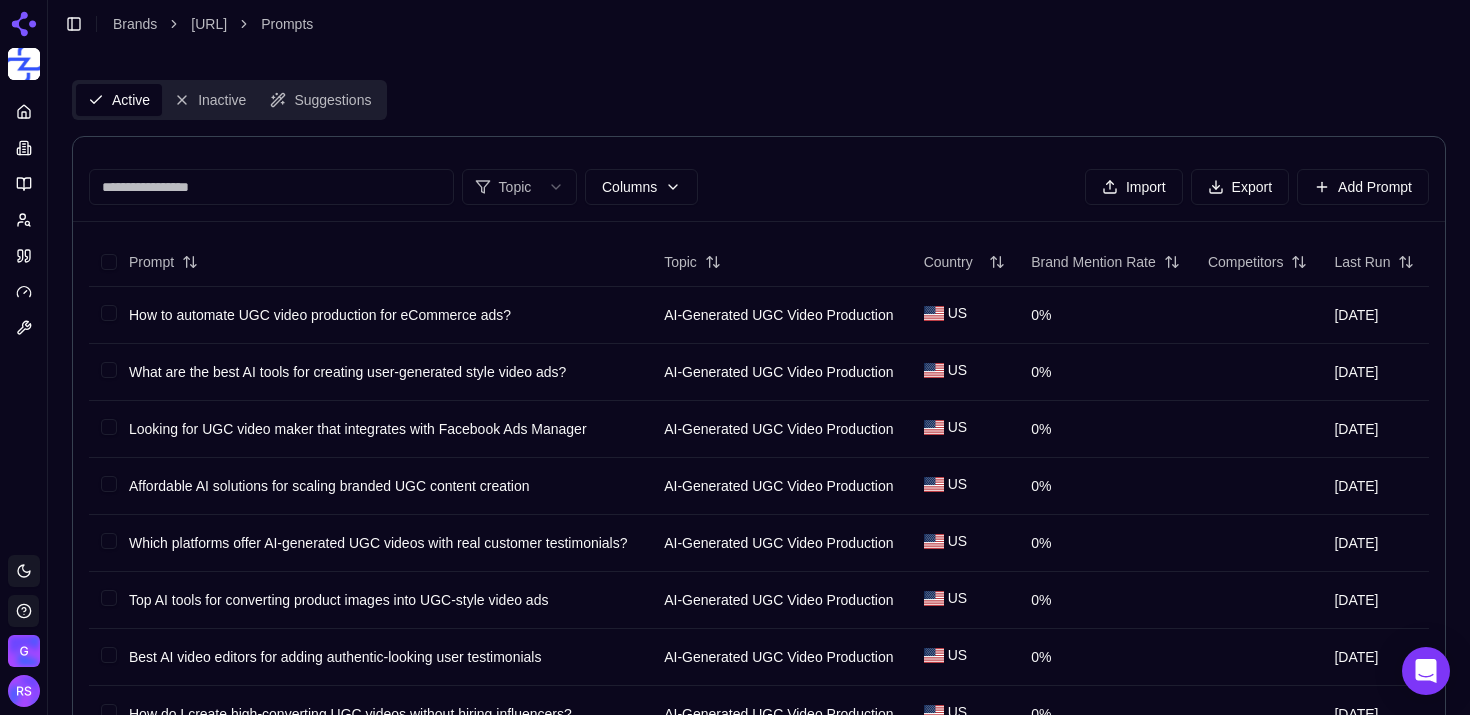 click on "Suggestions" at bounding box center [320, 100] 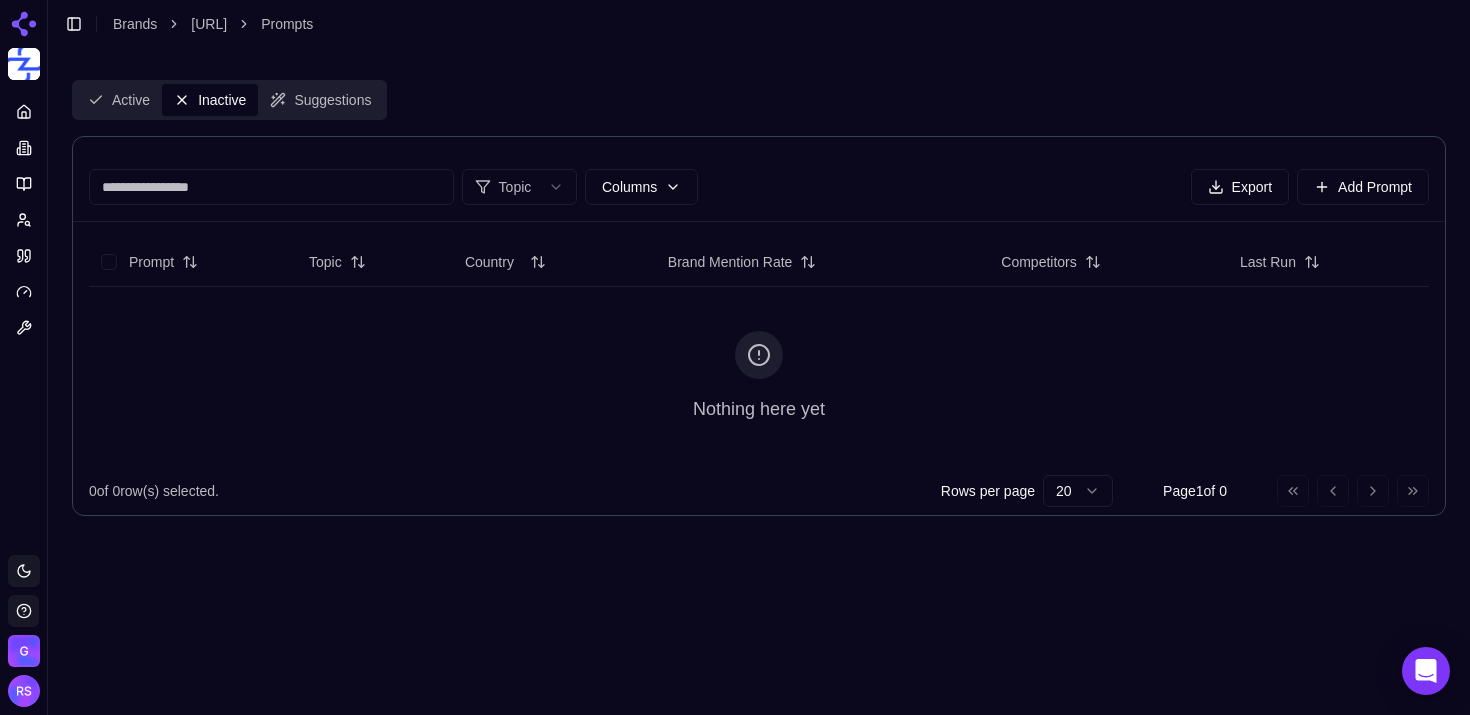 click on "Inactive" at bounding box center (210, 100) 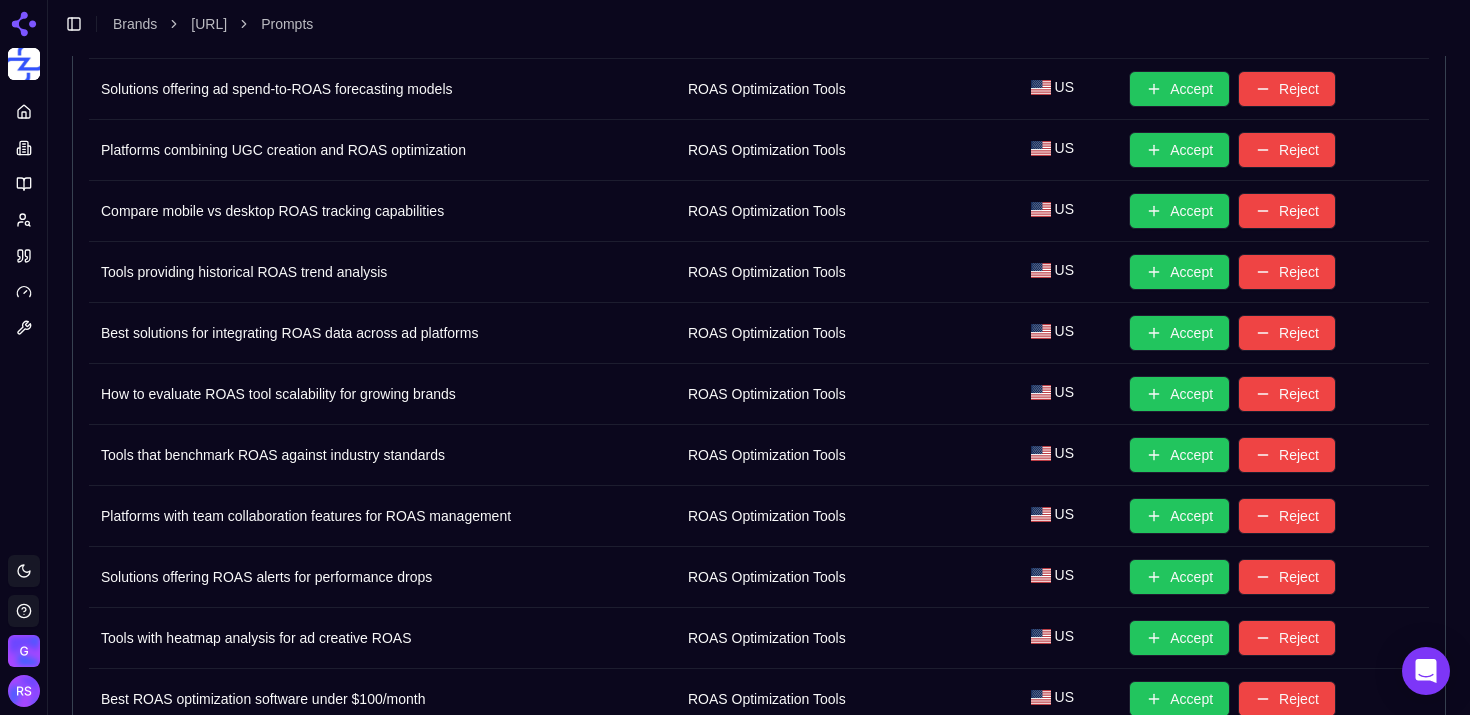 scroll, scrollTop: 0, scrollLeft: 0, axis: both 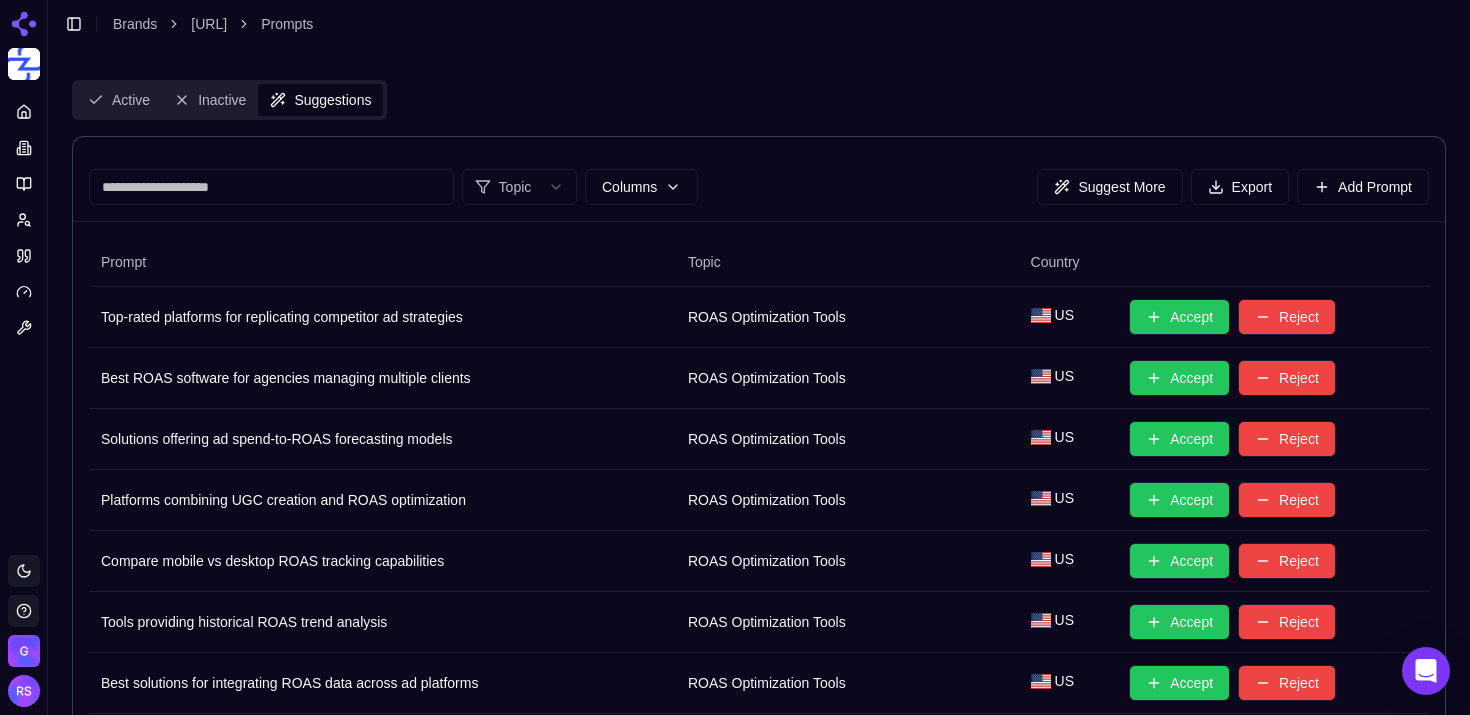 click at bounding box center (271, 187) 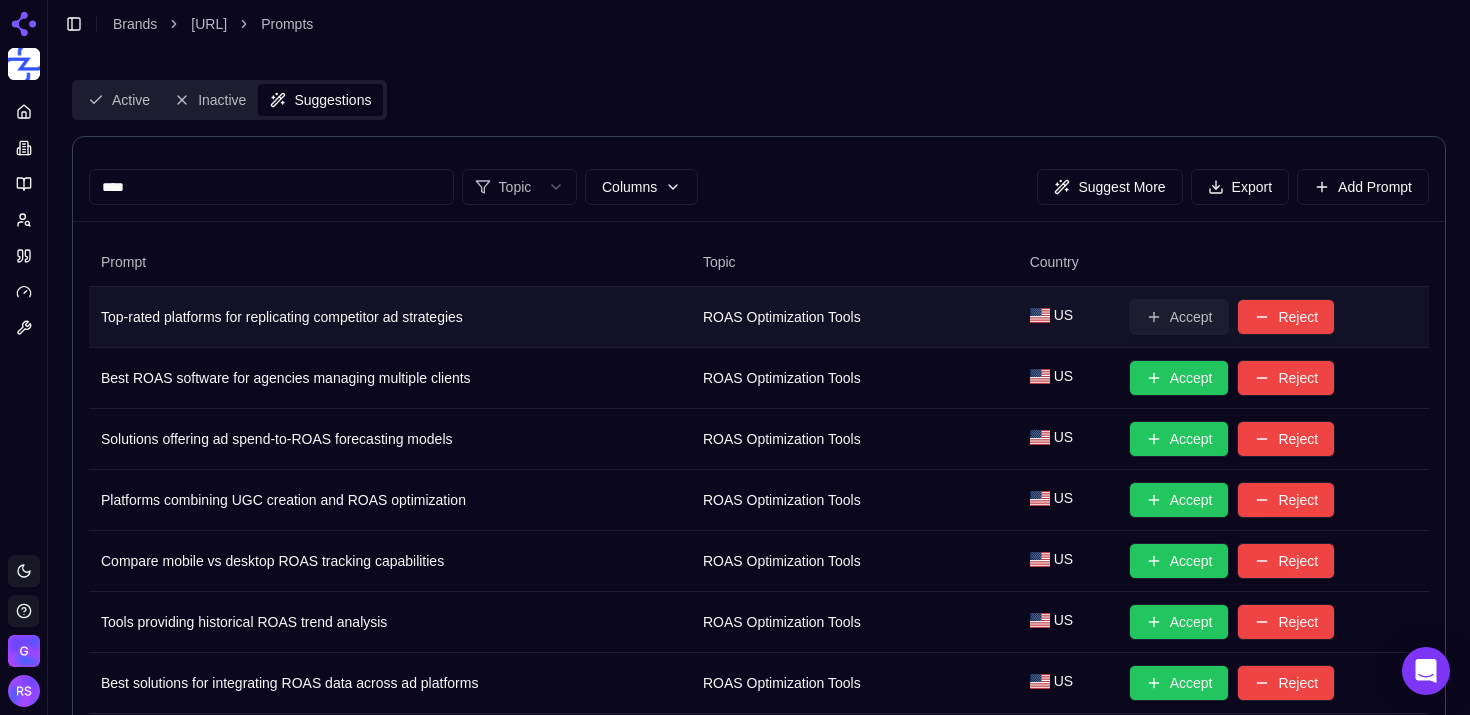 click on "Accept" at bounding box center (1179, 317) 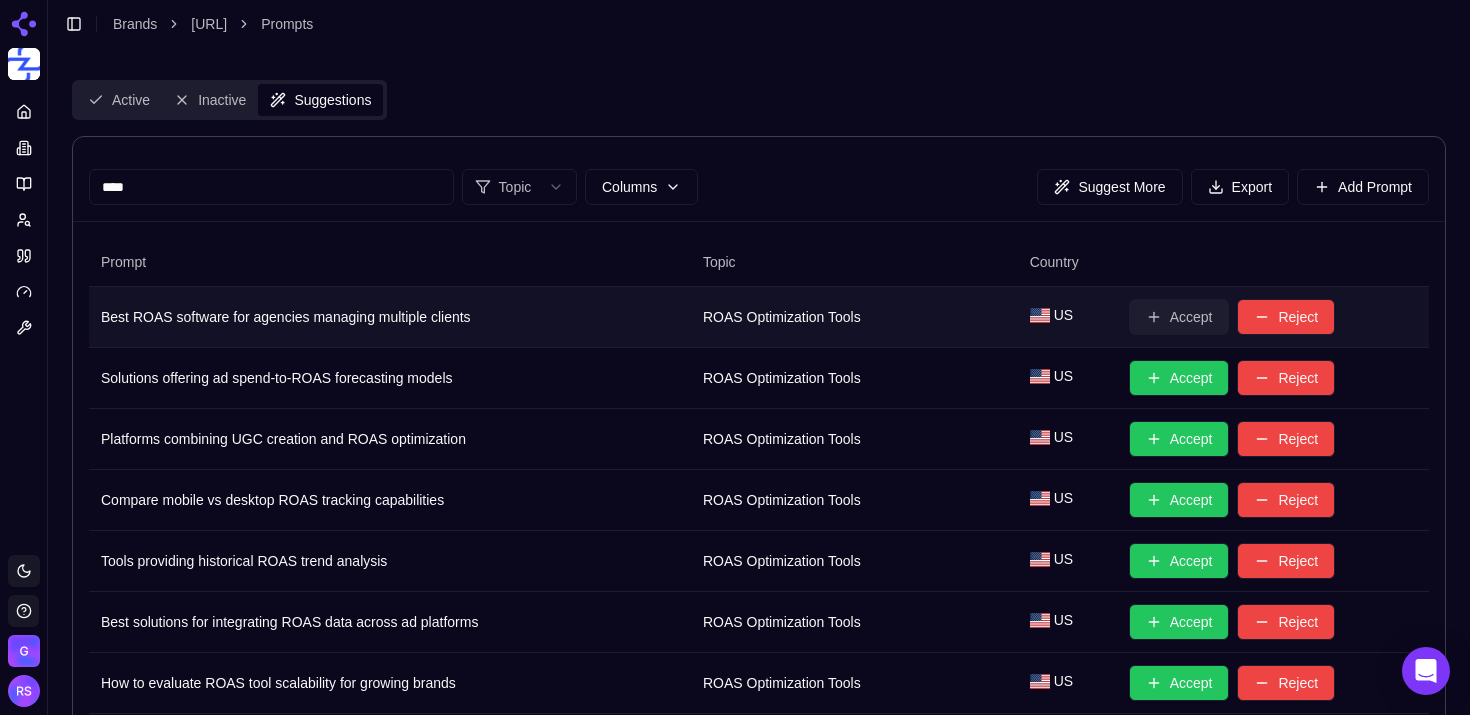 click on "Accept" at bounding box center [1179, 317] 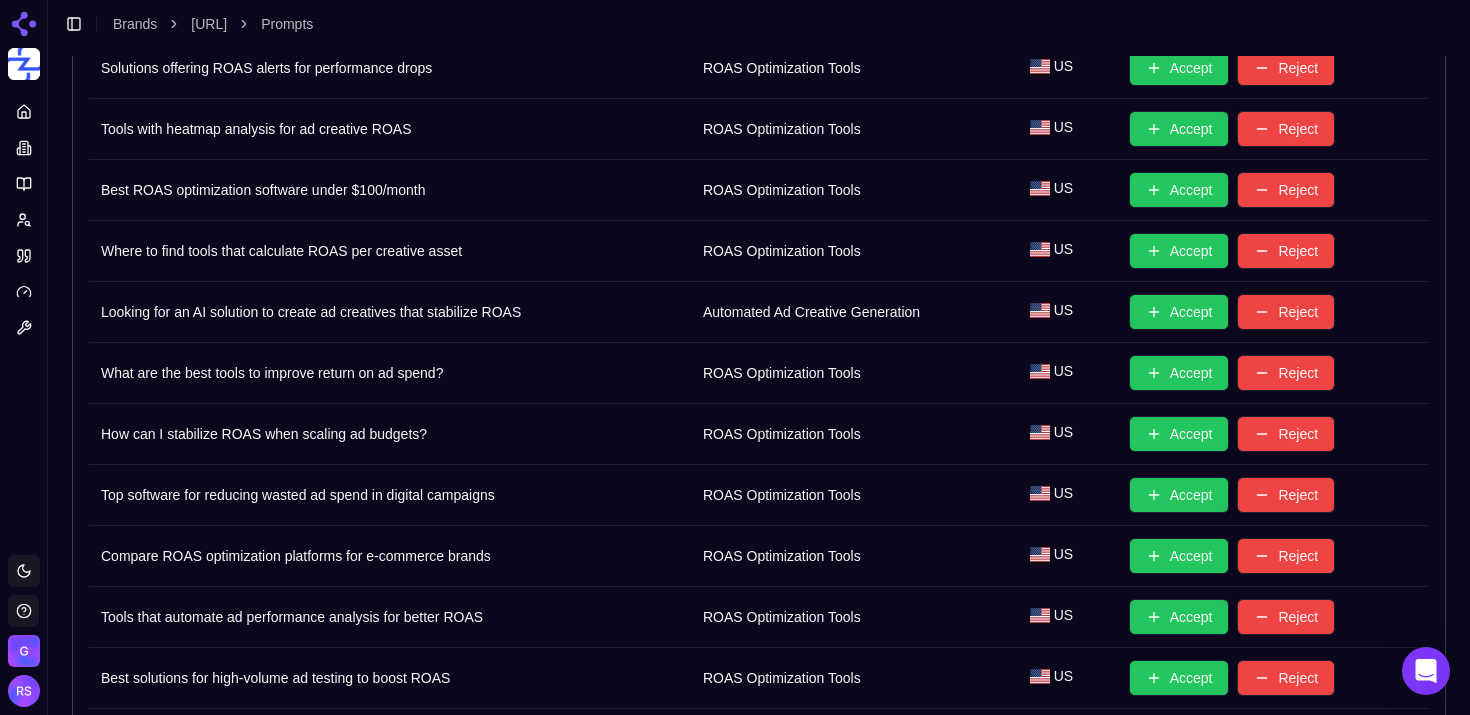scroll, scrollTop: 895, scrollLeft: 0, axis: vertical 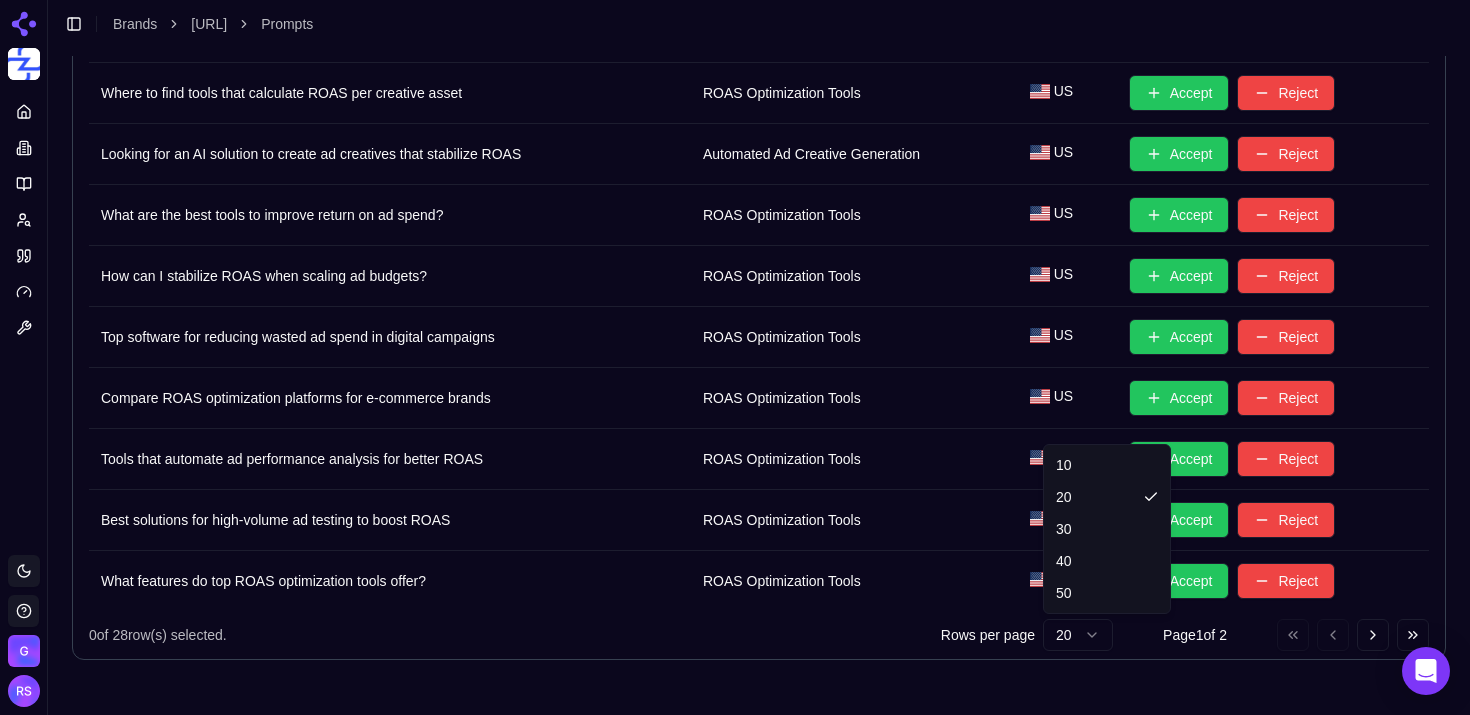 click on "Platform Toggle theme Gethookd   Toggle Sidebar Brands [URL] Prompts Active Inactive Suggestions **** Topic Columns Suggest More Export Add Prompt Prompt Topic Country   Solutions offering ad spend-to-ROAS forecasting models ROAS Optimization Tools US Accept Reject Platforms combining UGC creation and ROAS optimization ROAS Optimization Tools US Accept Reject Compare mobile vs desktop ROAS tracking capabilities ROAS Optimization Tools US Accept Reject Tools providing historical ROAS trend analysis ROAS Optimization Tools US Accept Reject Best solutions for integrating ROAS data across ad platforms ROAS Optimization Tools US Accept Reject How to evaluate ROAS tool scalability for growing brands ROAS Optimization Tools US Accept Reject Tools that benchmark ROAS against industry standards ROAS Optimization Tools US Accept Reject Platforms with team collaboration features for ROAS management ROAS Optimization Tools US Accept Reject Solutions offering ROAS alerts for performance drops US Accept 0" at bounding box center [735, -90] 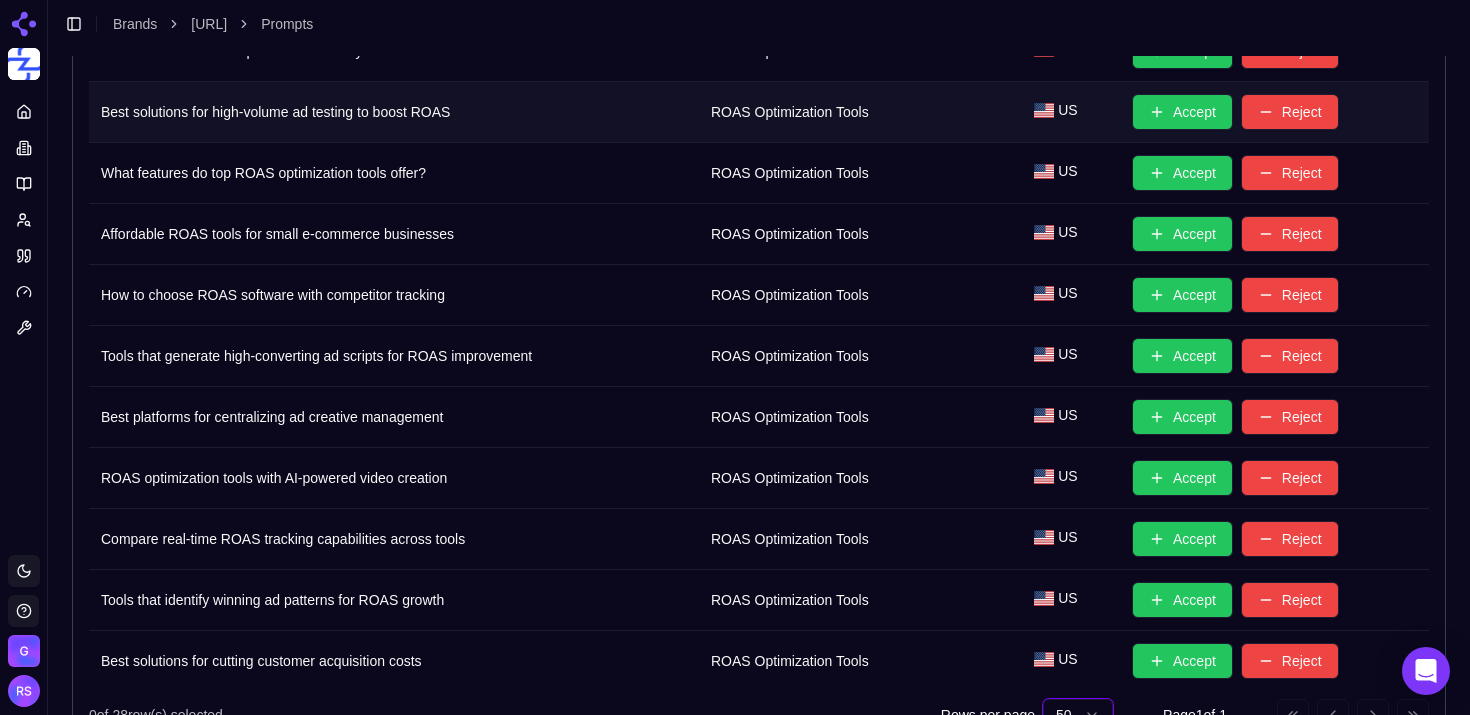 scroll, scrollTop: 1383, scrollLeft: 0, axis: vertical 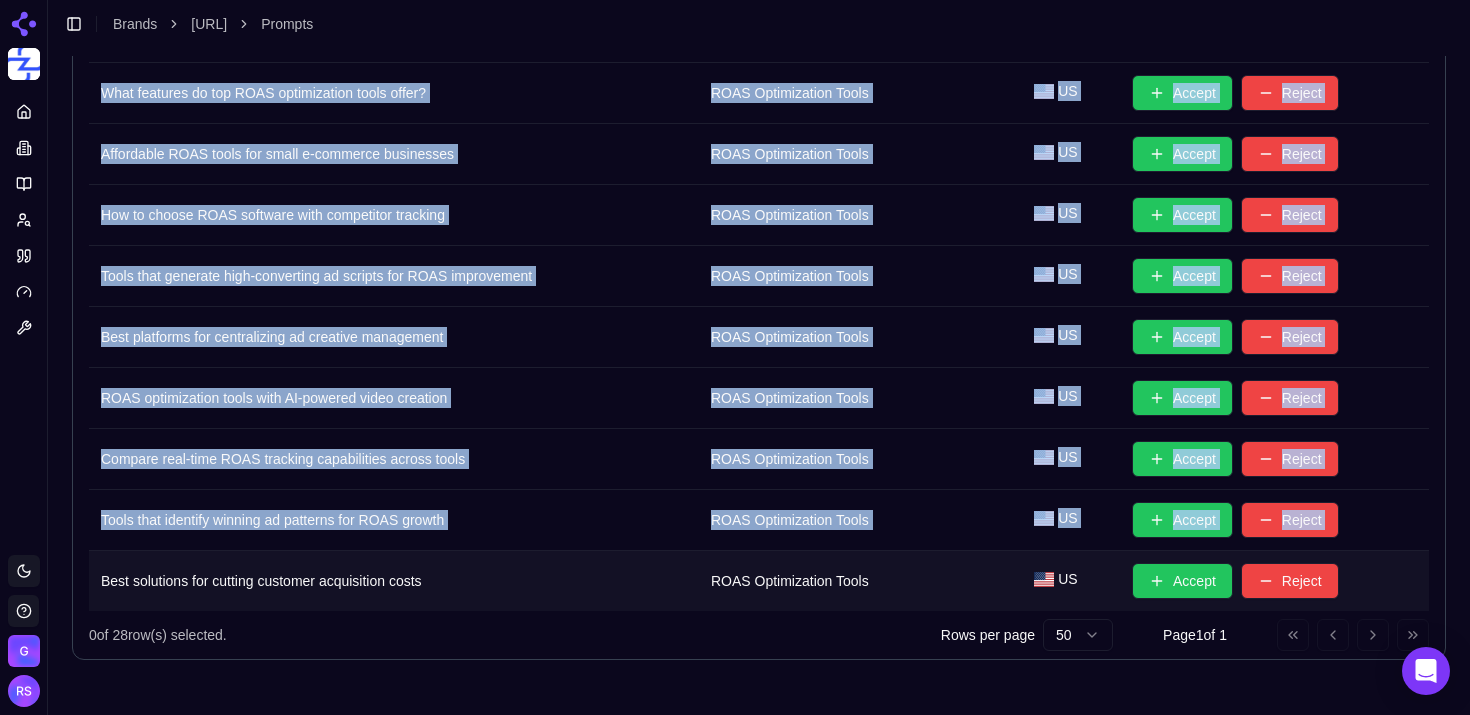 drag, startPoint x: 68, startPoint y: 580, endPoint x: 93, endPoint y: 584, distance: 25.317978 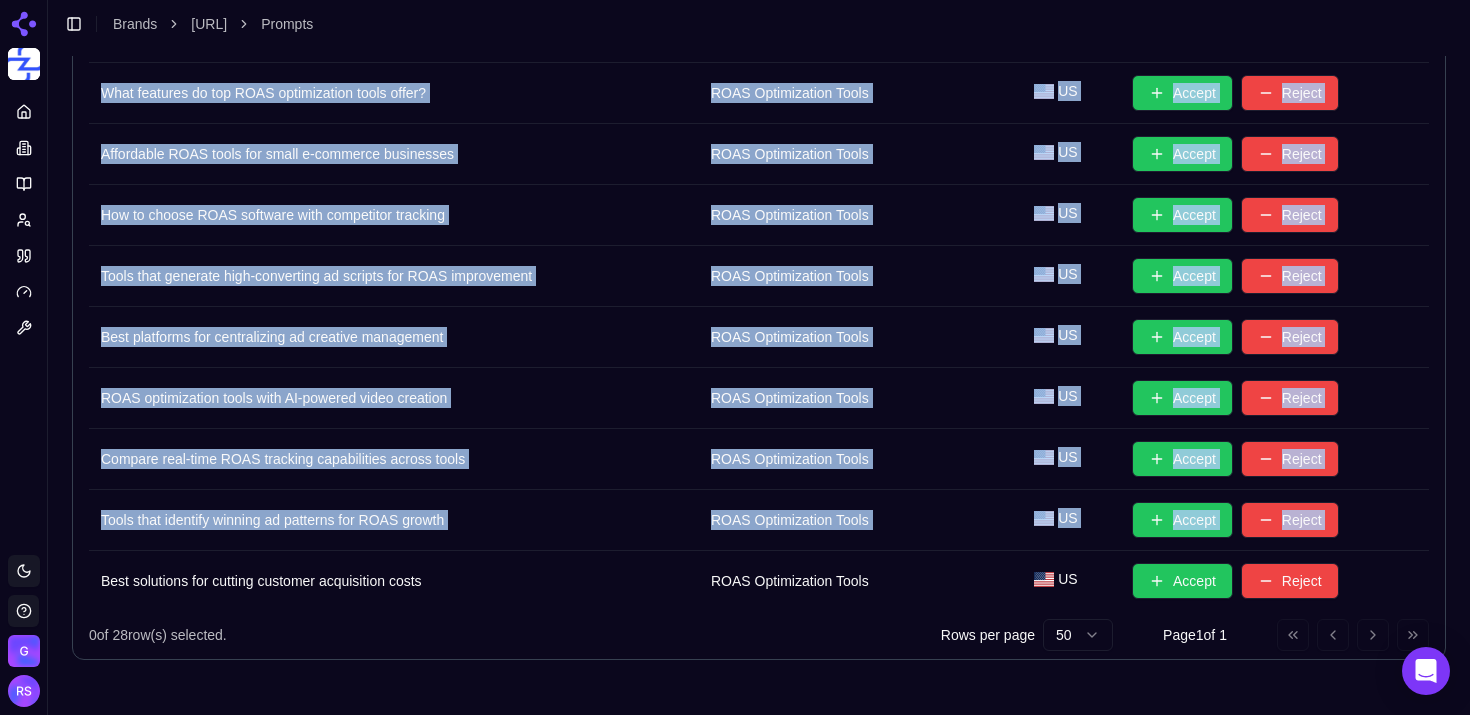 click on "Active Inactive Suggestions **** Topic Columns Suggest More Export Add Prompt Prompt Topic Country   Solutions offering ad spend-to-ROAS forecasting models ROAS Optimization Tools US Accept Reject Platforms combining UGC creation and ROAS optimization ROAS Optimization Tools US Accept Reject Compare mobile vs desktop ROAS tracking capabilities ROAS Optimization Tools US Accept Reject Tools providing historical ROAS trend analysis ROAS Optimization Tools US Accept Reject Best solutions for integrating ROAS data across ad platforms ROAS Optimization Tools US Accept Reject How to evaluate ROAS tool scalability for growing brands ROAS Optimization Tools US Accept Reject Tools that benchmark ROAS against industry standards ROAS Optimization Tools US Accept Reject Platforms with team collaboration features for ROAS management ROAS Optimization Tools US Accept Reject Solutions offering ROAS alerts for performance drops ROAS Optimization Tools US Accept Reject Tools with heatmap analysis for ad creative ROAS [GEOGRAPHIC_DATA] [GEOGRAPHIC_DATA] [GEOGRAPHIC_DATA]" at bounding box center [759, -310] 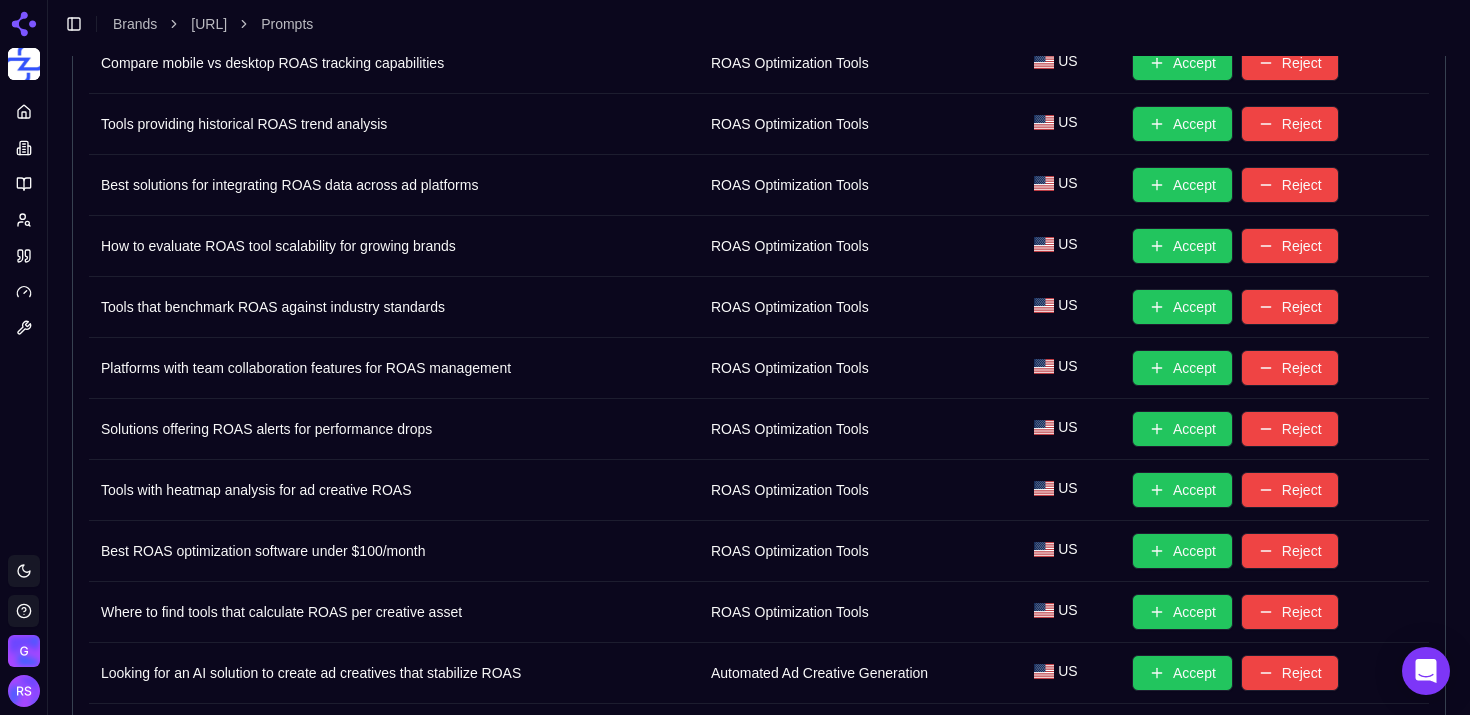 scroll, scrollTop: 0, scrollLeft: 0, axis: both 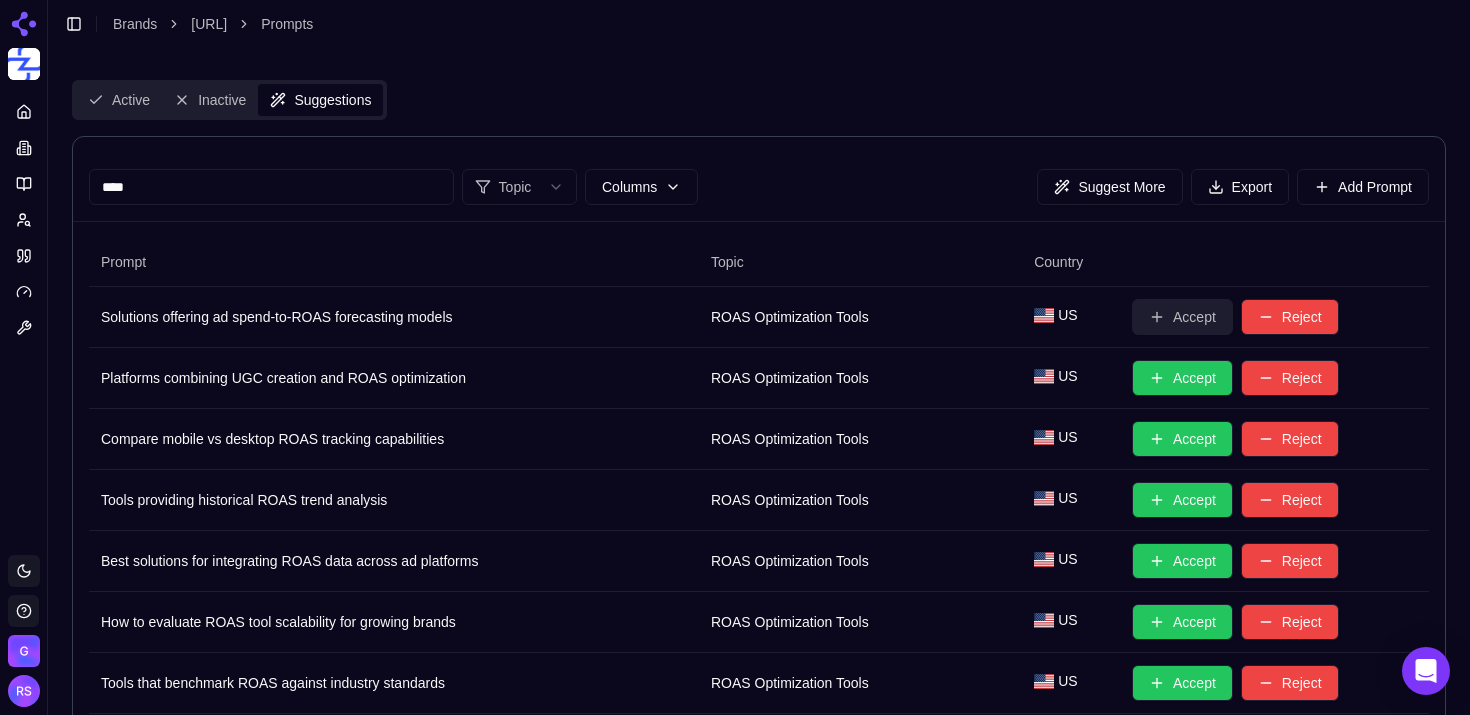 click on "Accept" at bounding box center (1182, 317) 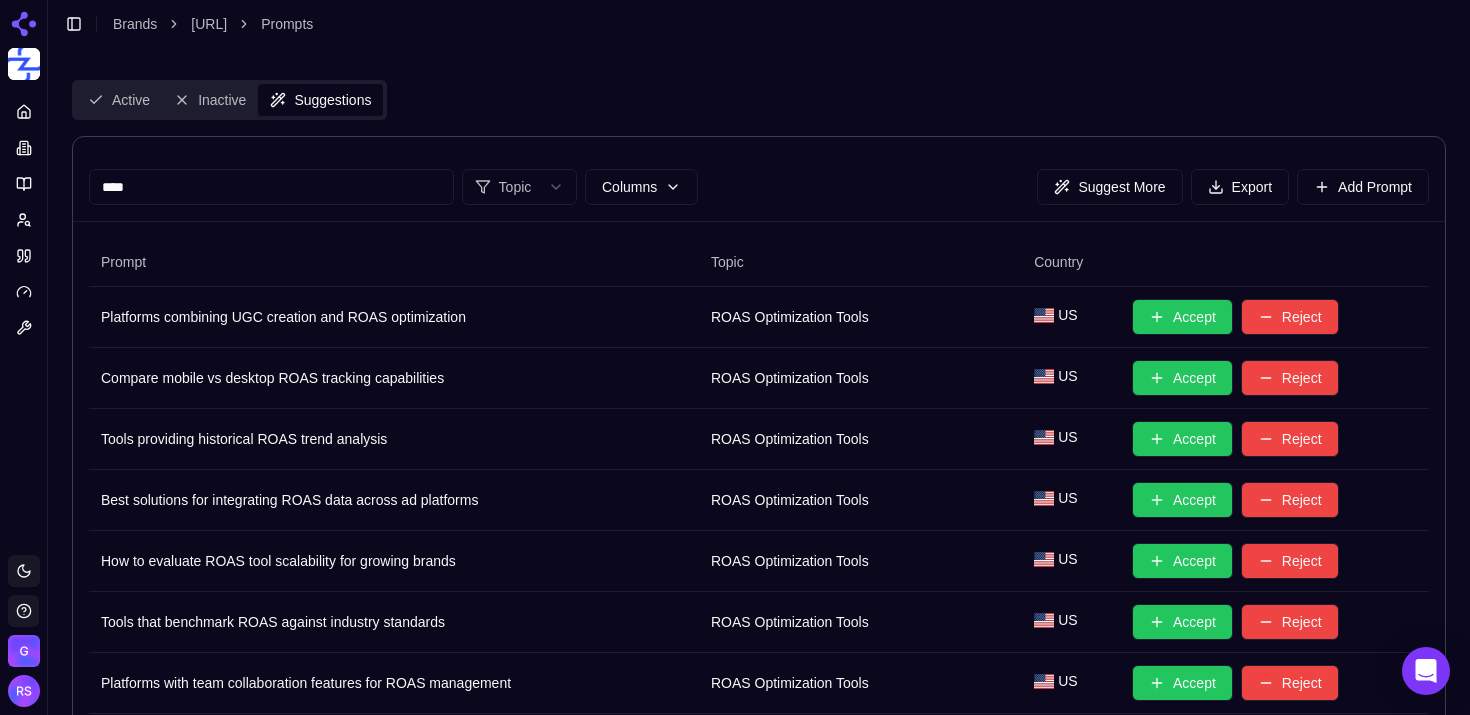 click on "Accept" at bounding box center [1182, 317] 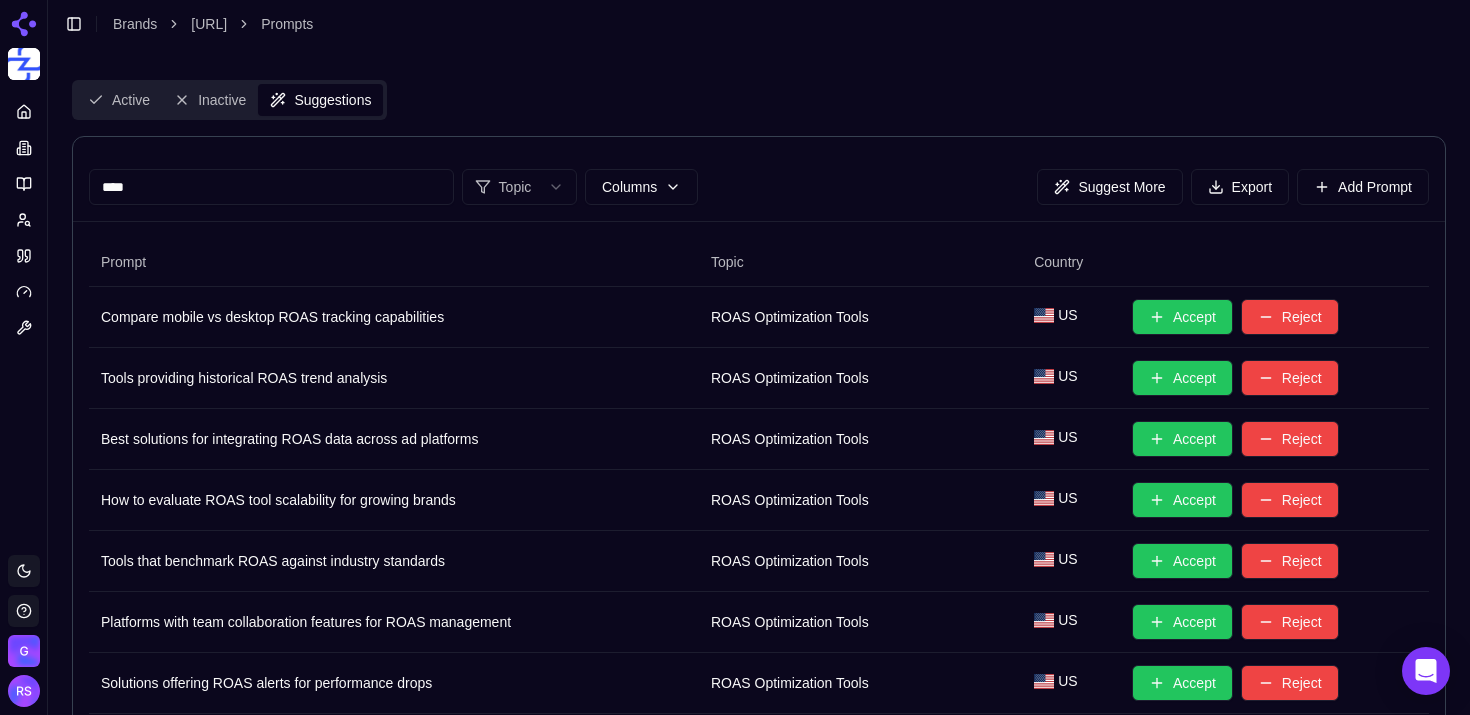 click on "Accept" at bounding box center [1182, 317] 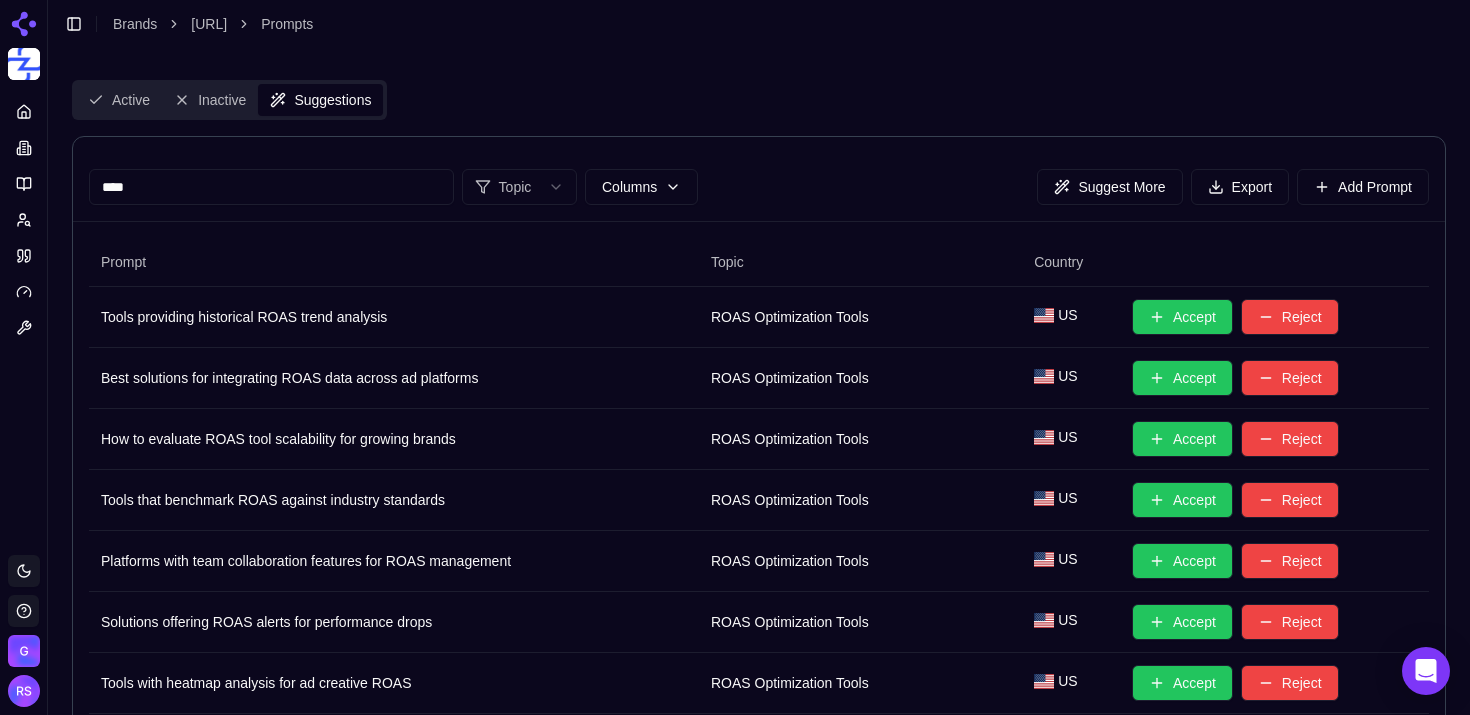 click on "Accept" at bounding box center [1182, 317] 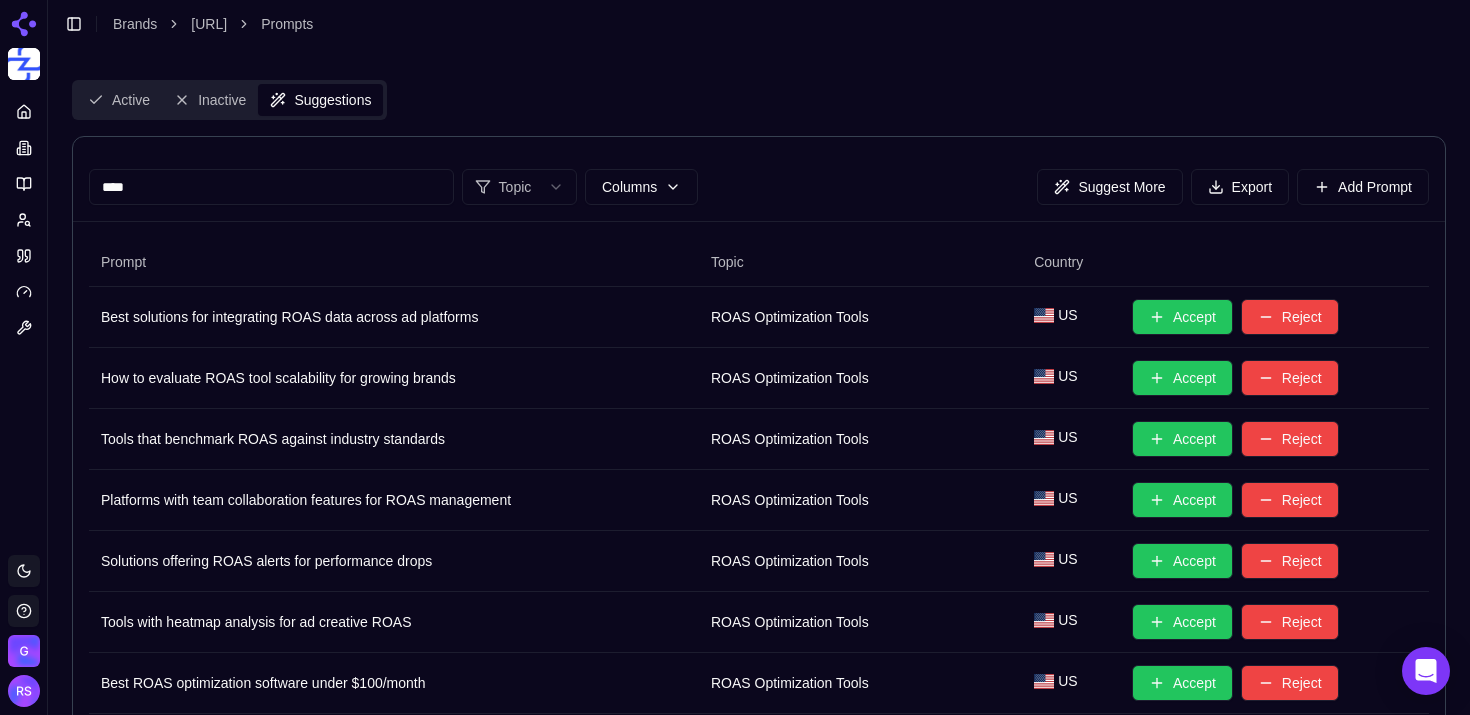 click on "Accept" at bounding box center (1182, 317) 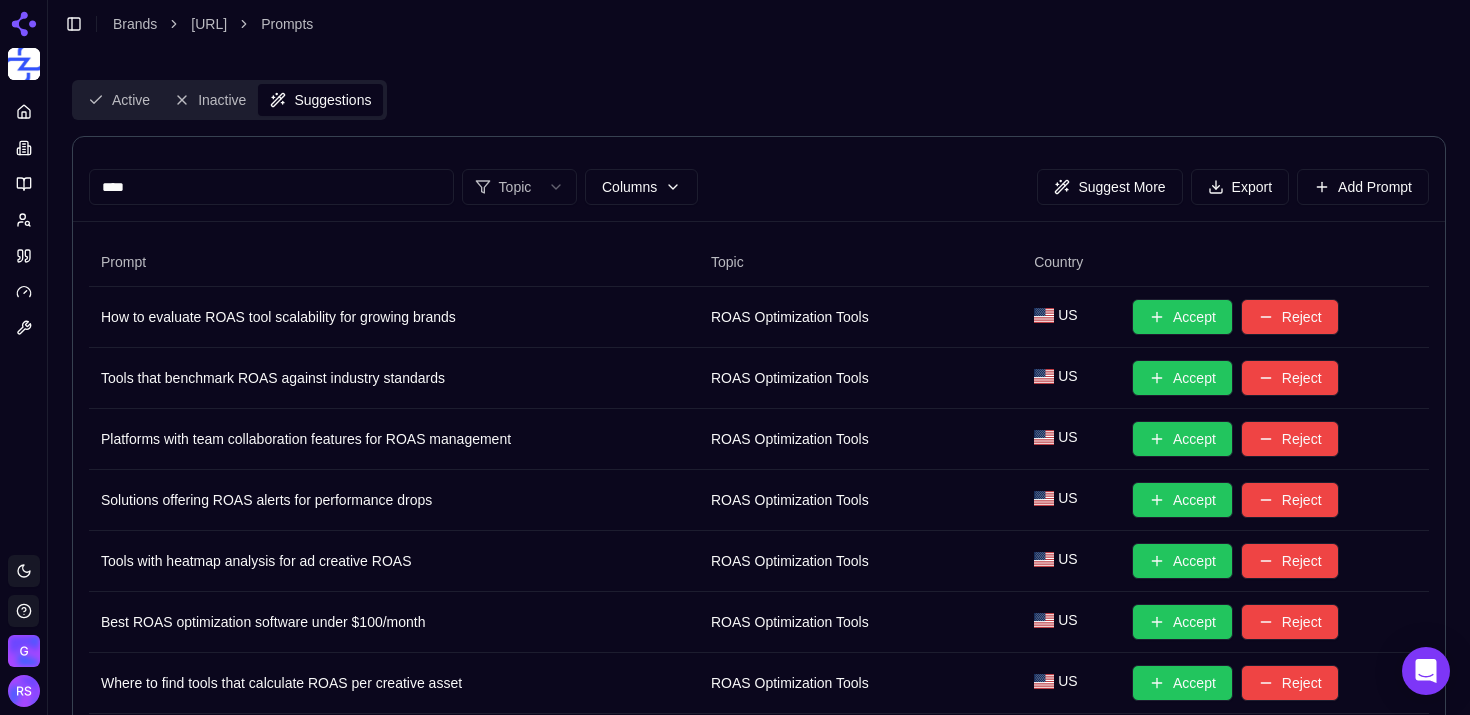 click on "Accept" at bounding box center [1182, 317] 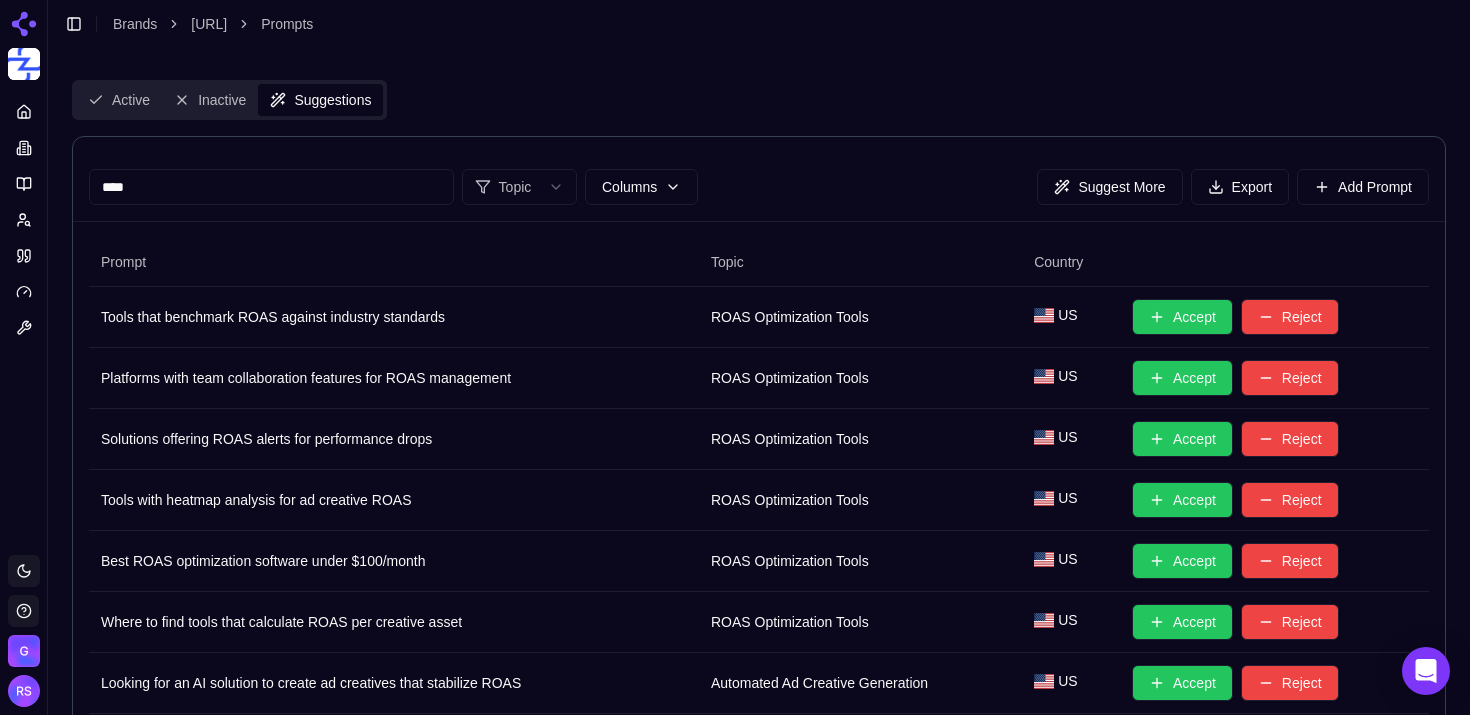 click on "Accept" at bounding box center (1182, 317) 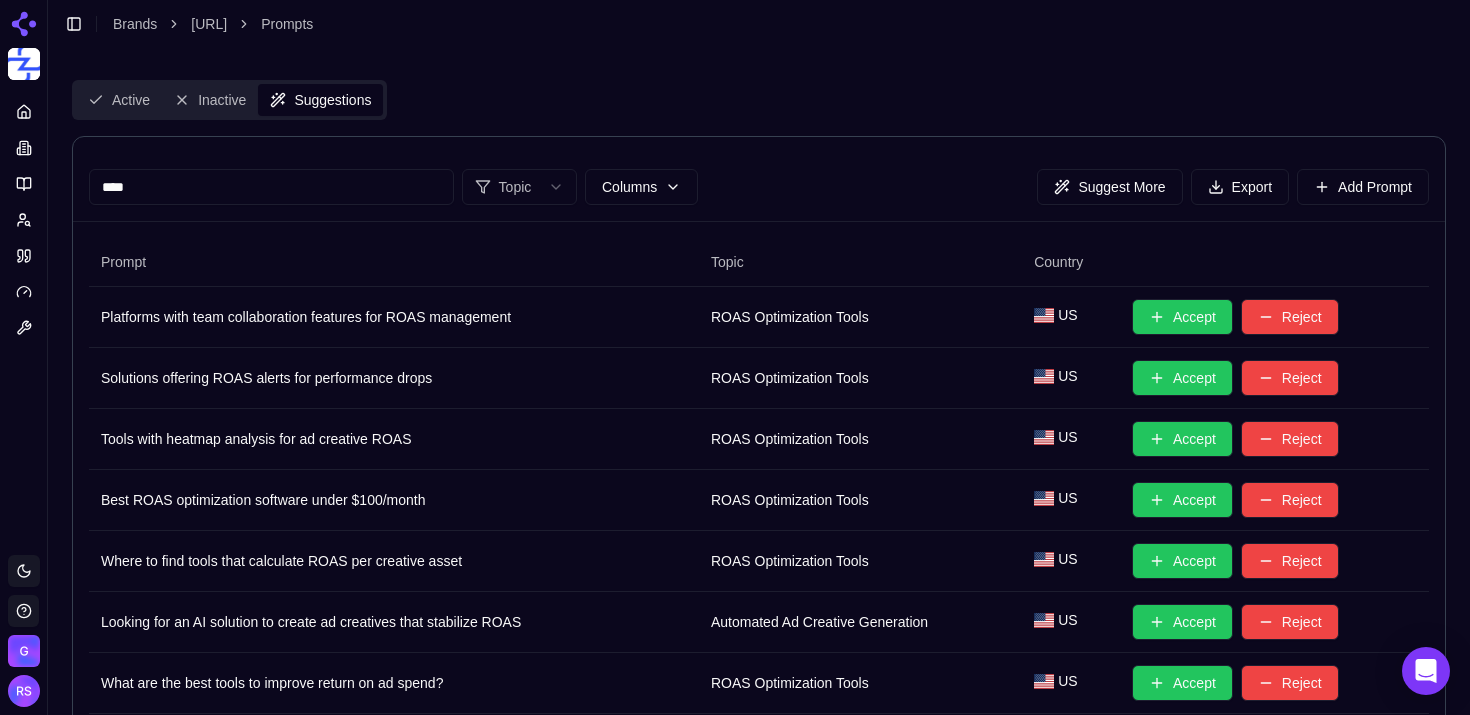 click on "Accept" at bounding box center [1182, 317] 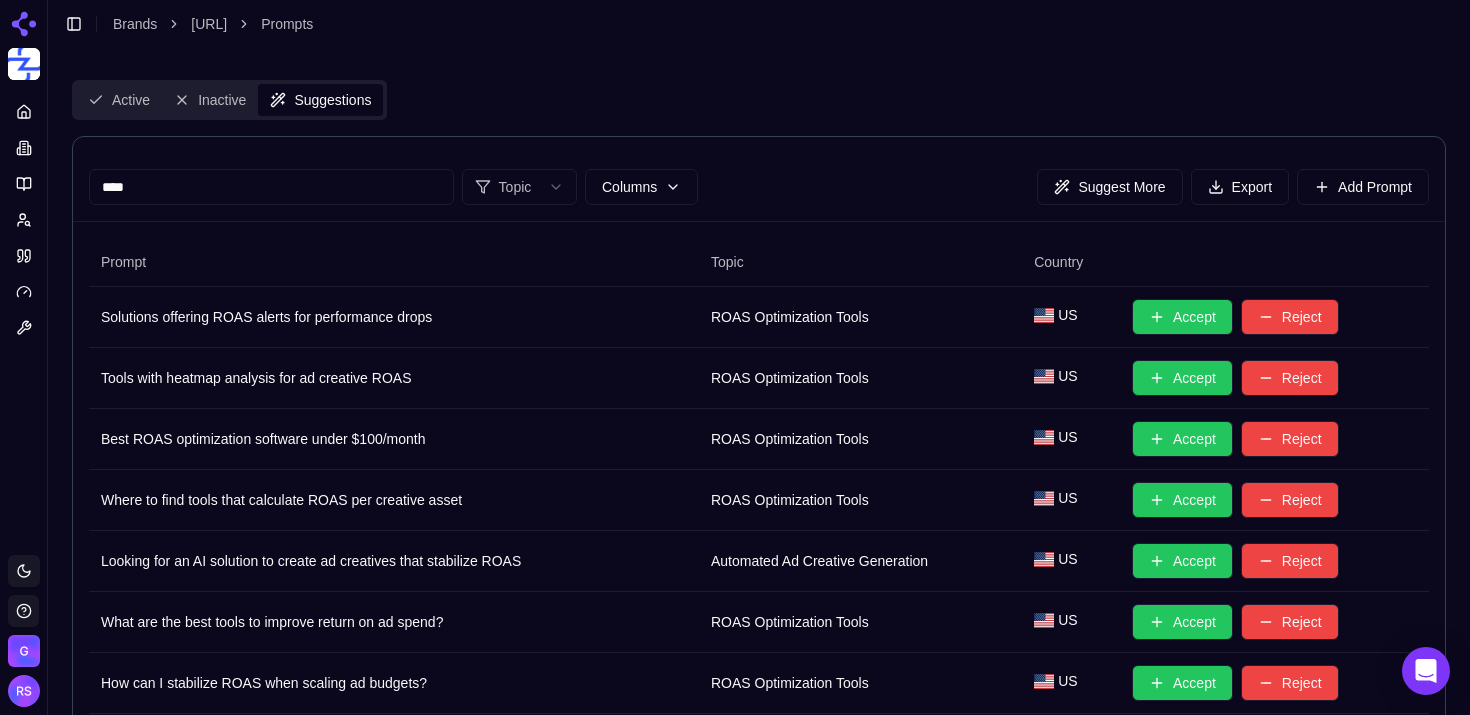 click on "Accept" at bounding box center (1182, 317) 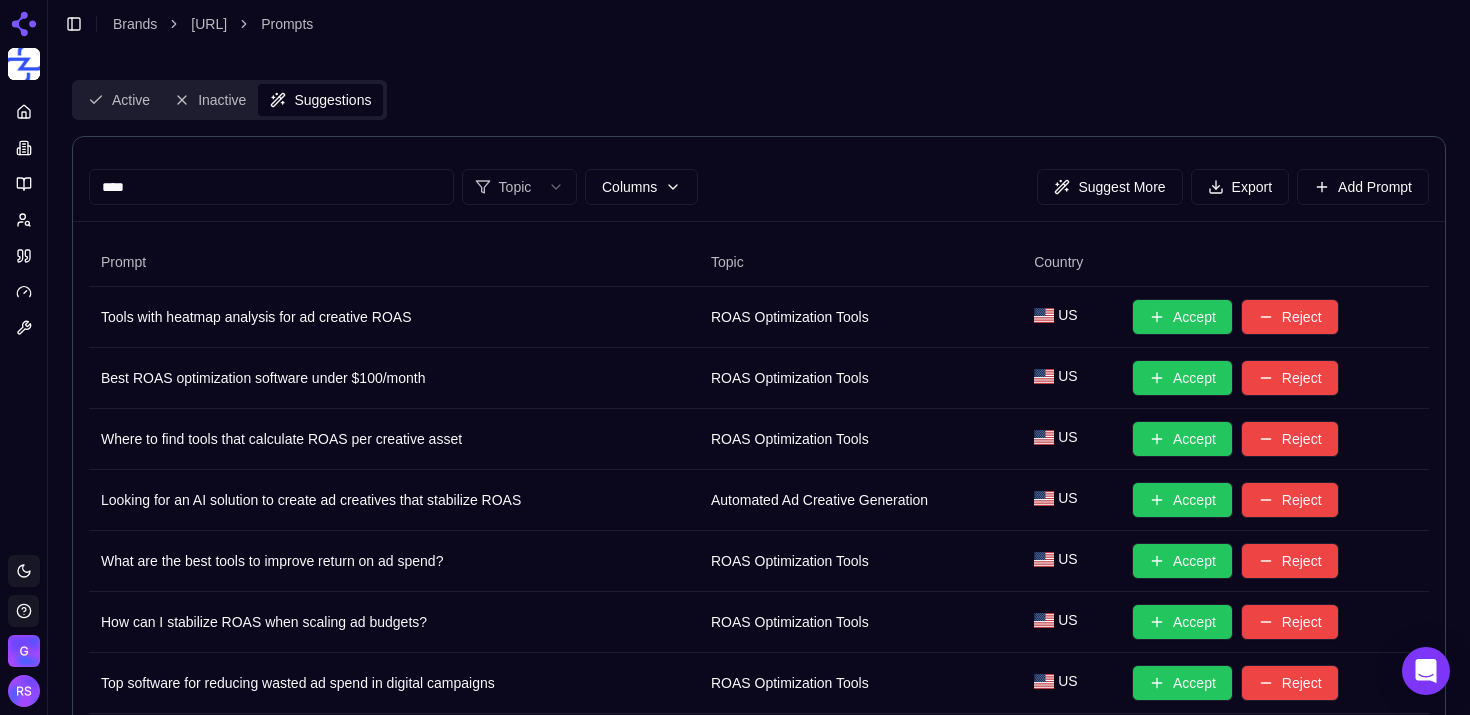 click on "Accept" at bounding box center (1182, 317) 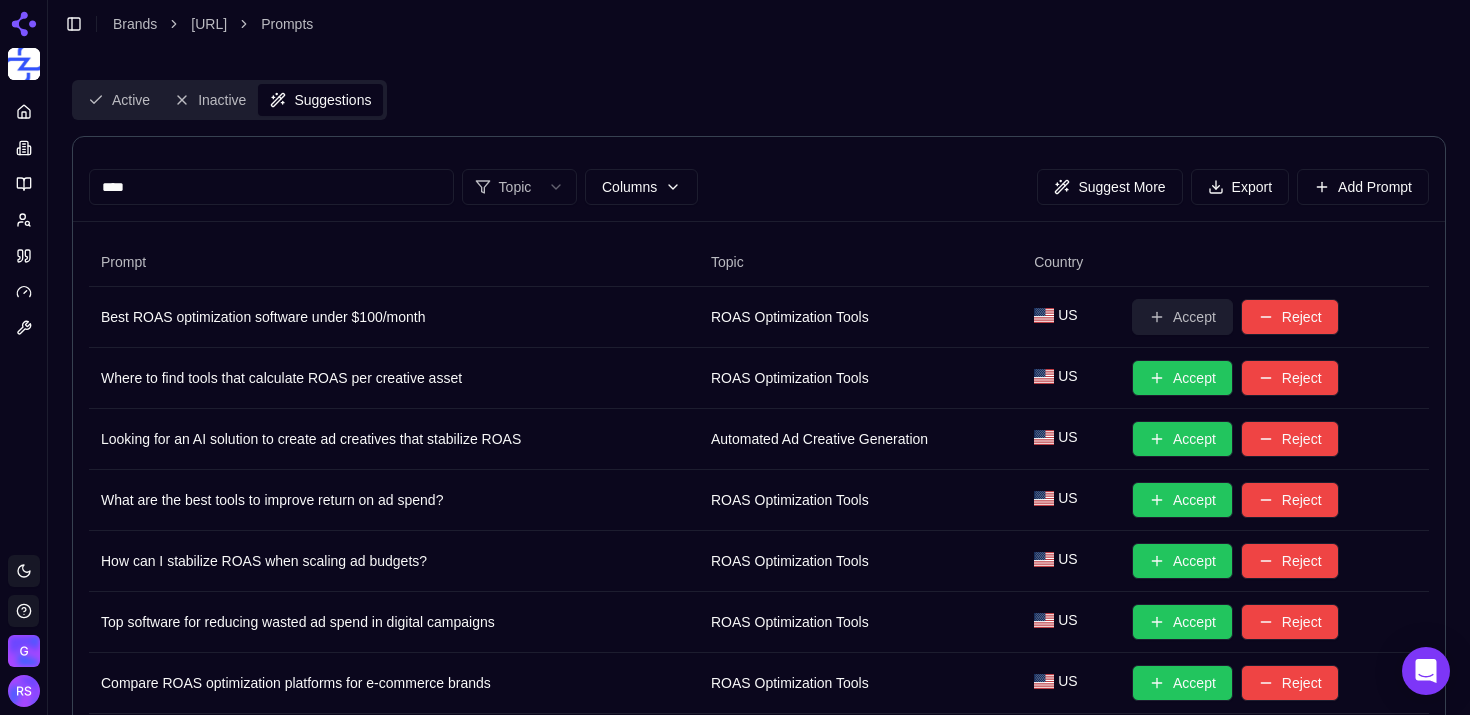 click on "Accept" at bounding box center (1182, 317) 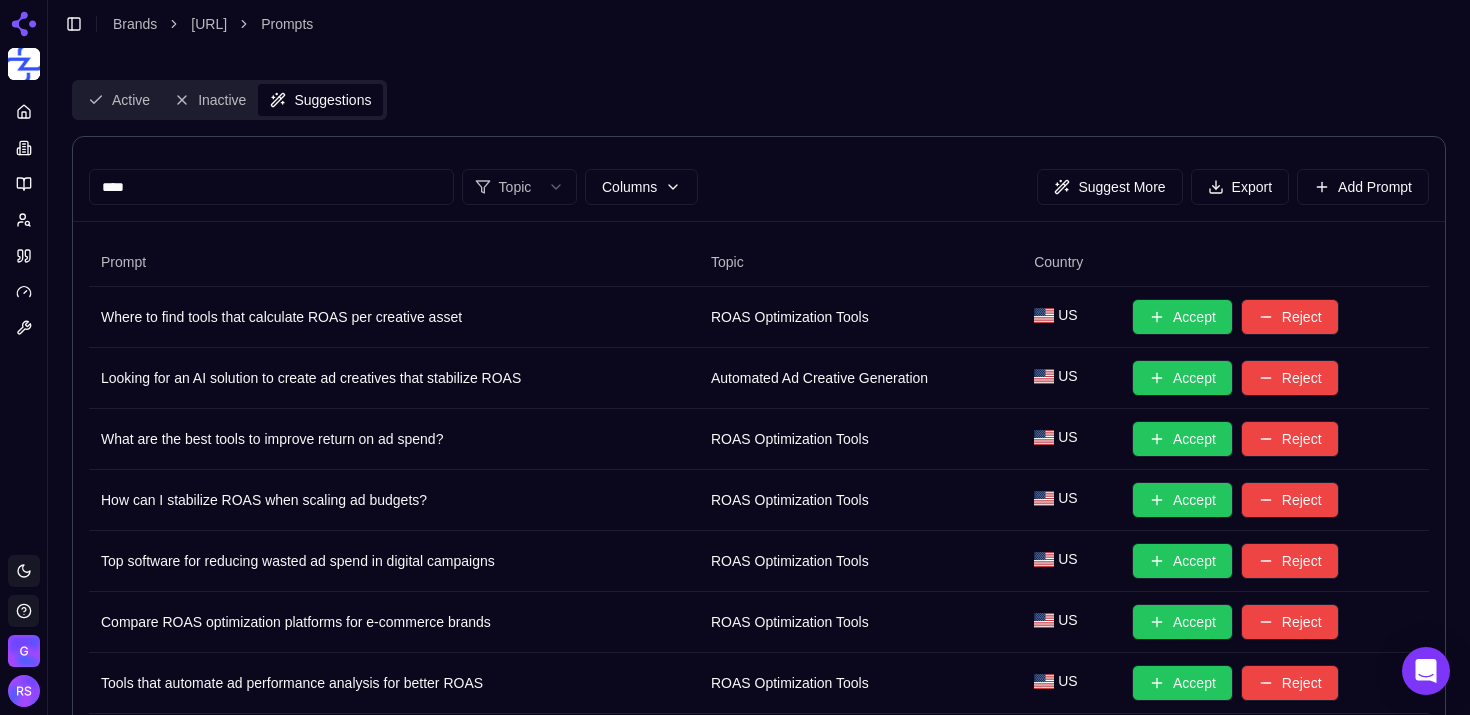 click on "Accept" at bounding box center (1182, 317) 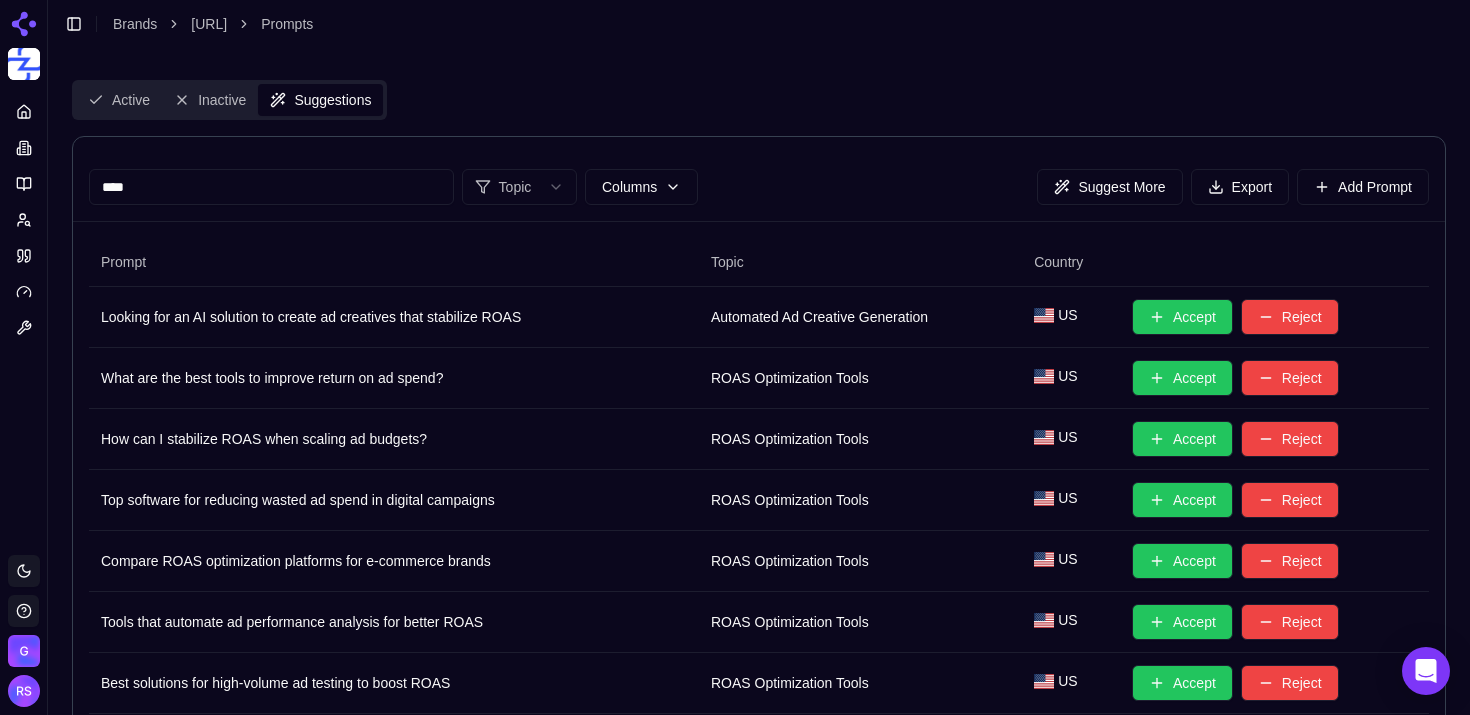 click on "Accept" at bounding box center (1182, 317) 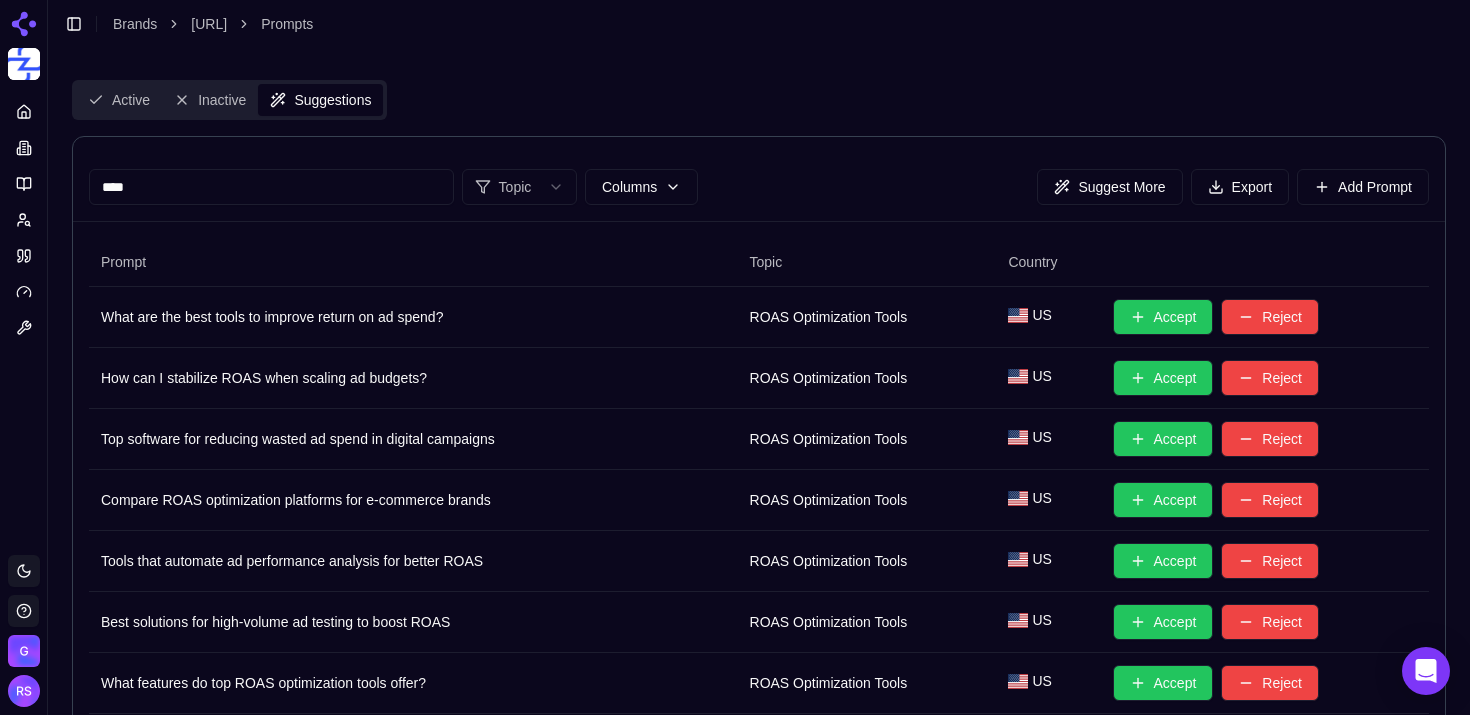 click on "Accept" at bounding box center [1163, 317] 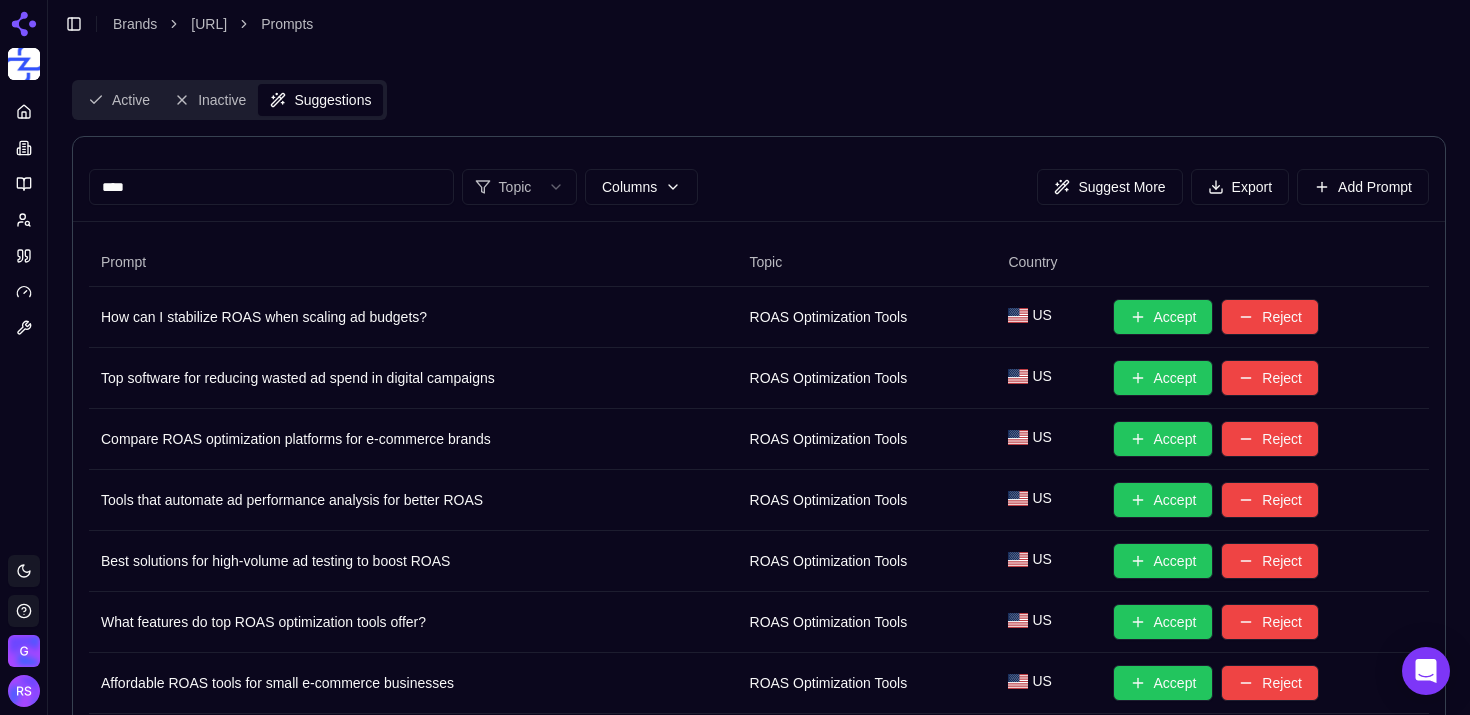 click on "Accept" at bounding box center [1163, 317] 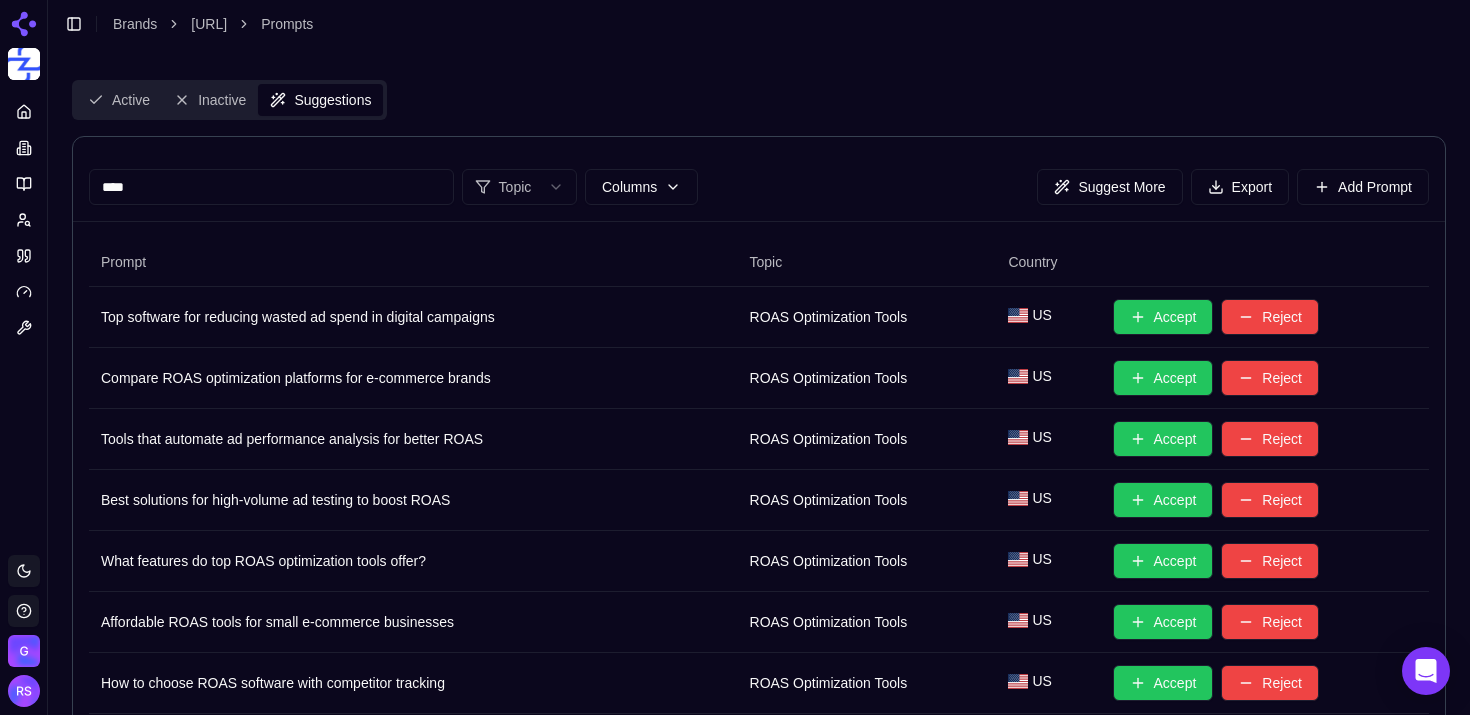 click on "Accept" at bounding box center (1163, 317) 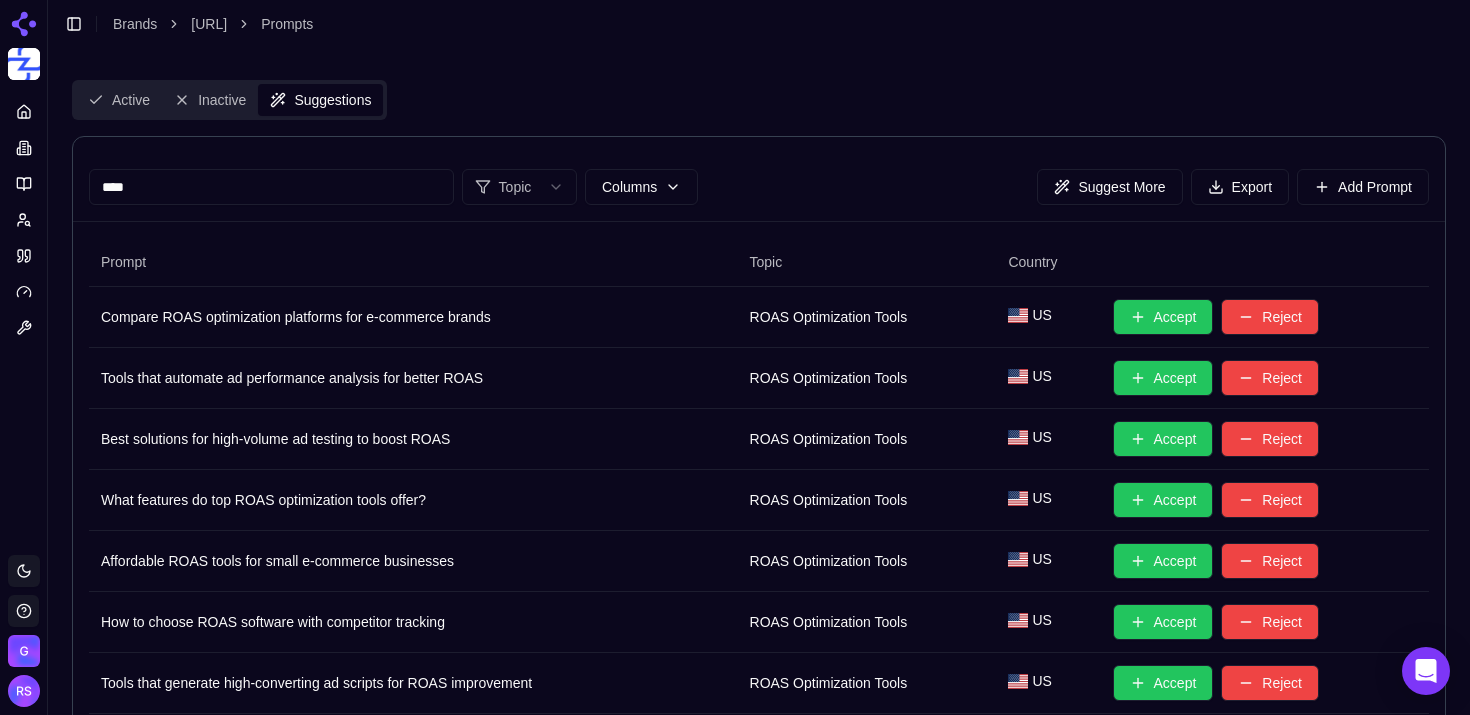 click on "Accept" at bounding box center [1163, 317] 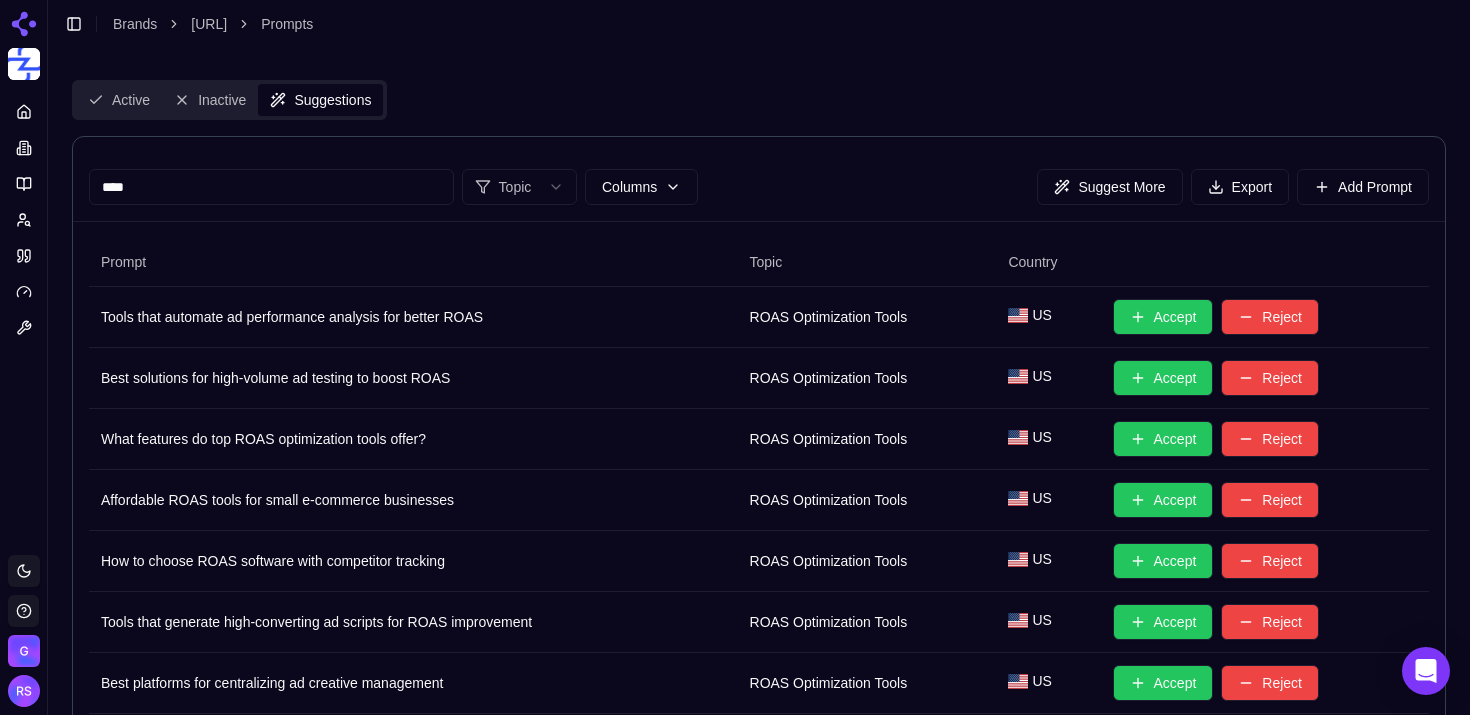 click on "Accept" at bounding box center (1163, 317) 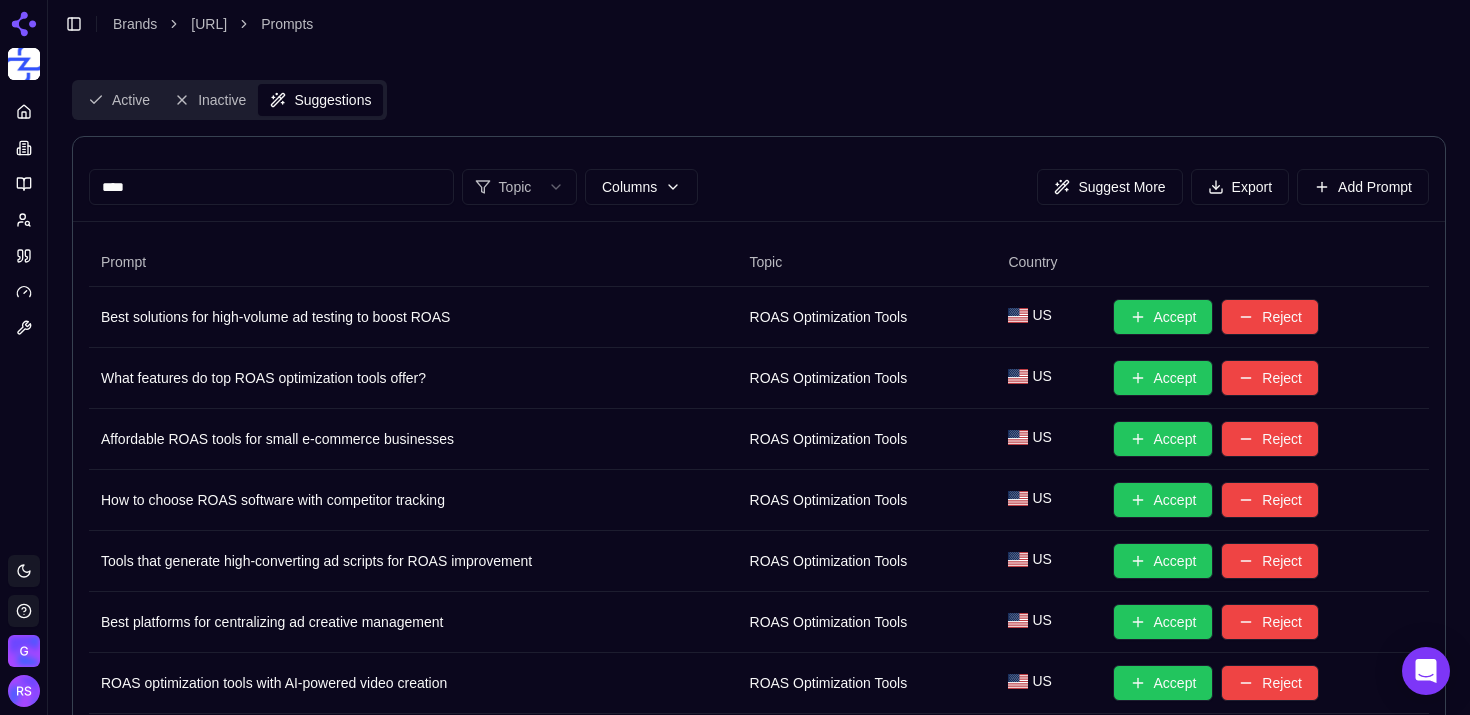 click on "Accept" at bounding box center (1163, 317) 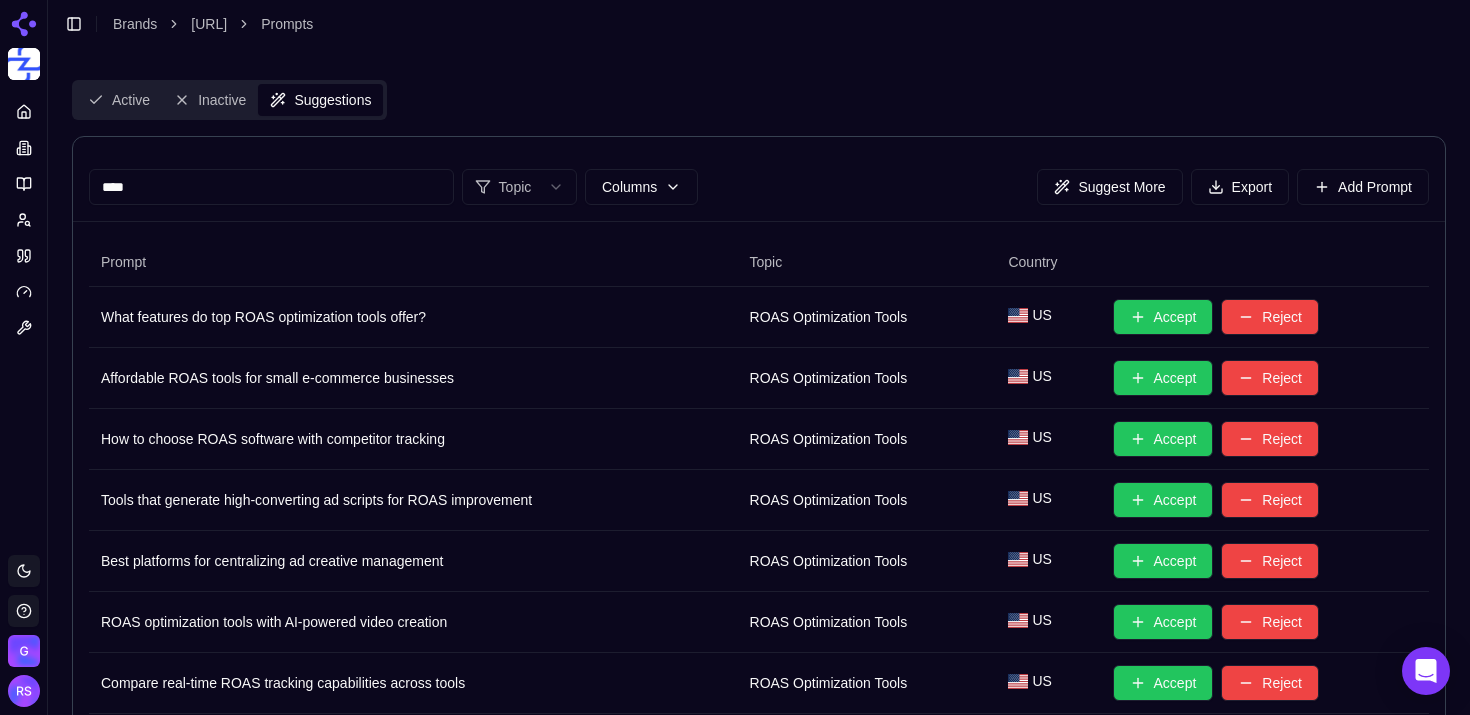 click on "Accept" at bounding box center [1163, 317] 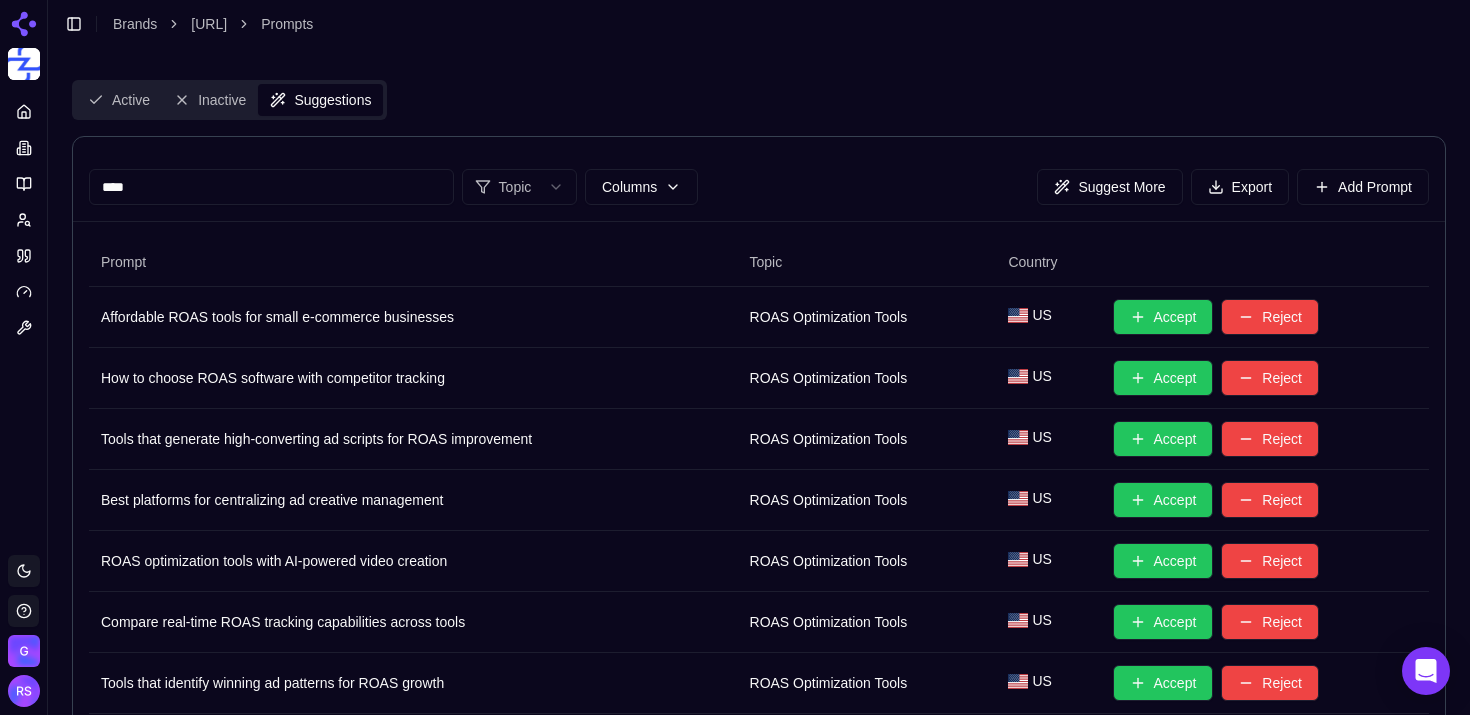 click on "Accept" at bounding box center [1163, 317] 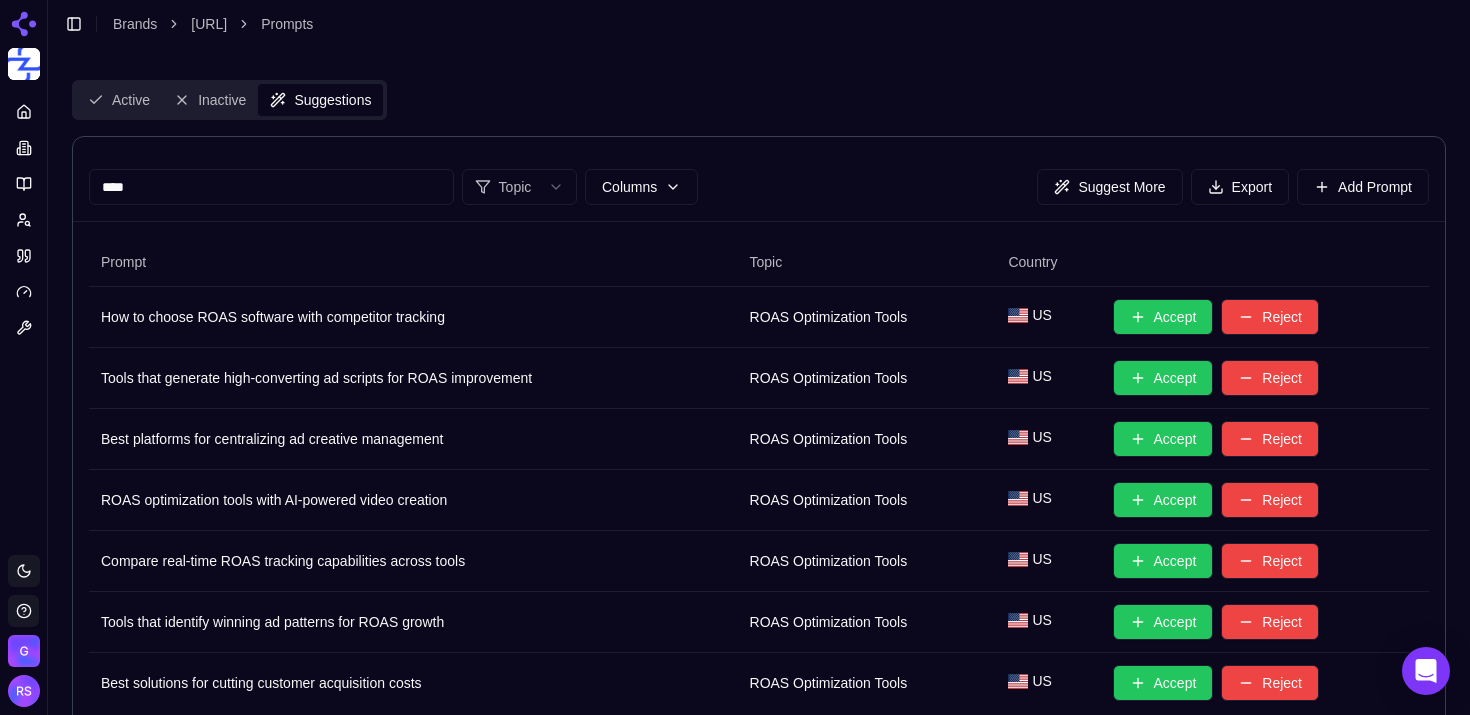 click on "Accept" at bounding box center [1163, 317] 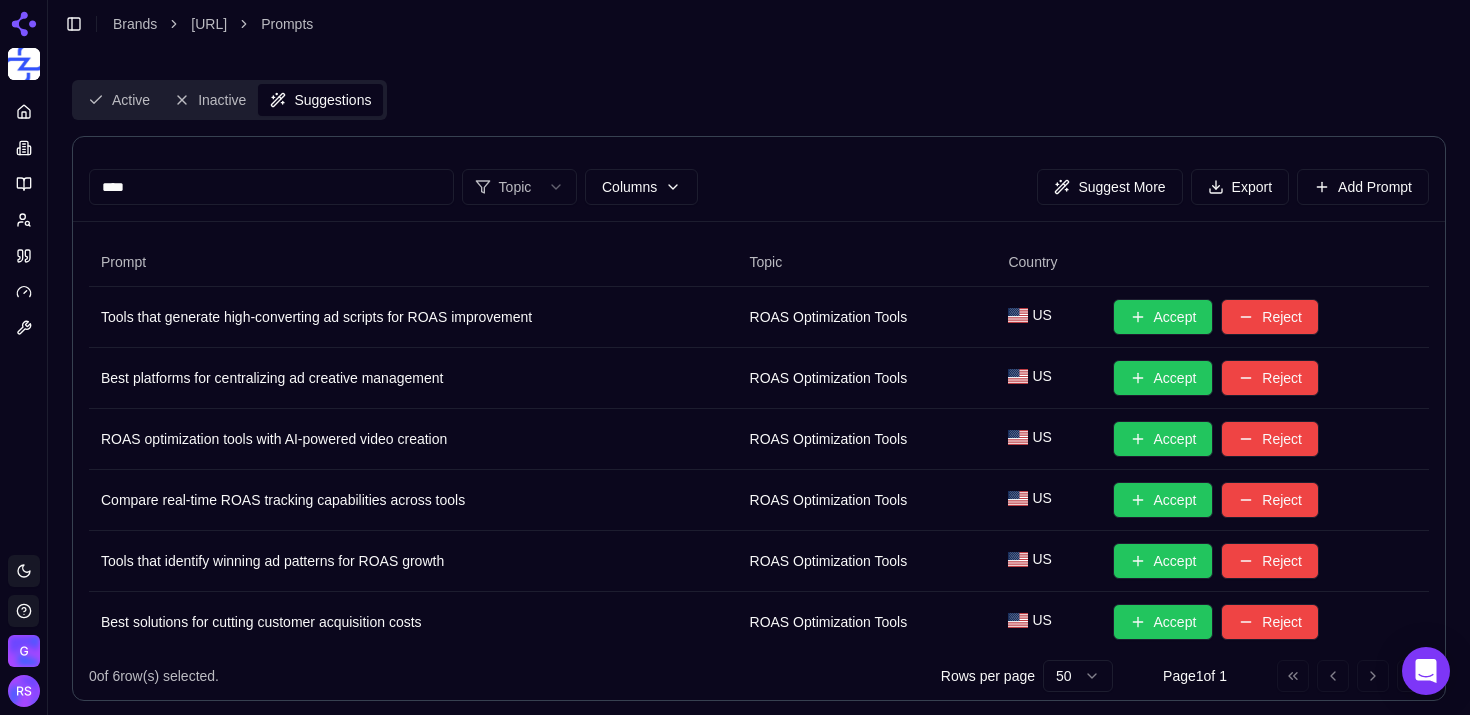 click on "Accept" at bounding box center [1163, 317] 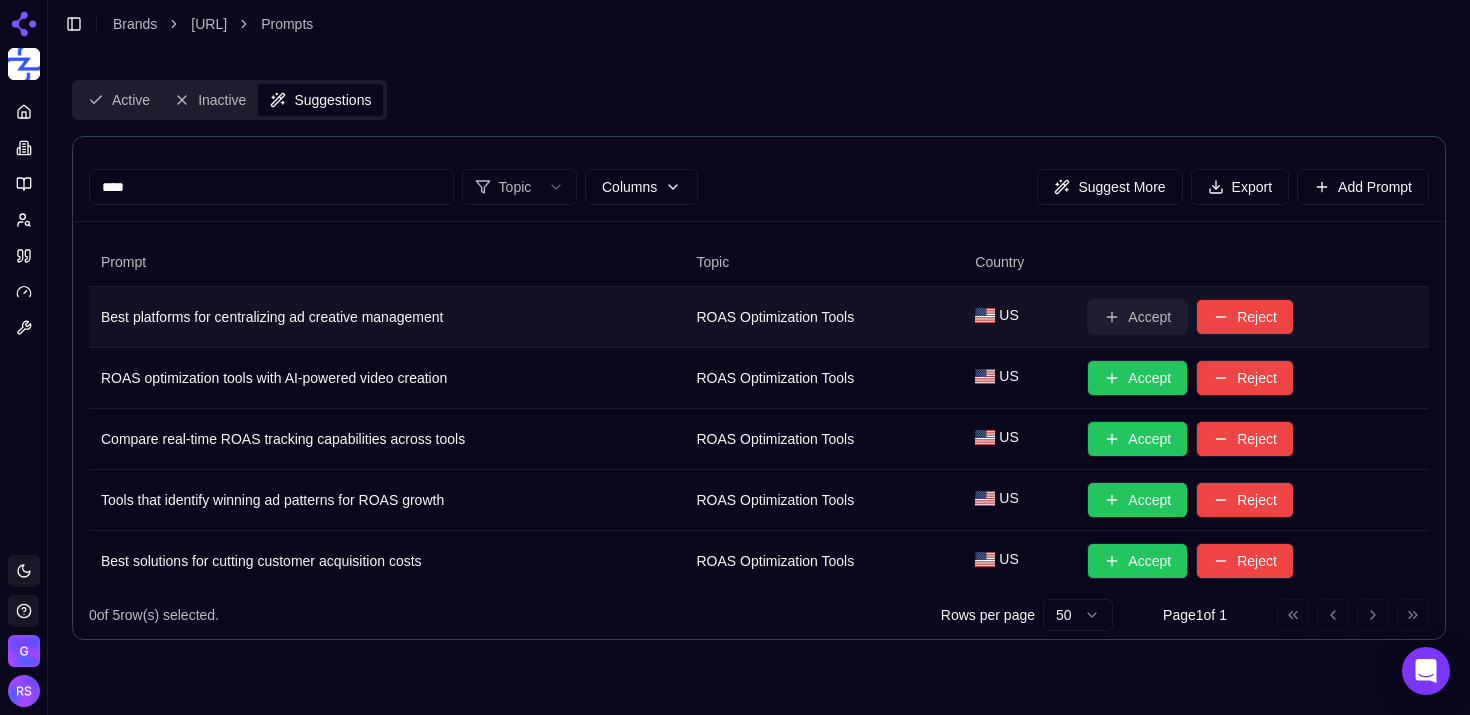 click on "Accept" at bounding box center [1137, 317] 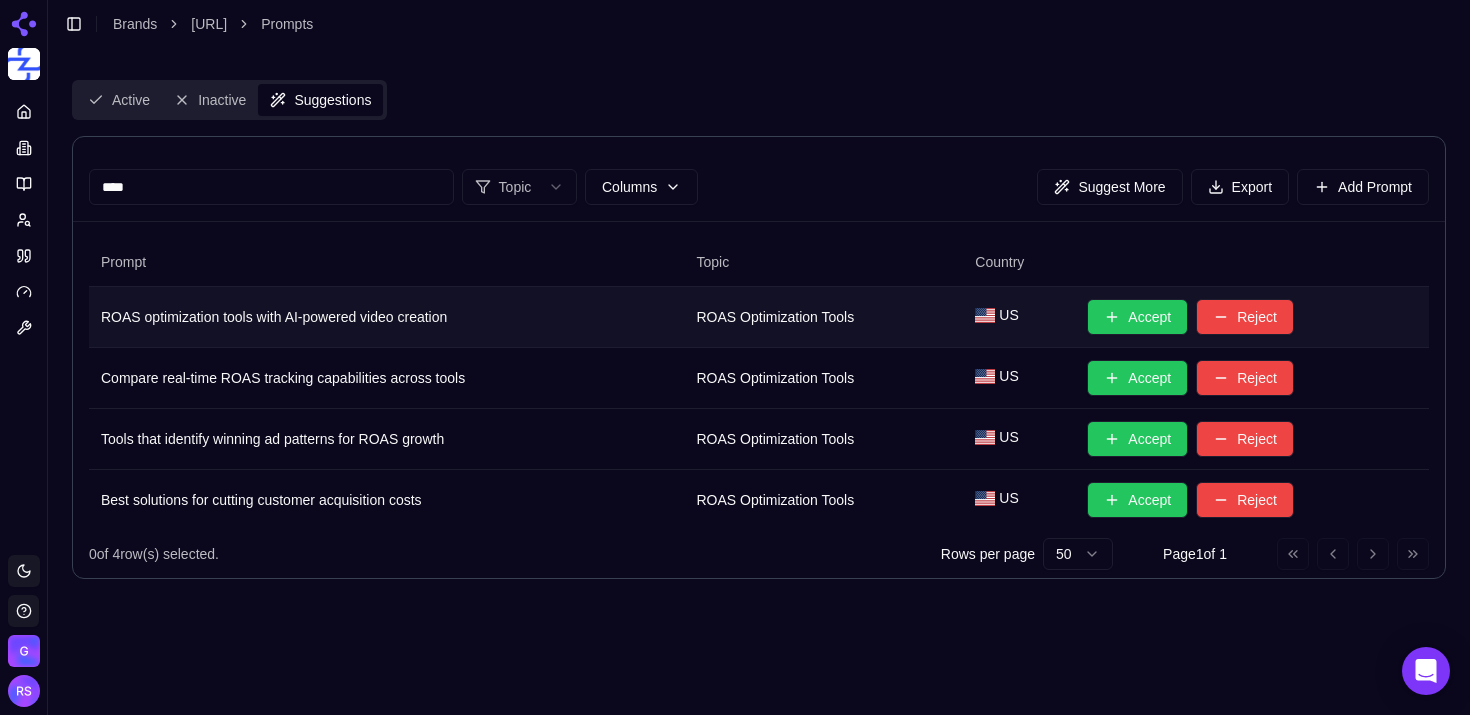 click on "Accept" at bounding box center [1137, 317] 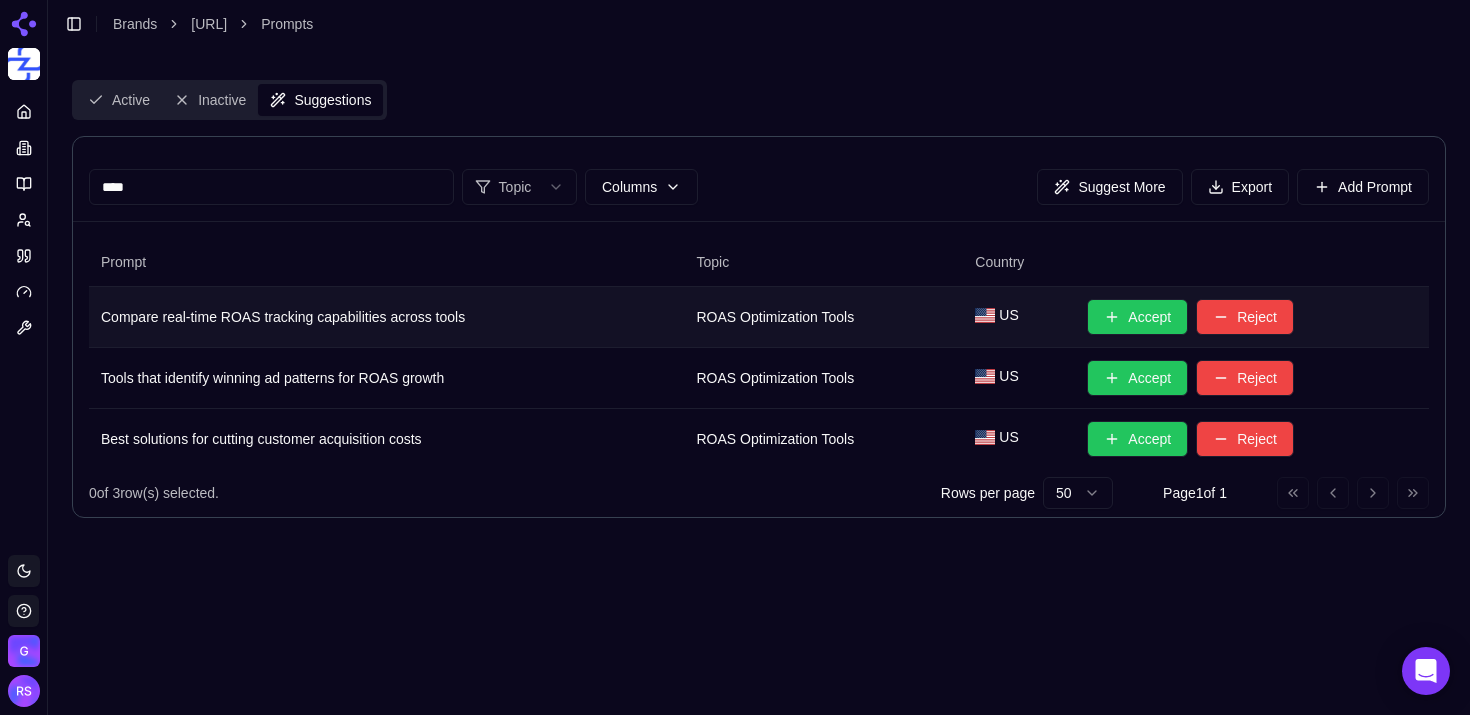 click on "Accept" at bounding box center [1137, 317] 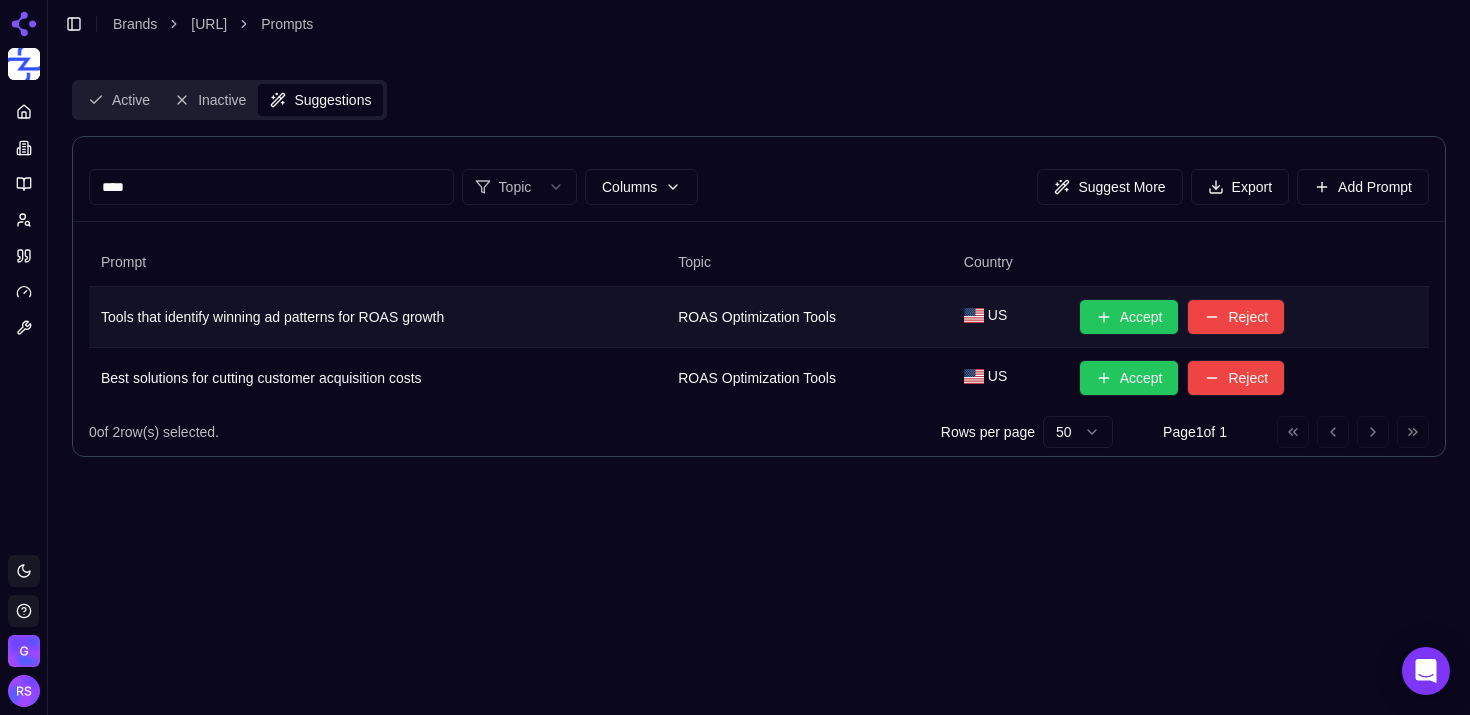 click on "Accept" at bounding box center [1129, 317] 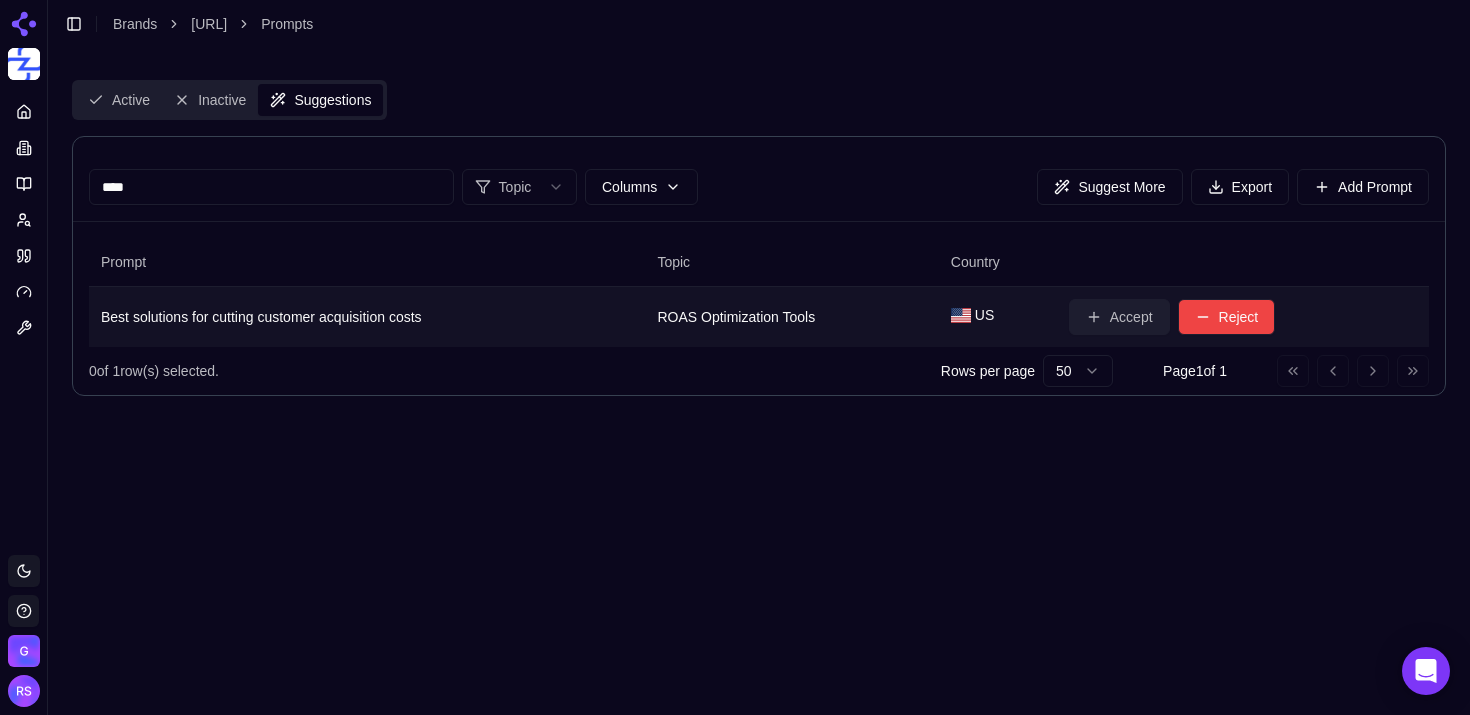 click on "Accept" at bounding box center [1119, 317] 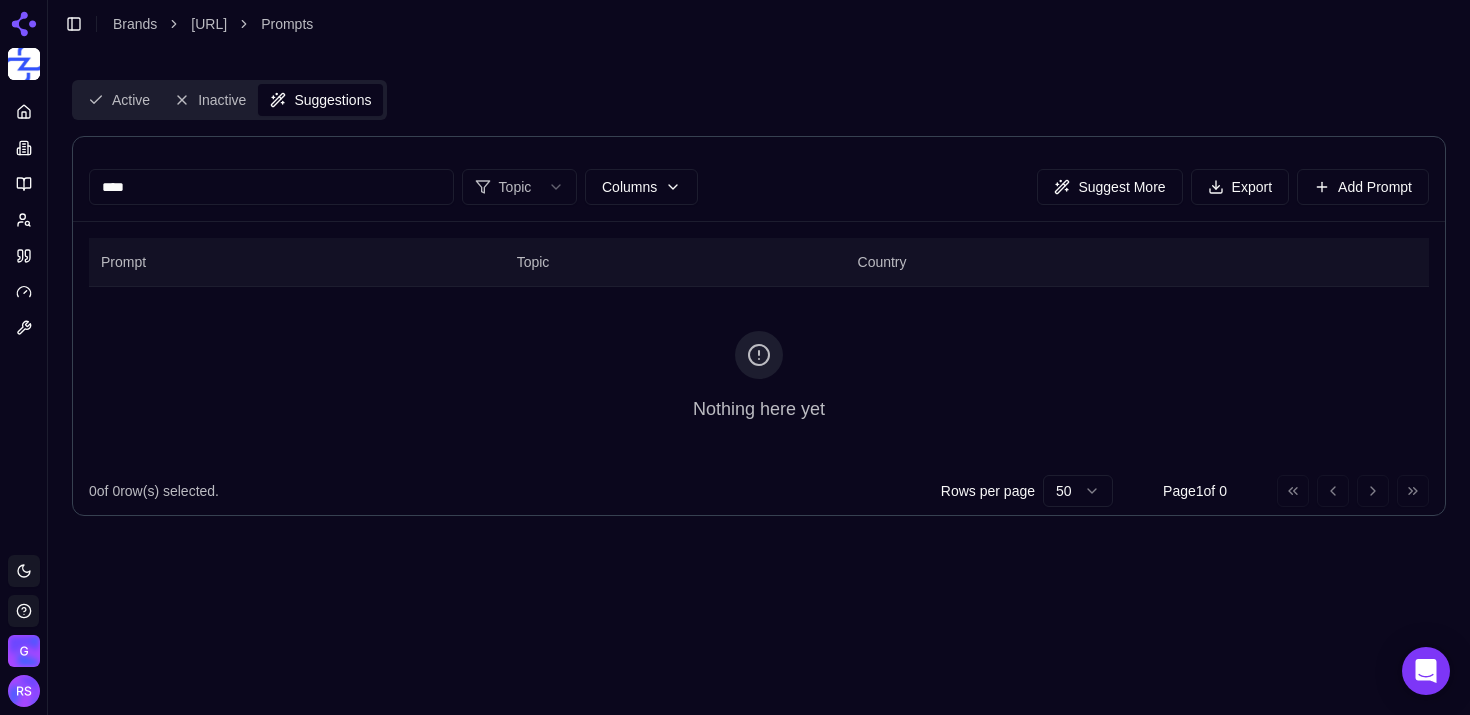 click on "Topic" at bounding box center [675, 262] 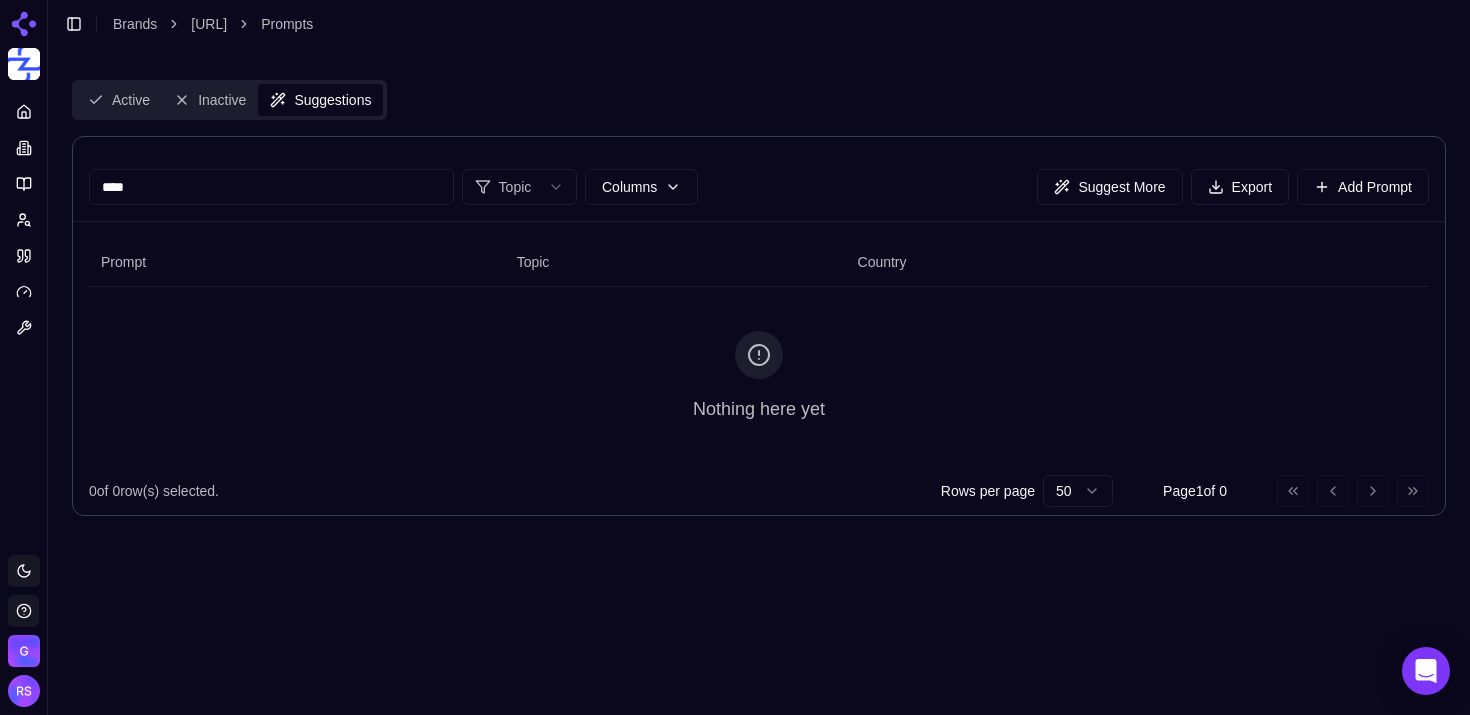 click on "****" at bounding box center (271, 187) 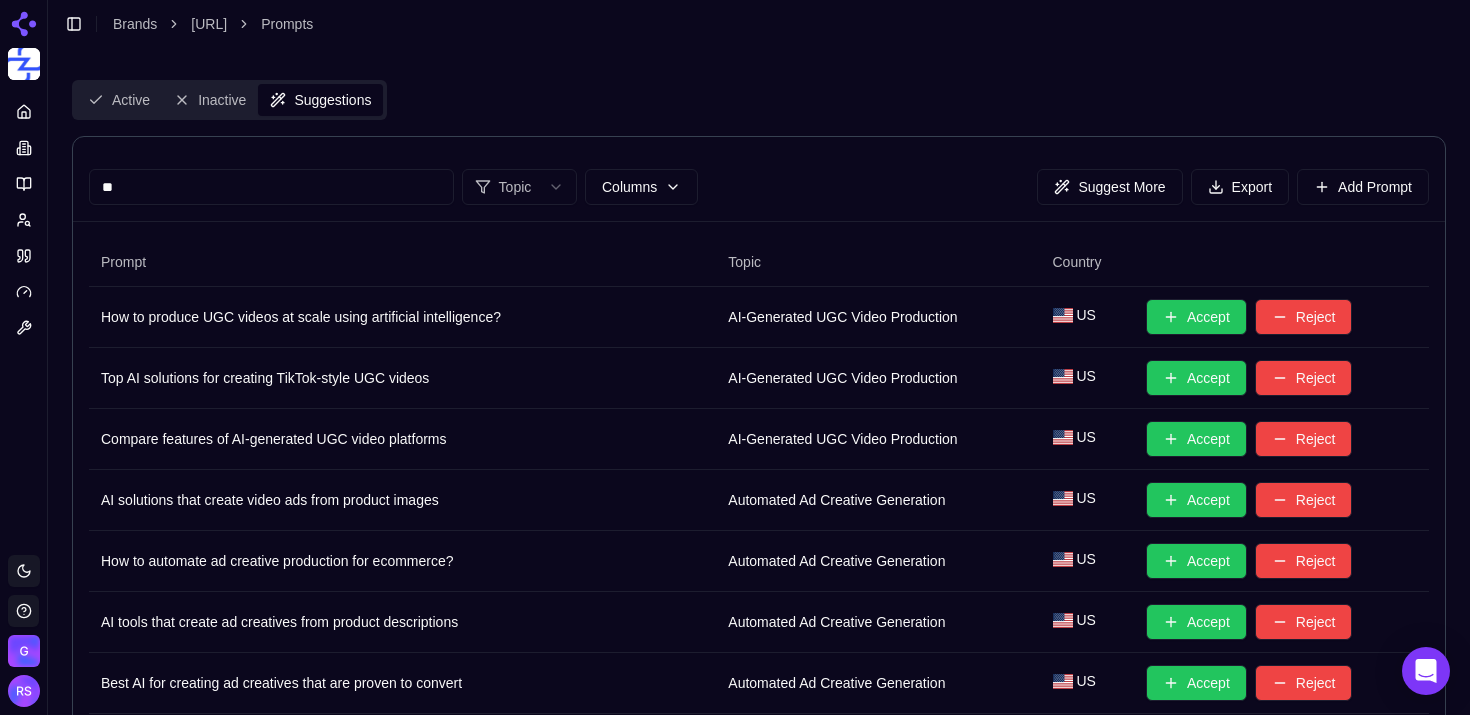 type on "*" 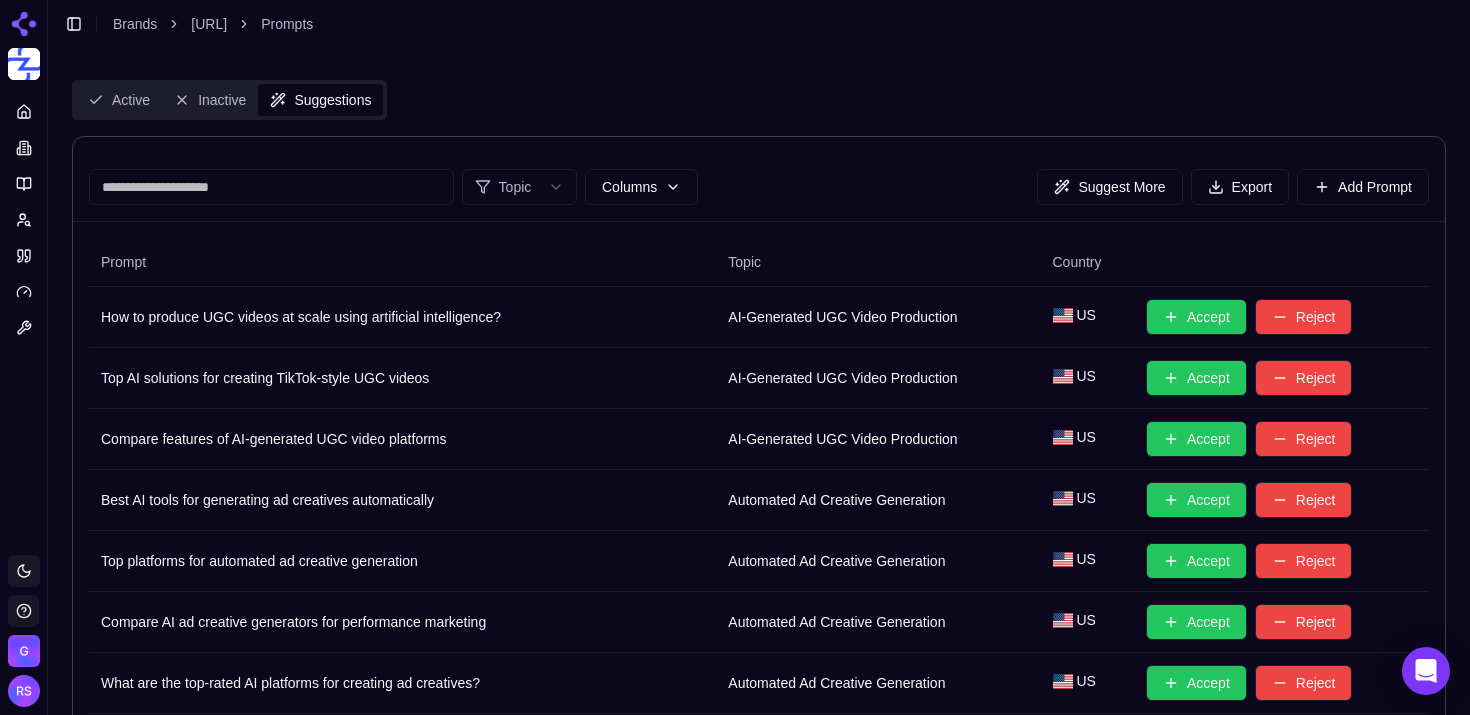 click on "Active Inactive Suggestions" at bounding box center [759, 100] 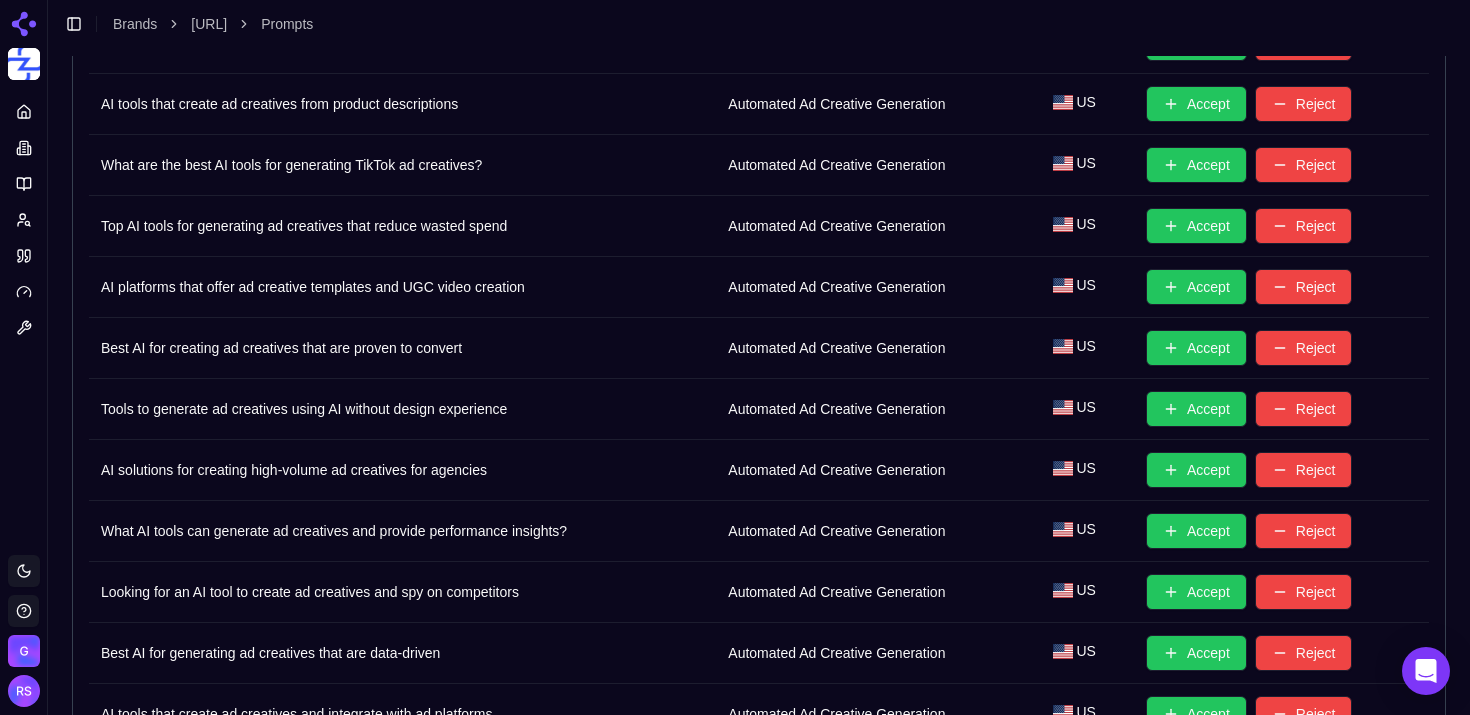 scroll, scrollTop: 2725, scrollLeft: 0, axis: vertical 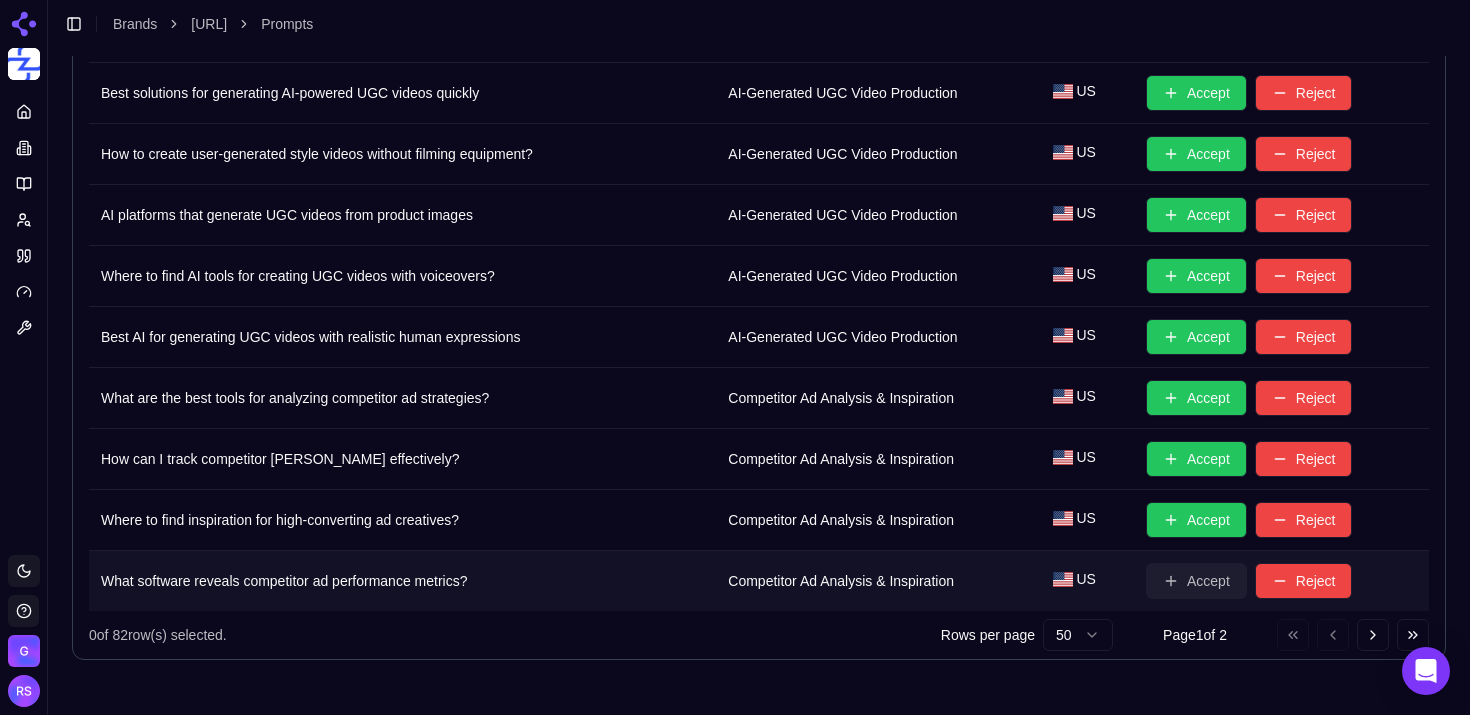 click on "Accept" at bounding box center (1196, 581) 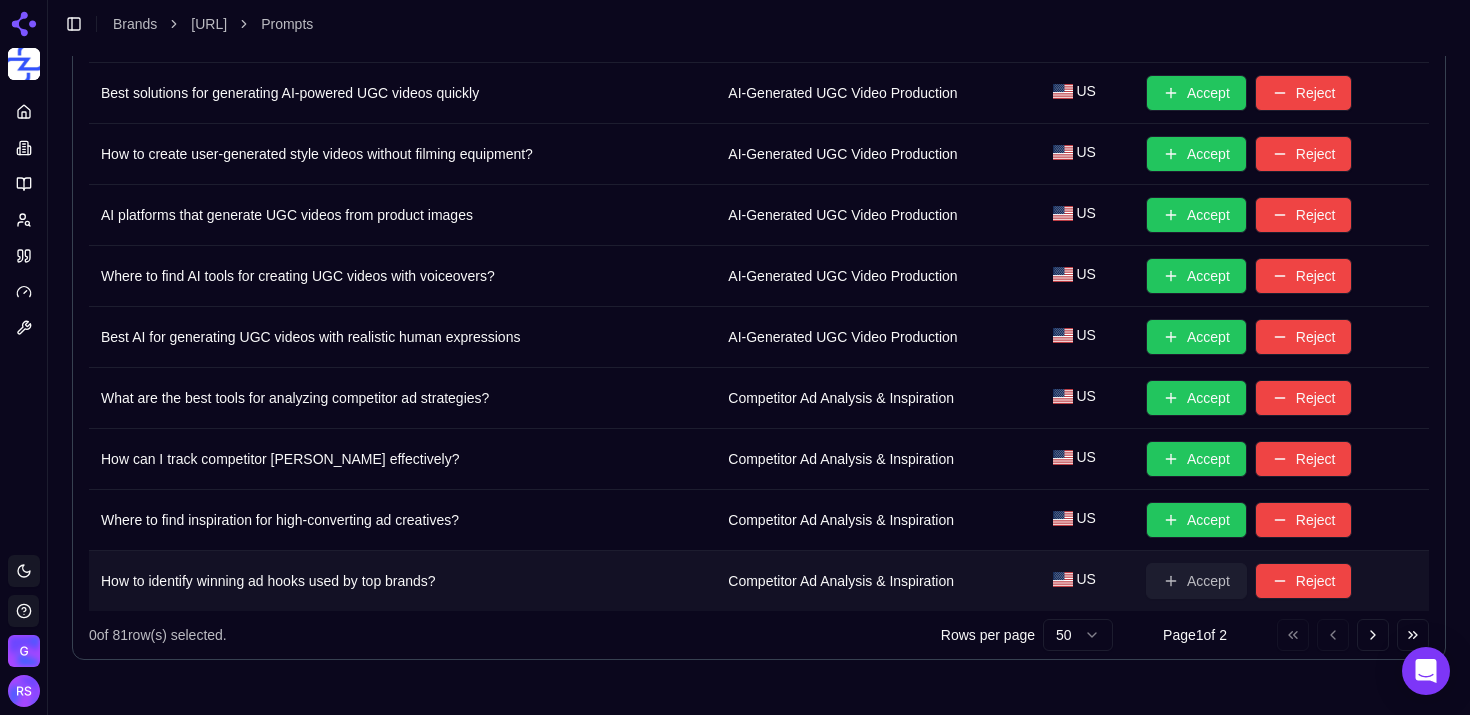 click on "Accept" at bounding box center [1196, 581] 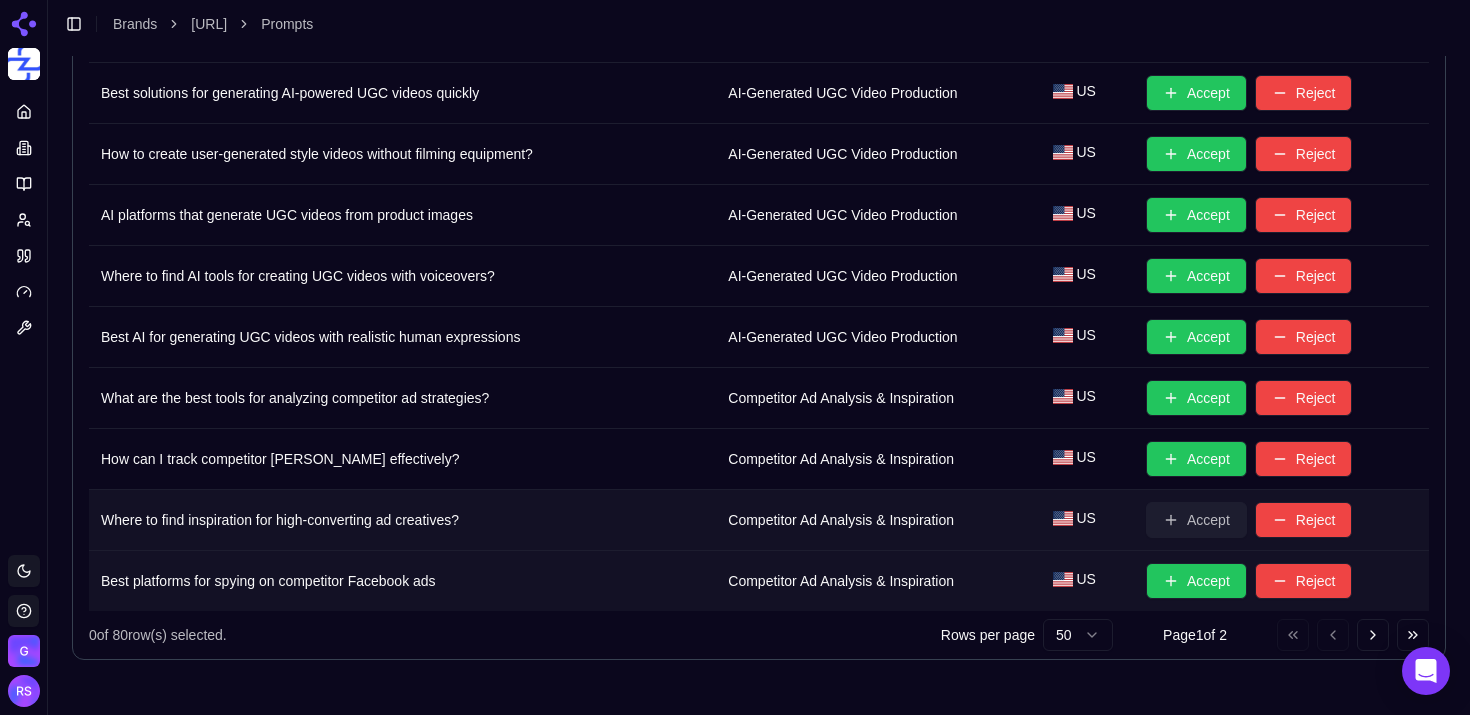 click on "Accept" at bounding box center [1196, 520] 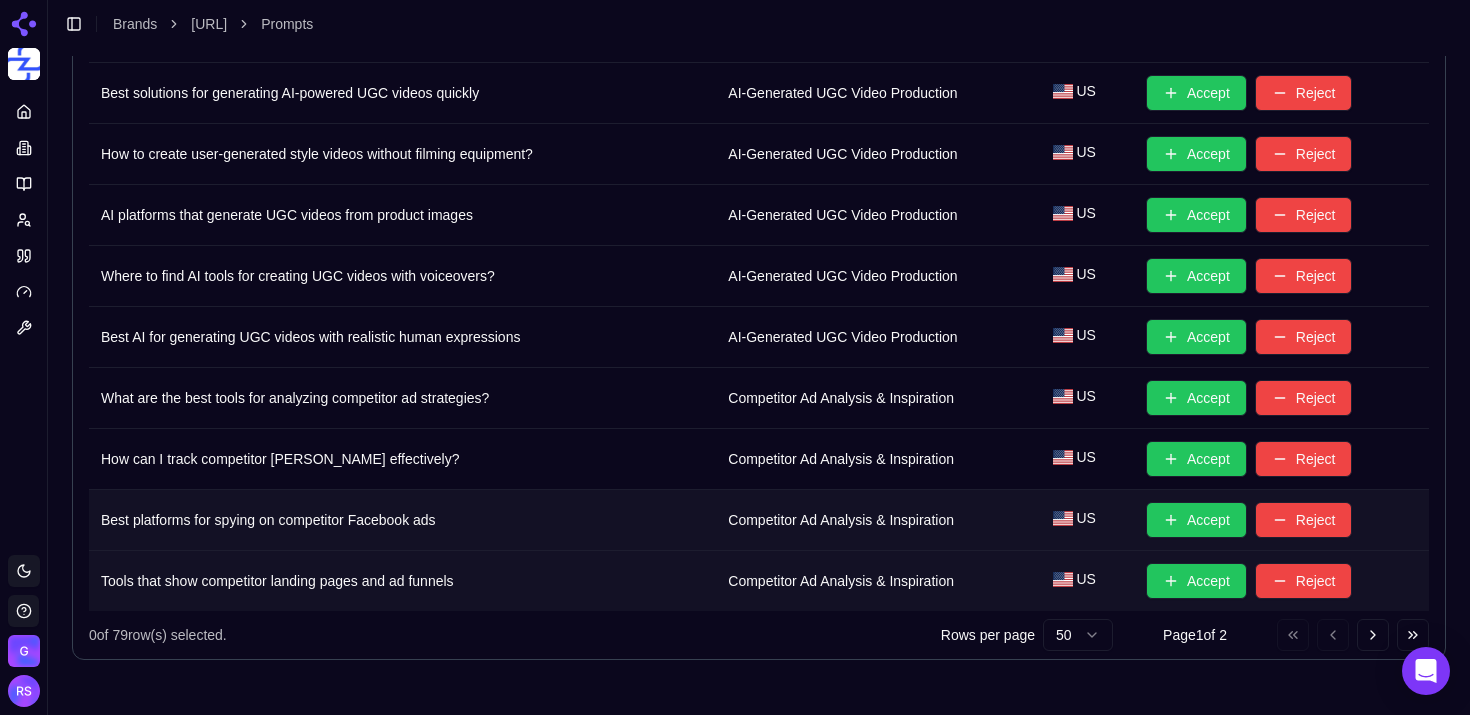 click on "Accept" at bounding box center [1196, 520] 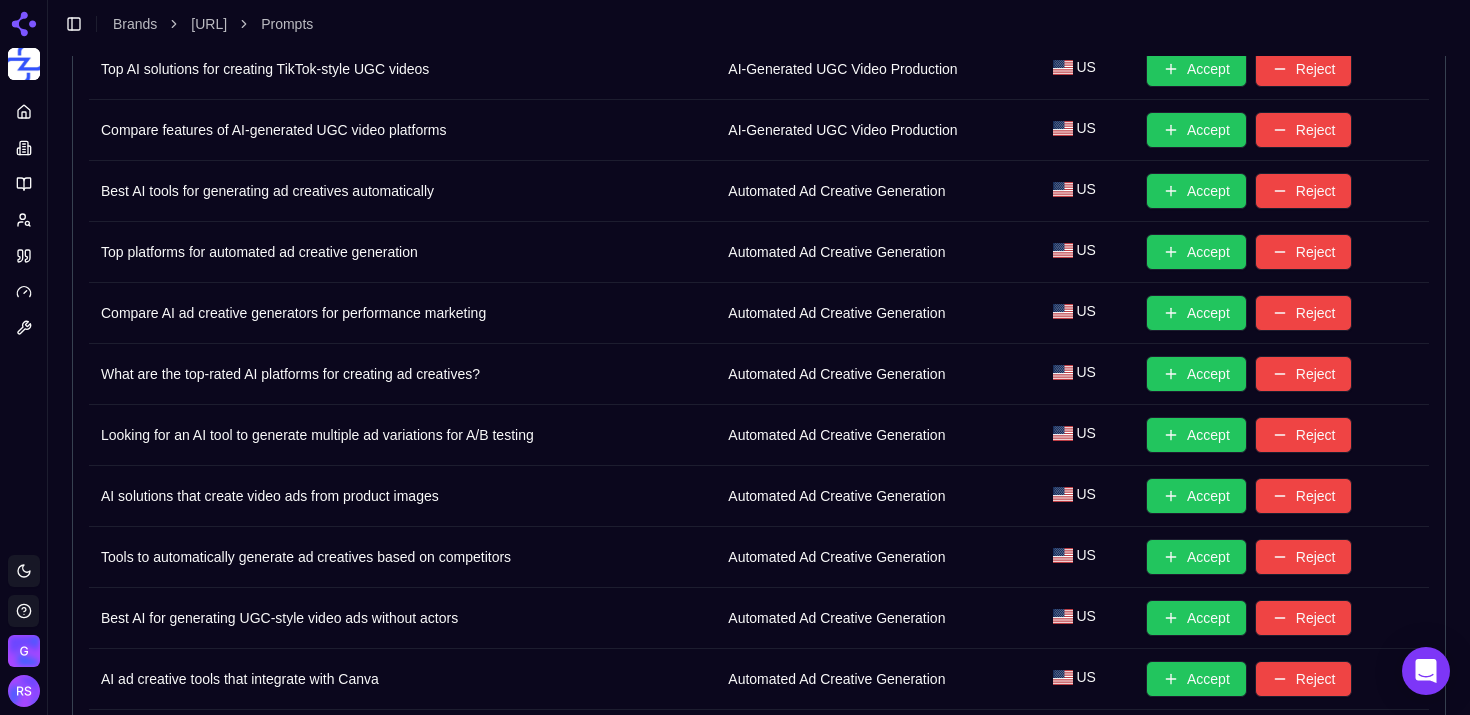 scroll, scrollTop: 0, scrollLeft: 0, axis: both 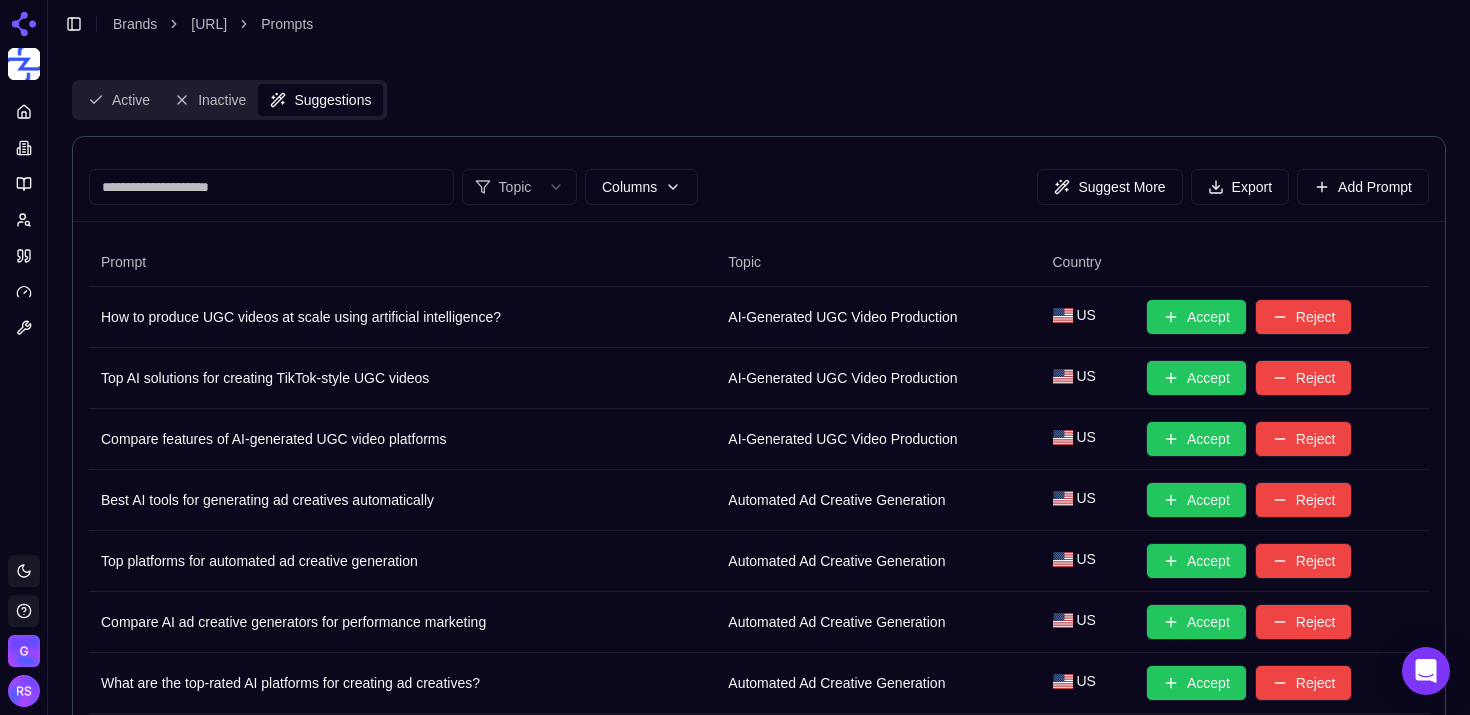 click at bounding box center [271, 187] 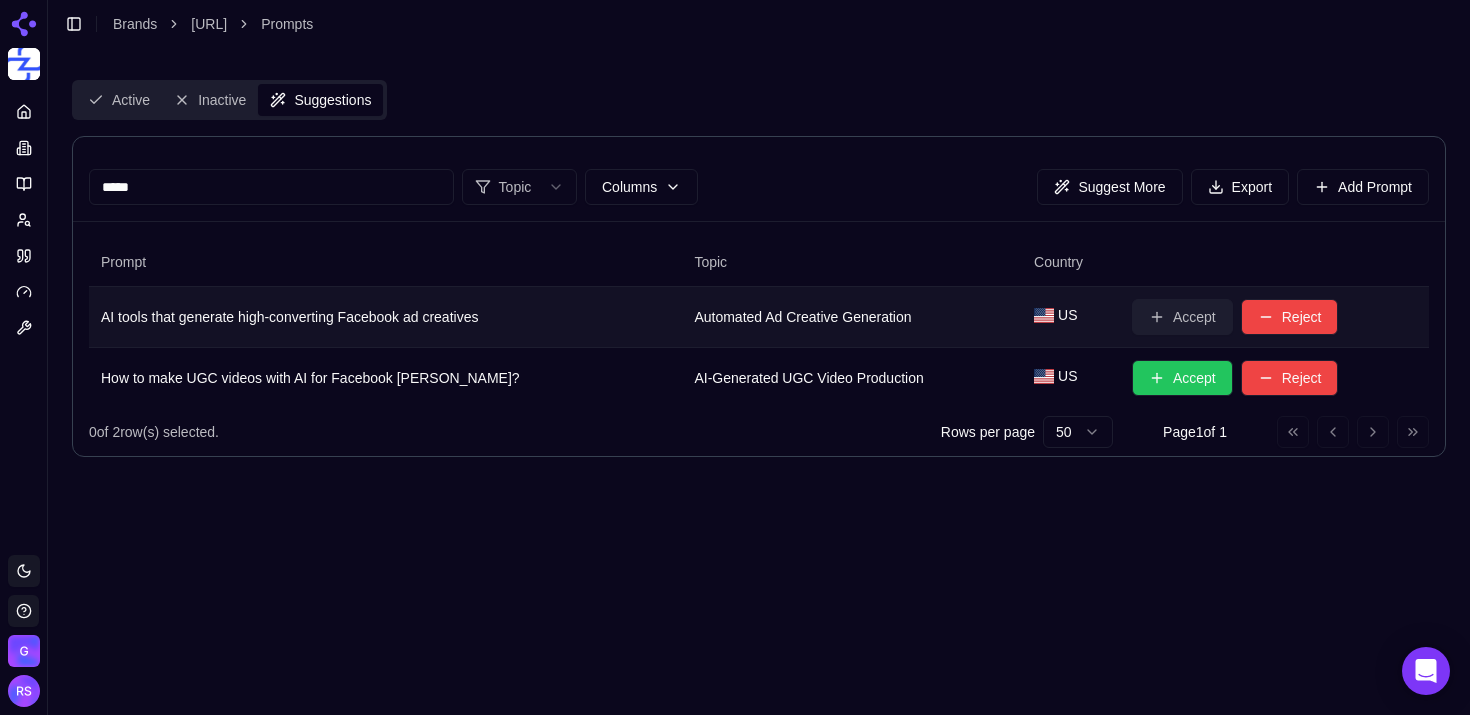 type on "*****" 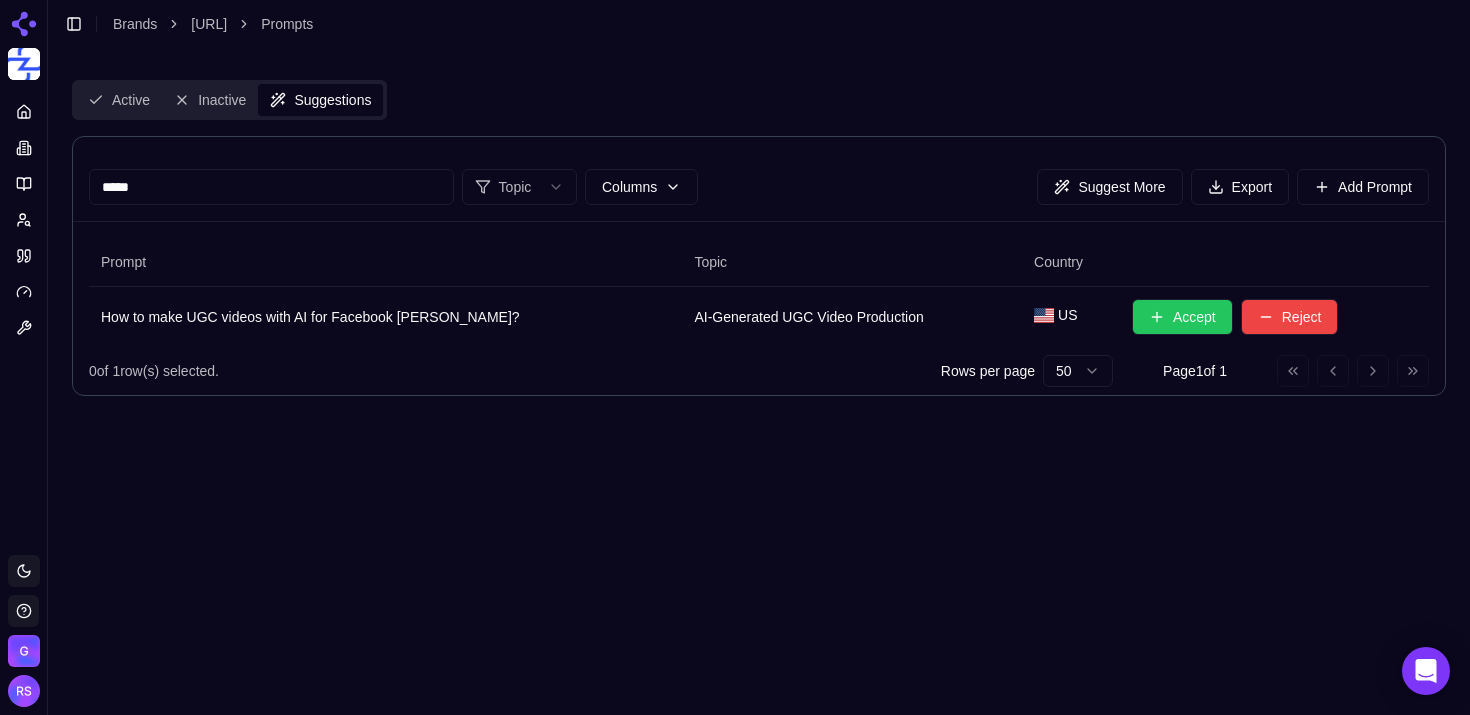 click on "Accept" at bounding box center (1182, 317) 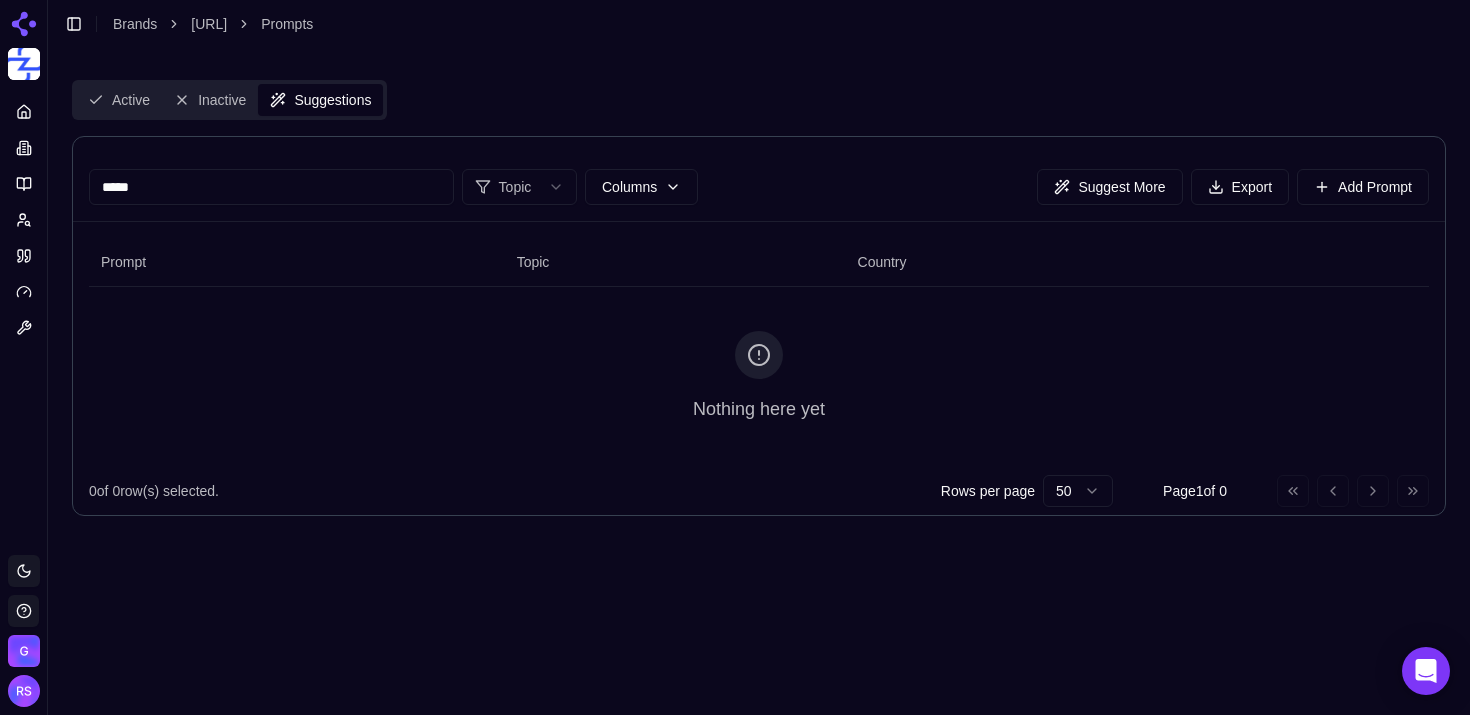 click on "*****" at bounding box center [271, 187] 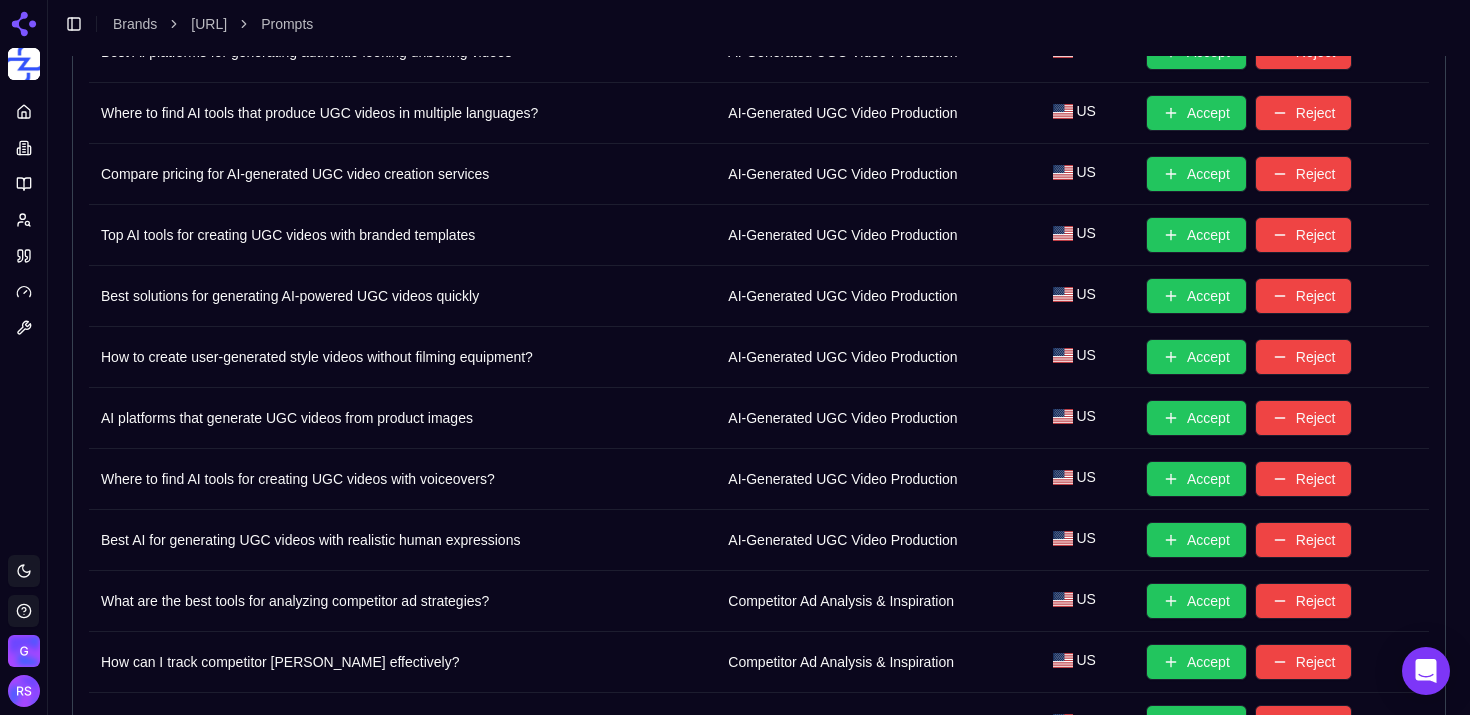 scroll, scrollTop: 2725, scrollLeft: 0, axis: vertical 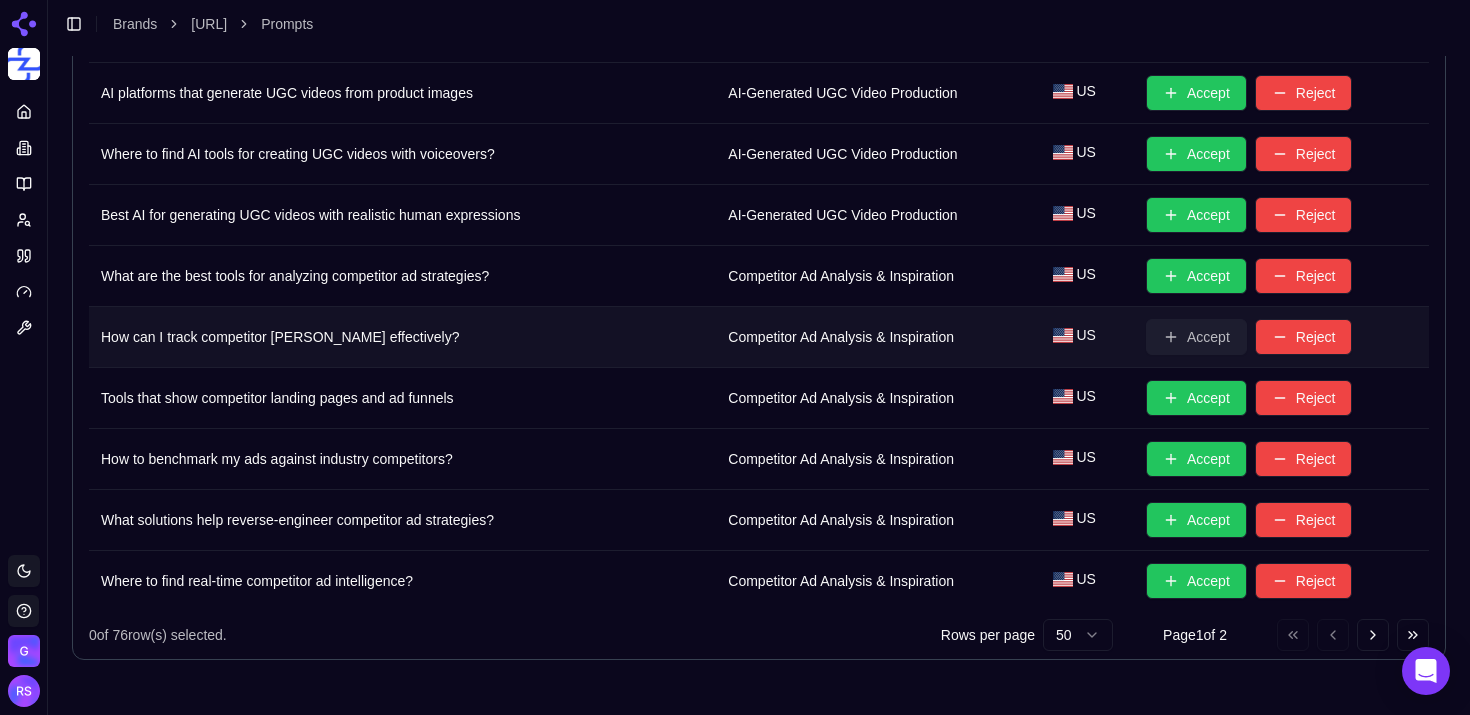 type 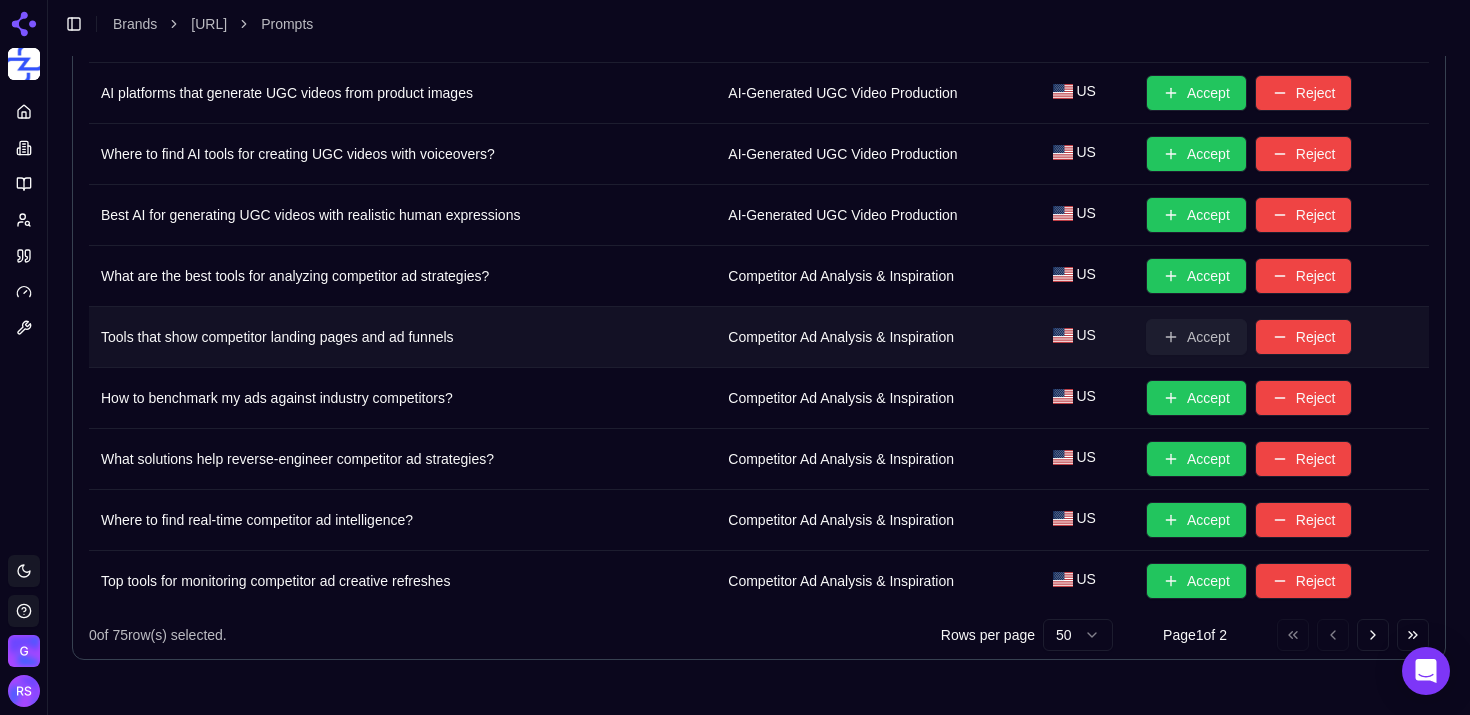 click on "Accept" at bounding box center [1196, 337] 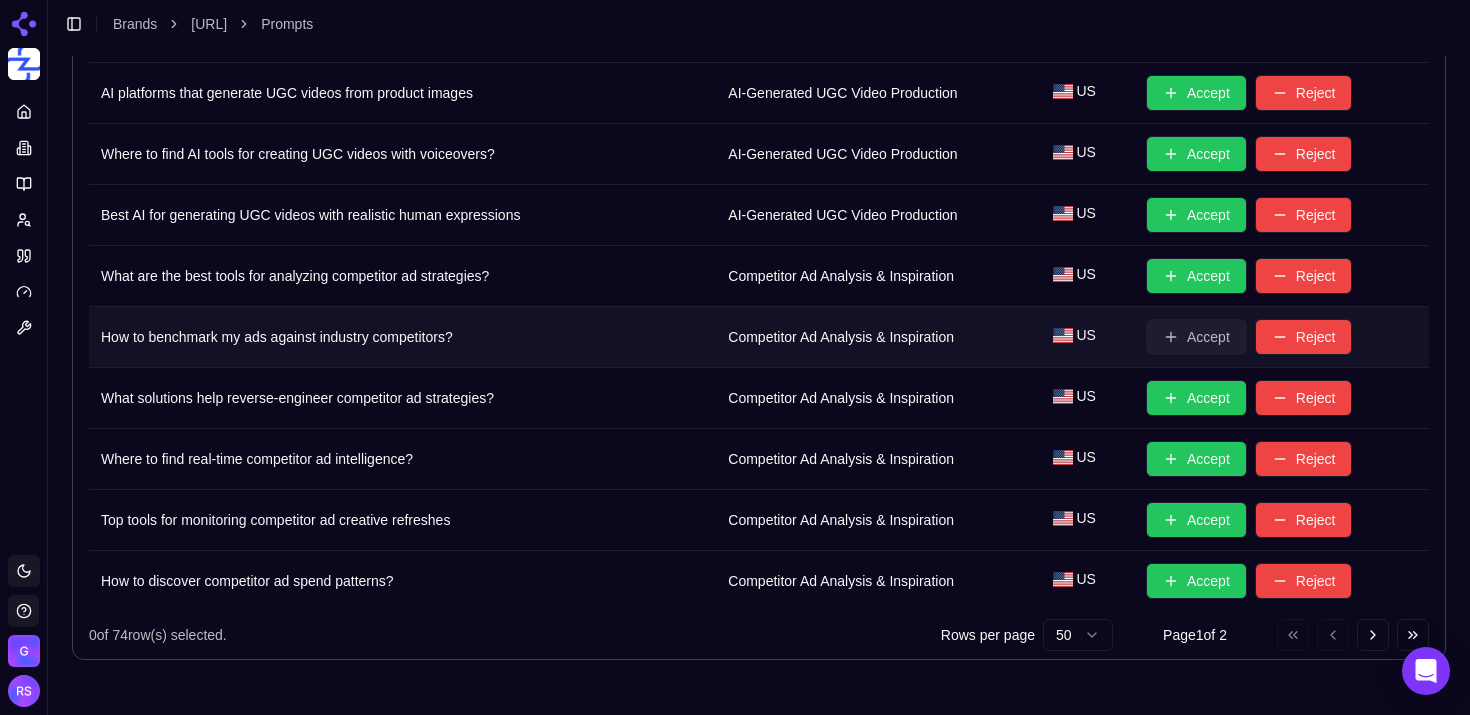 click on "Accept" at bounding box center (1196, 337) 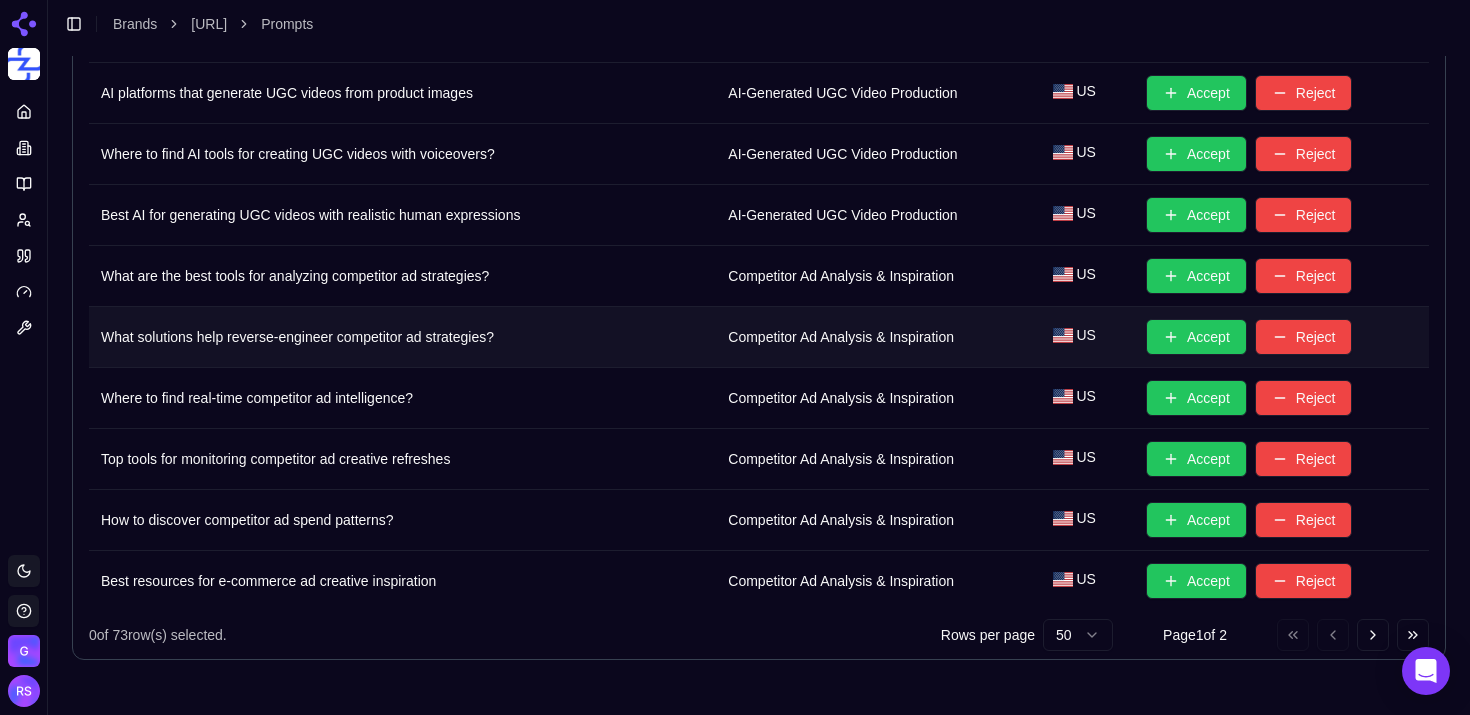 click on "Accept" at bounding box center (1196, 337) 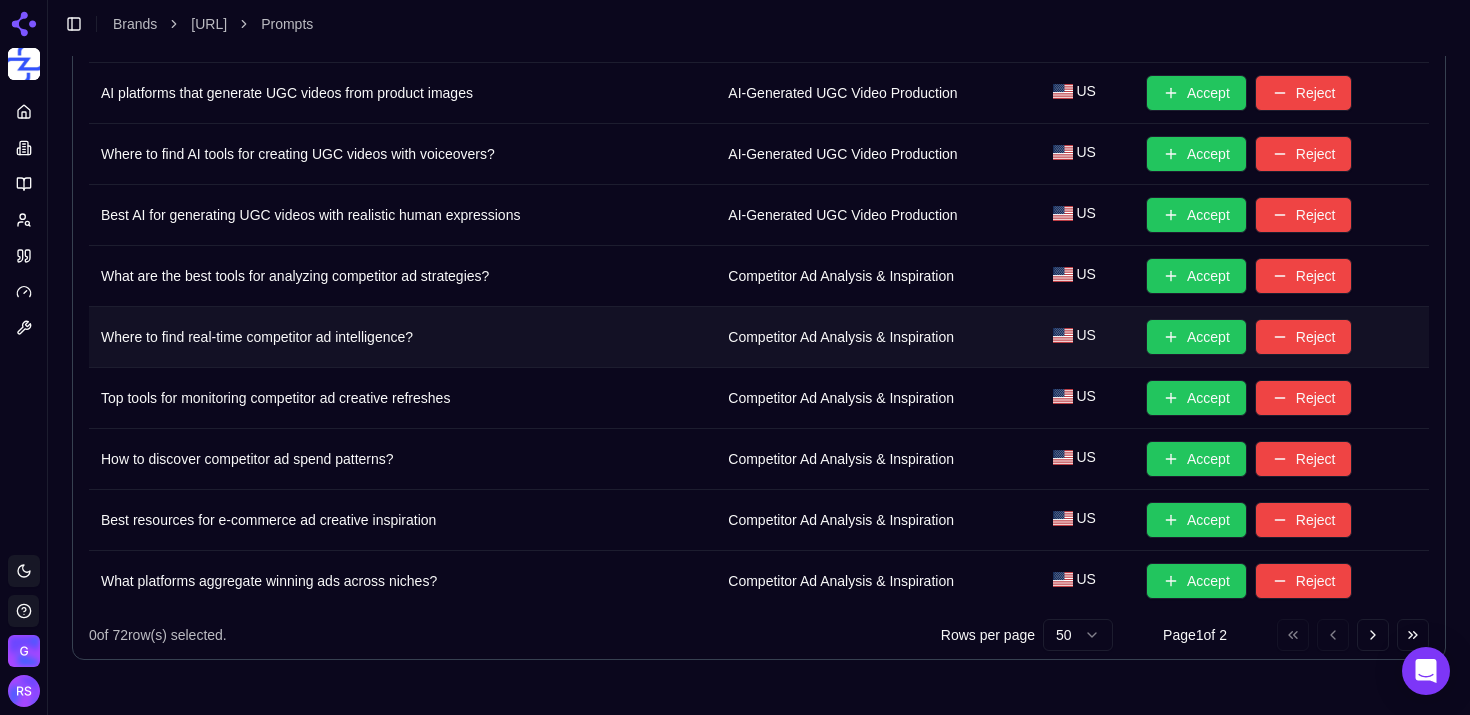 click on "Accept" at bounding box center (1196, 337) 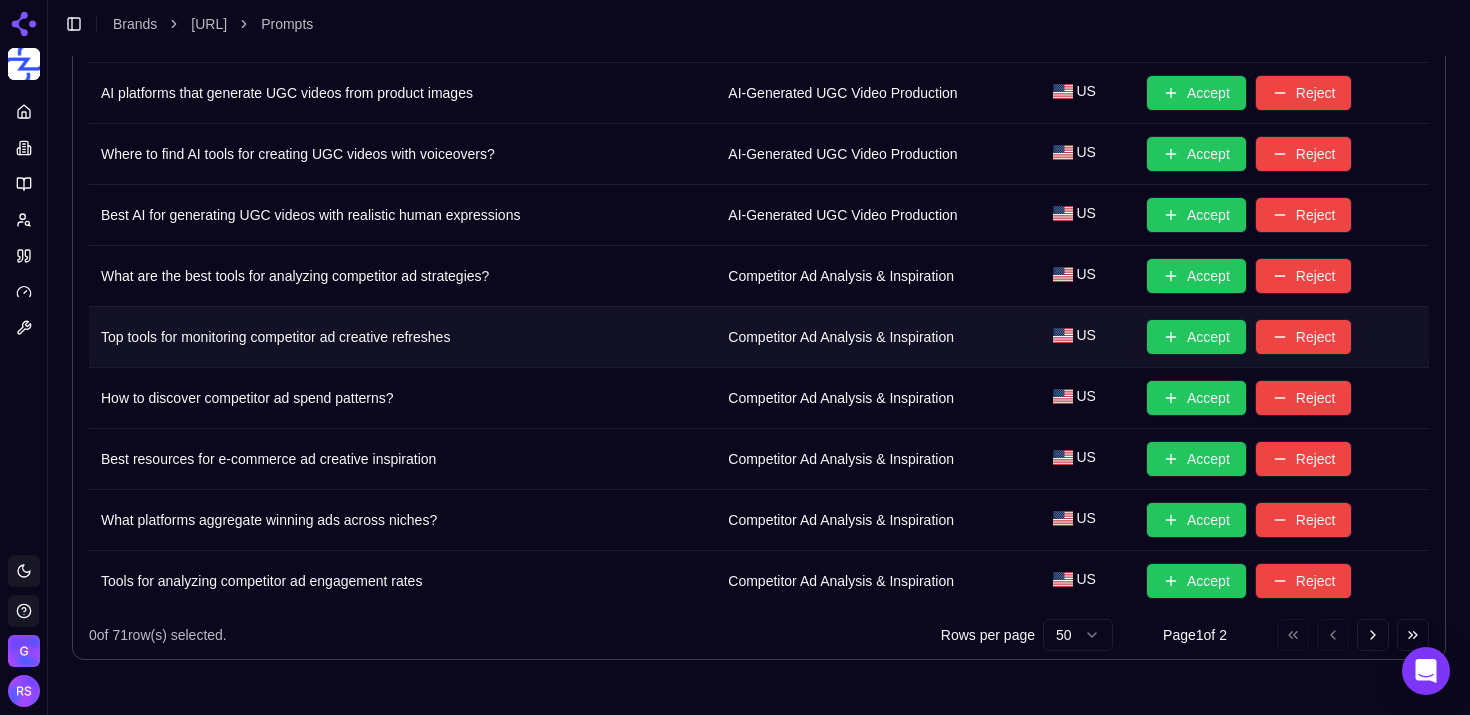 click on "Accept" at bounding box center (1196, 337) 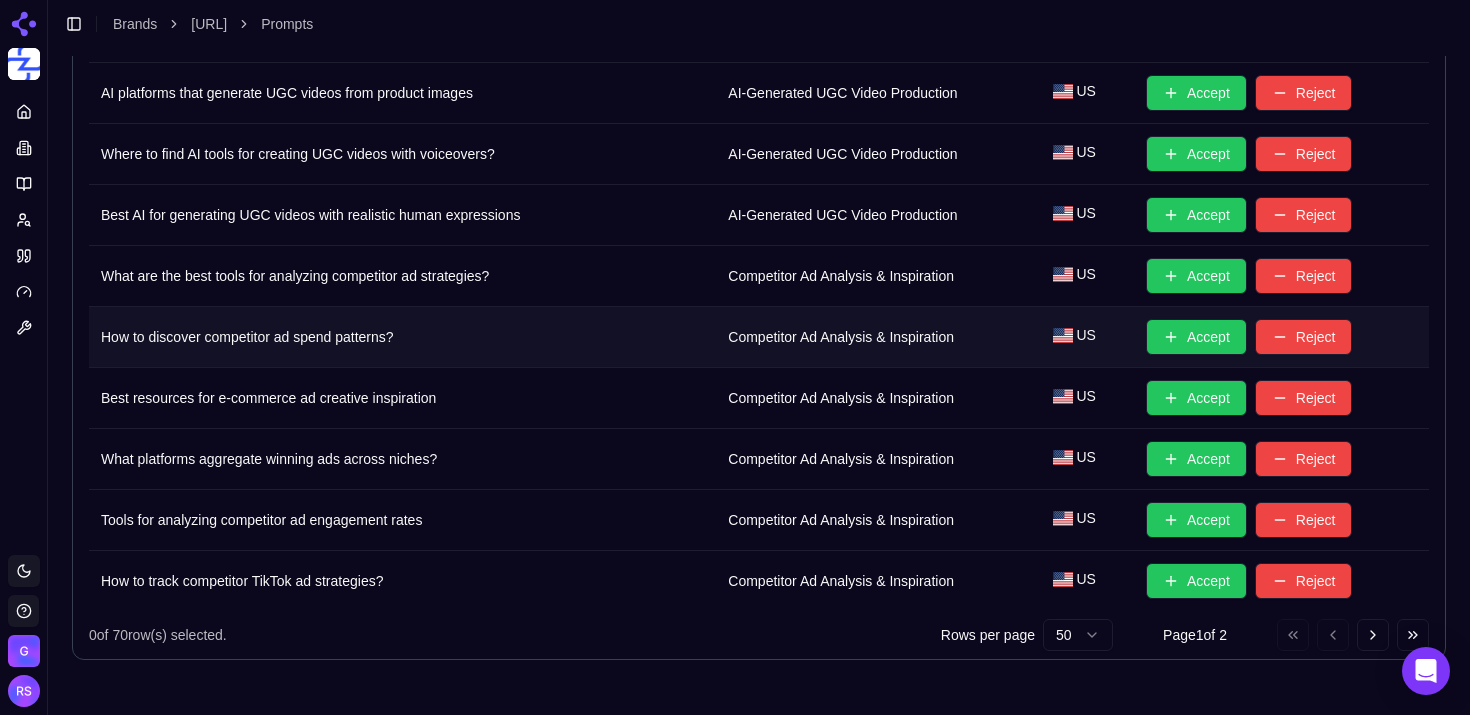 click on "Accept" at bounding box center (1196, 337) 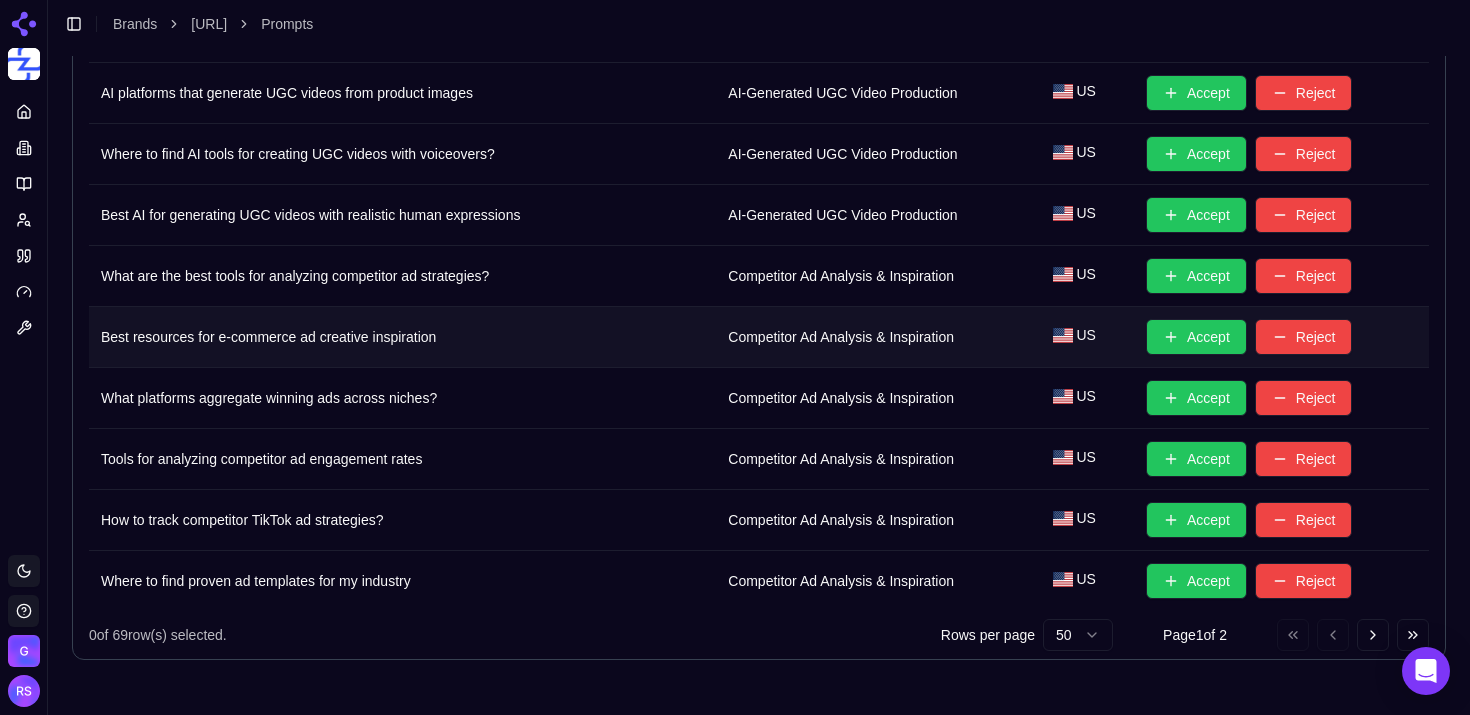 click on "Accept" at bounding box center (1196, 337) 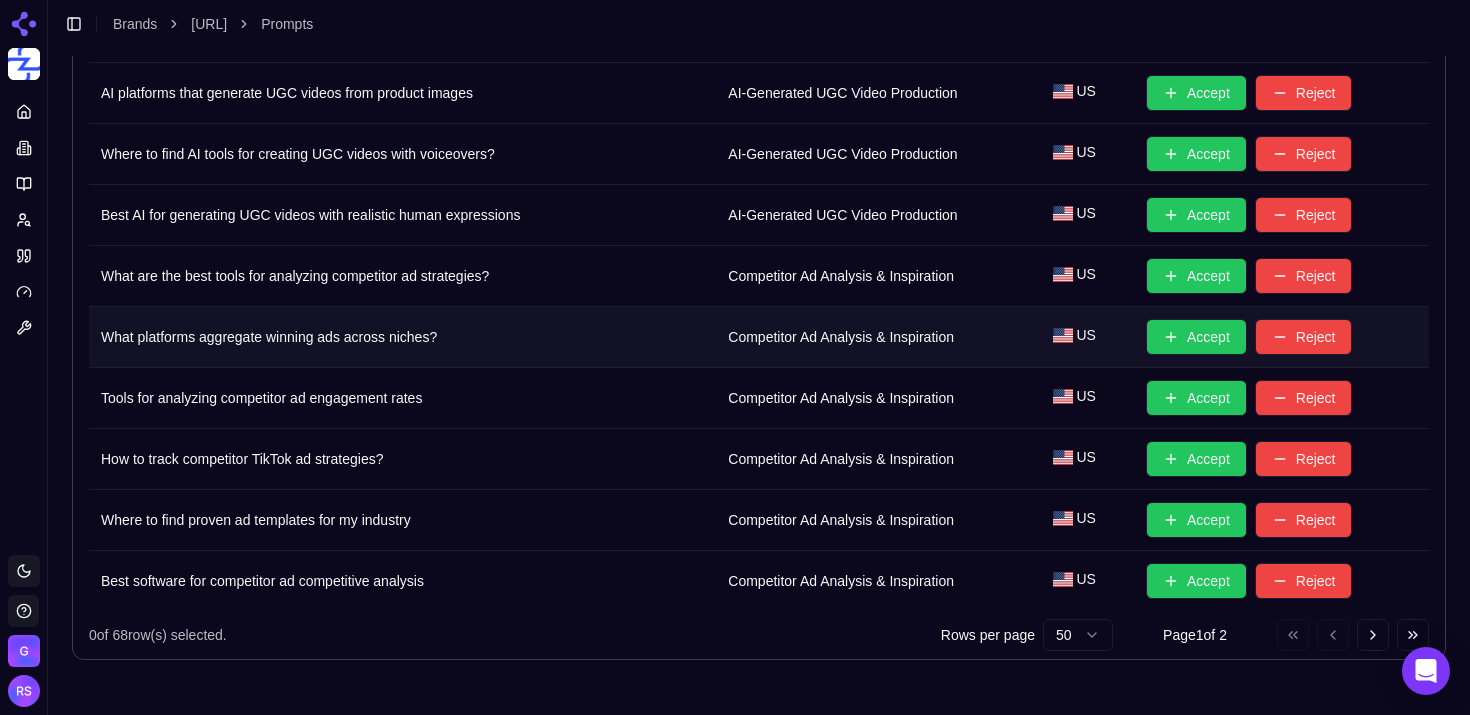 click on "Accept" at bounding box center (1196, 337) 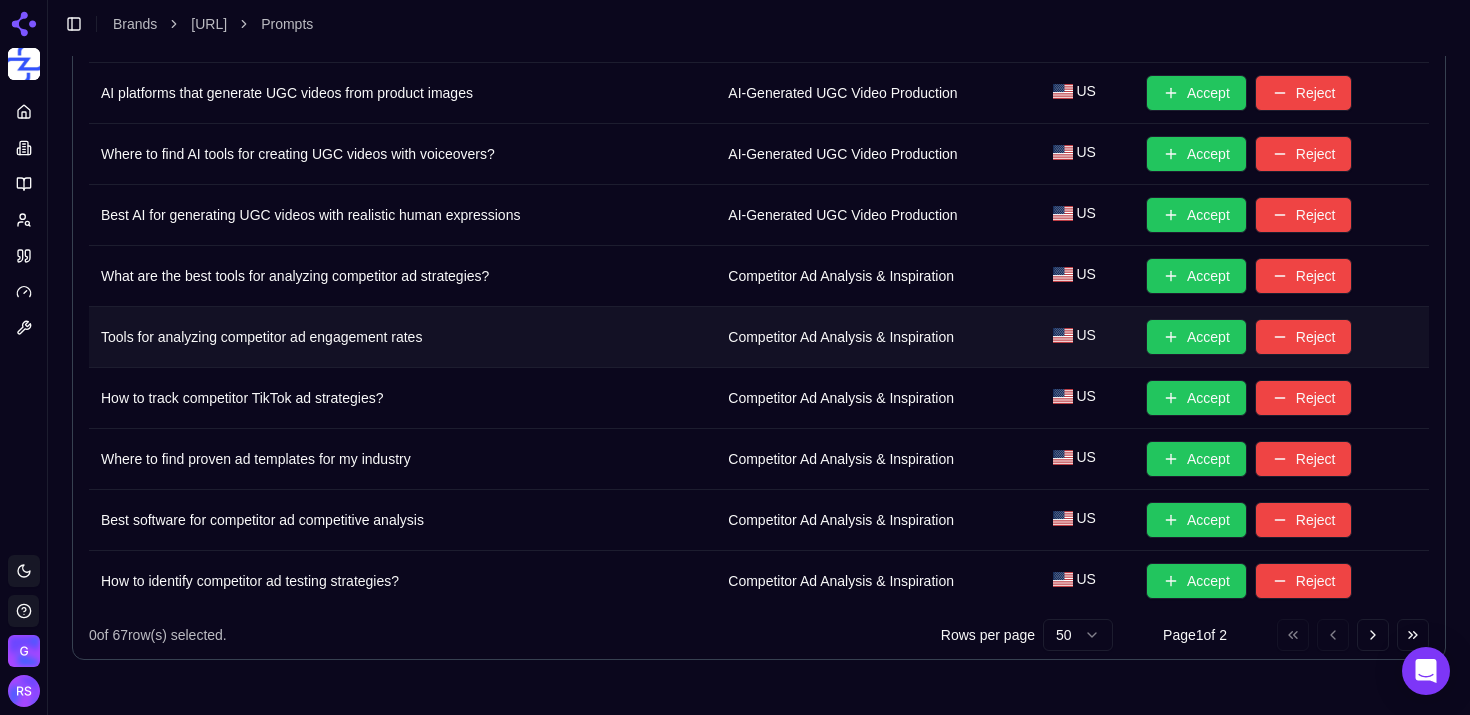 click on "Accept" at bounding box center (1196, 337) 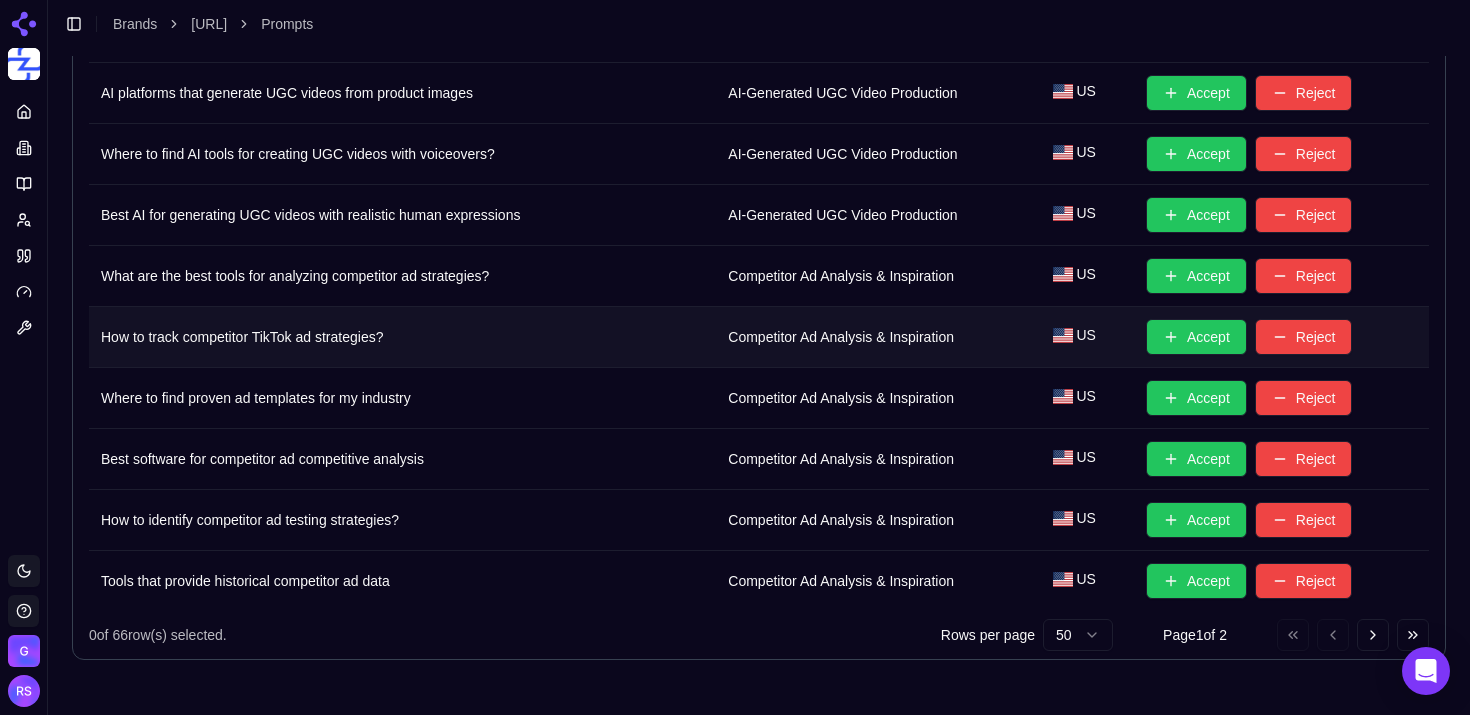 click on "Accept" at bounding box center (1196, 337) 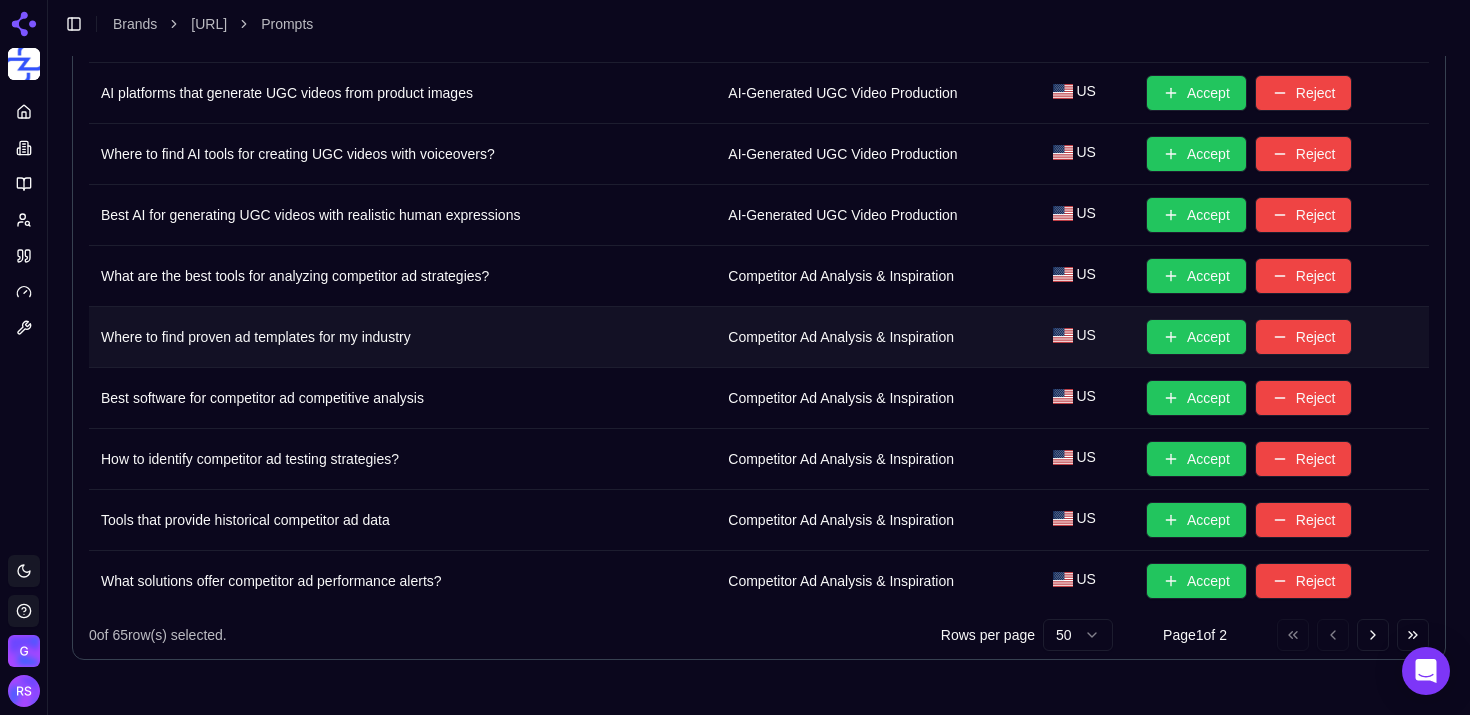 click on "Accept" at bounding box center [1196, 337] 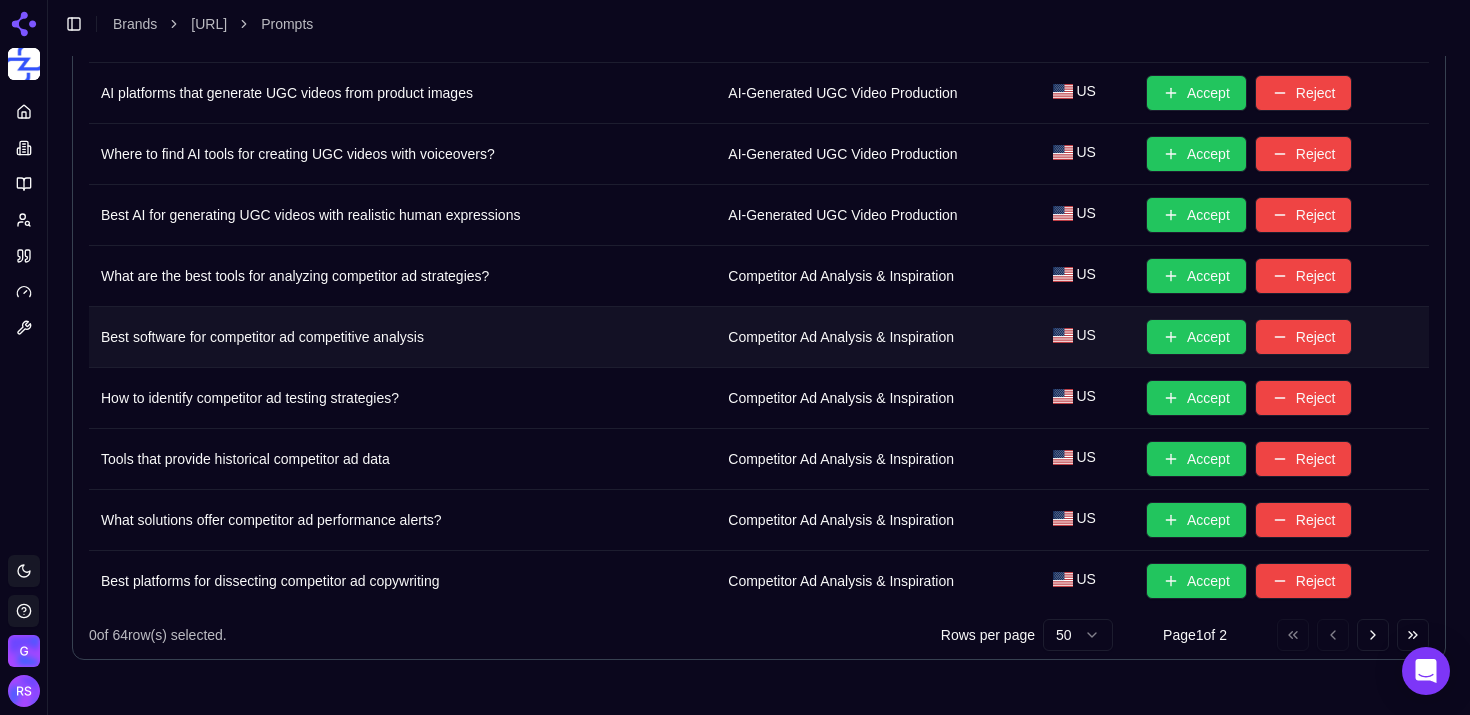 click on "Accept" at bounding box center (1196, 337) 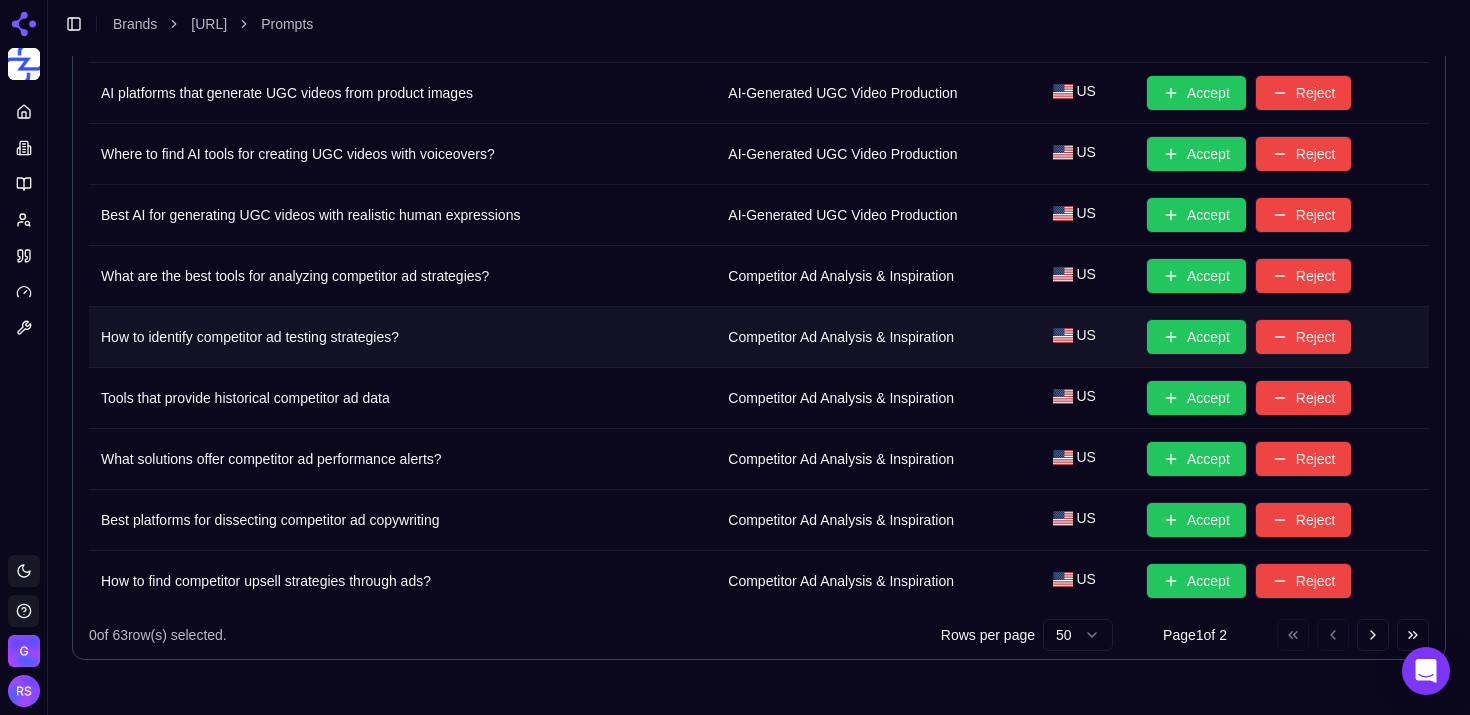 click on "Accept" at bounding box center [1196, 337] 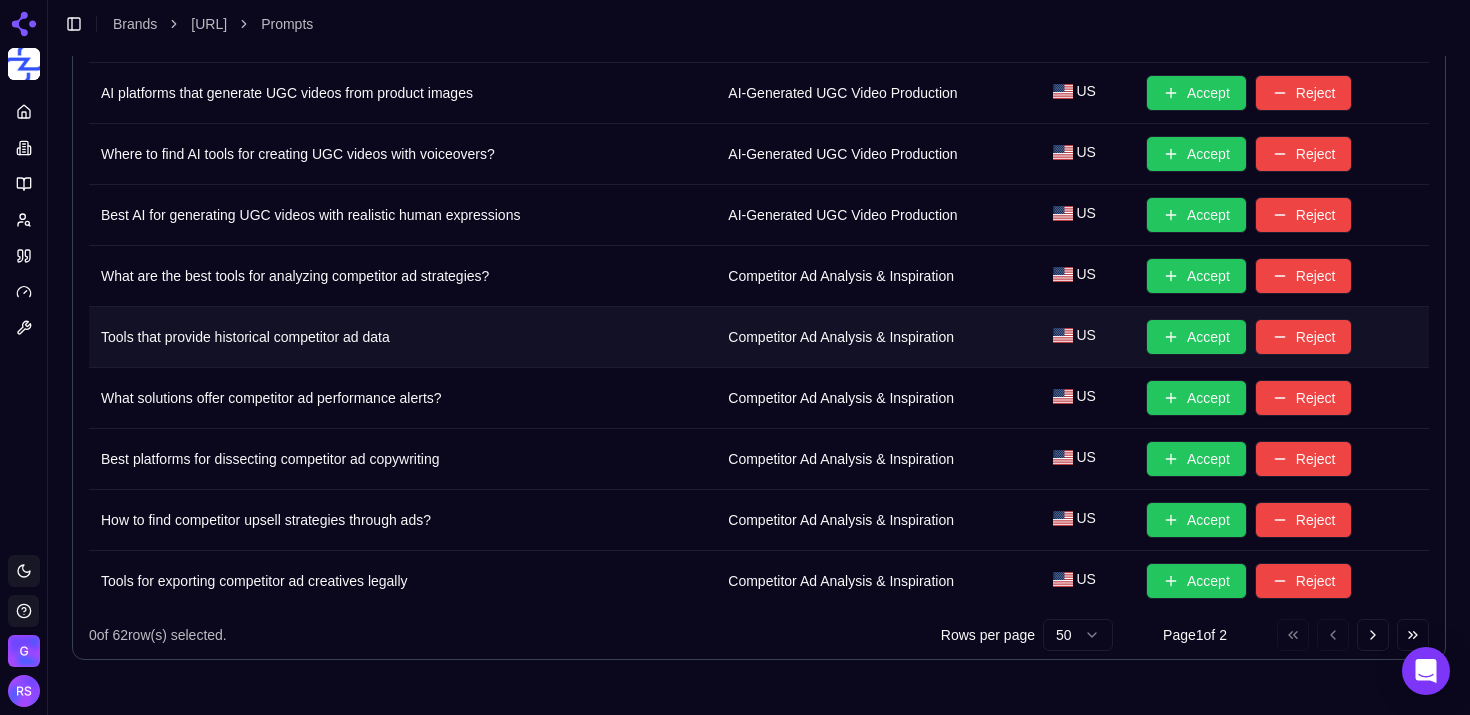 click on "Accept" at bounding box center [1196, 337] 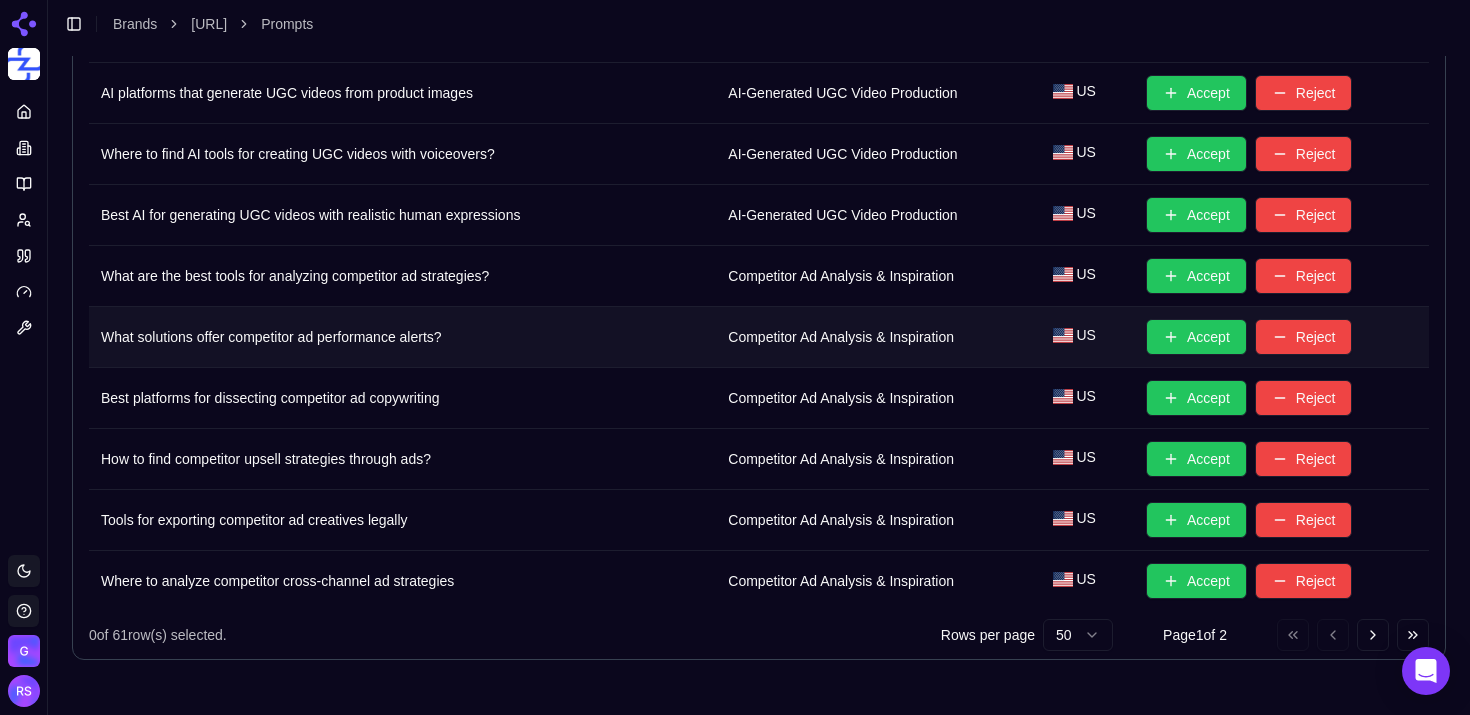 click on "Accept" at bounding box center (1196, 337) 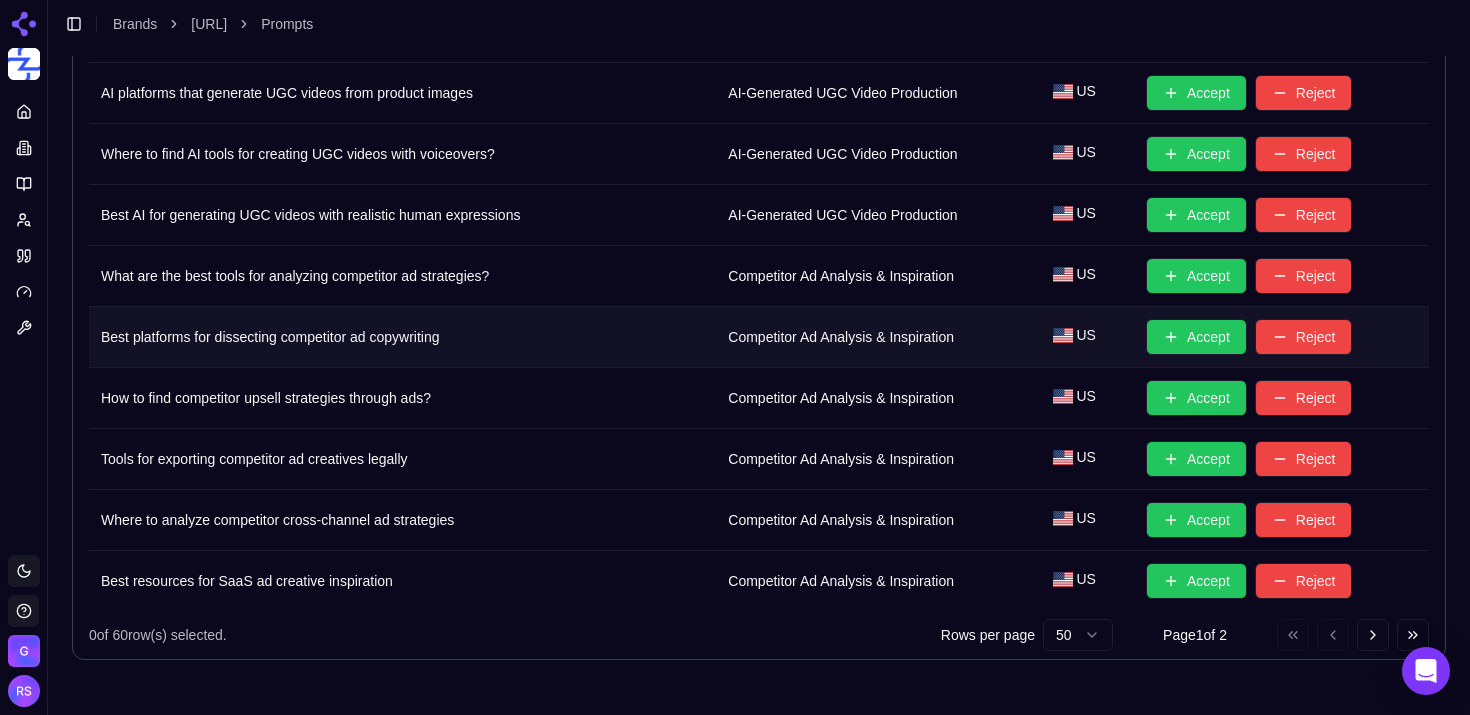 click on "Accept" at bounding box center [1196, 337] 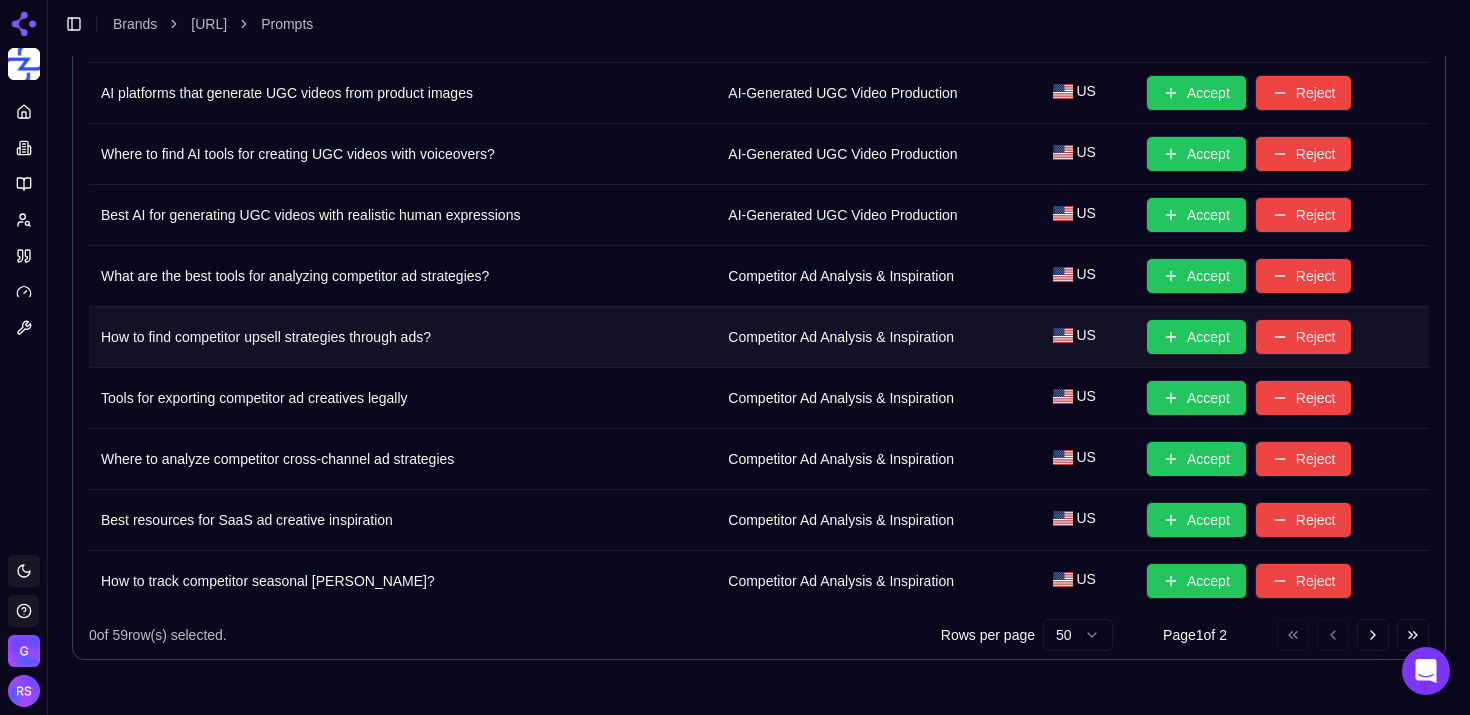 click on "Accept" at bounding box center [1196, 337] 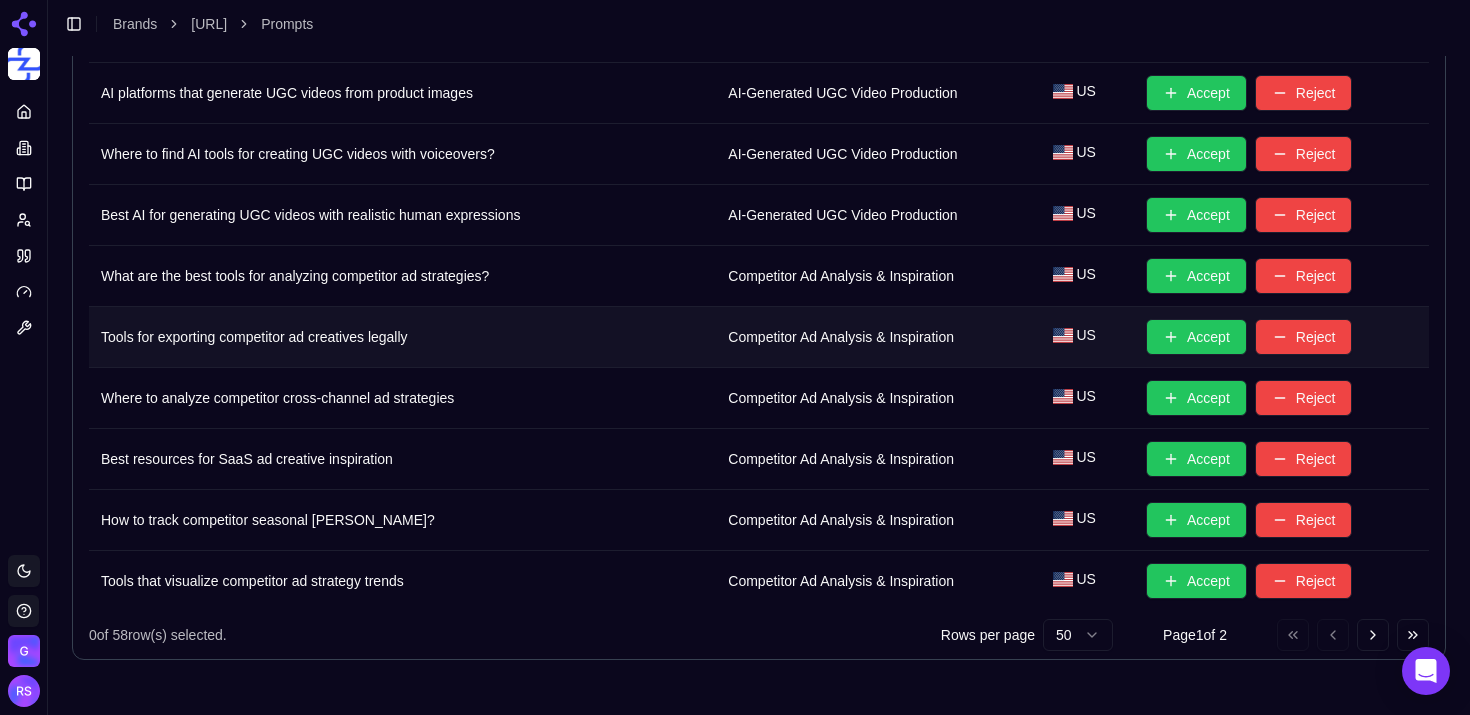 click on "Accept" at bounding box center [1196, 337] 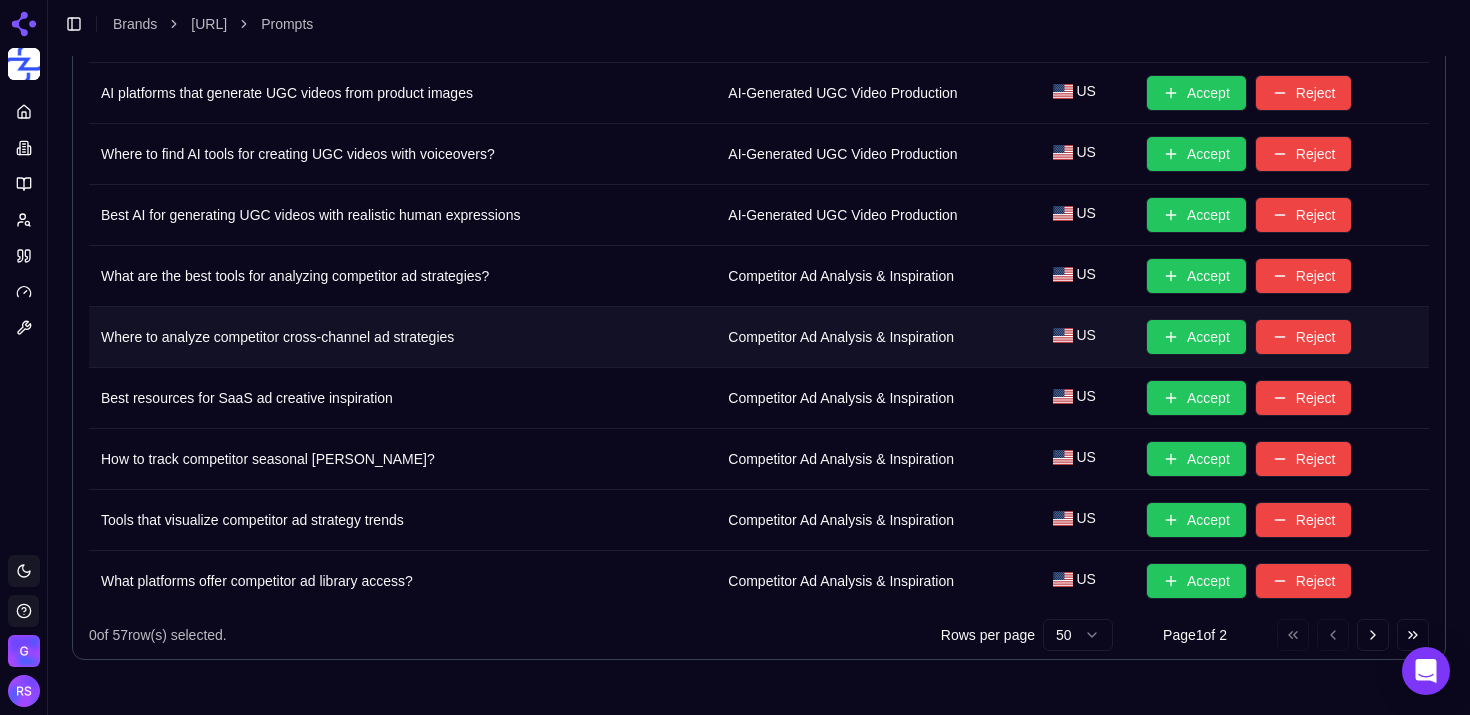 click on "Accept" at bounding box center [1196, 337] 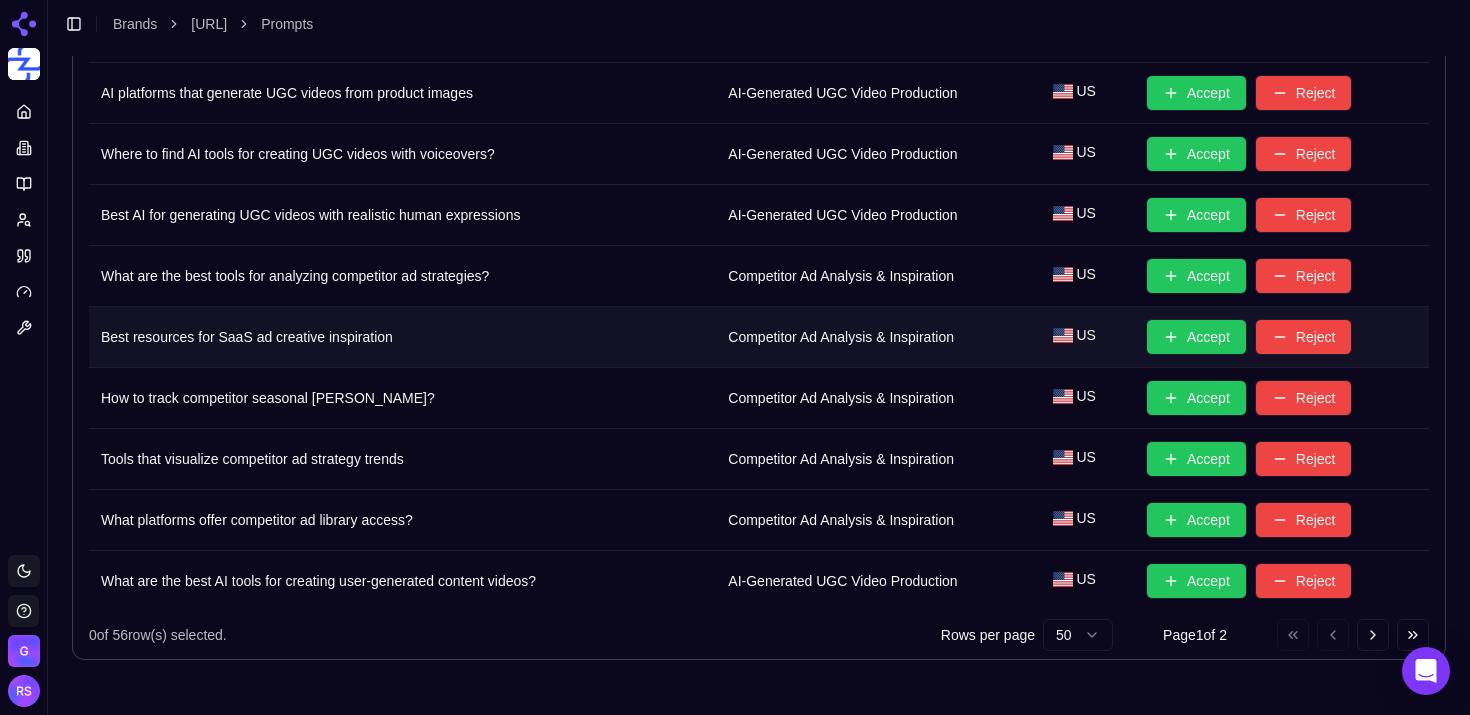 click on "Accept" at bounding box center [1196, 337] 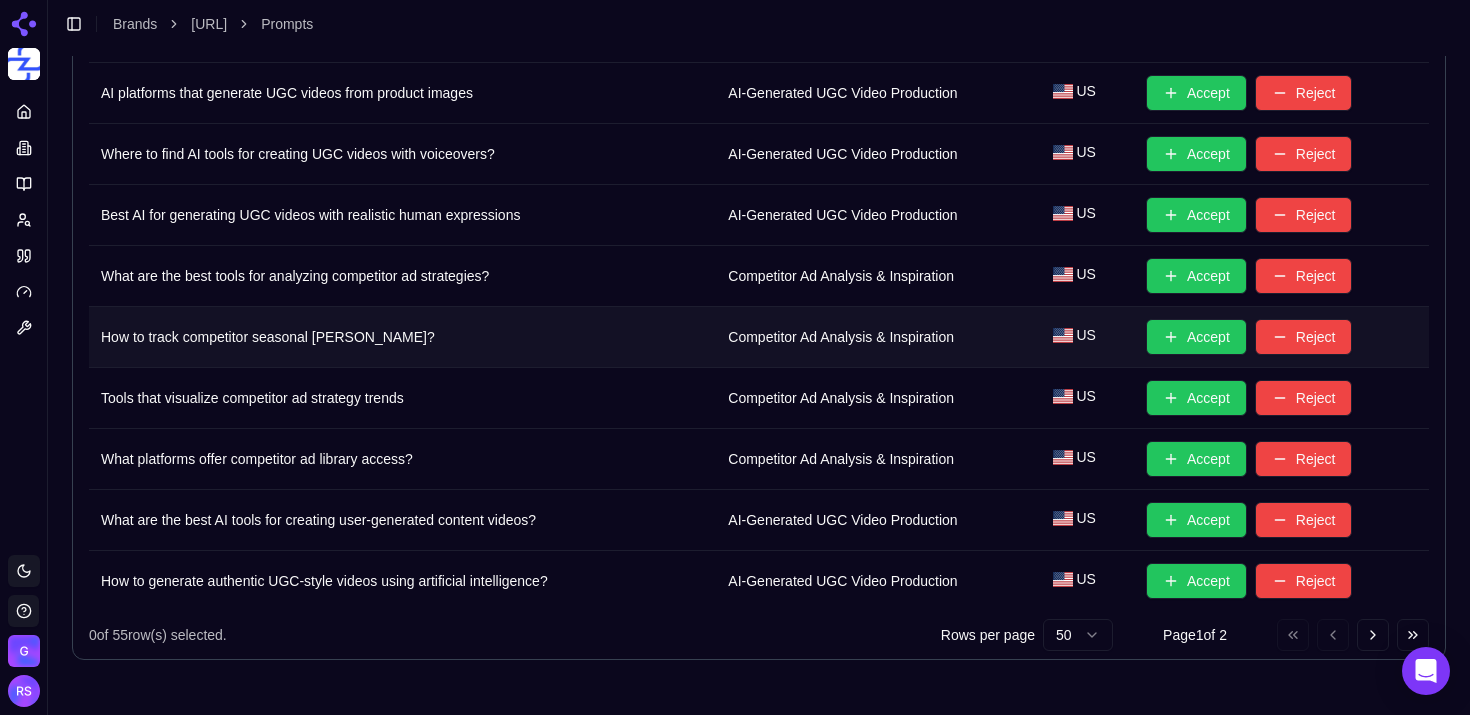 click on "Accept" at bounding box center (1196, 337) 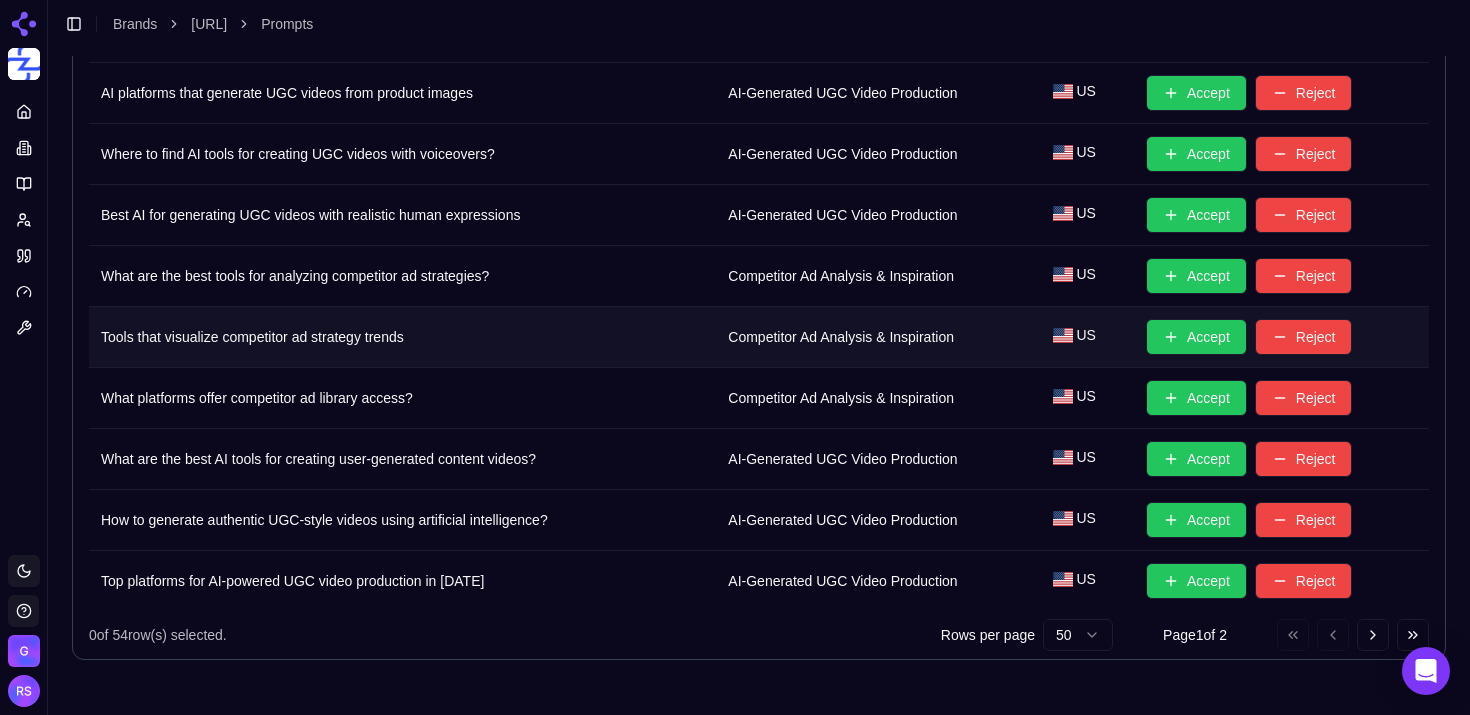 click on "Accept" at bounding box center [1196, 337] 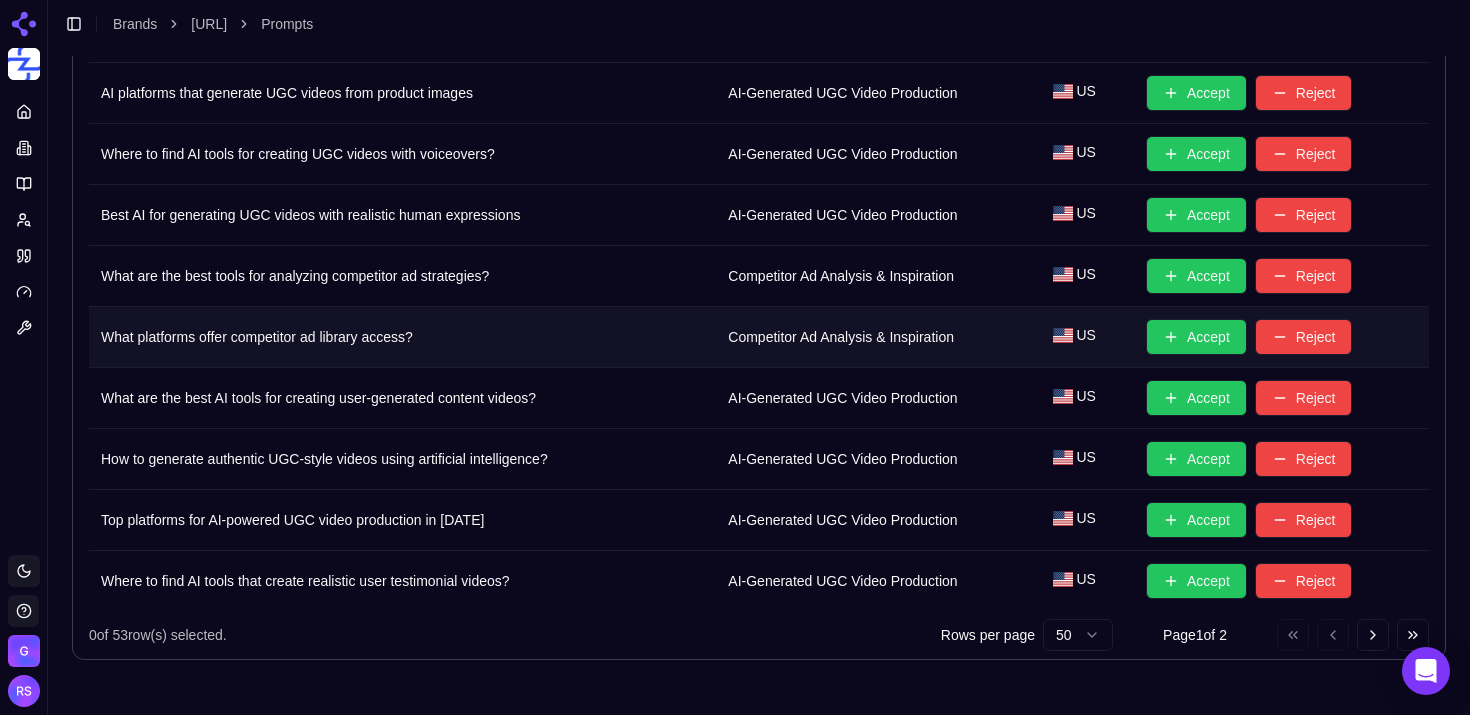 click on "Accept" at bounding box center (1196, 337) 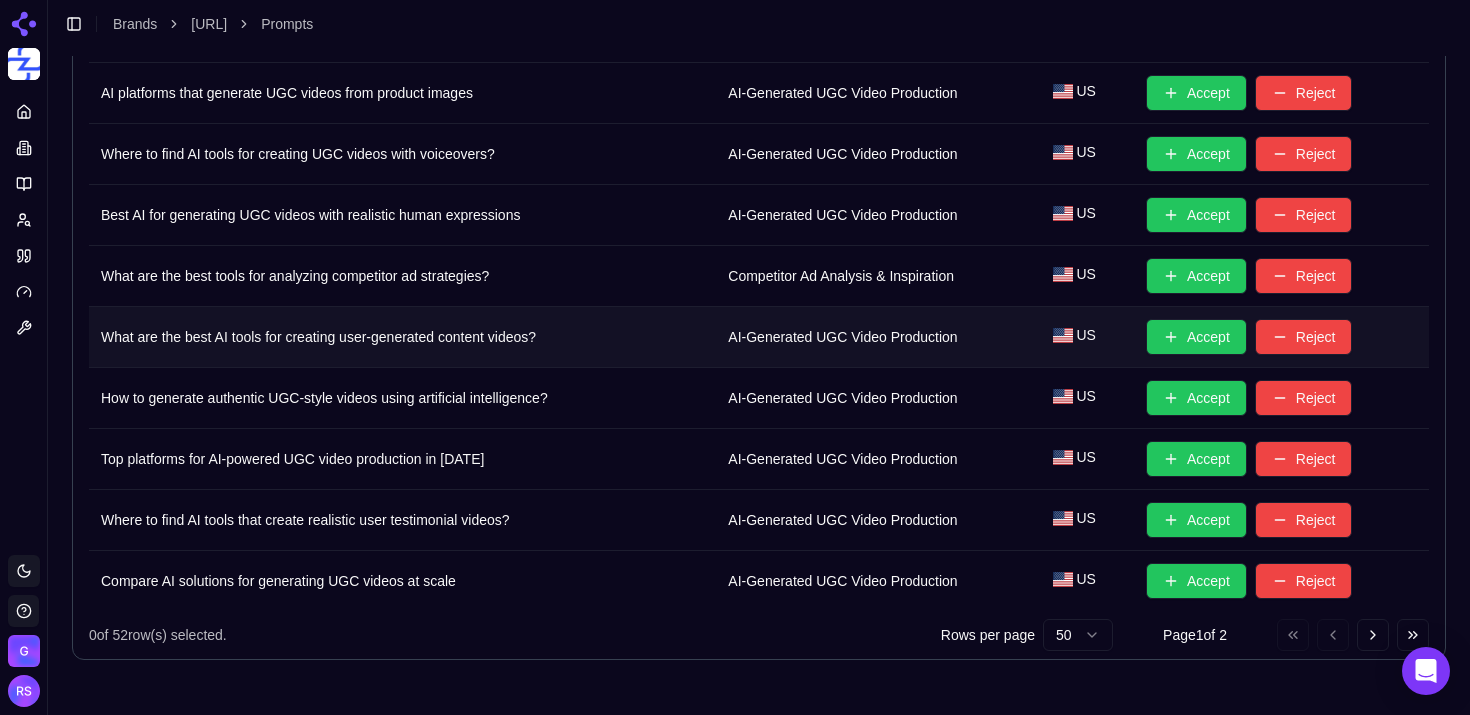 click on "Accept" at bounding box center (1196, 337) 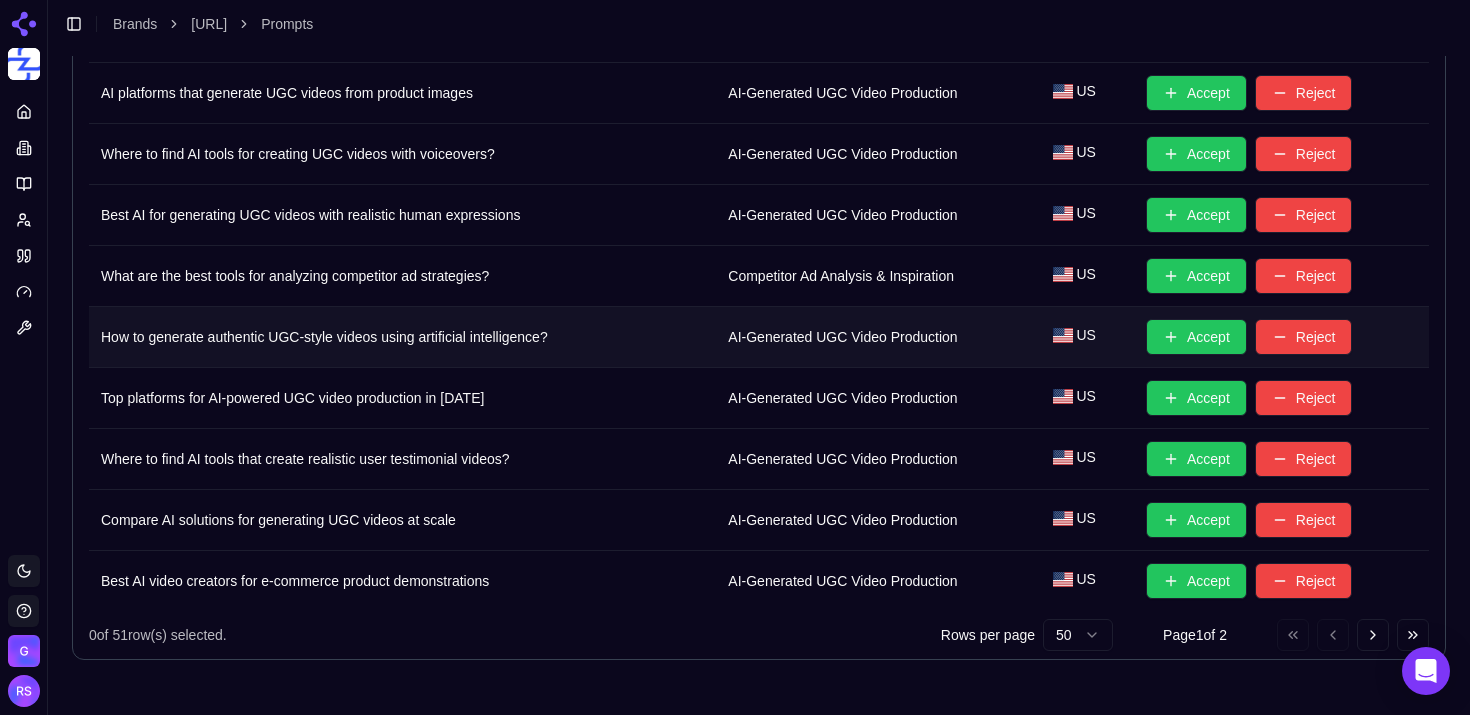 click on "Accept" at bounding box center [1196, 337] 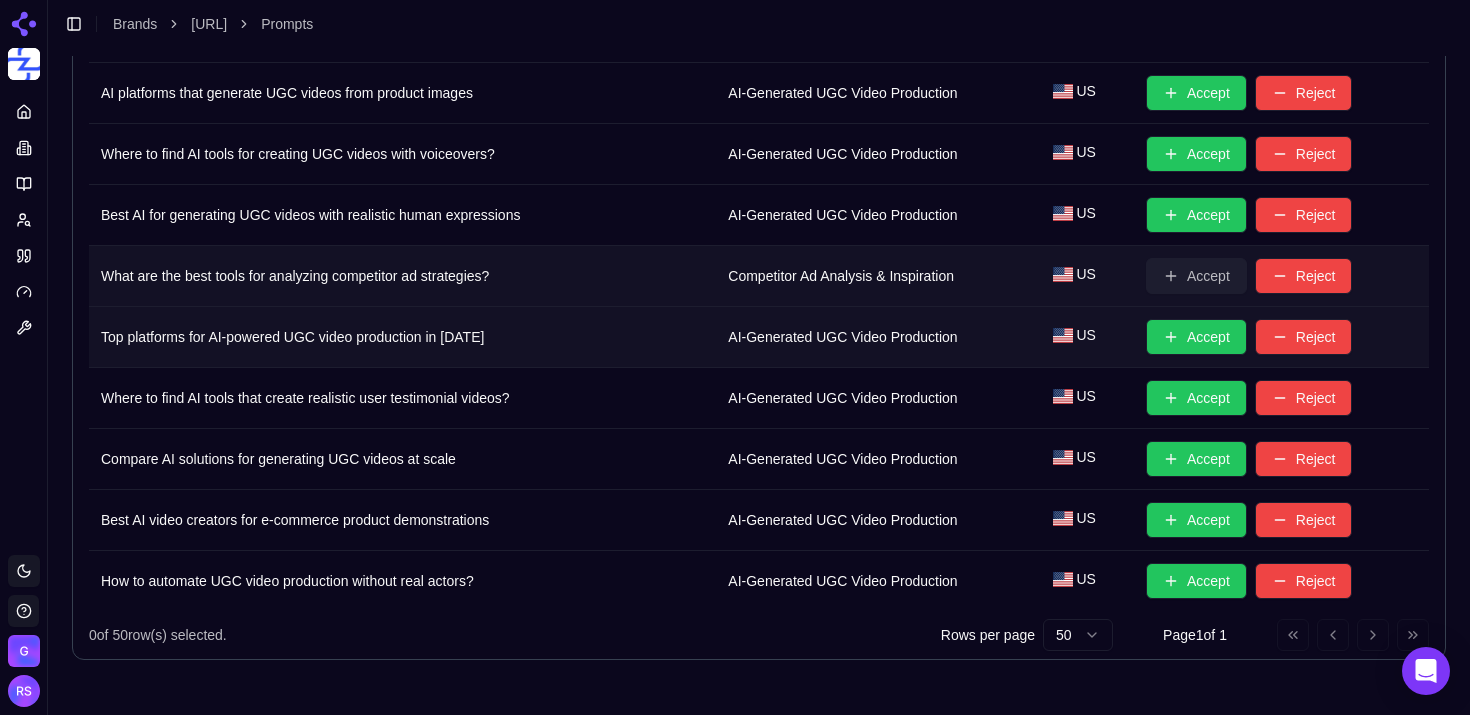 click on "Accept" at bounding box center [1196, 276] 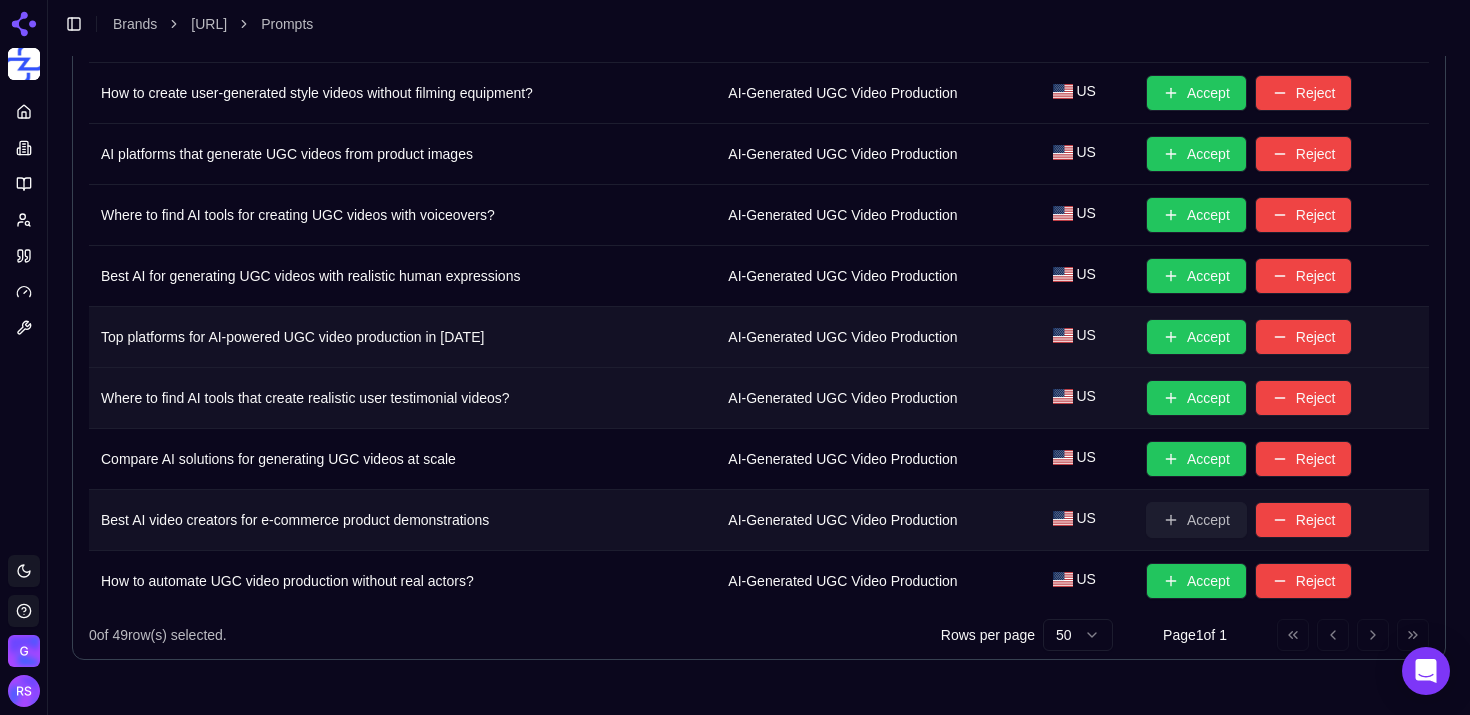 click on "Accept" at bounding box center (1196, 520) 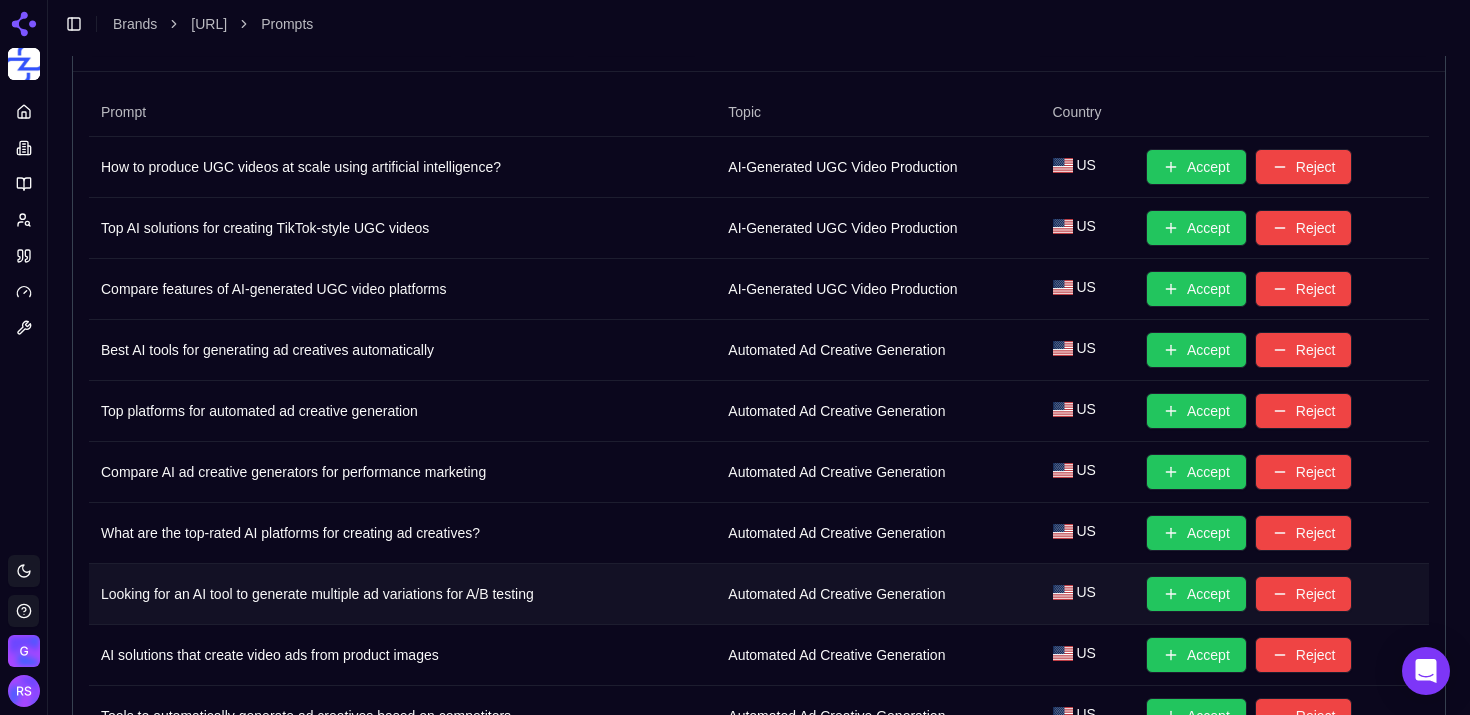 scroll, scrollTop: 154, scrollLeft: 0, axis: vertical 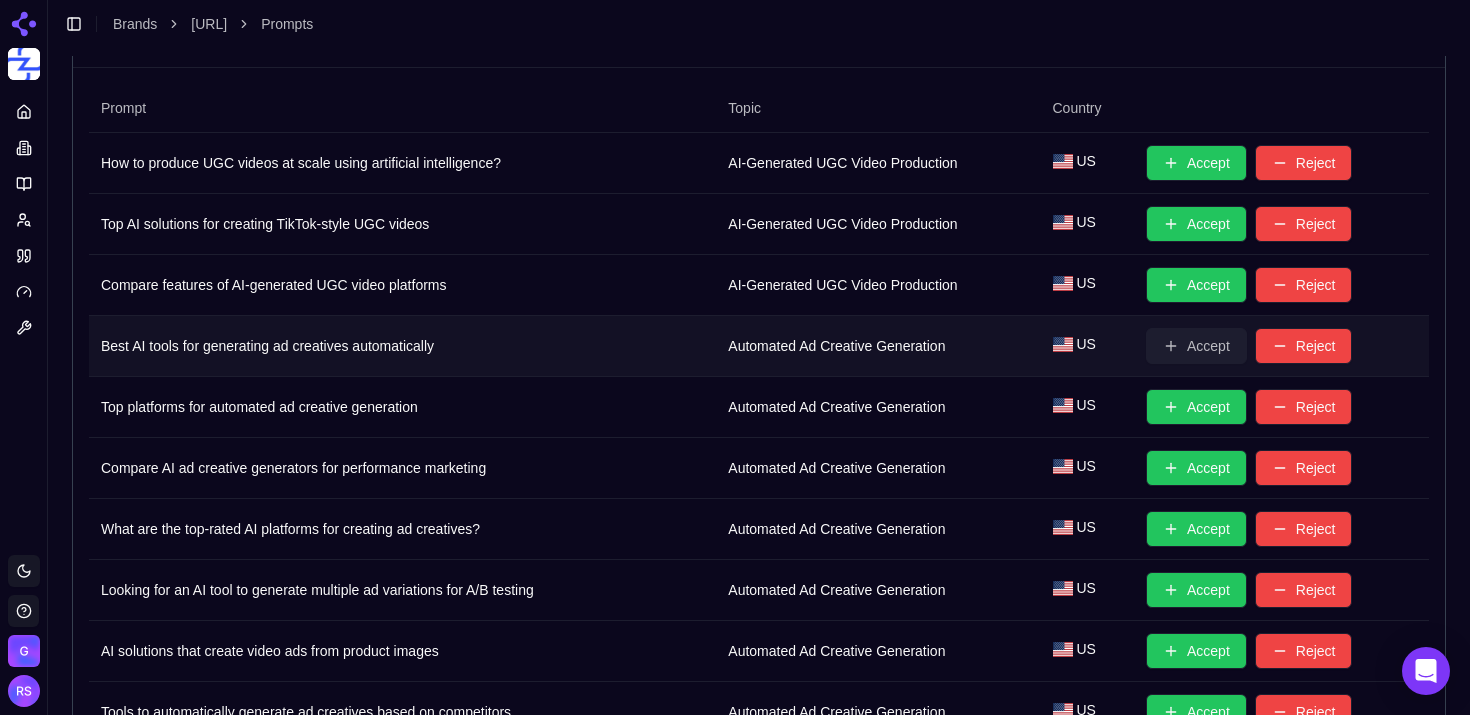 click on "Accept" at bounding box center [1196, 346] 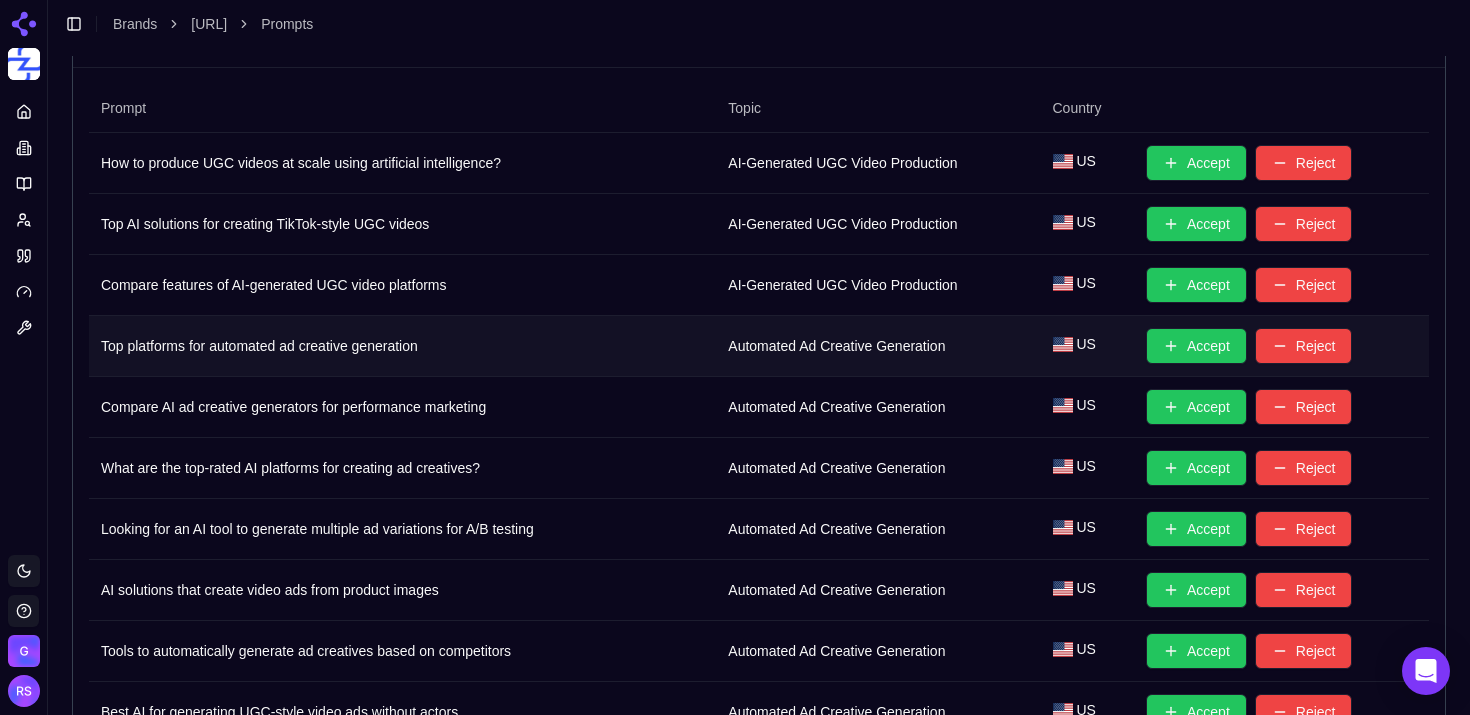 click on "Accept" at bounding box center (1196, 346) 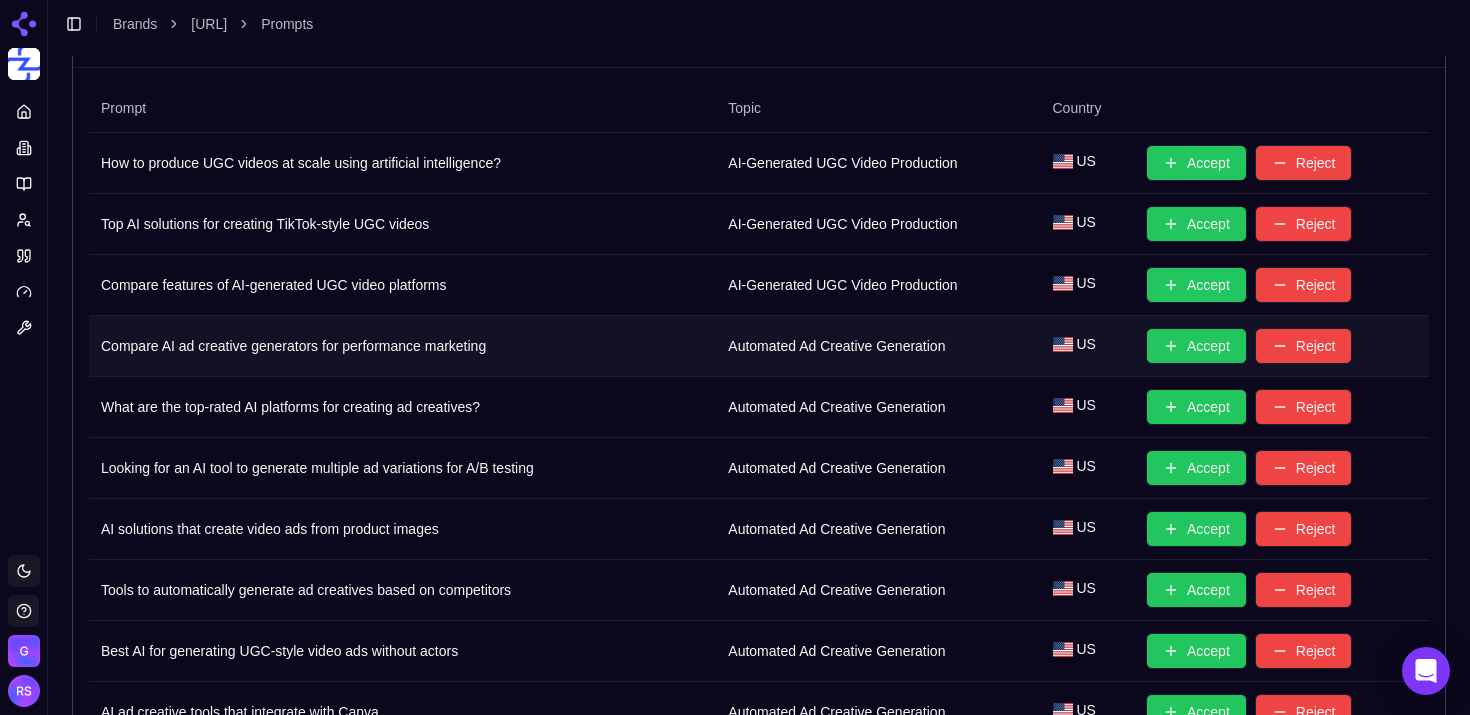 click on "Accept" at bounding box center [1196, 346] 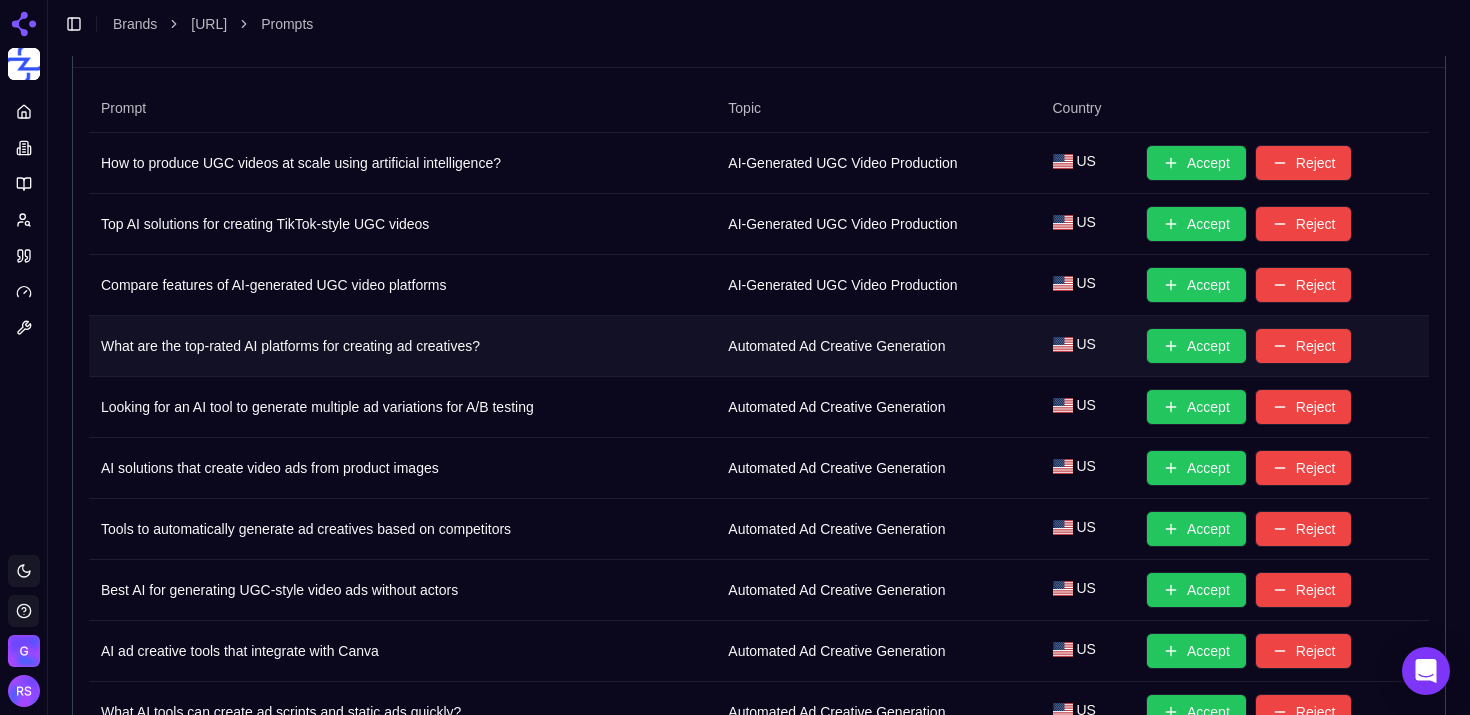 click on "Accept" at bounding box center (1196, 346) 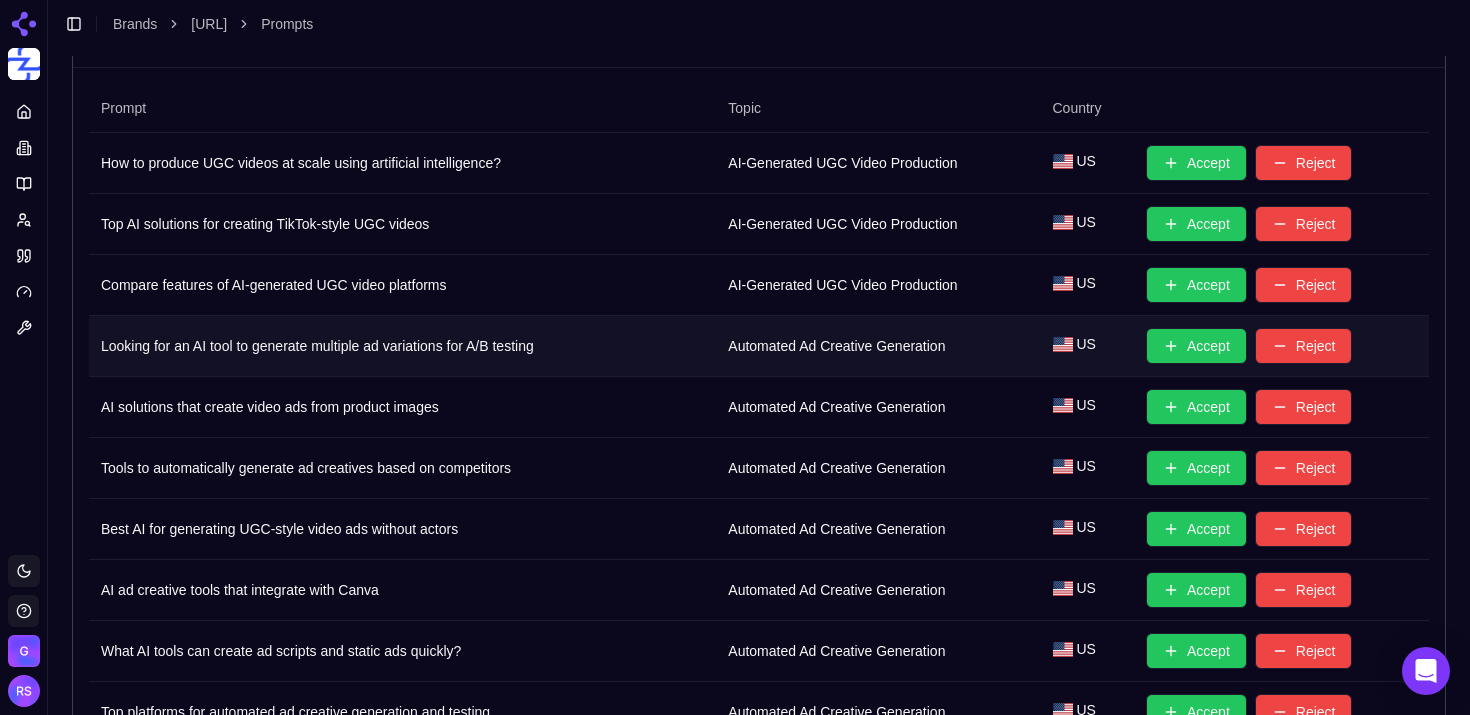 click on "Accept" at bounding box center (1196, 346) 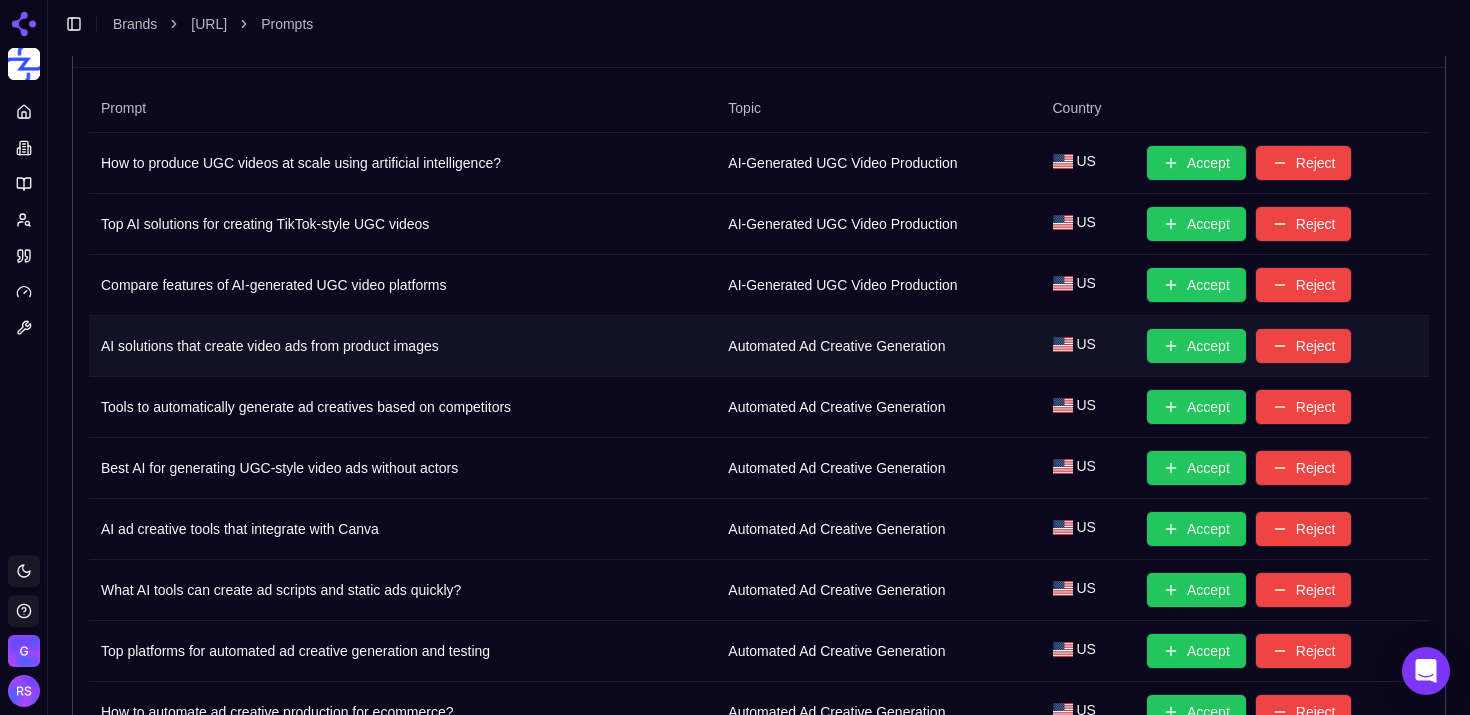click on "Accept" at bounding box center [1196, 346] 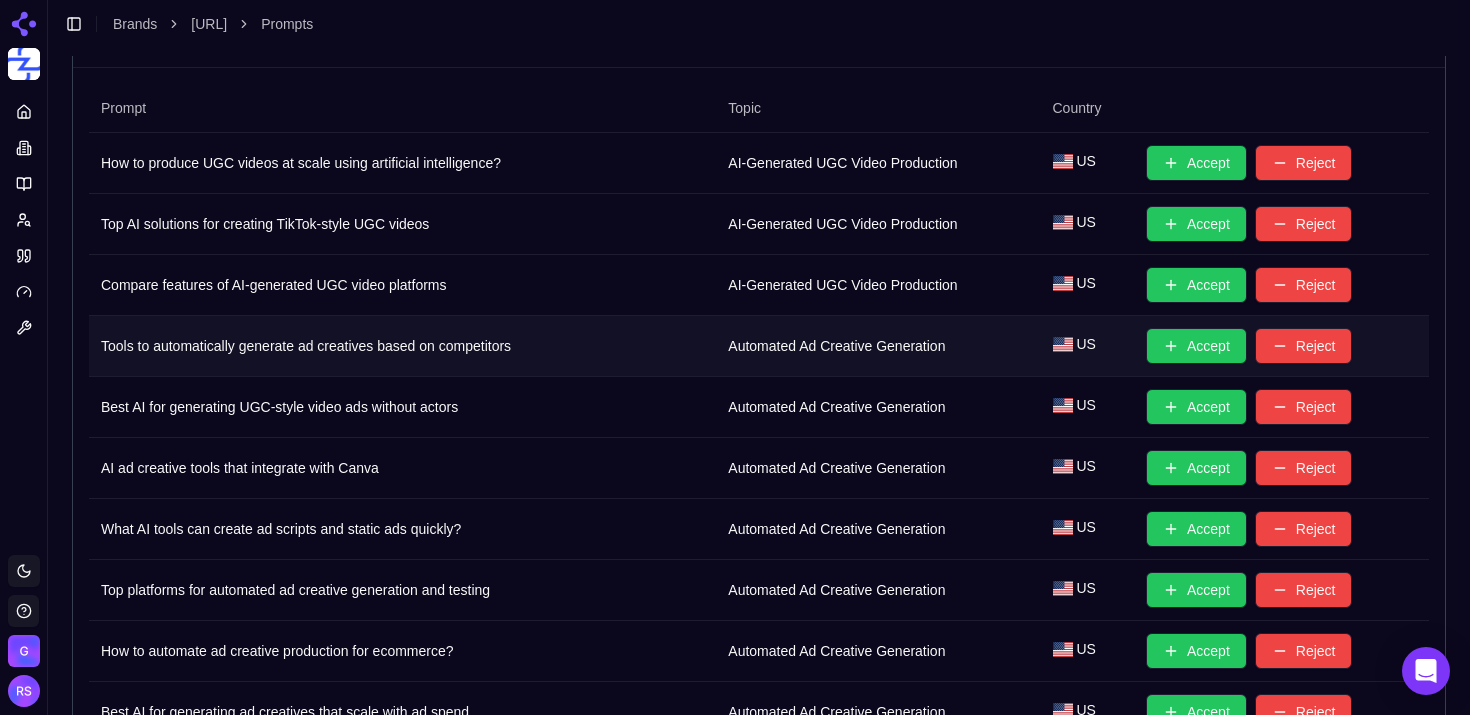 click on "Accept" at bounding box center (1196, 346) 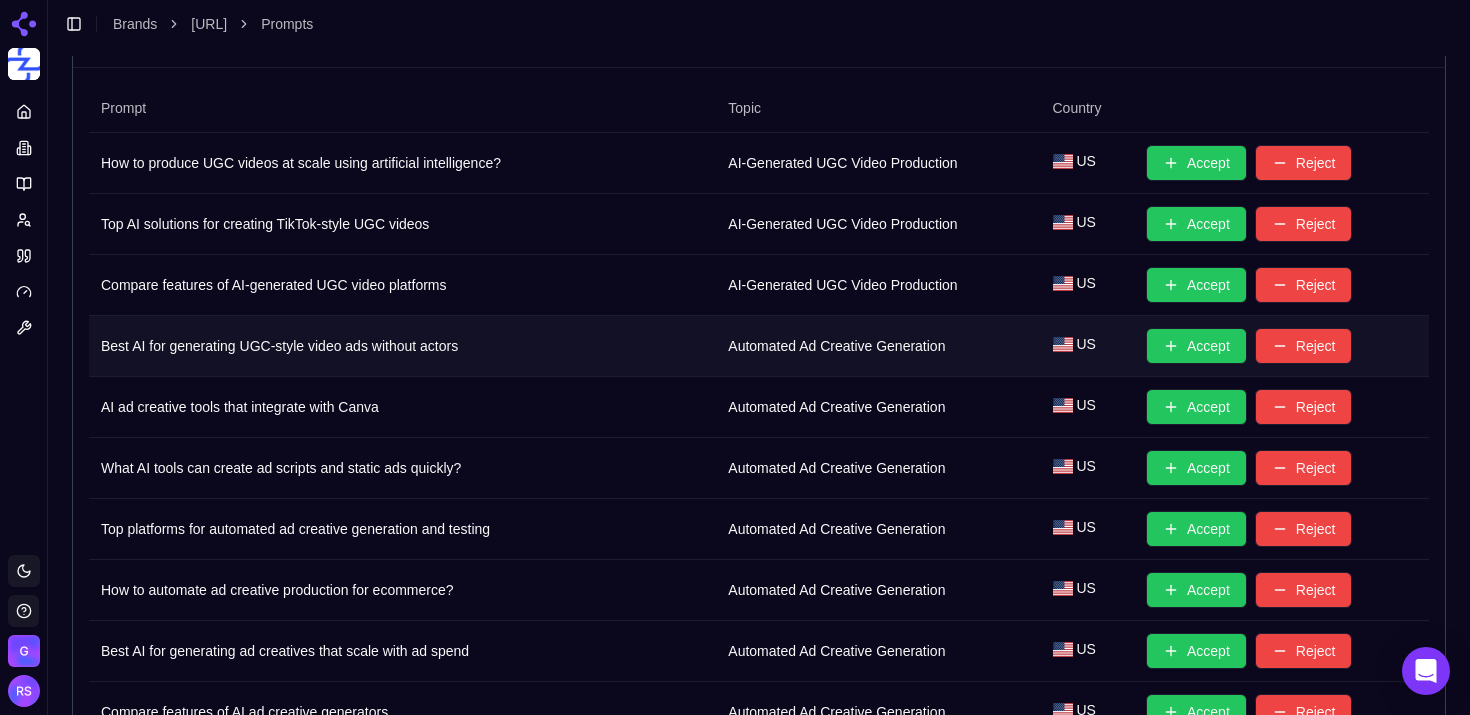 click on "Accept" at bounding box center [1196, 346] 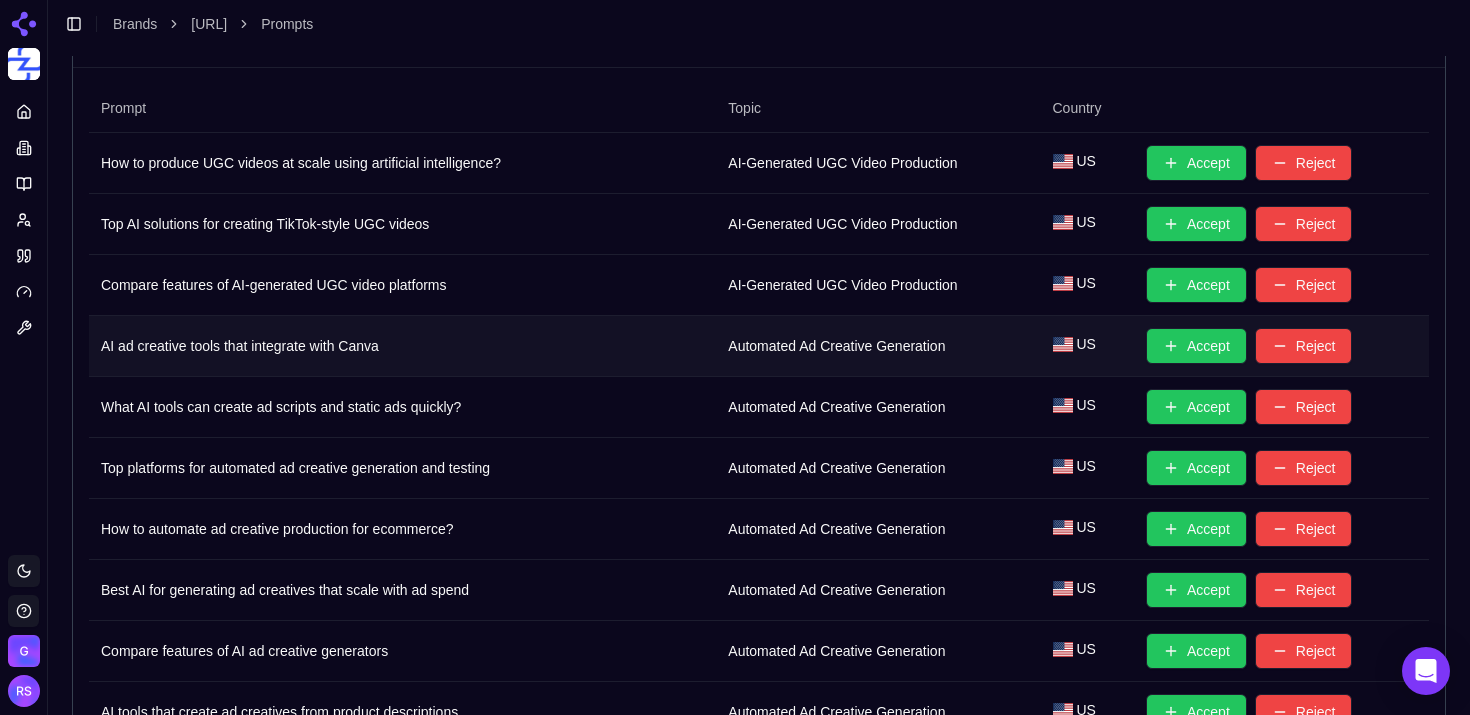 click on "Accept" at bounding box center (1196, 346) 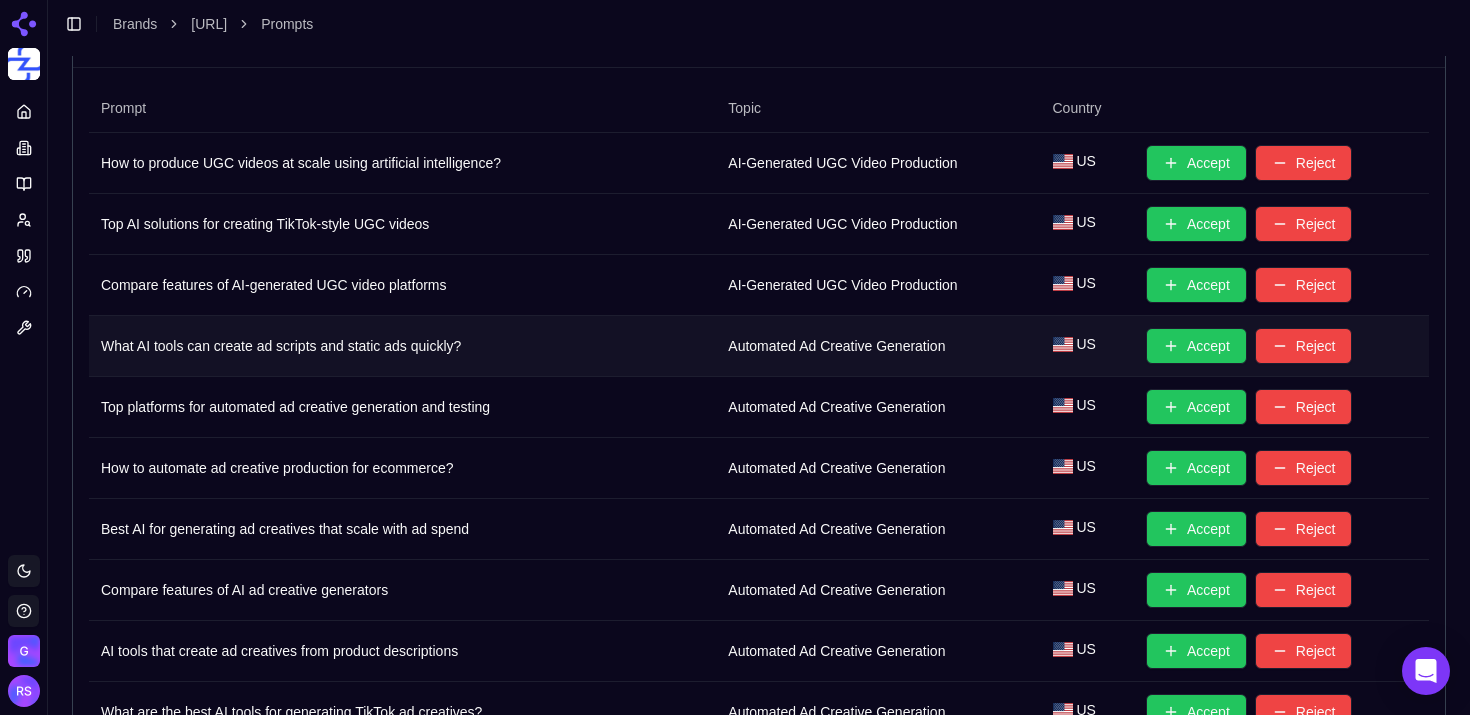 click on "Accept" at bounding box center (1196, 346) 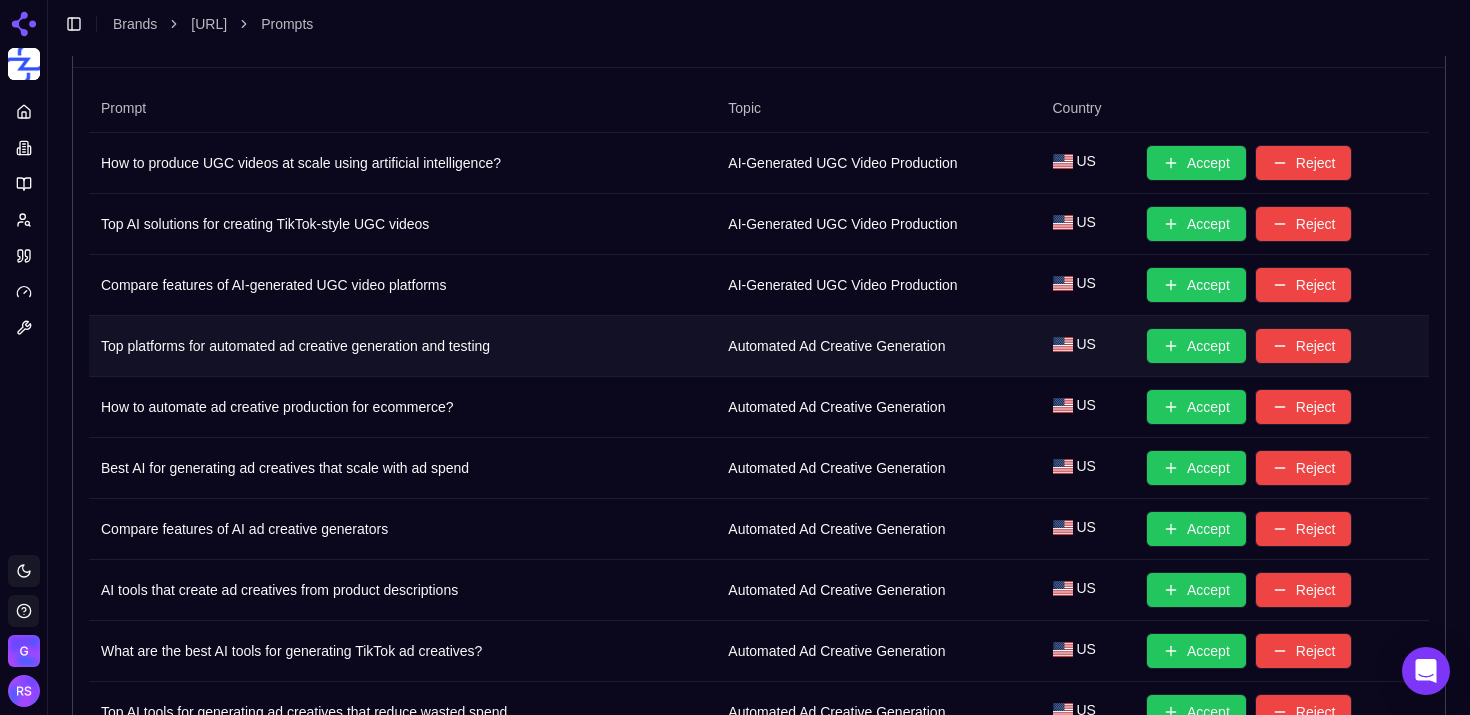 click on "Accept" at bounding box center [1196, 346] 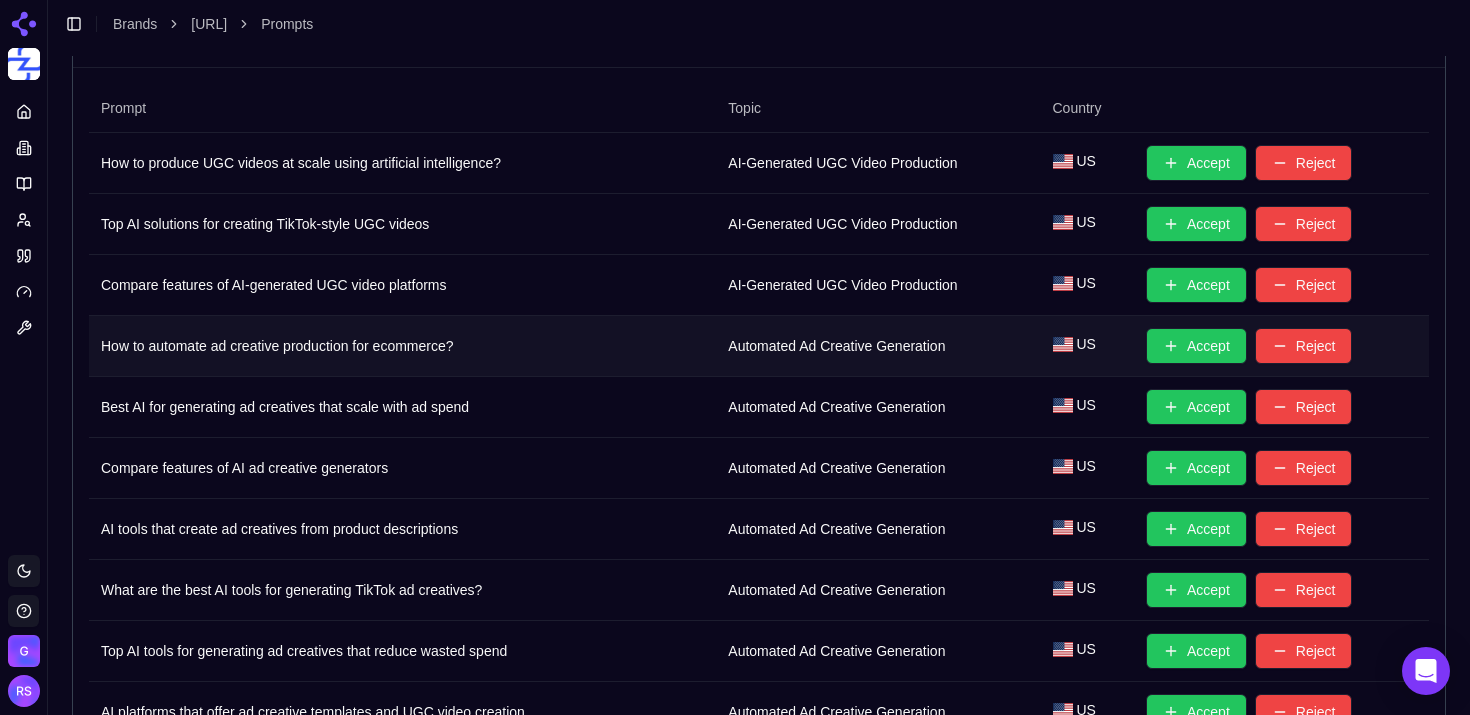 click on "Accept" at bounding box center (1196, 346) 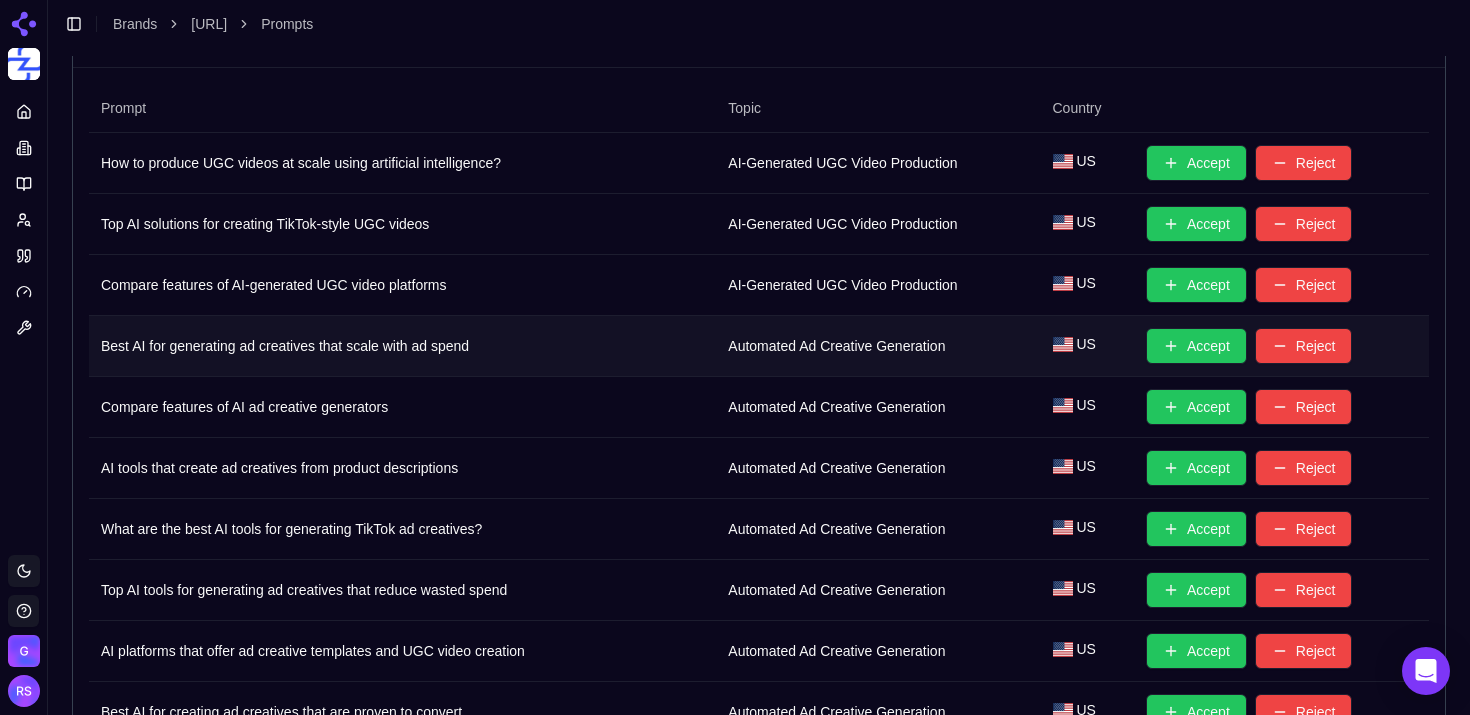 click on "Accept" at bounding box center [1196, 346] 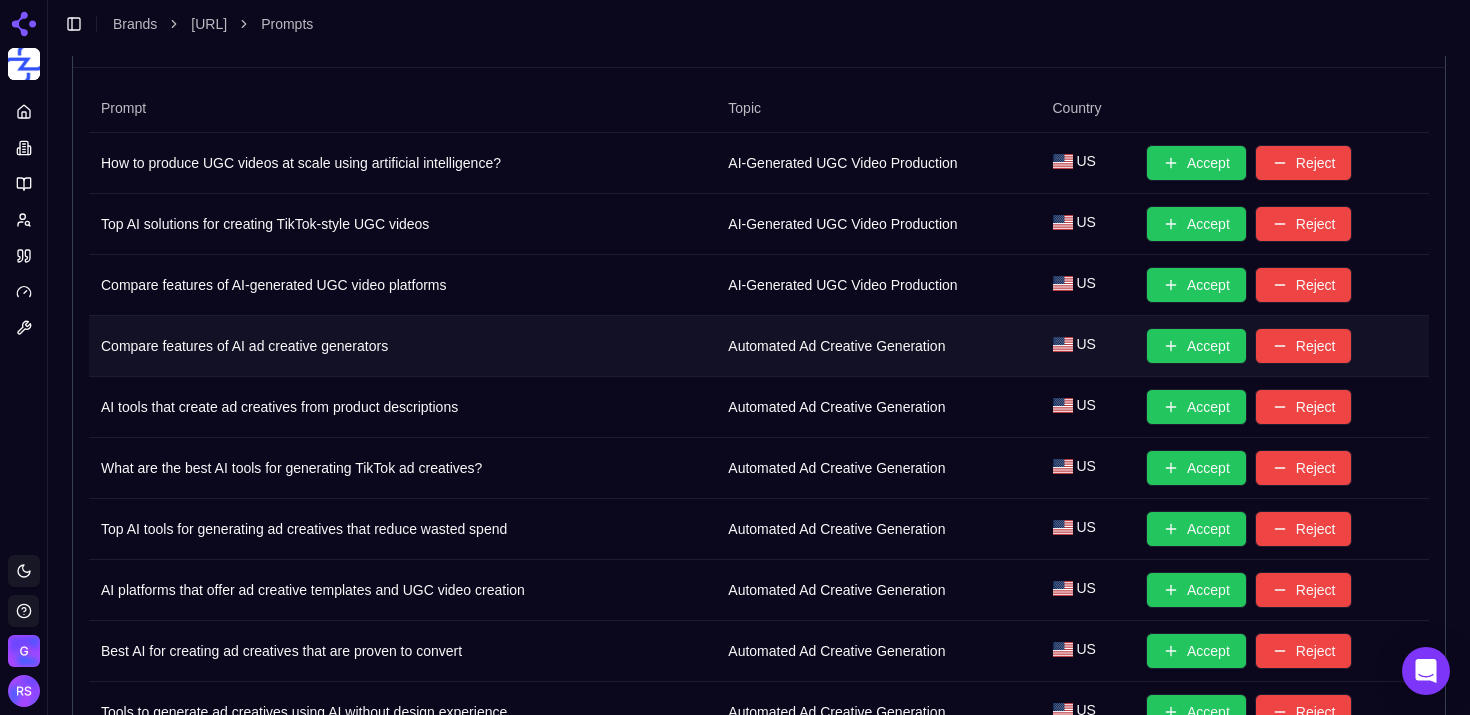 click on "Accept" at bounding box center (1196, 346) 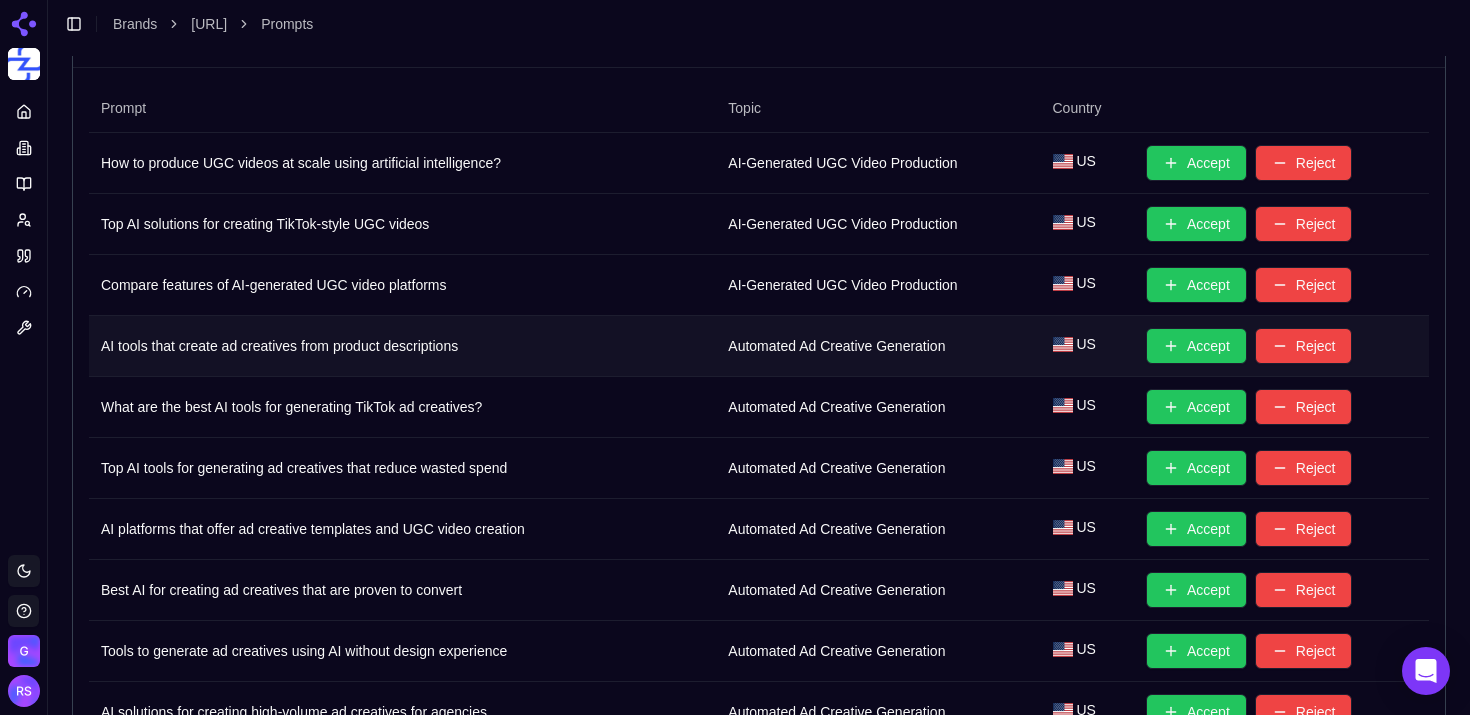 click on "Accept" at bounding box center (1196, 346) 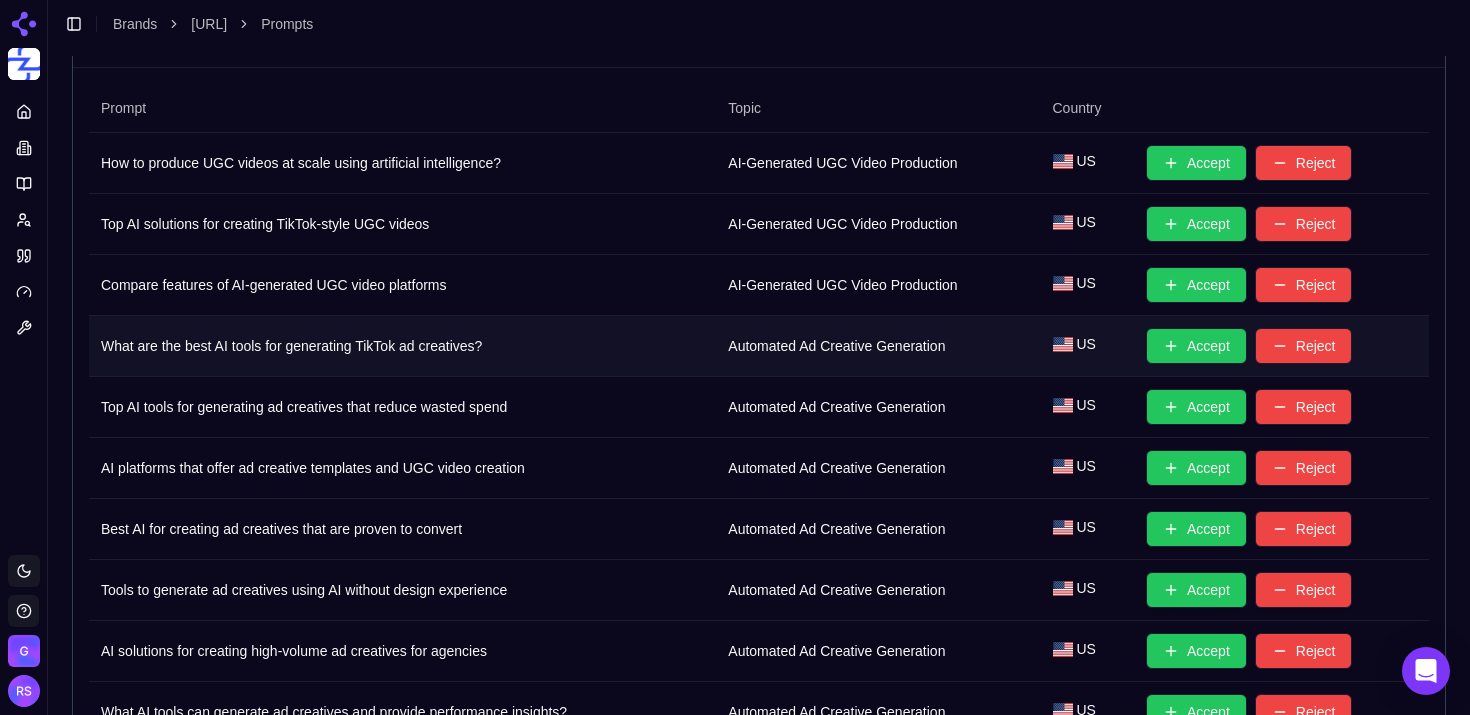 click on "Accept" at bounding box center [1196, 346] 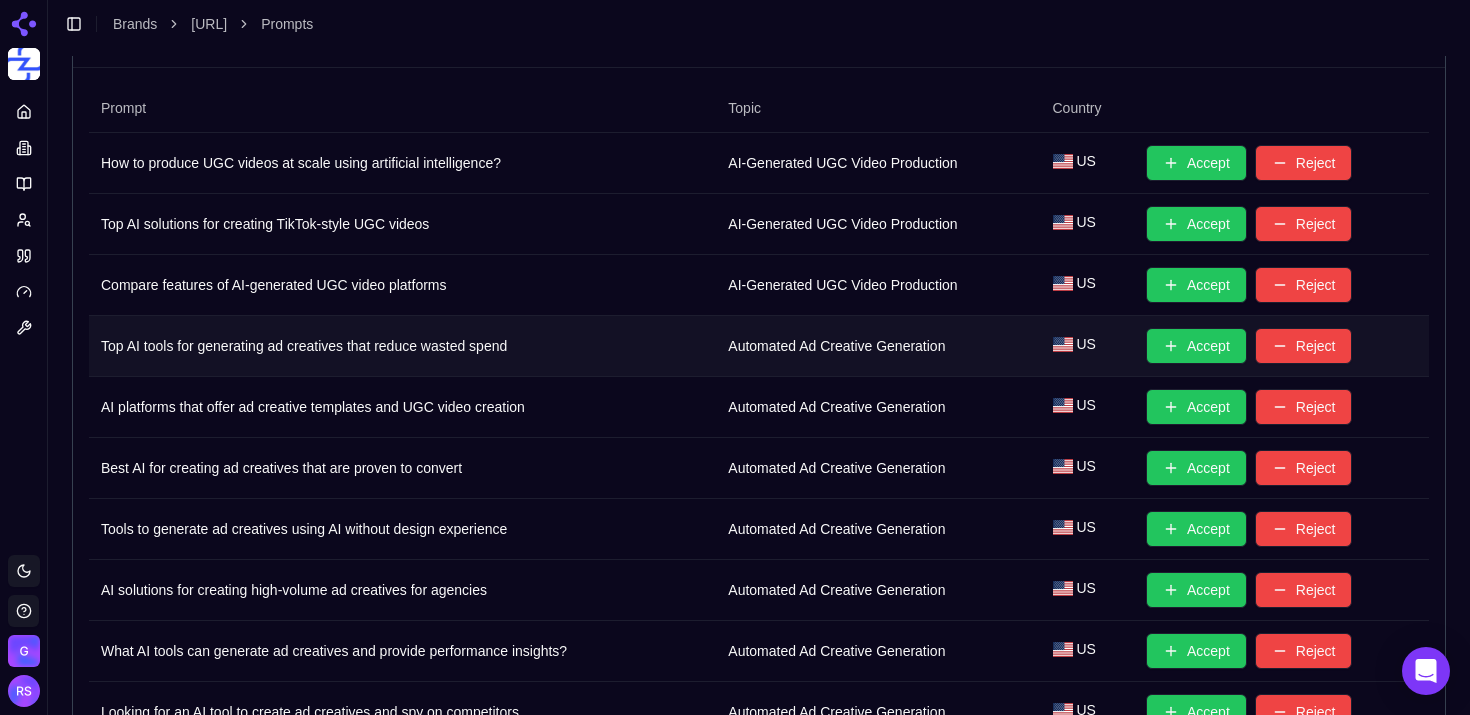 click on "Accept" at bounding box center [1196, 346] 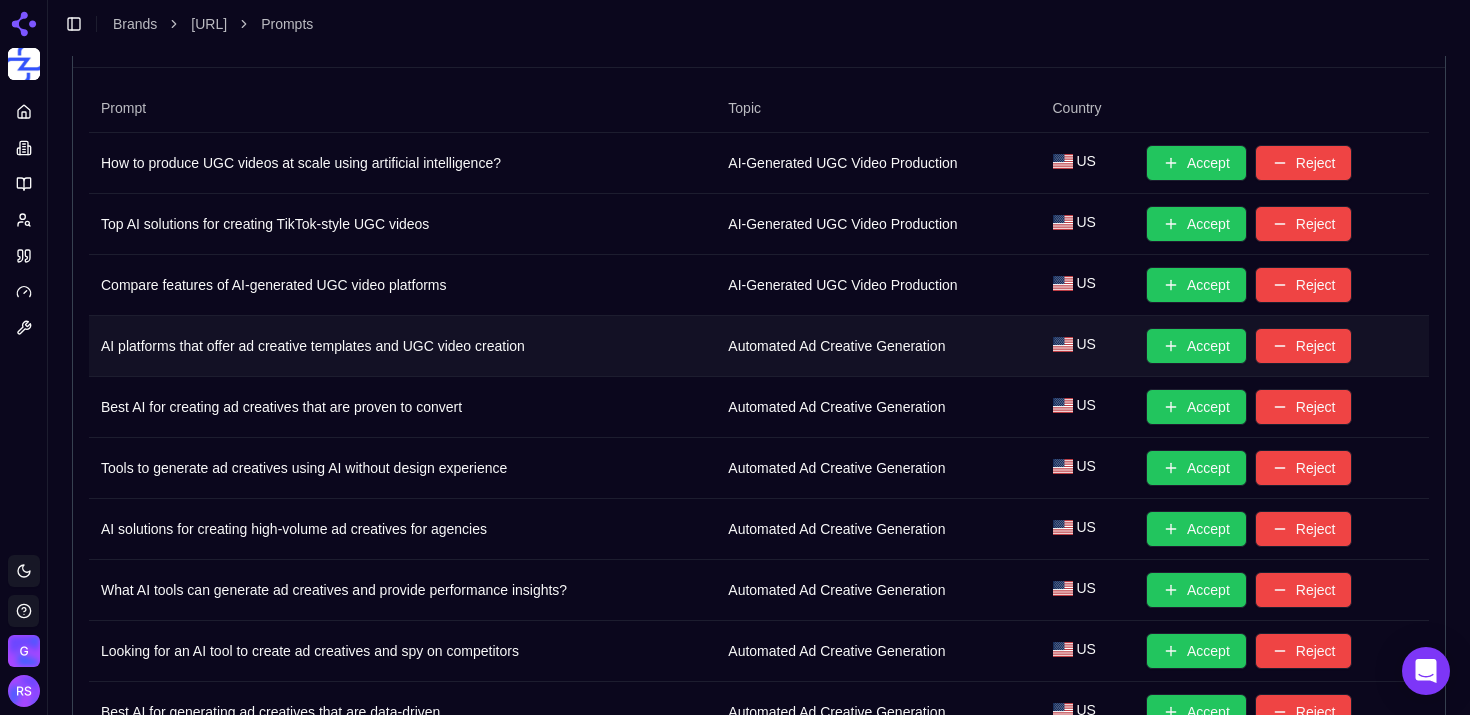 click on "Accept" at bounding box center (1196, 346) 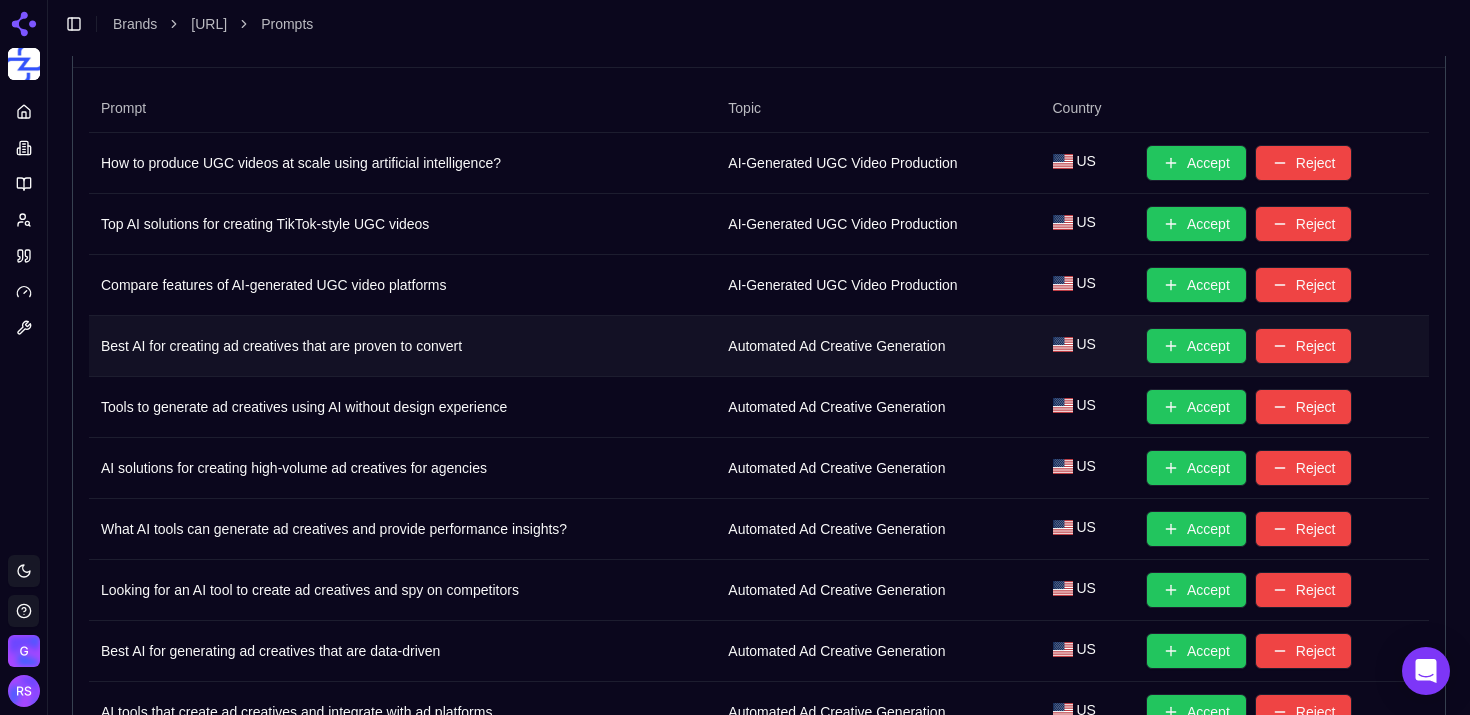 click on "Accept" at bounding box center (1196, 346) 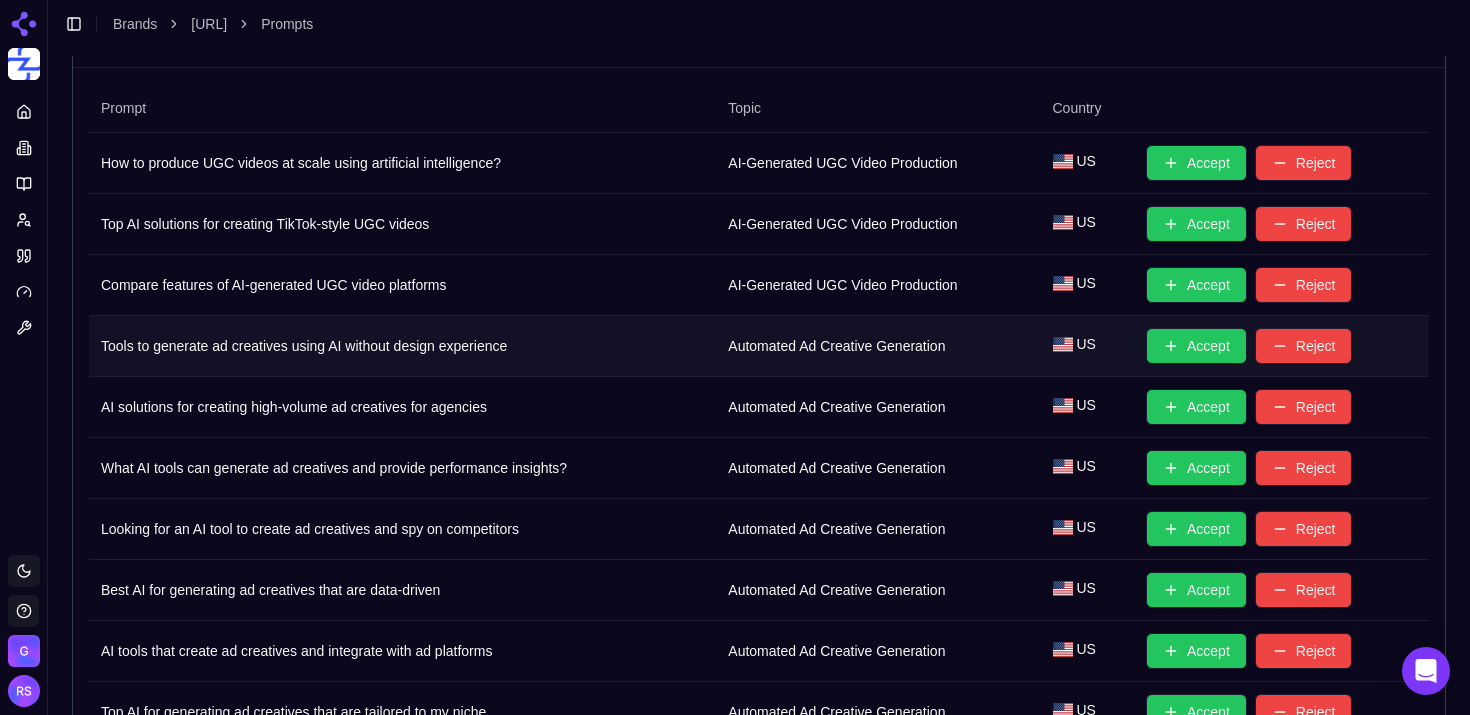 click on "Accept" at bounding box center [1196, 346] 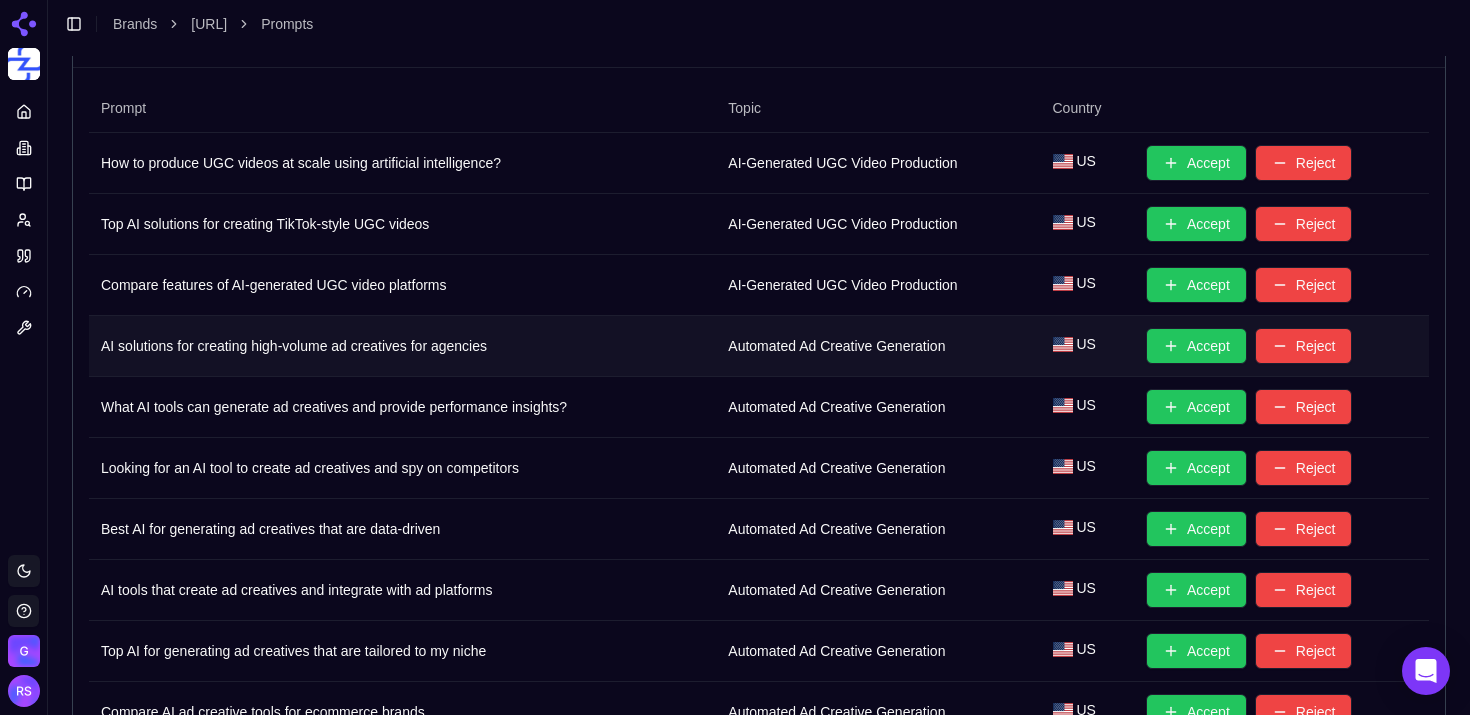 click on "Accept" at bounding box center (1196, 346) 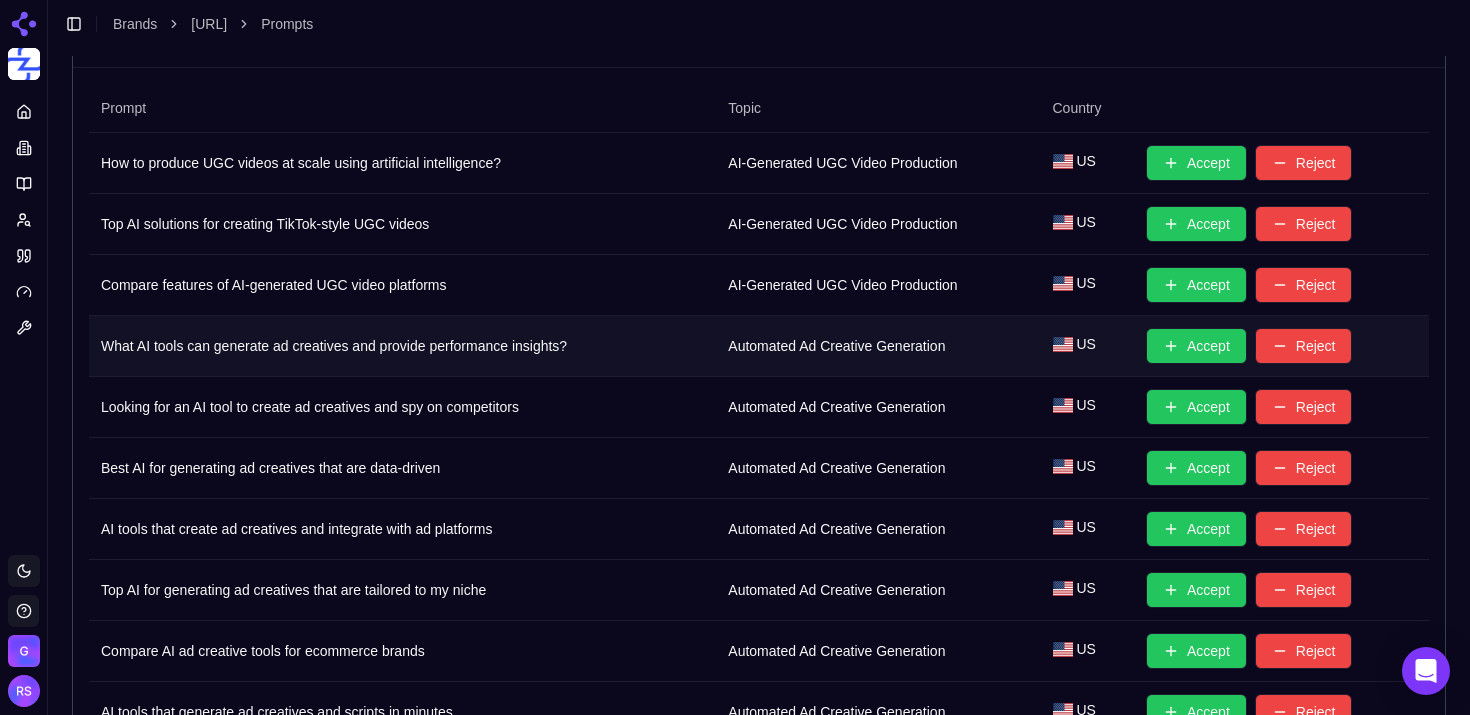 click on "Accept" at bounding box center (1196, 346) 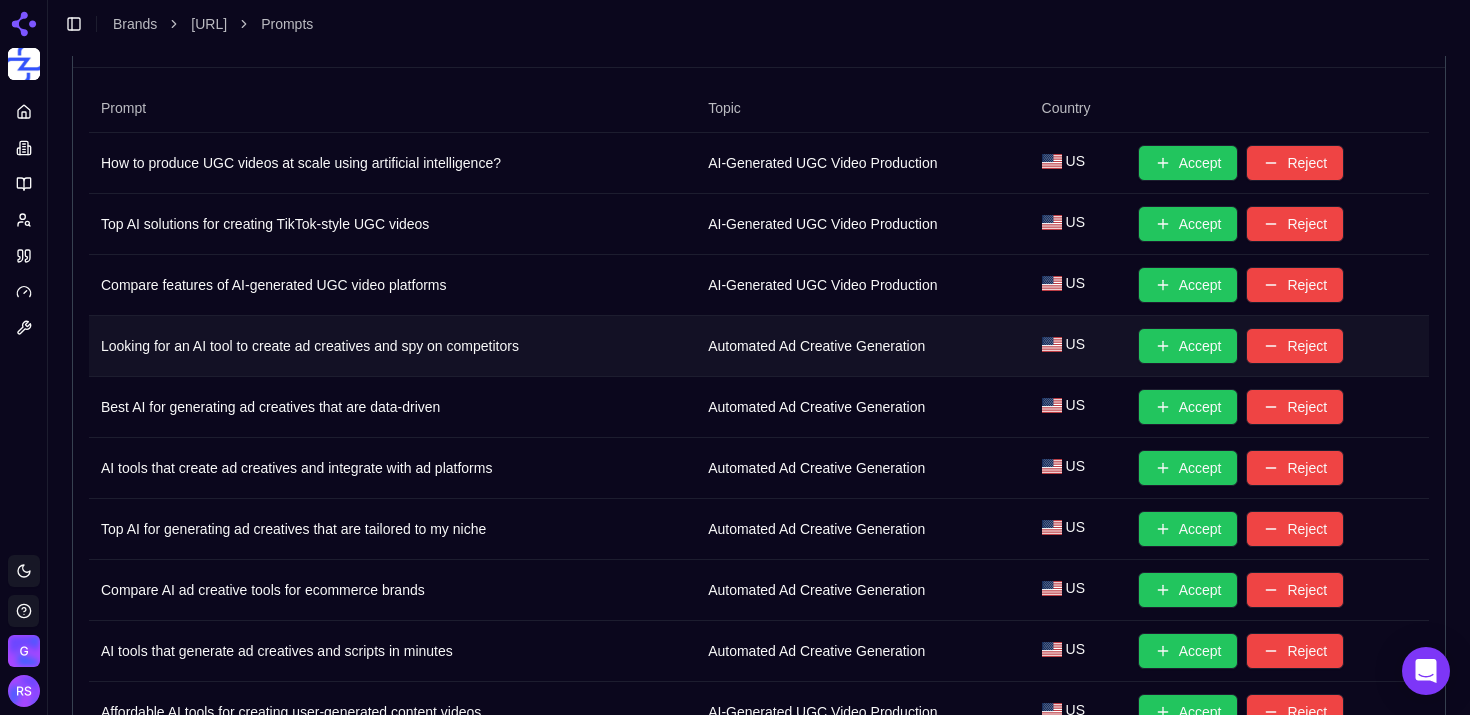 click on "Accept" at bounding box center [1188, 346] 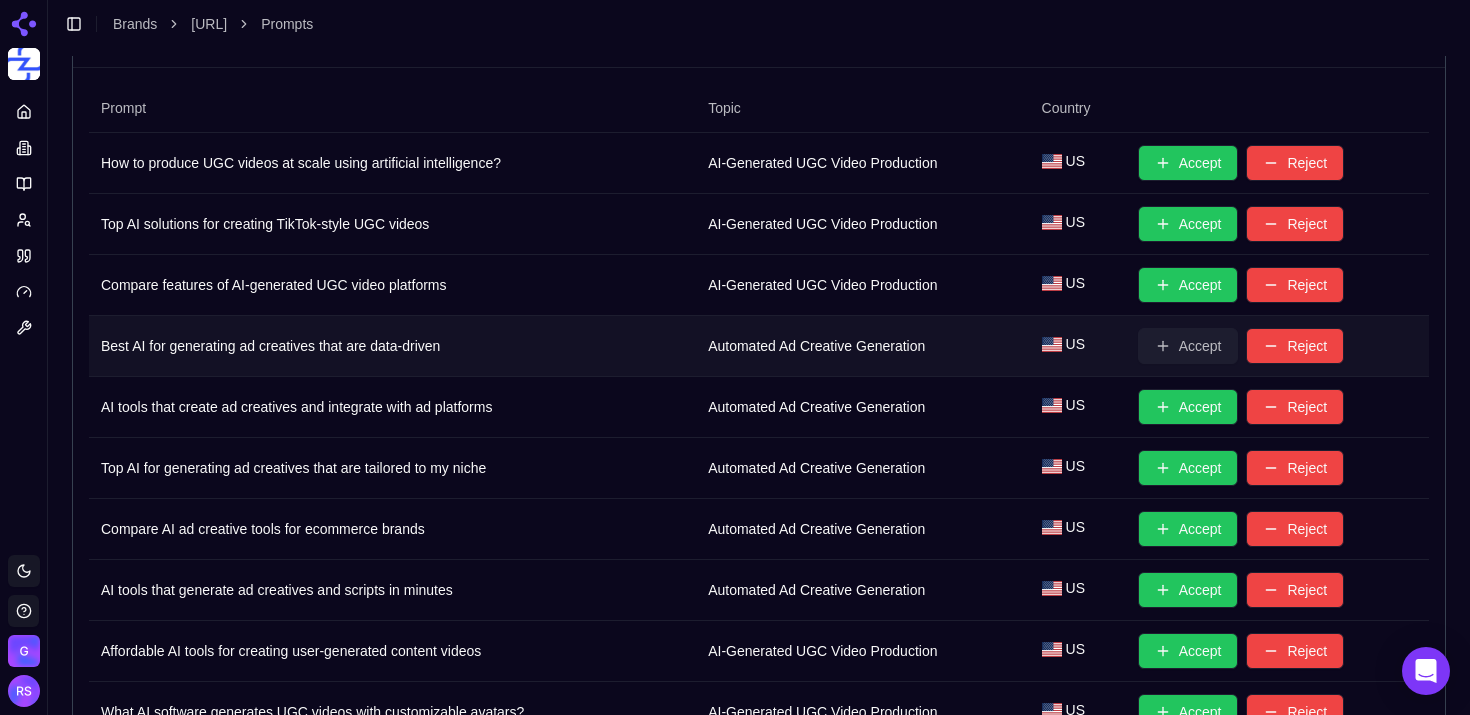 click on "Accept" at bounding box center [1188, 346] 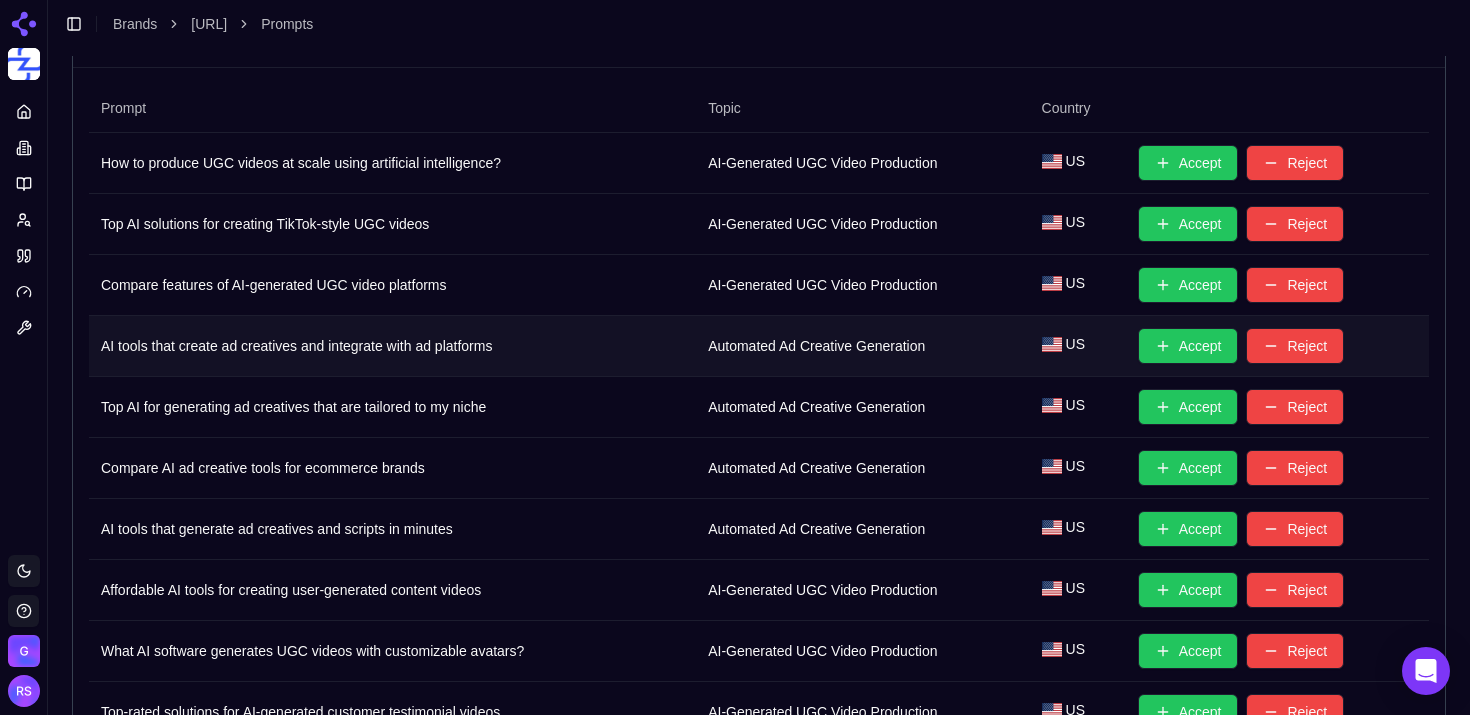 click on "Accept" at bounding box center (1188, 346) 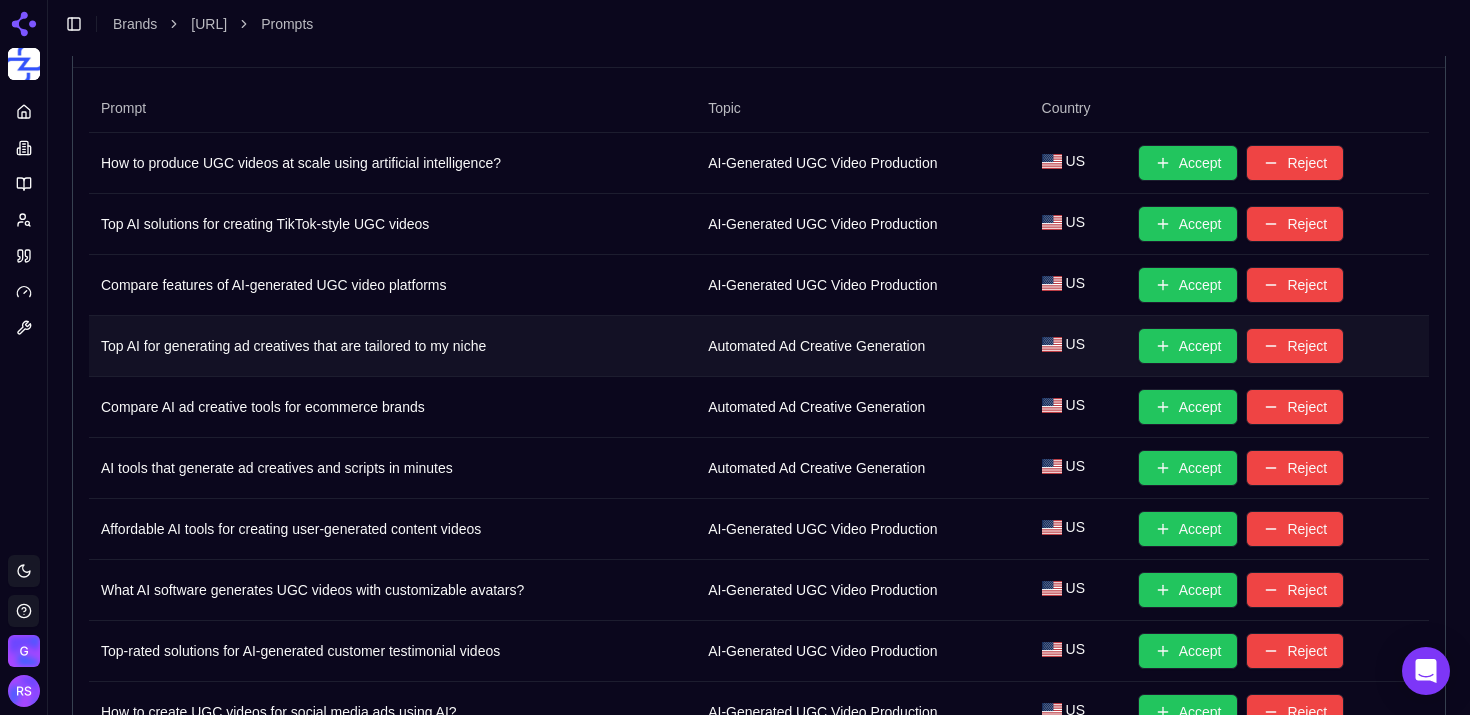click on "Accept" at bounding box center (1188, 346) 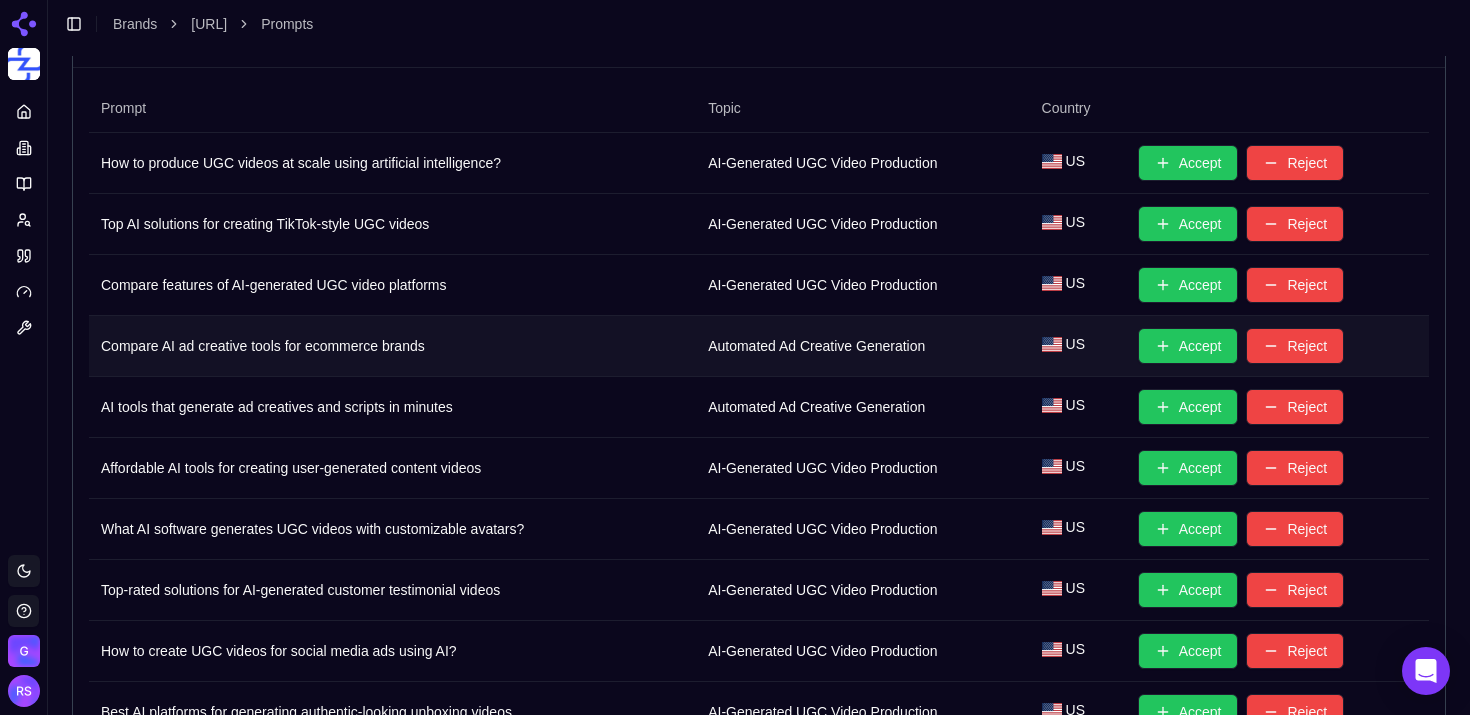 click on "Accept" at bounding box center [1188, 346] 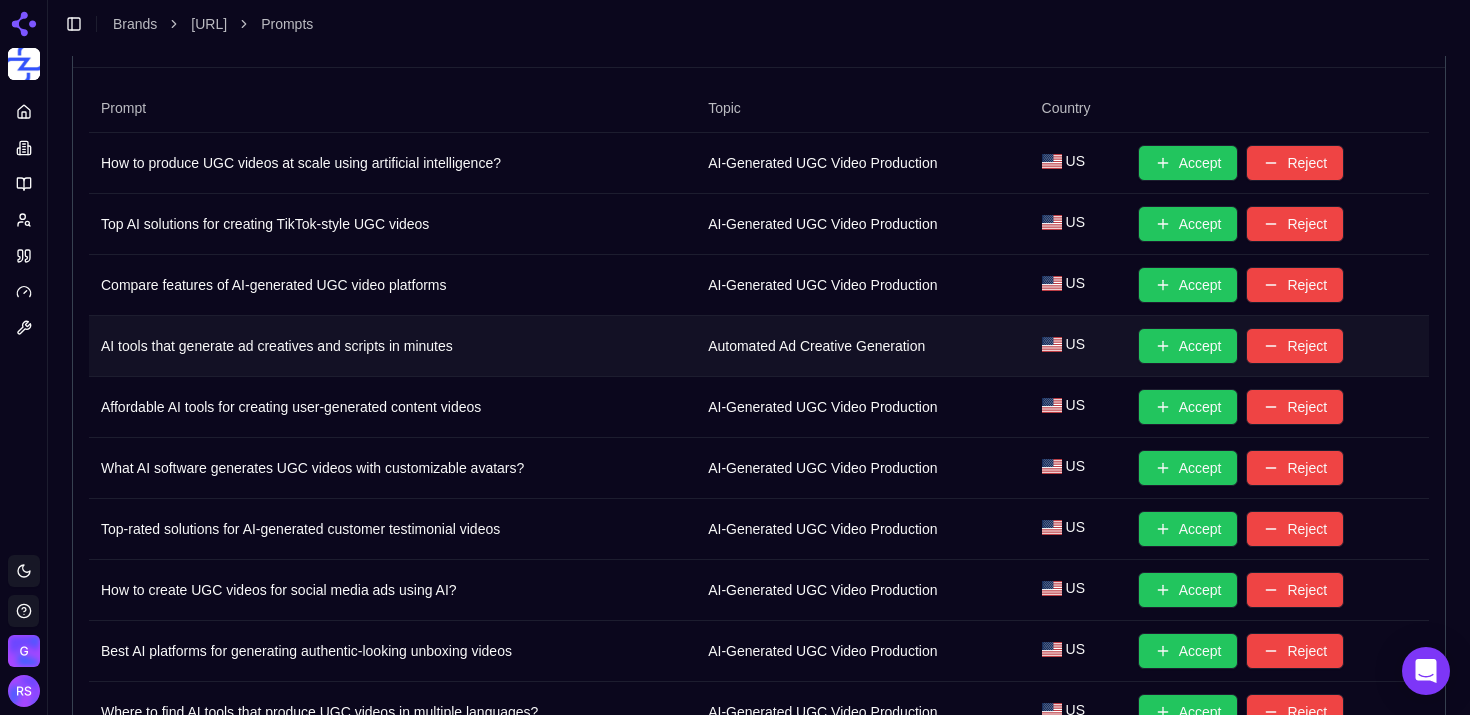 click on "Accept" at bounding box center [1188, 346] 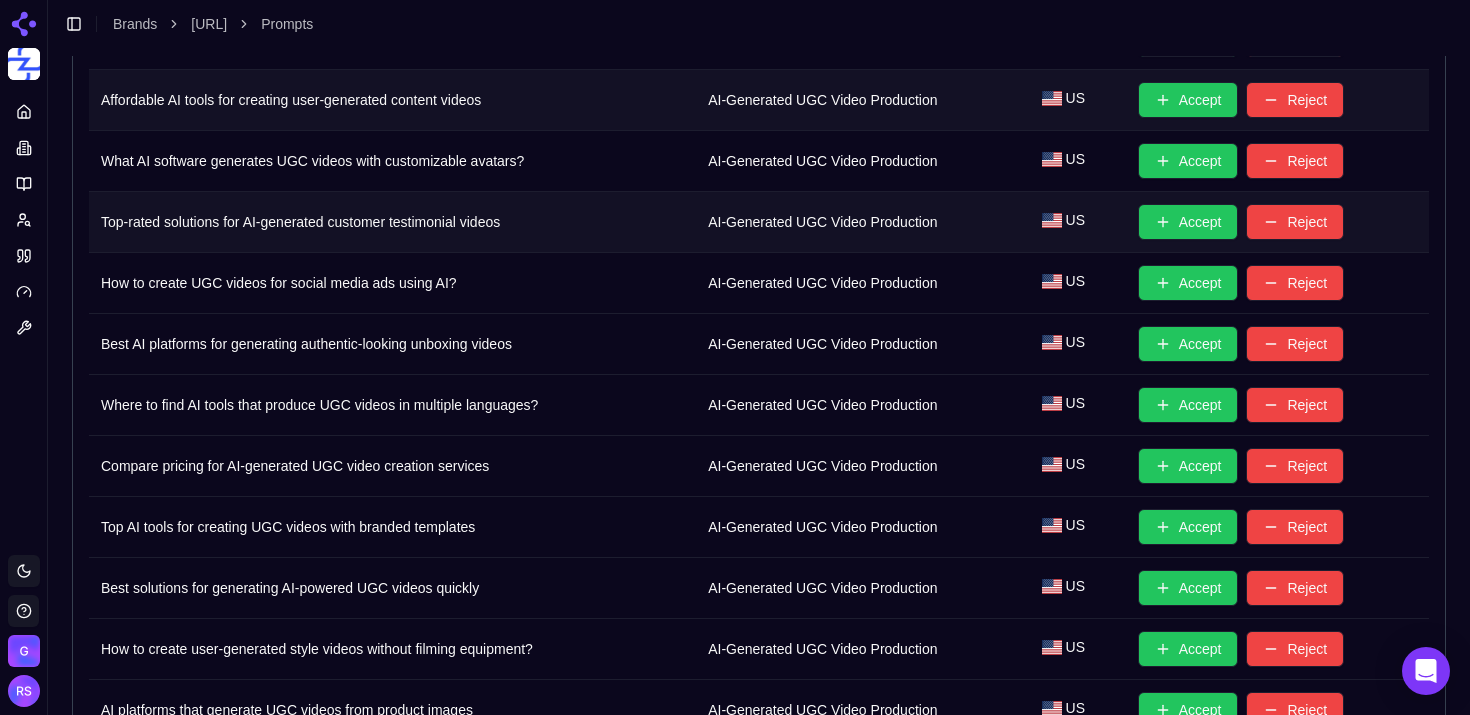 scroll, scrollTop: 0, scrollLeft: 0, axis: both 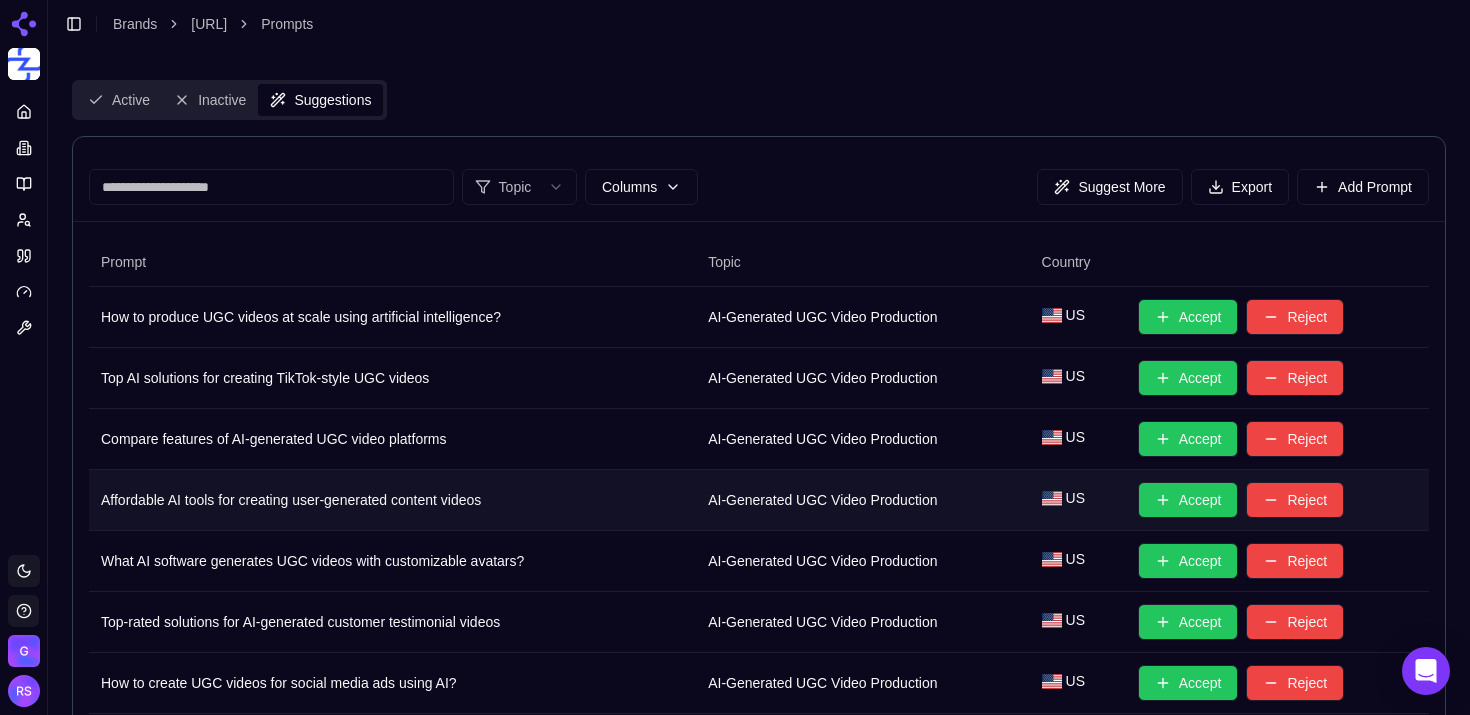 click on "Active" at bounding box center [119, 100] 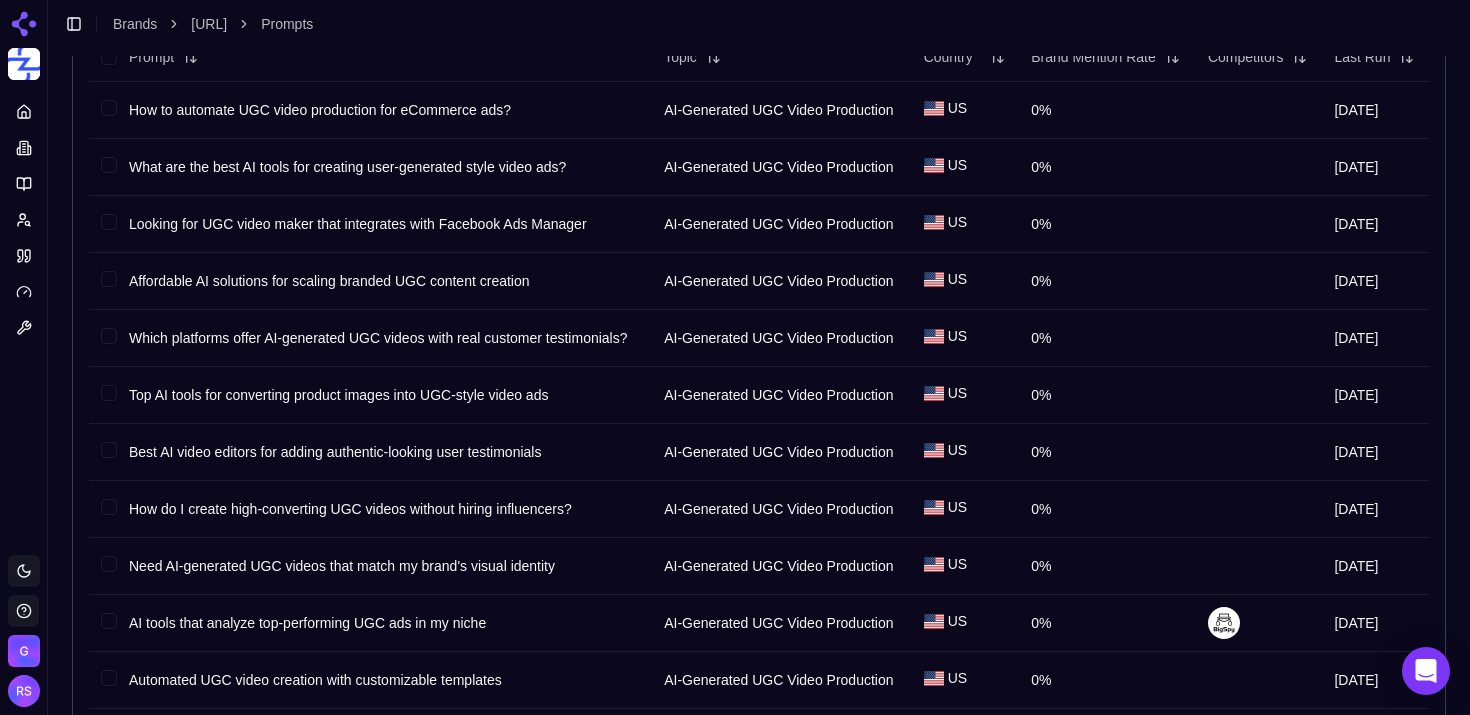 scroll, scrollTop: 0, scrollLeft: 0, axis: both 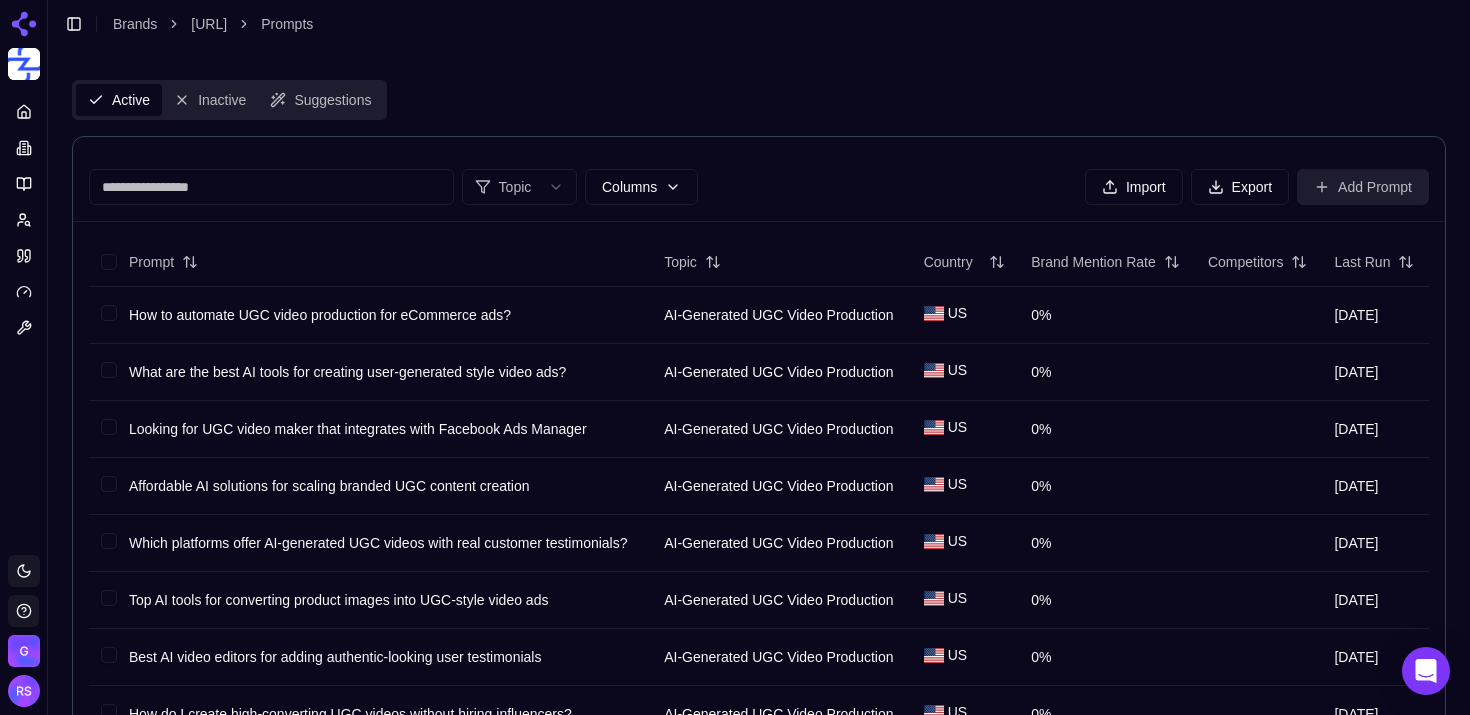 click on "Add Prompt" at bounding box center (1363, 187) 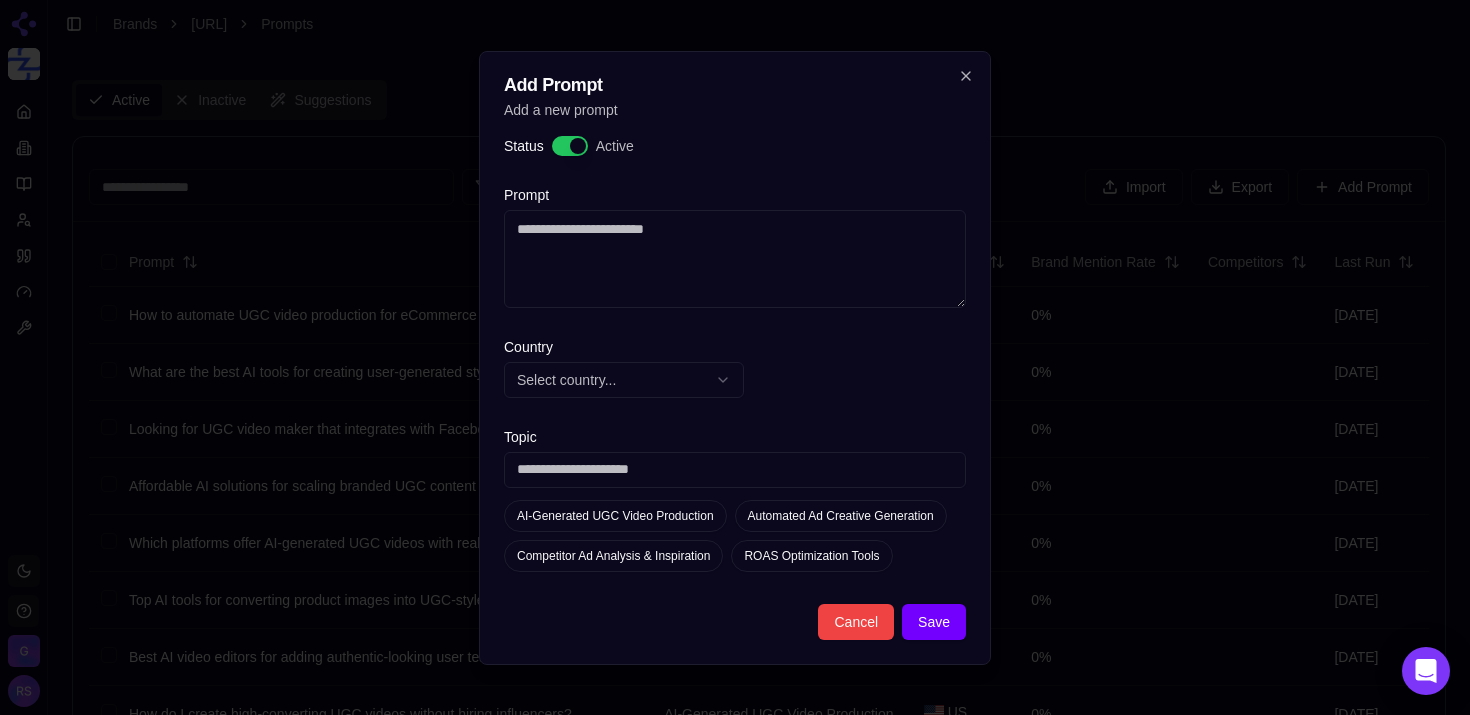 click on "Prompt" at bounding box center [735, 259] 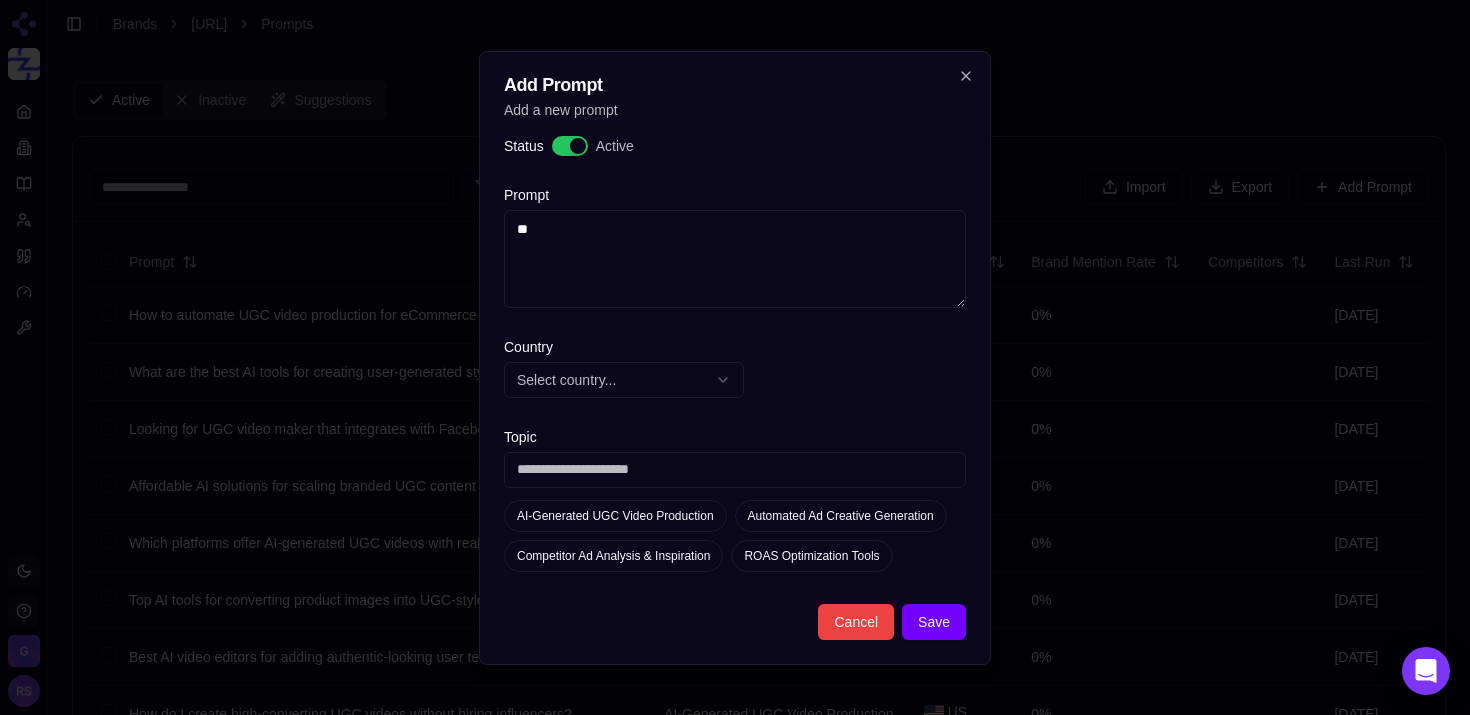 type on "*" 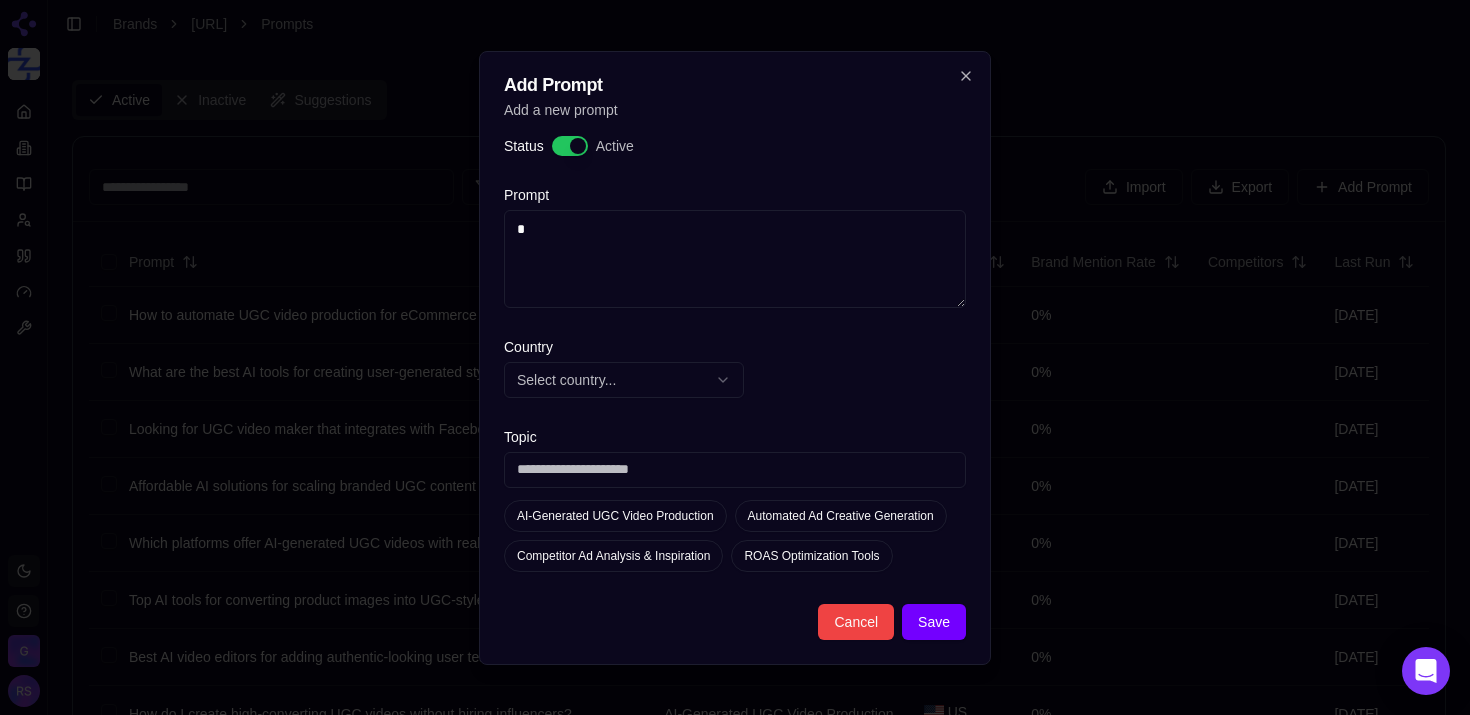 type 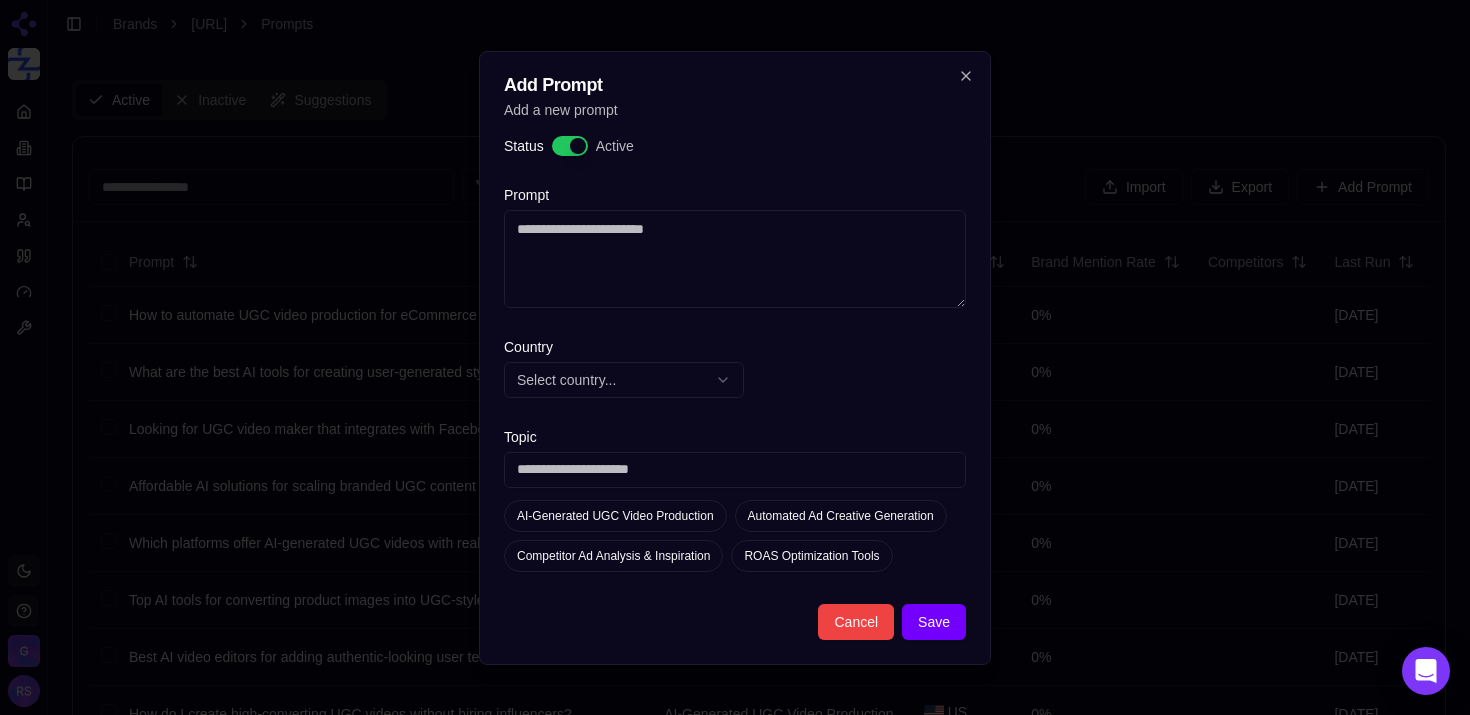 click at bounding box center [735, 470] 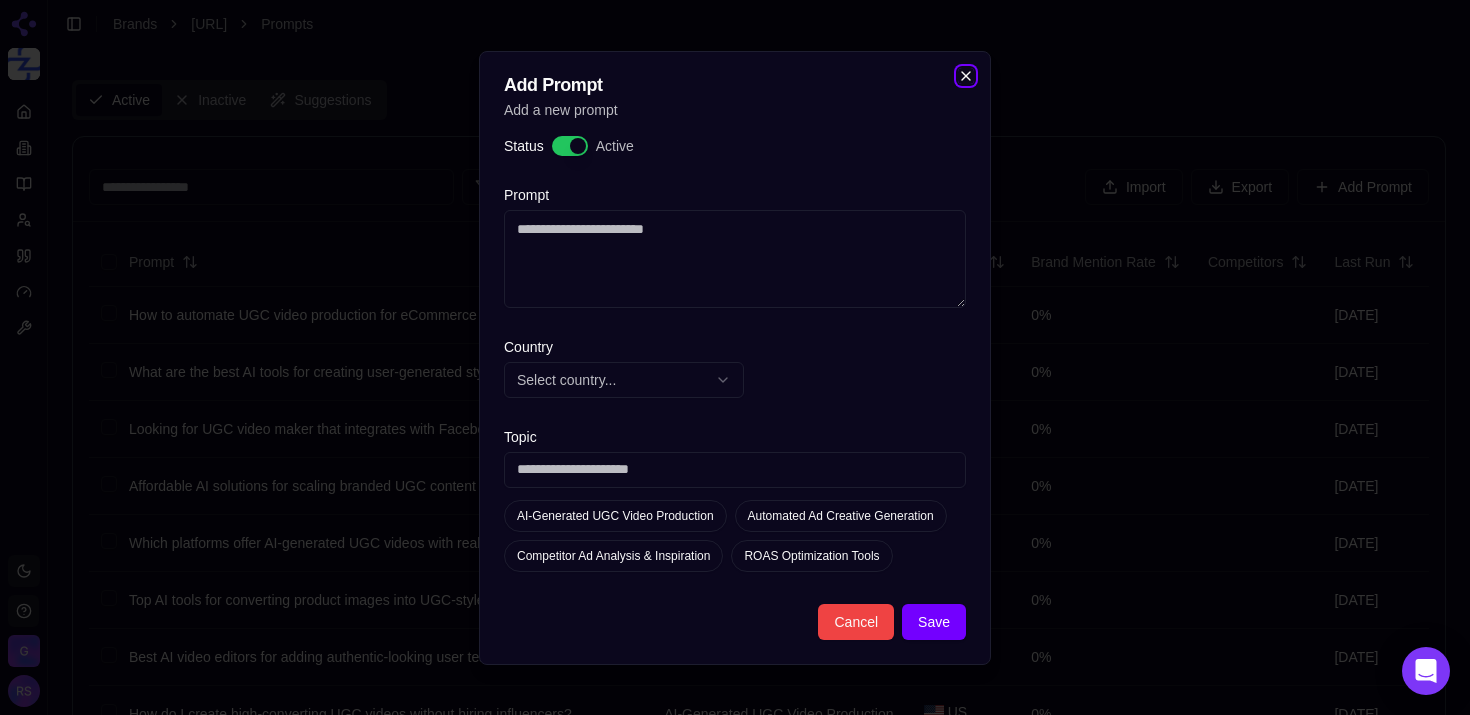 click 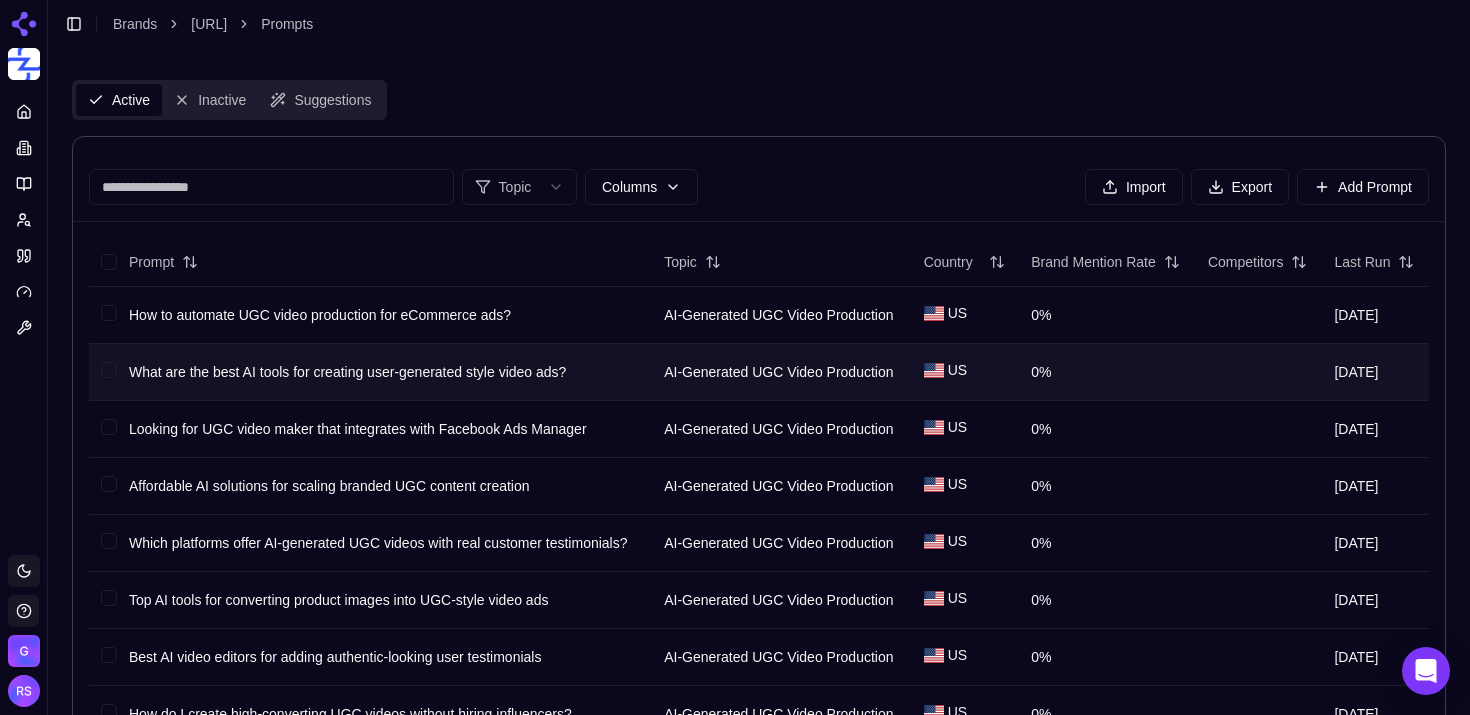 scroll, scrollTop: 815, scrollLeft: 0, axis: vertical 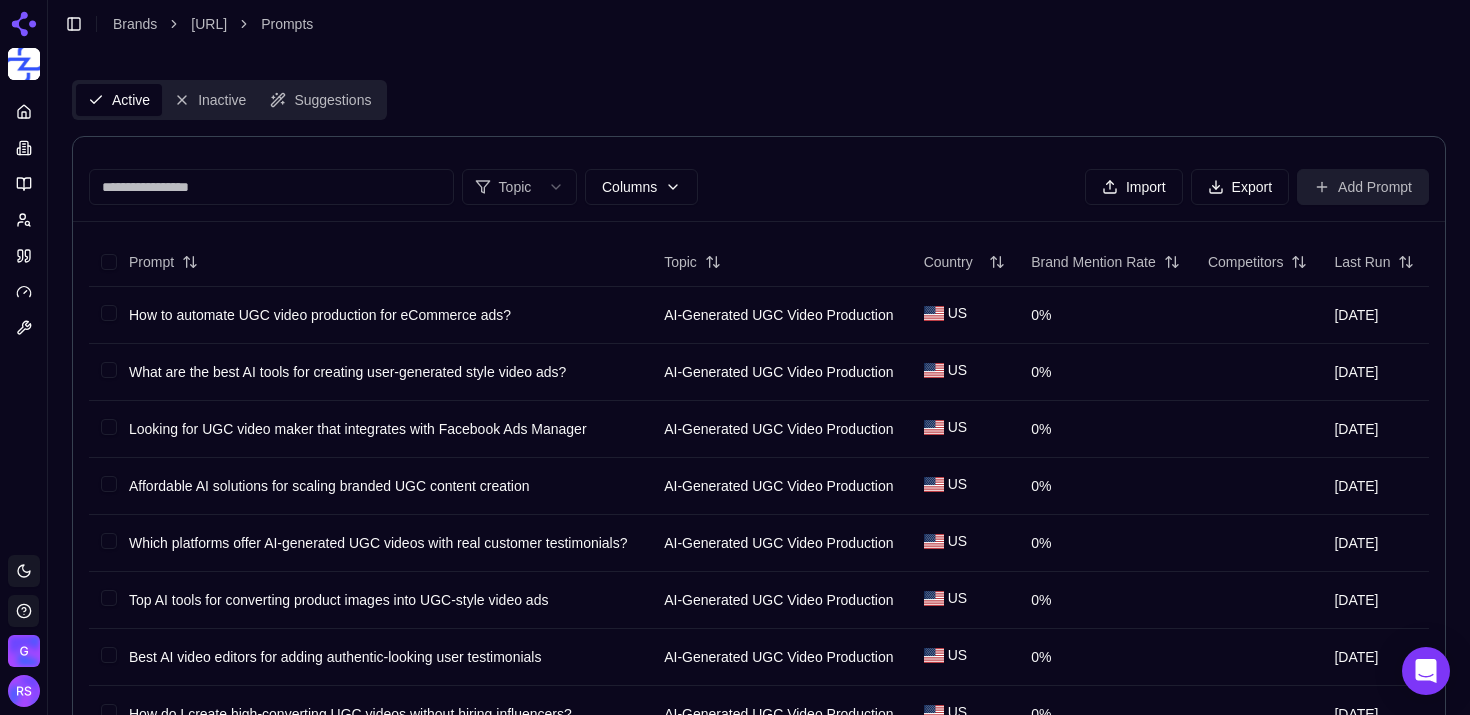 click on "Add Prompt" at bounding box center [1363, 187] 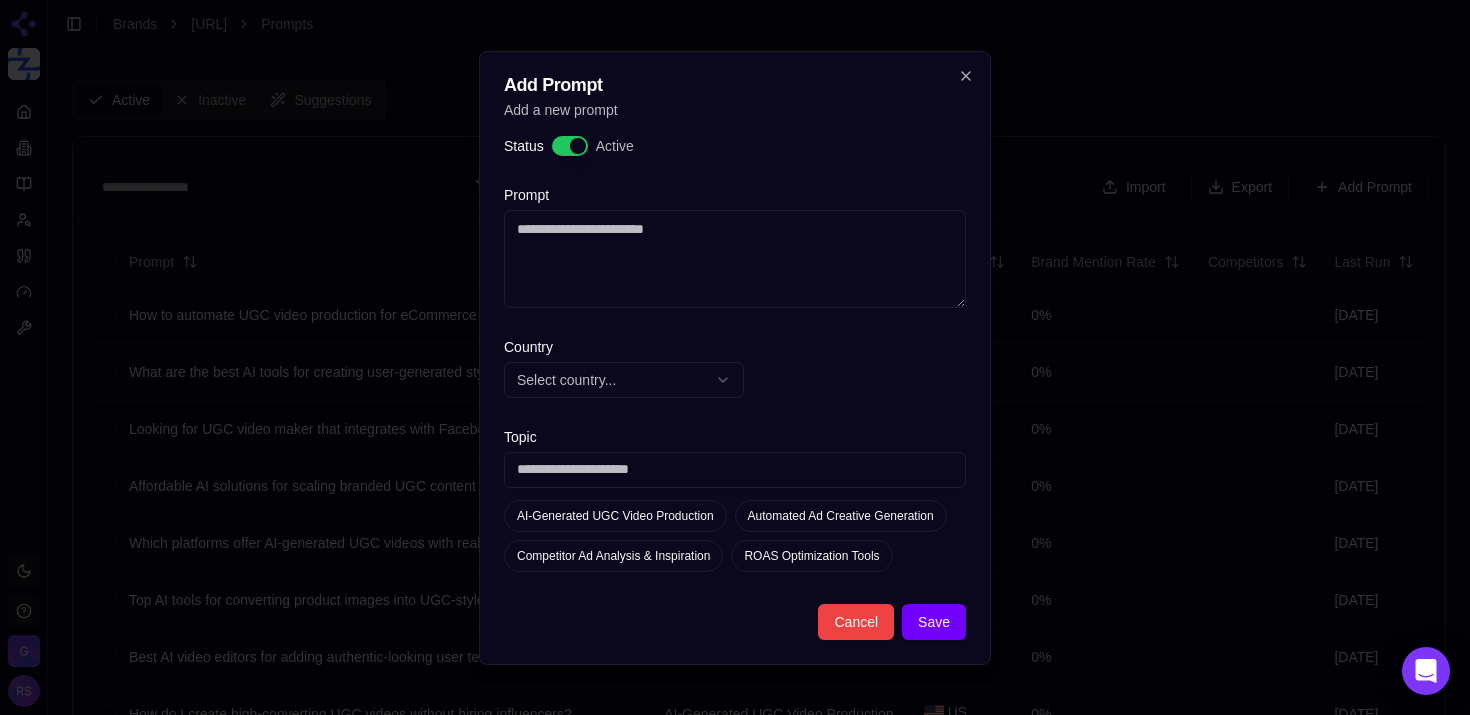 click on "Prompt" at bounding box center [735, 259] 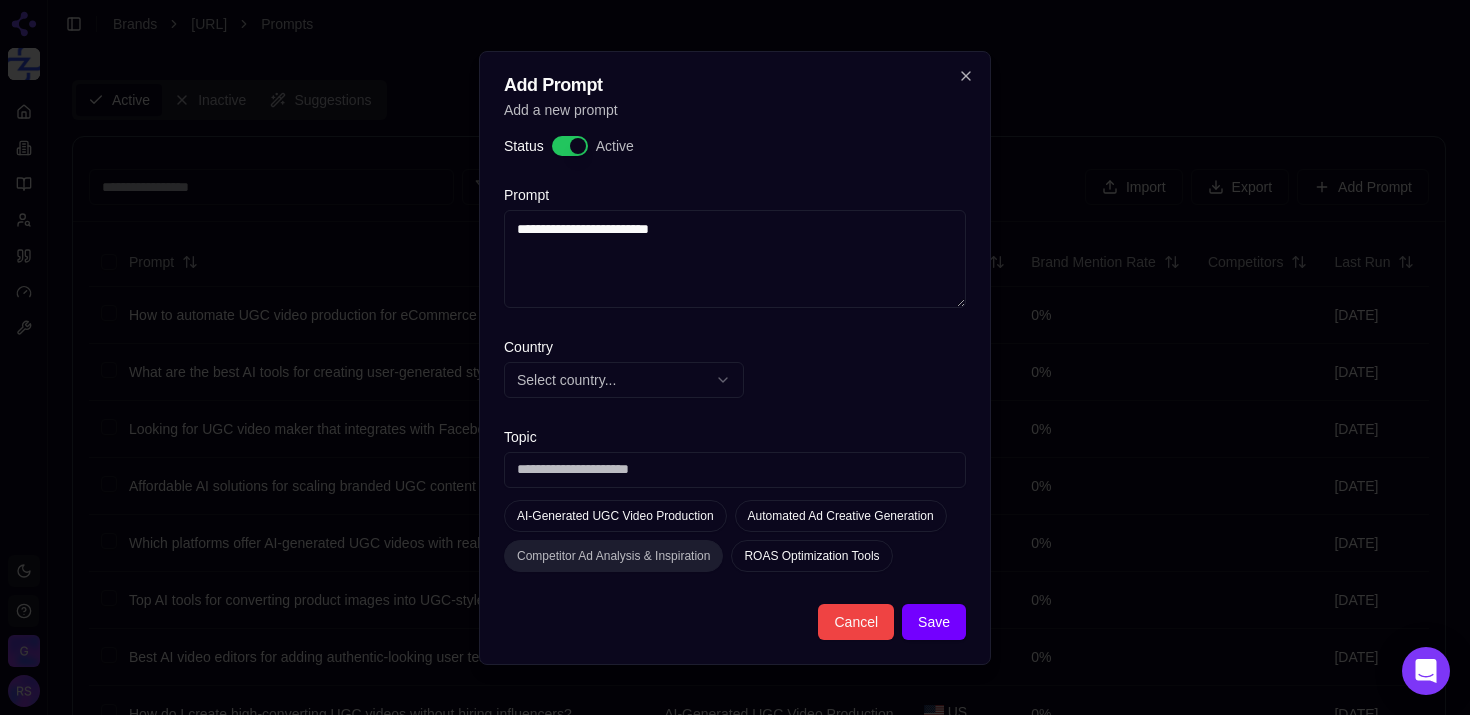 type on "**********" 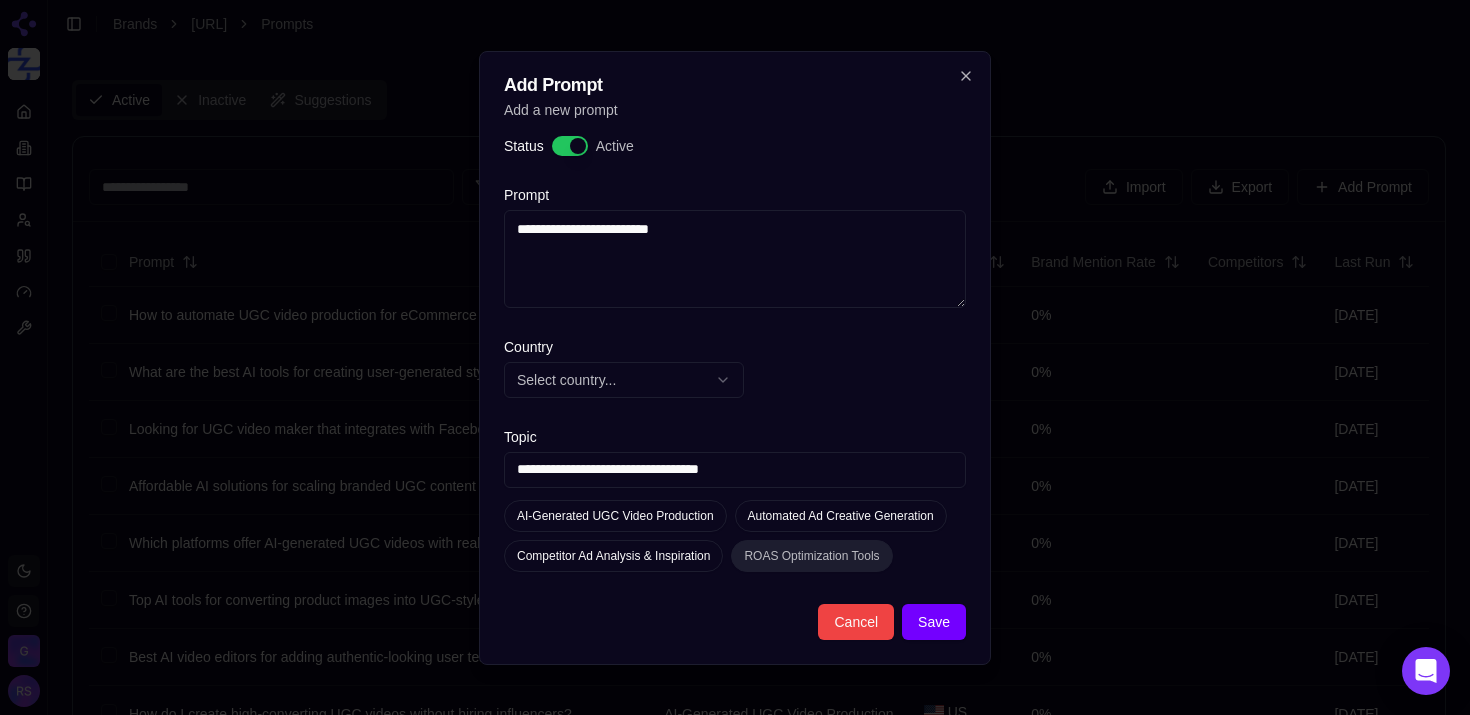 click on "ROAS Optimization Tools" at bounding box center [811, 556] 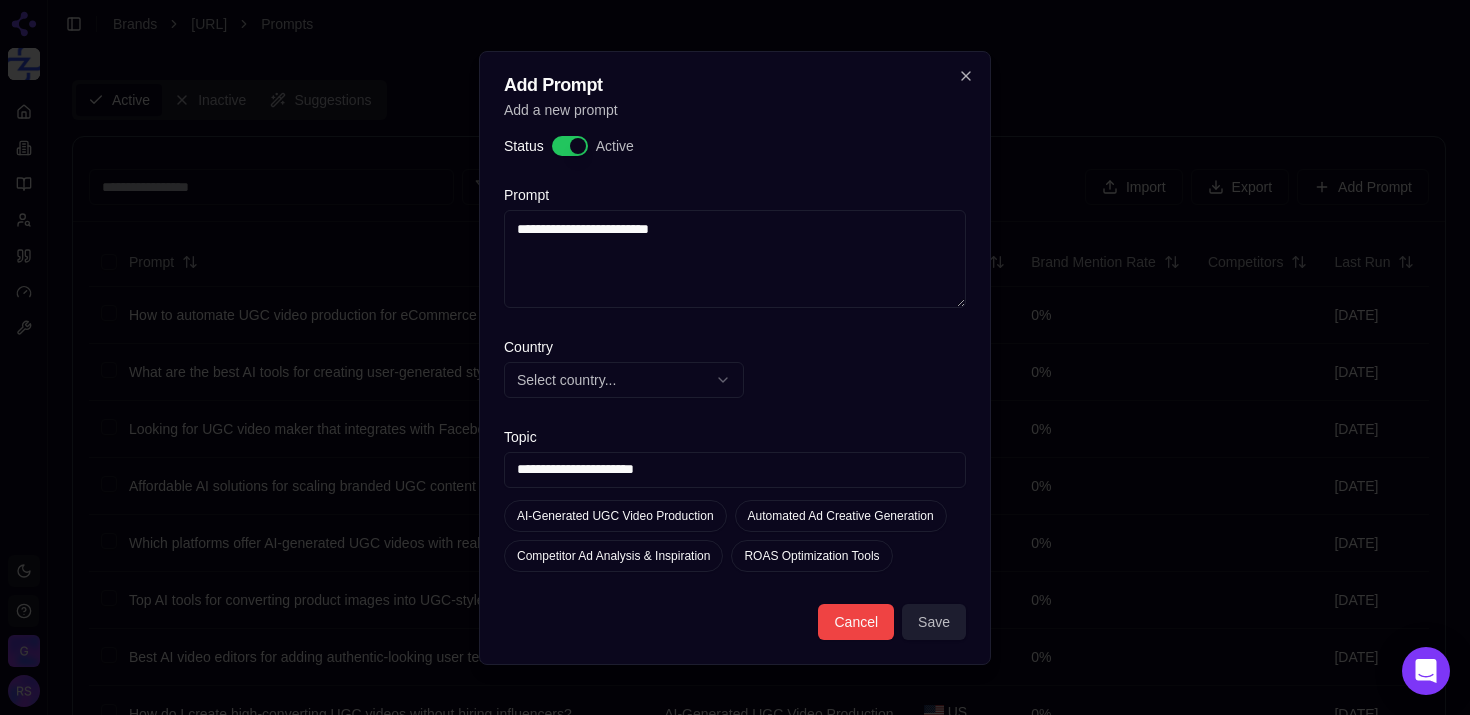 click on "Save" at bounding box center (934, 622) 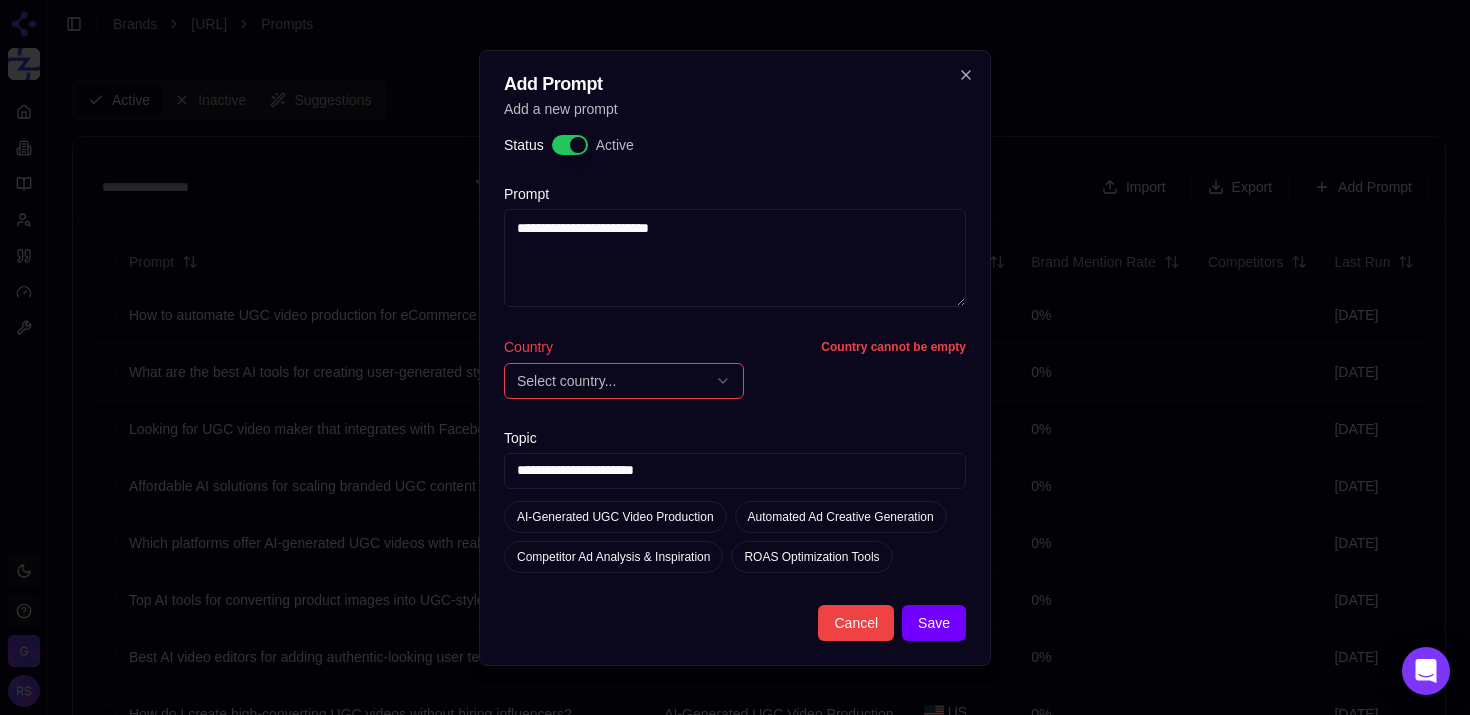 click on "Select country..." at bounding box center [624, 381] 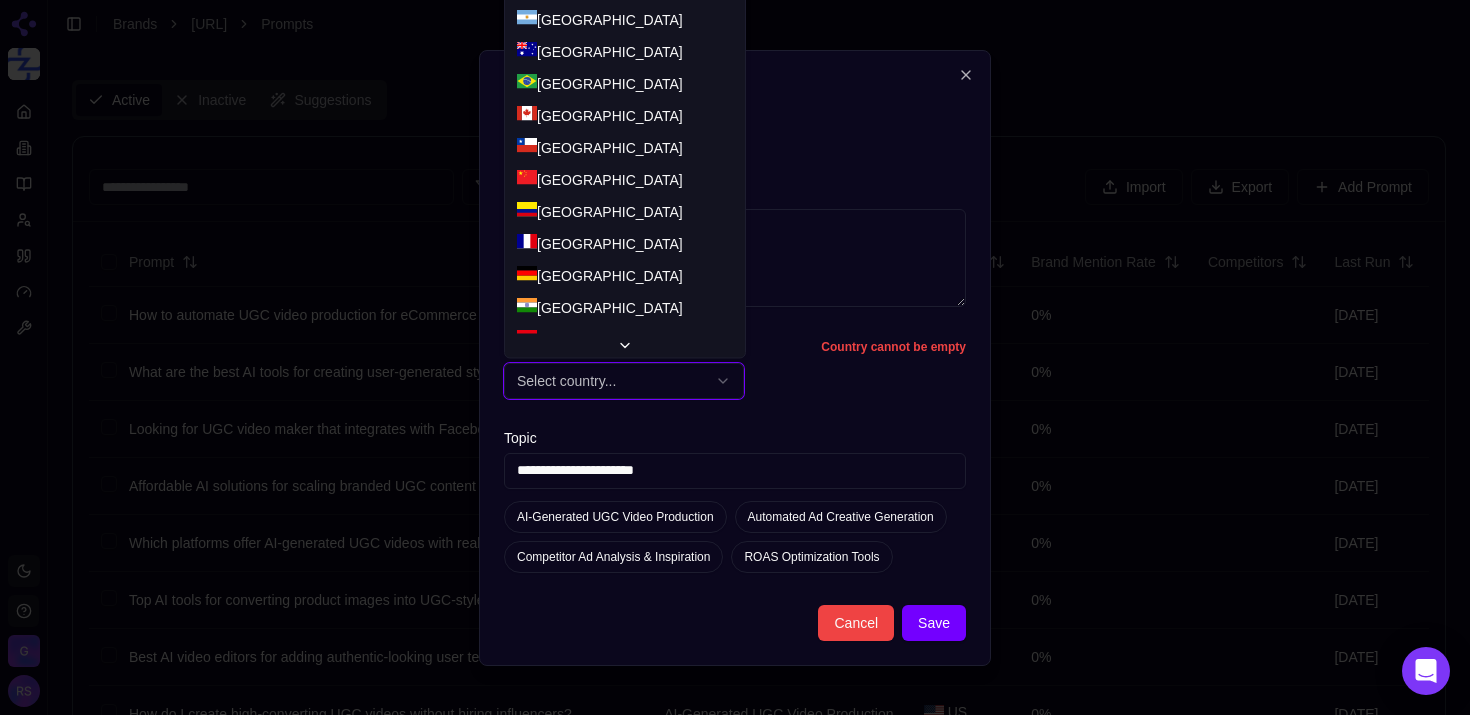 scroll, scrollTop: 802, scrollLeft: 0, axis: vertical 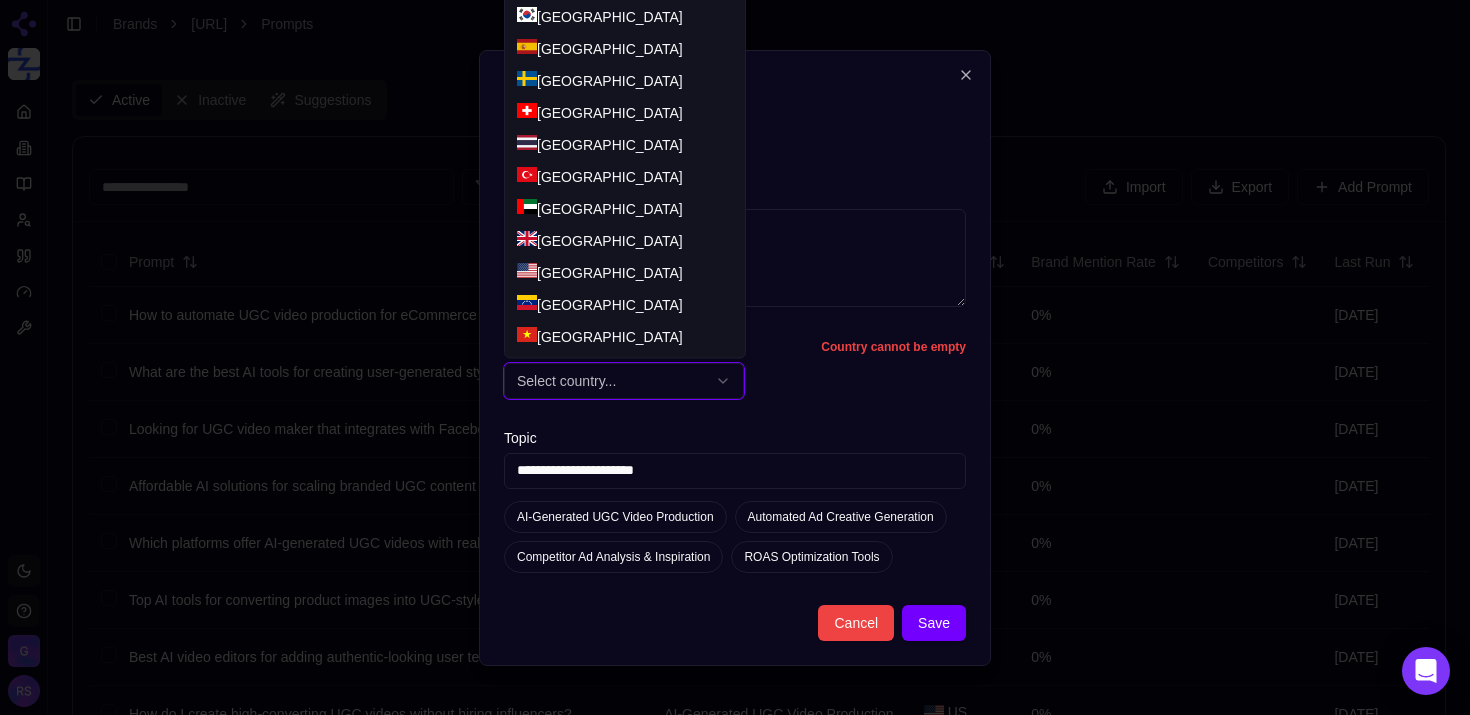 select on "**" 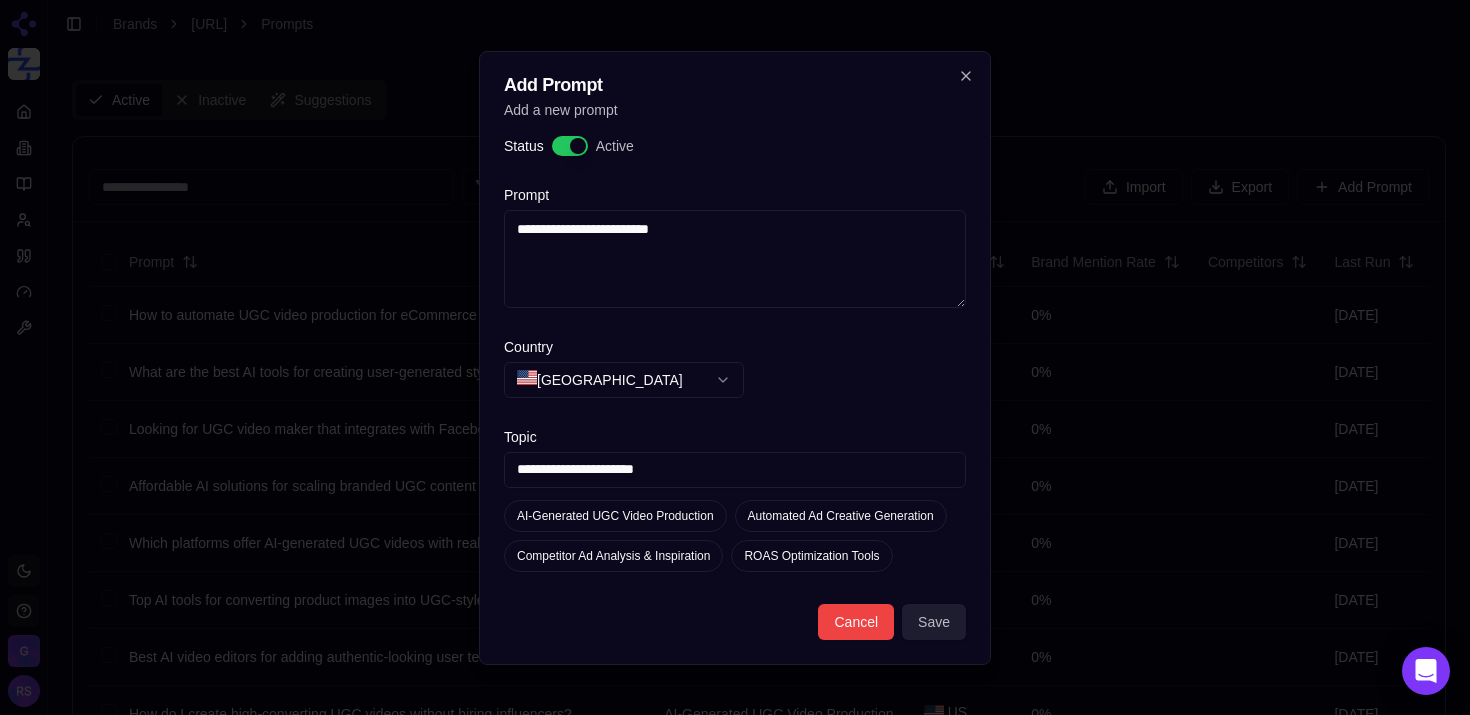 click on "Save" at bounding box center (934, 622) 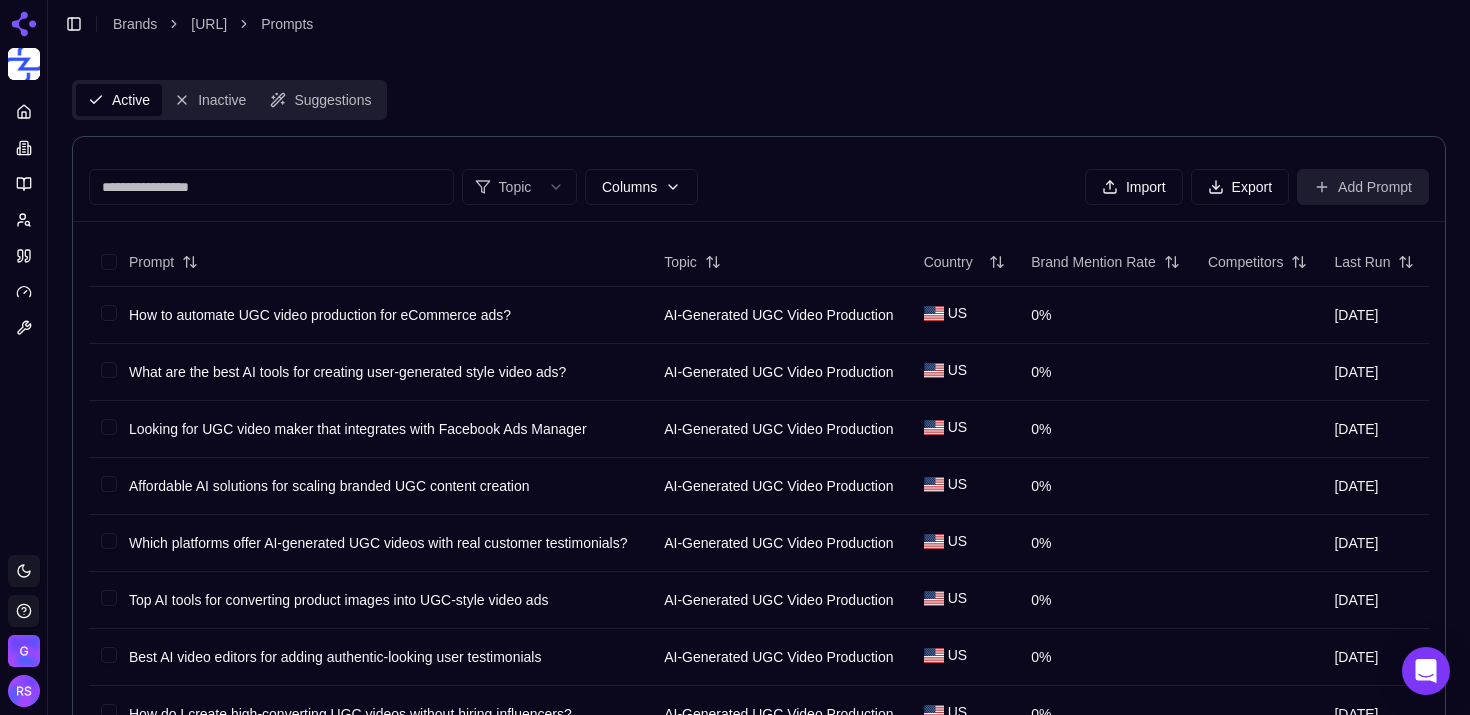 click on "Add Prompt" at bounding box center (1363, 187) 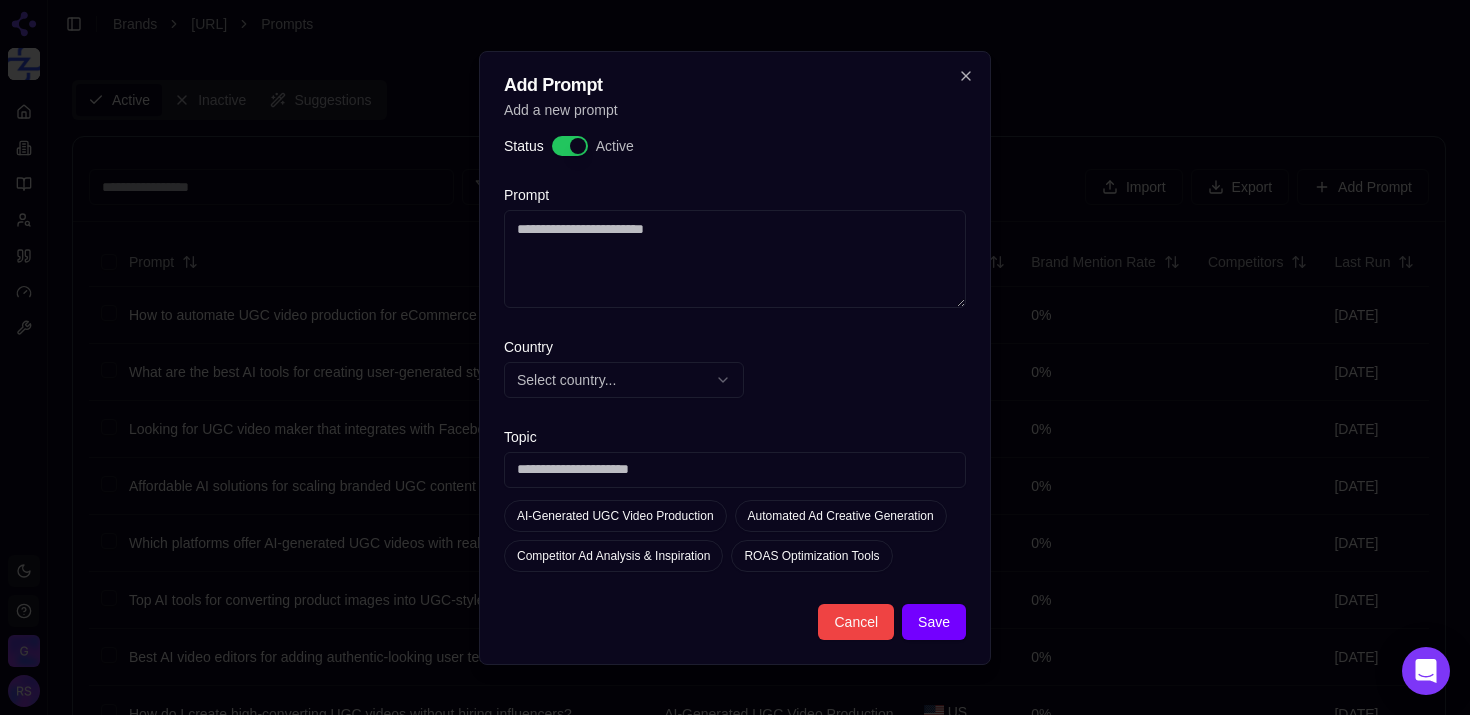 type on "on" 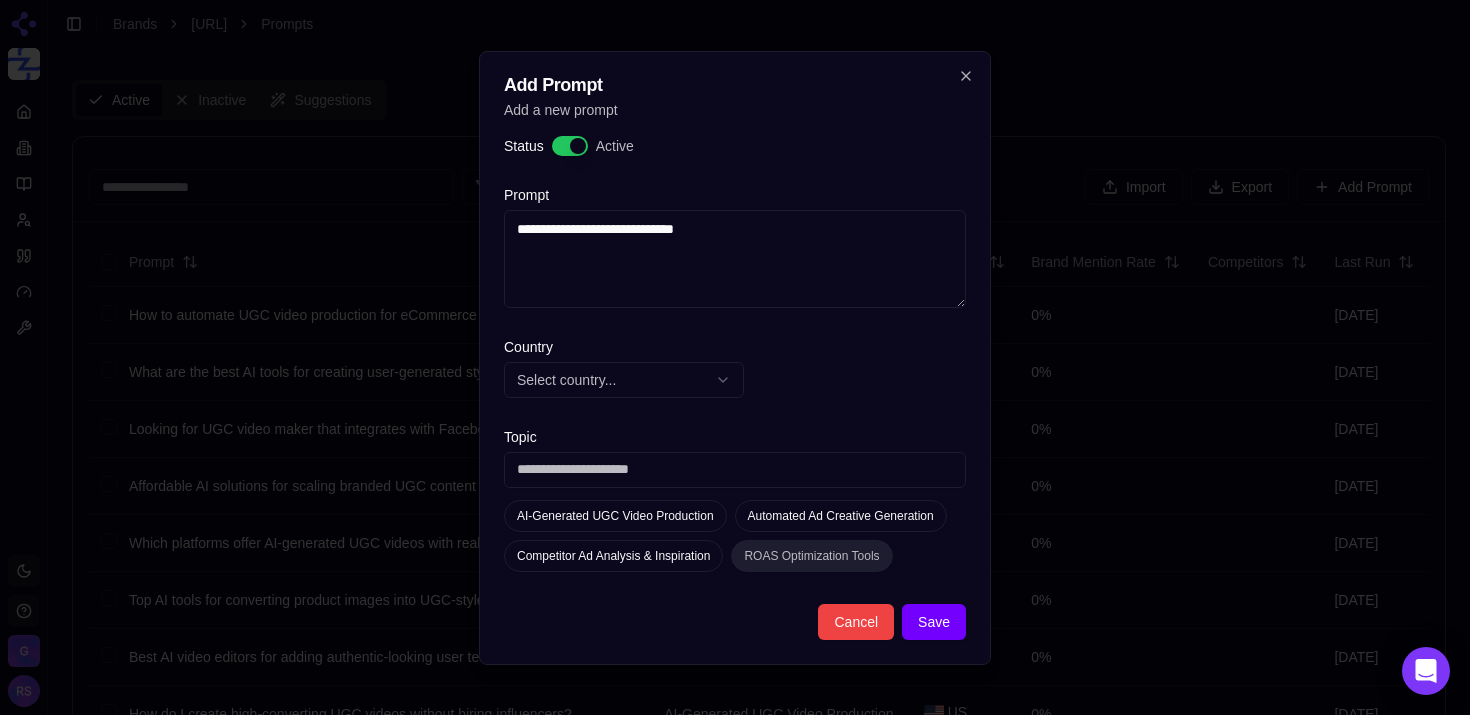 type on "**********" 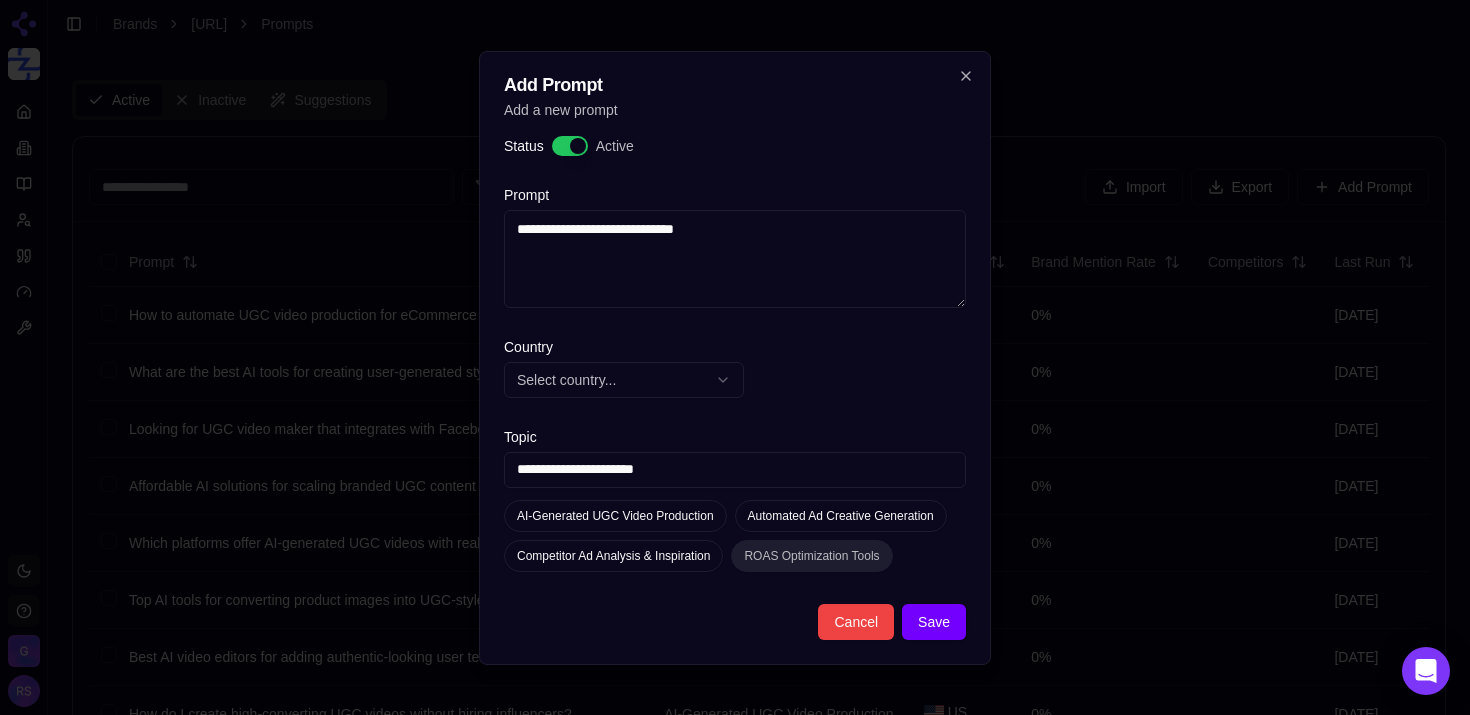 type 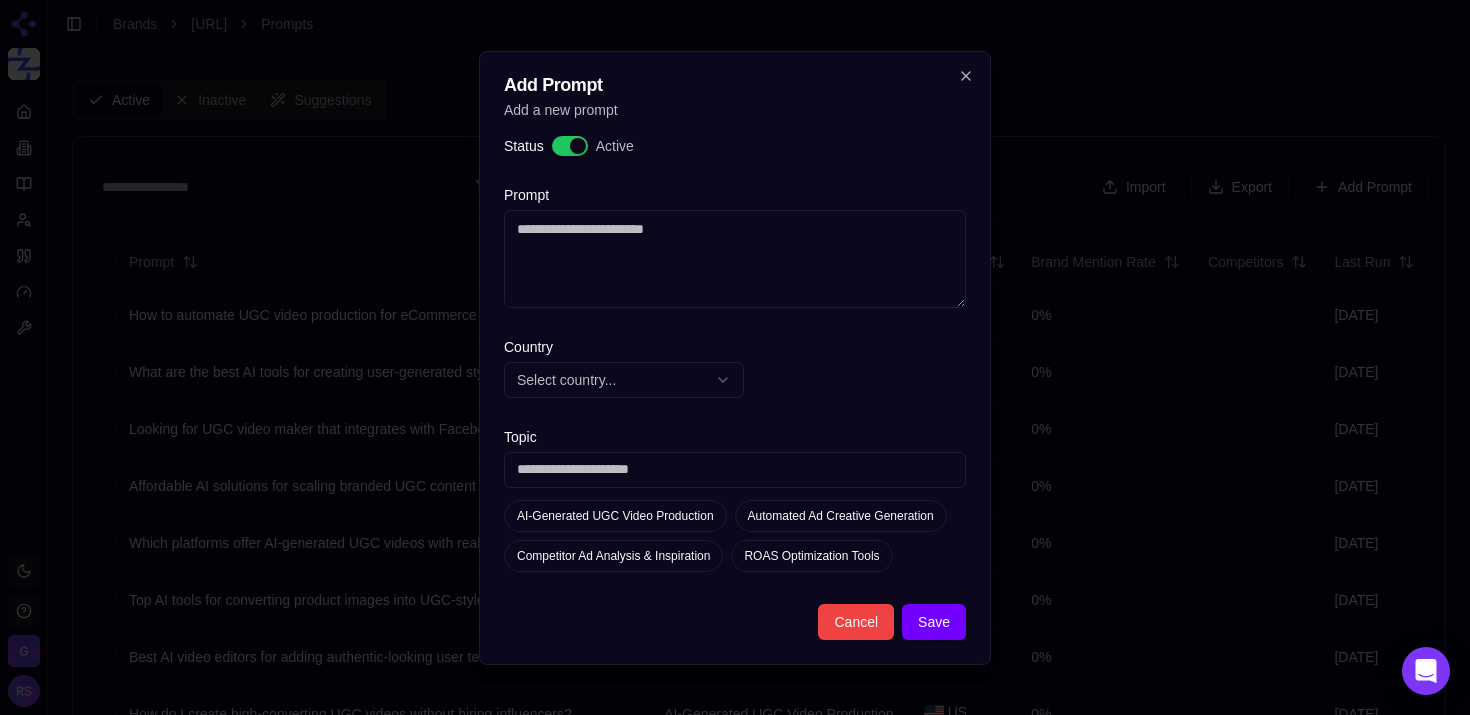 click on "Select country..." at bounding box center [624, 380] 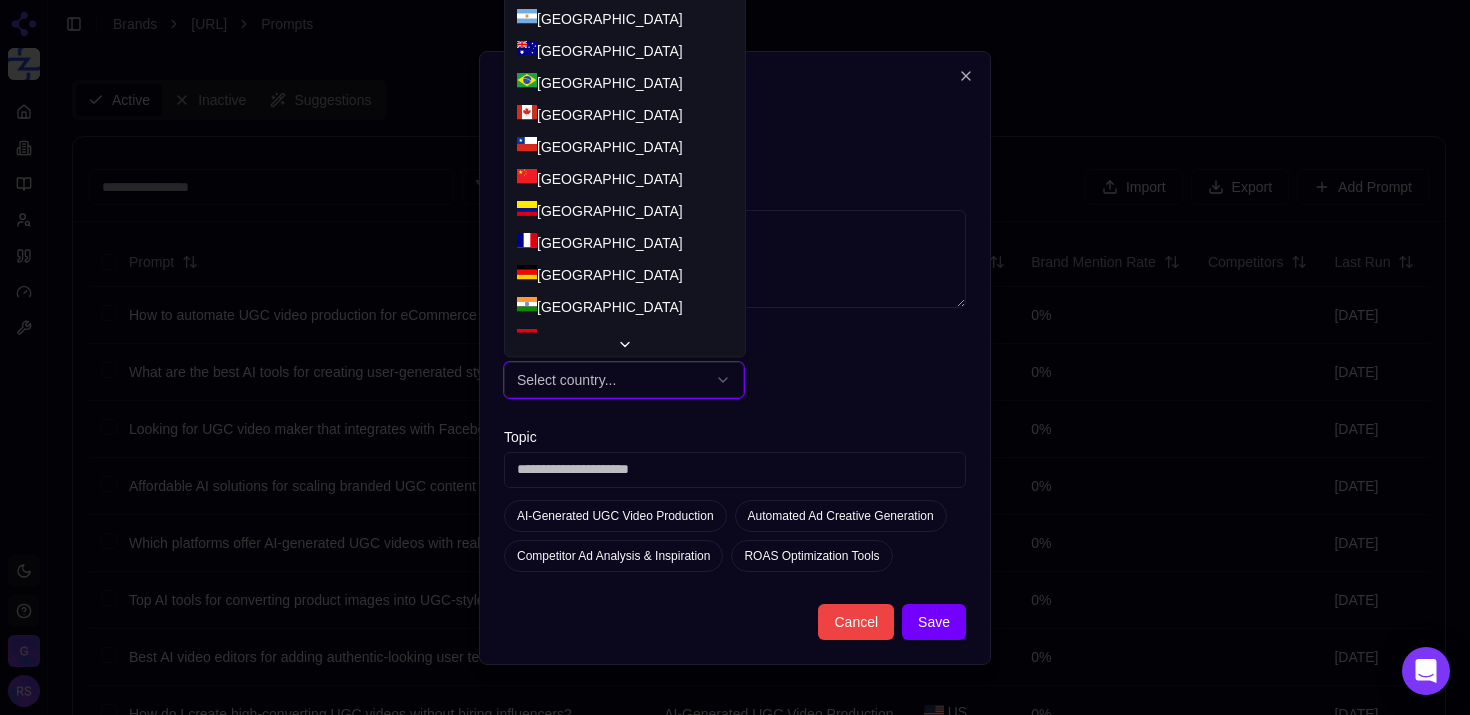 scroll, scrollTop: 802, scrollLeft: 0, axis: vertical 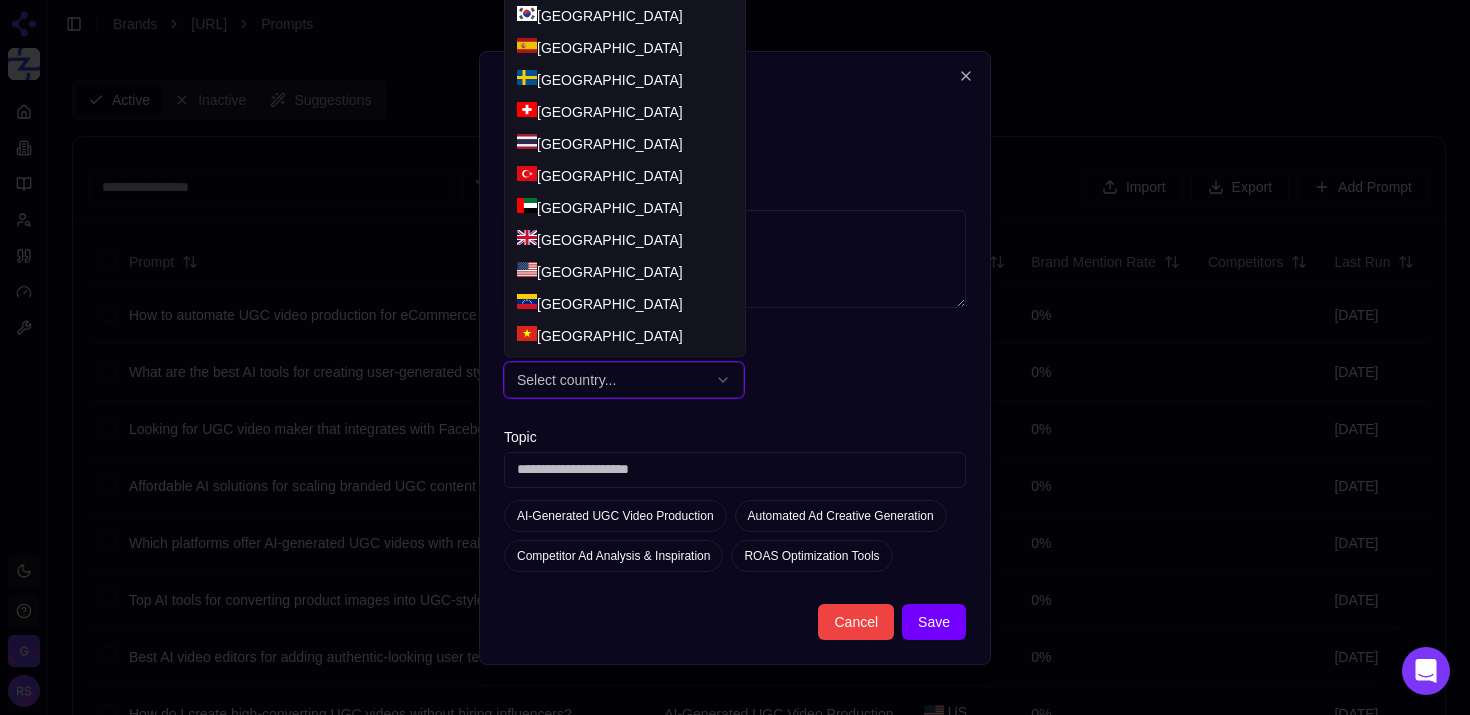 select on "**" 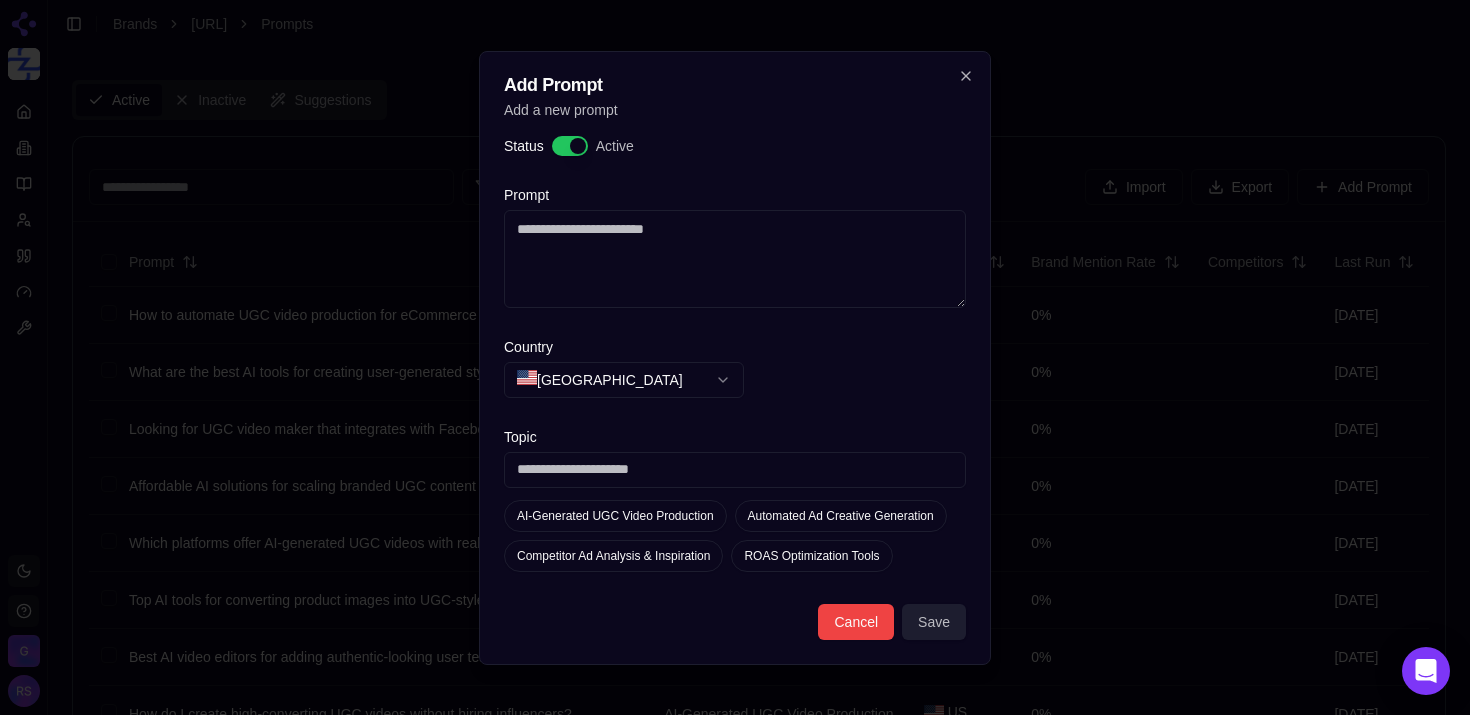 click on "Save" at bounding box center [934, 622] 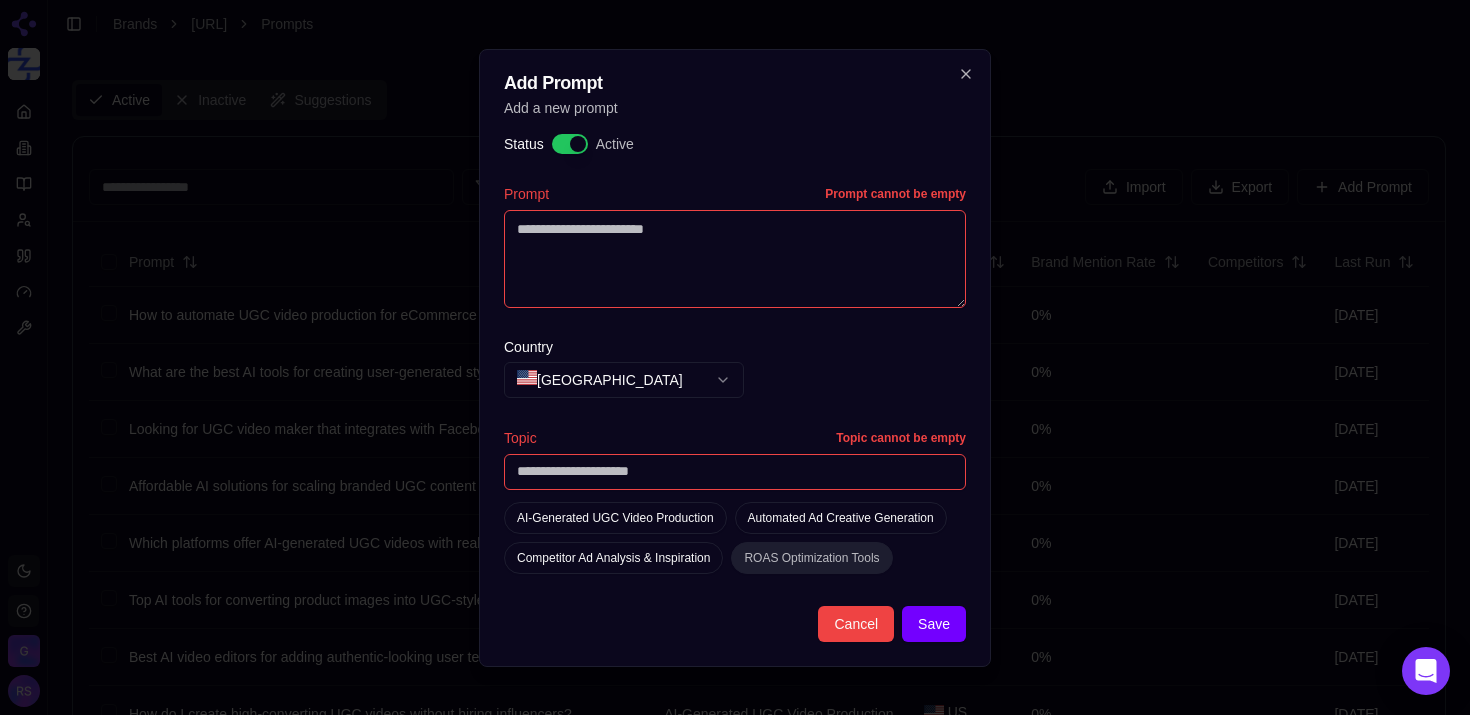 click on "ROAS Optimization Tools" at bounding box center [811, 558] 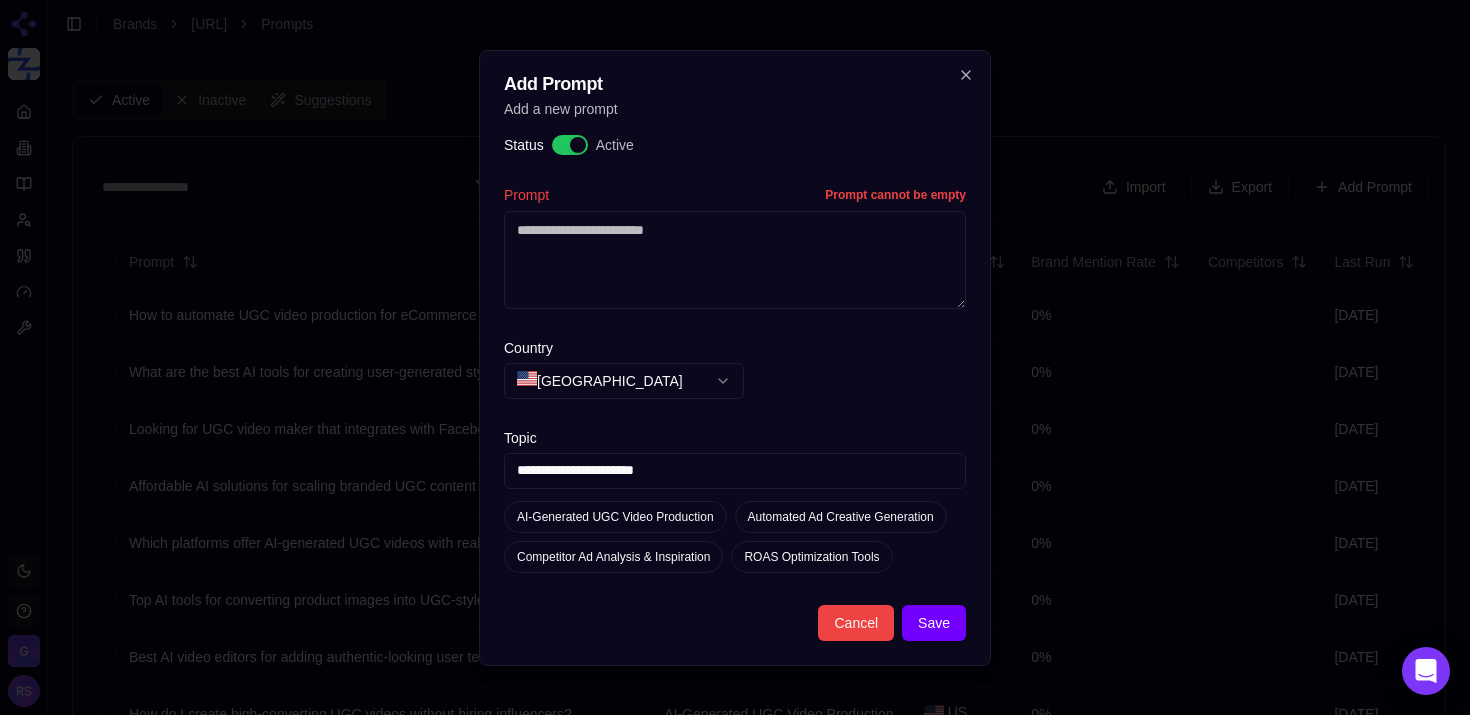 click on "Prompt" at bounding box center [735, 260] 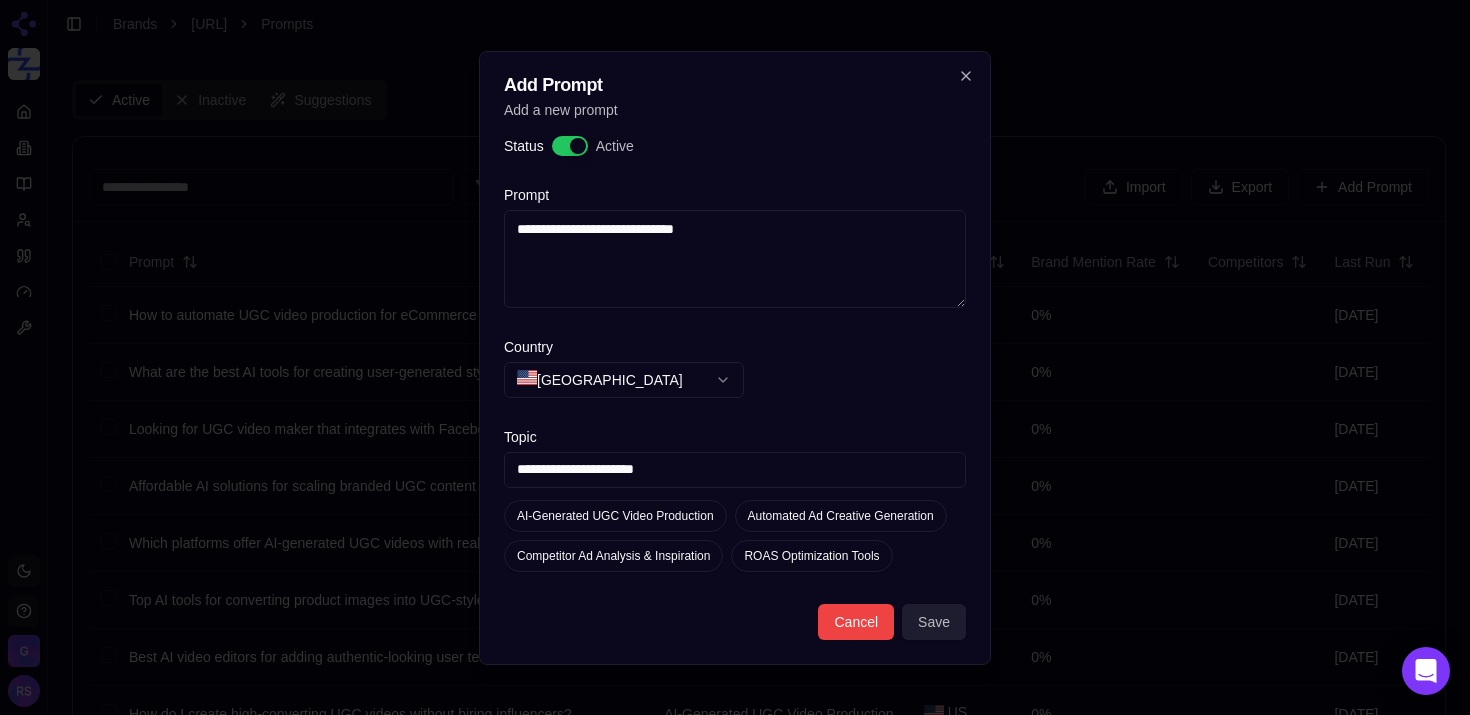 type on "**********" 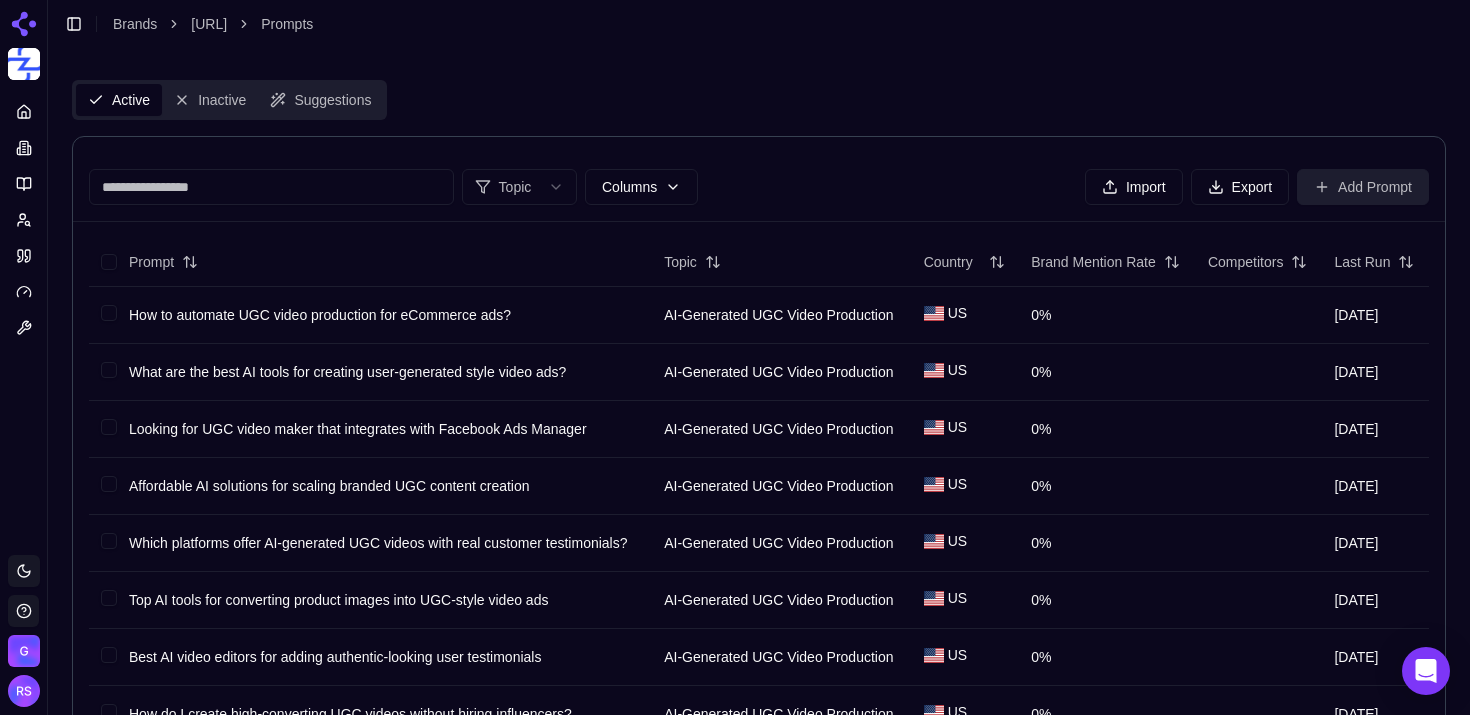 click on "Add Prompt" at bounding box center (1363, 187) 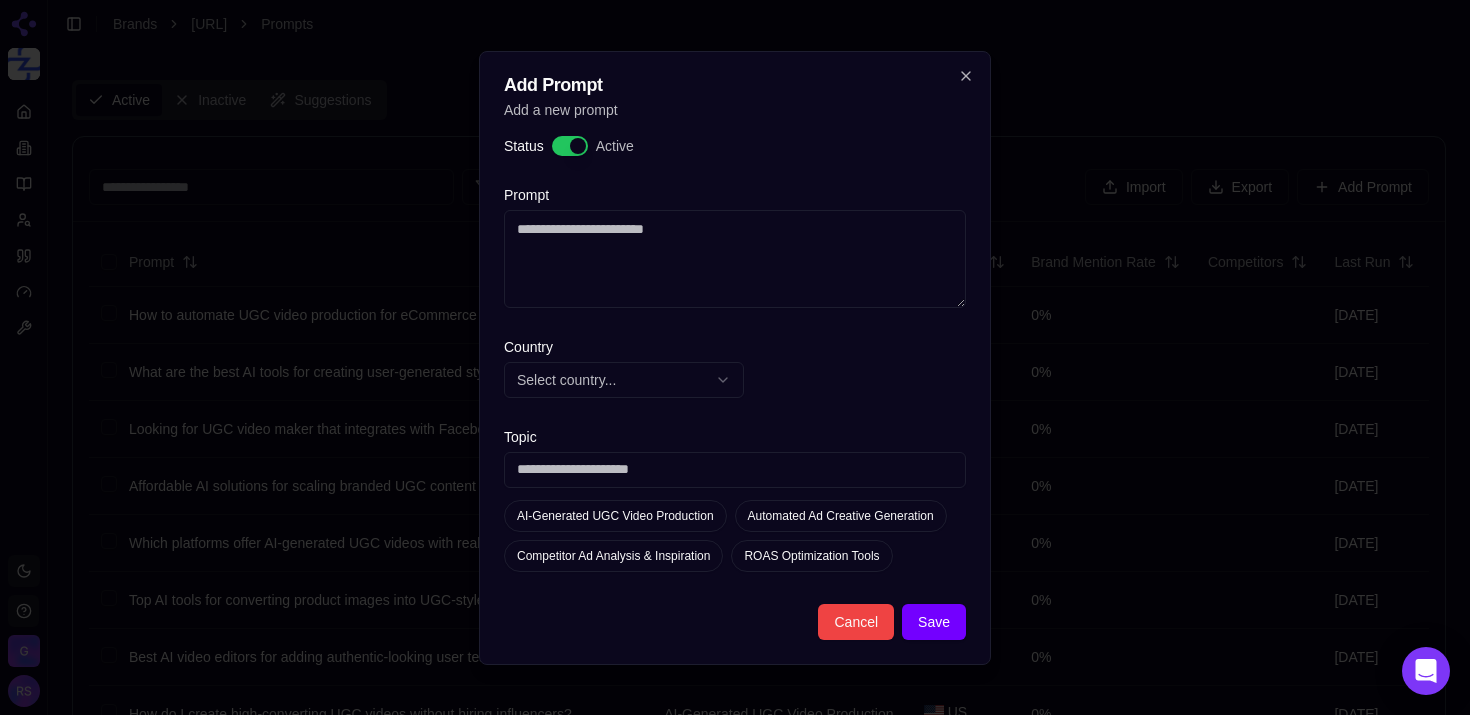 click on "Prompt" at bounding box center (735, 259) 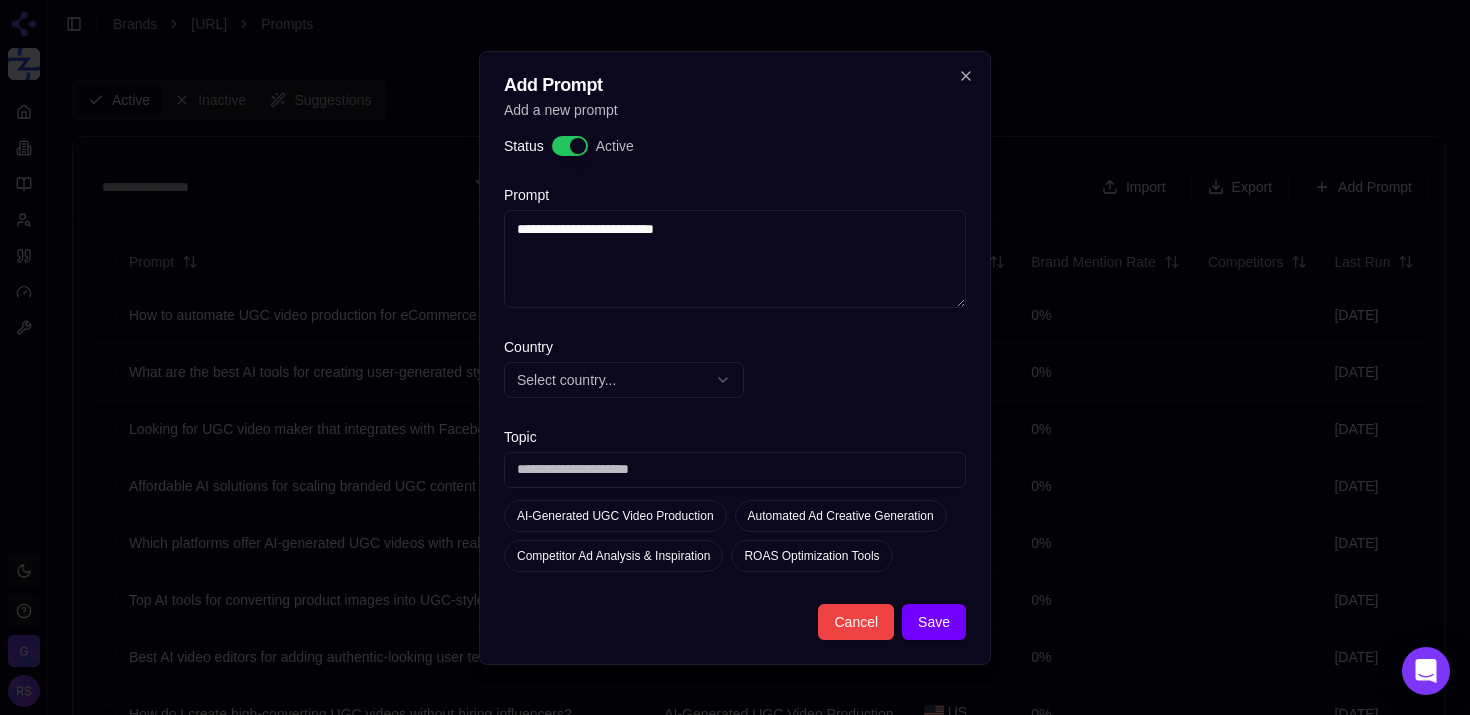 type on "**********" 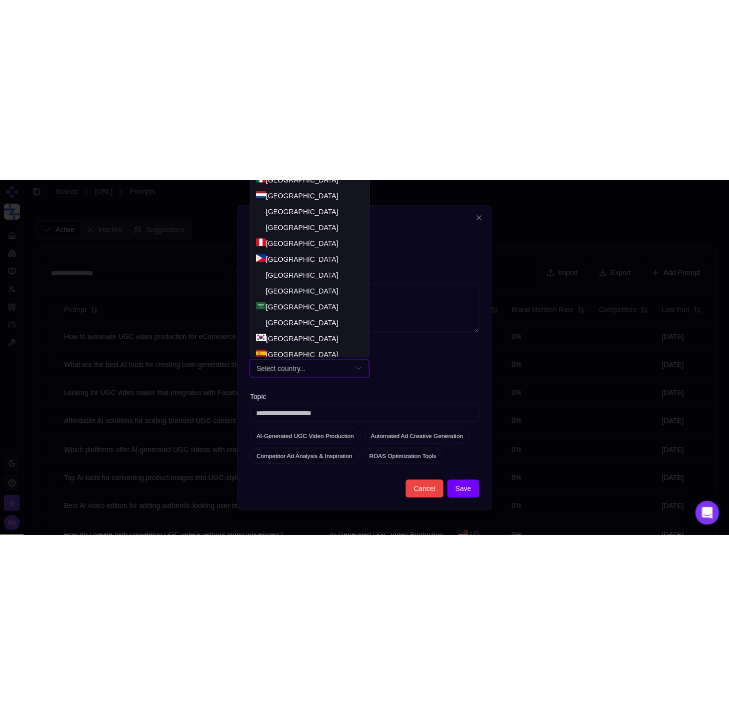 scroll, scrollTop: 802, scrollLeft: 0, axis: vertical 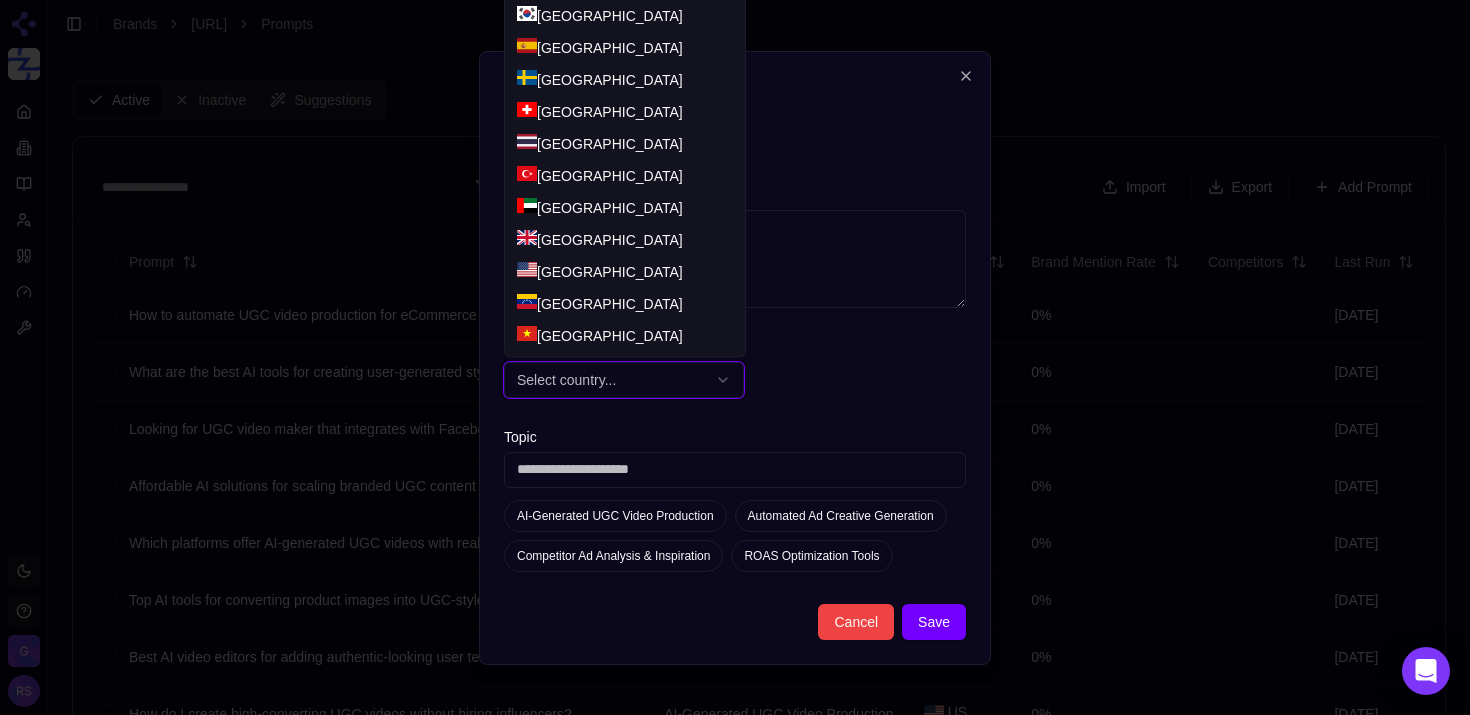 select on "**" 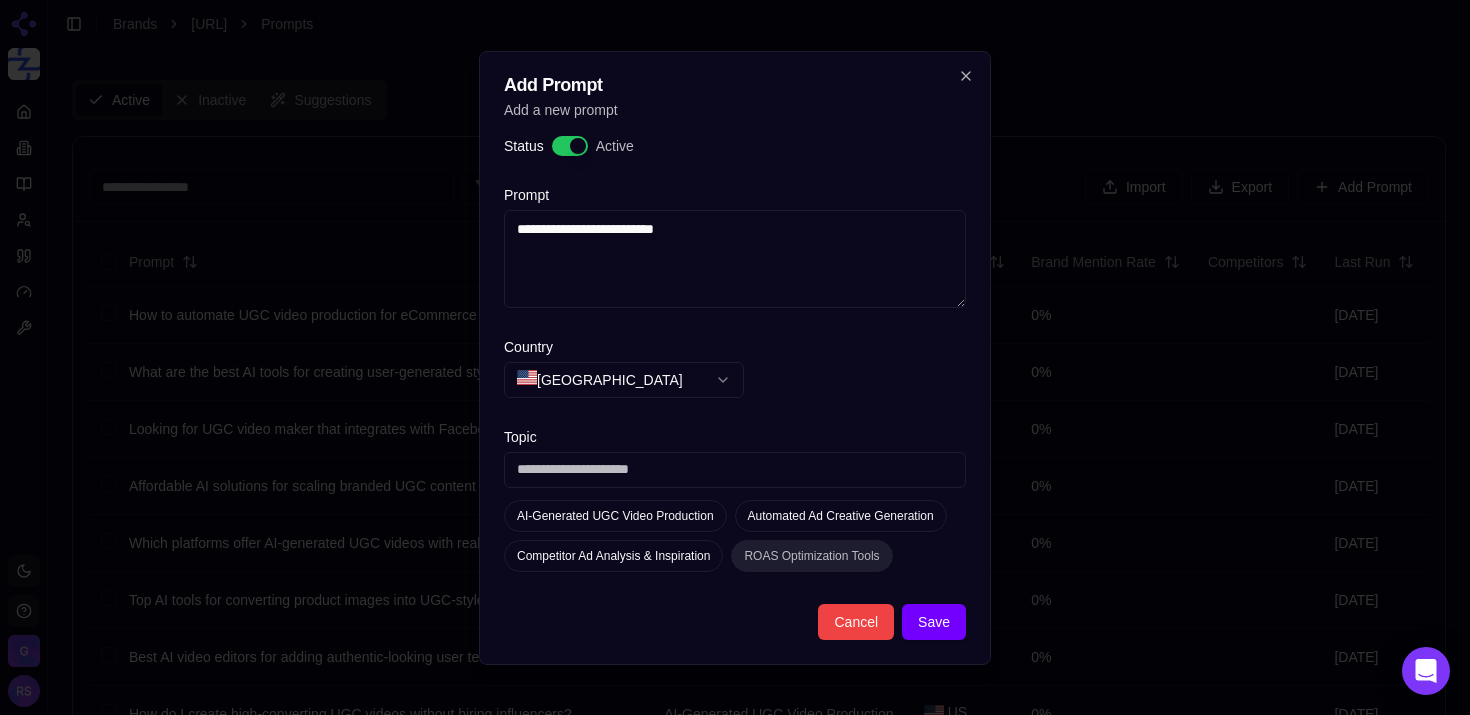 click on "ROAS Optimization Tools" at bounding box center (811, 556) 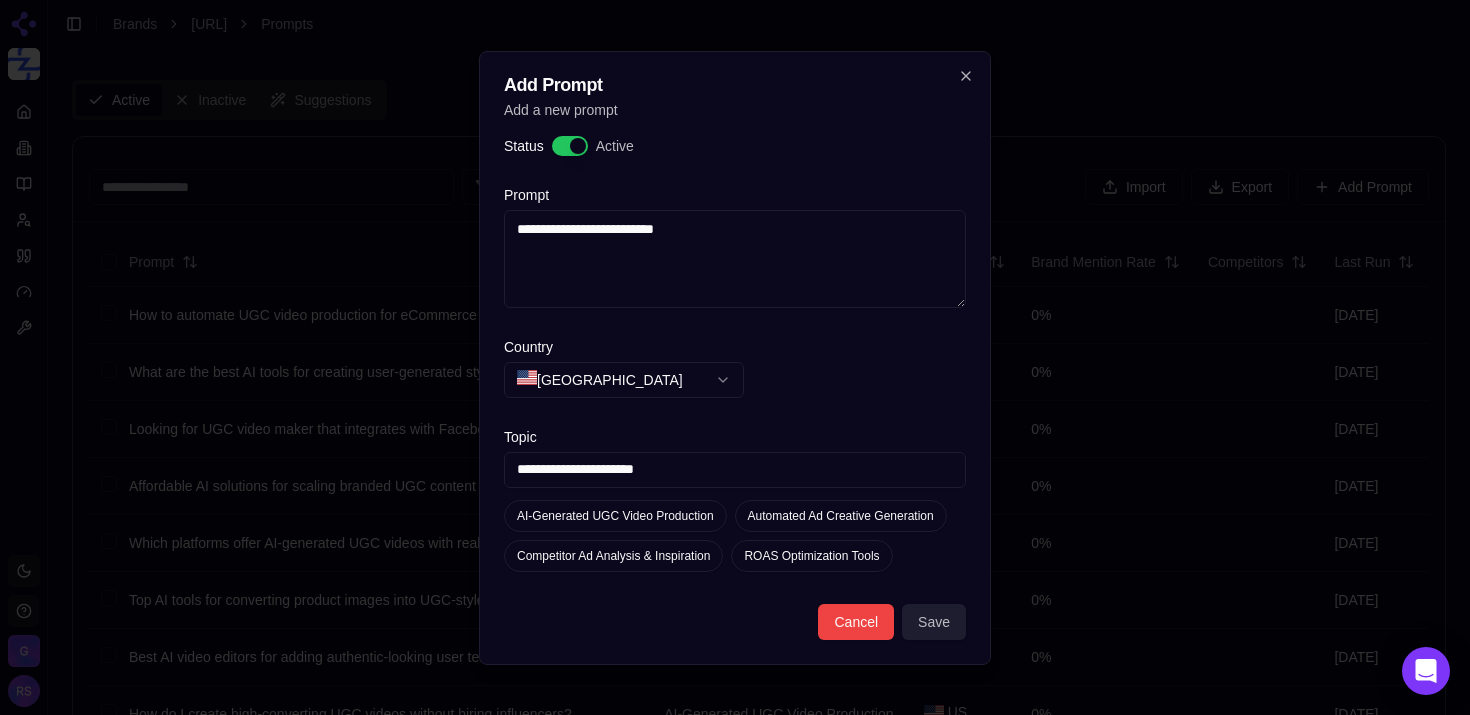 click on "Save" at bounding box center (934, 622) 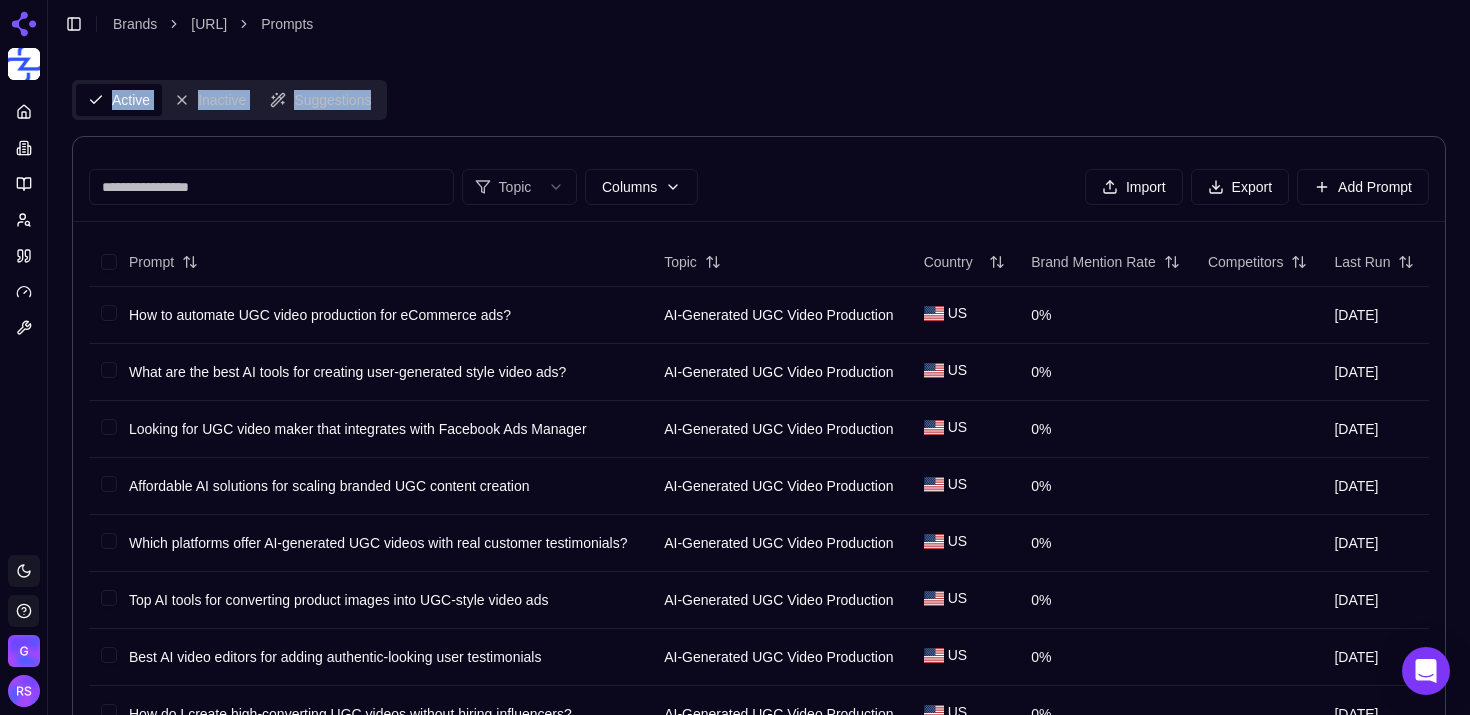 drag, startPoint x: 1464, startPoint y: 42, endPoint x: 666, endPoint y: 103, distance: 800.32806 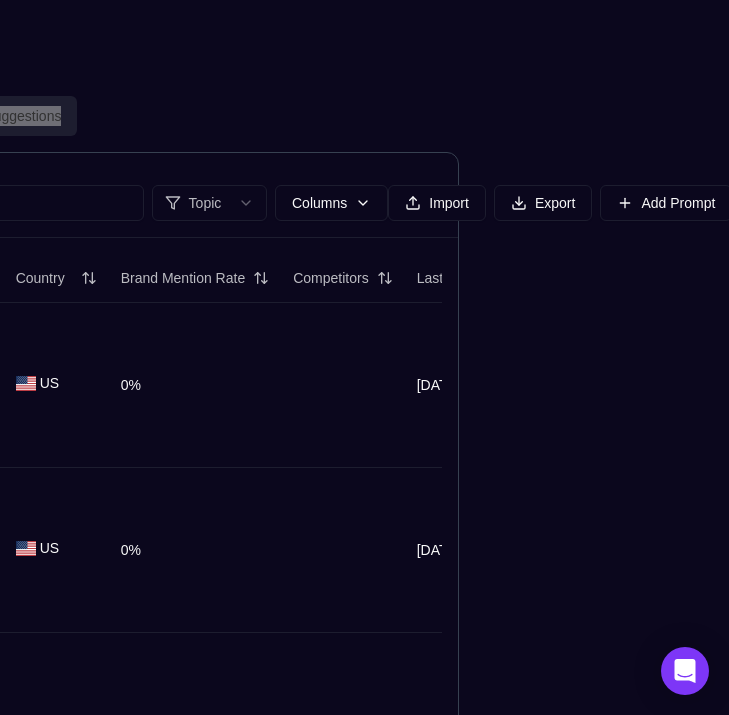 scroll, scrollTop: 0, scrollLeft: 257, axis: horizontal 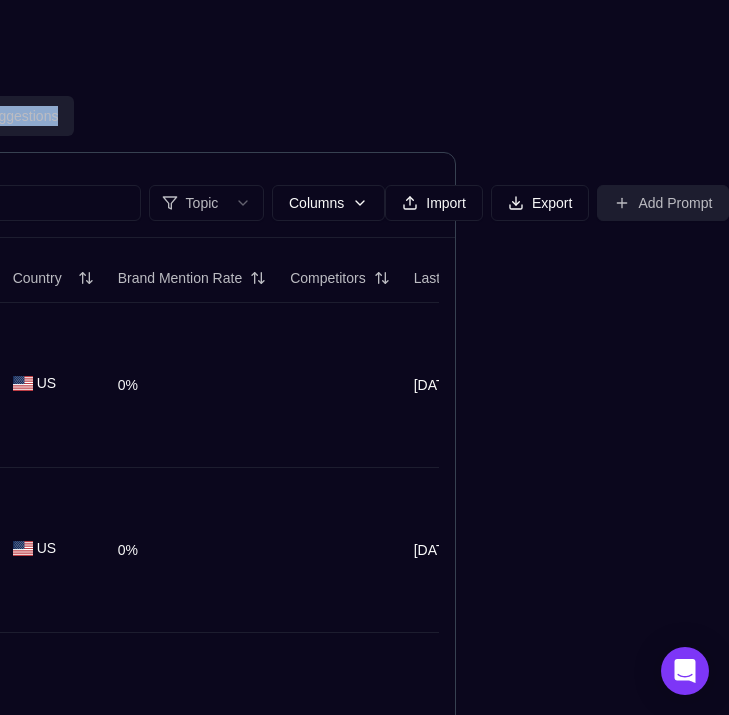 click on "Add Prompt" at bounding box center [663, 203] 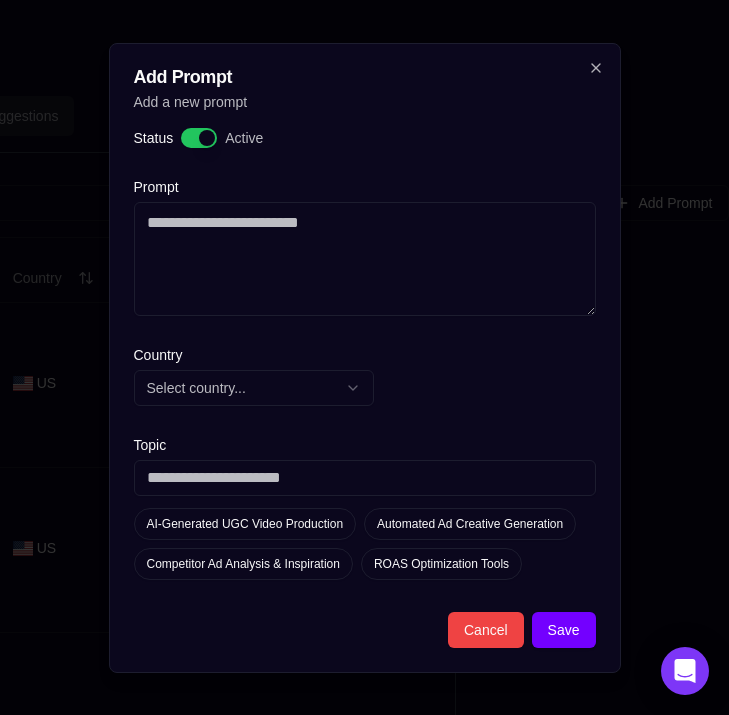 click on "Prompt" at bounding box center (365, 259) 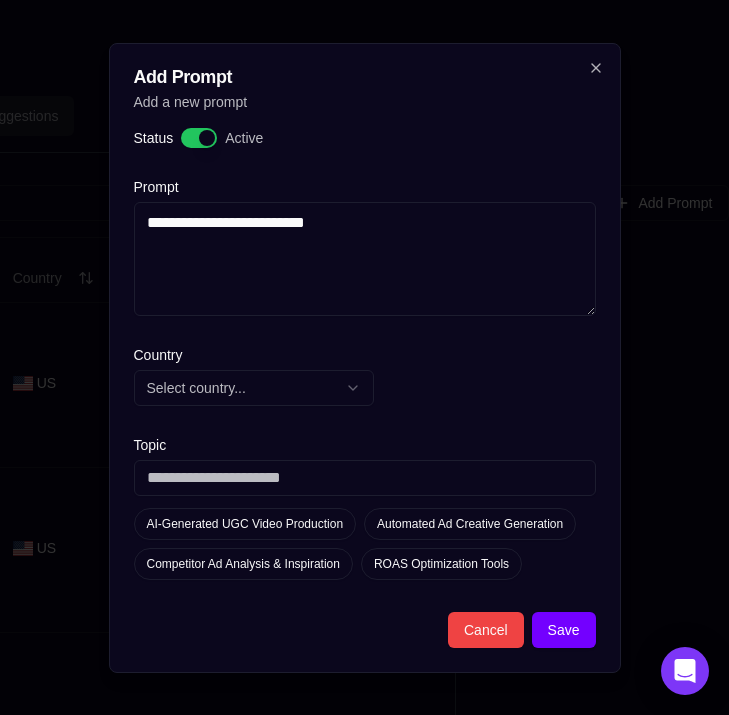 type on "**********" 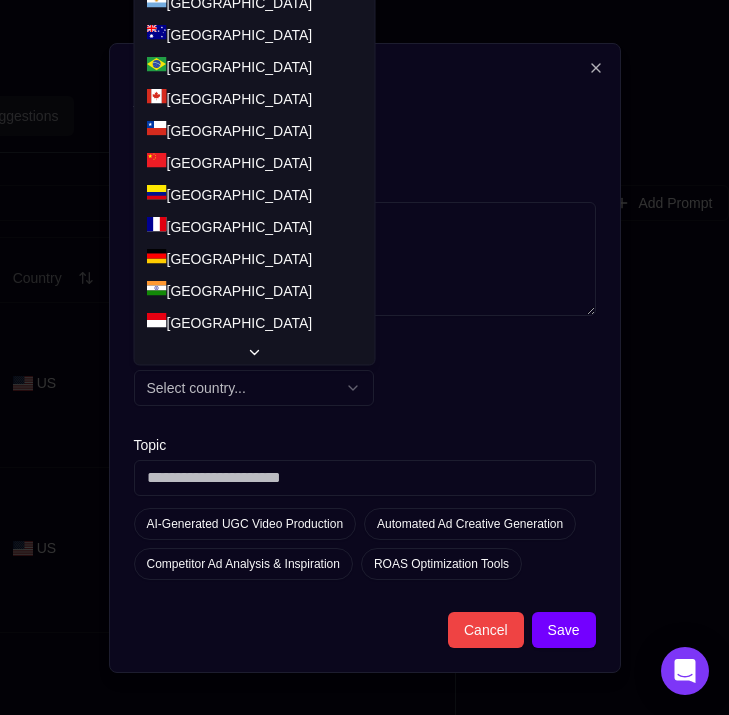 click on "Select country..." at bounding box center (254, 388) 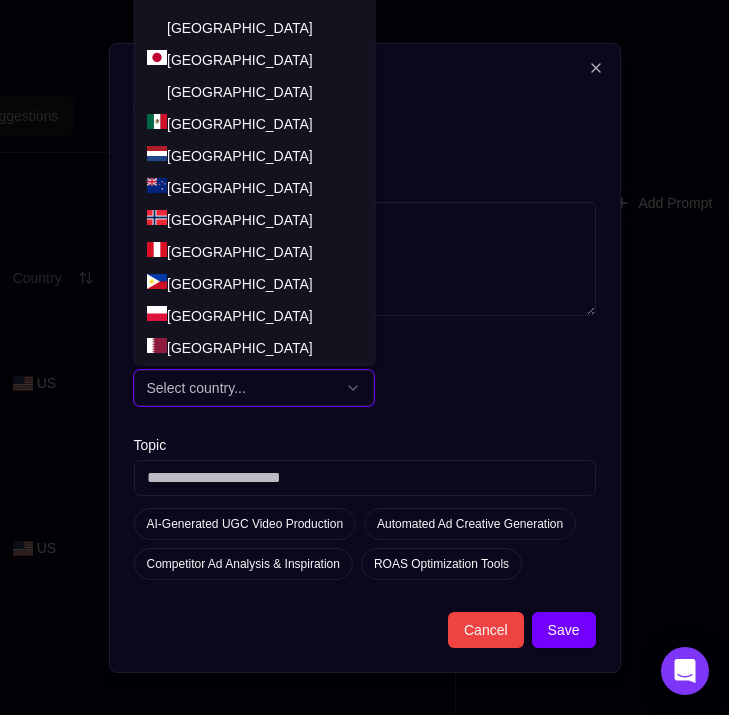 scroll, scrollTop: 802, scrollLeft: 0, axis: vertical 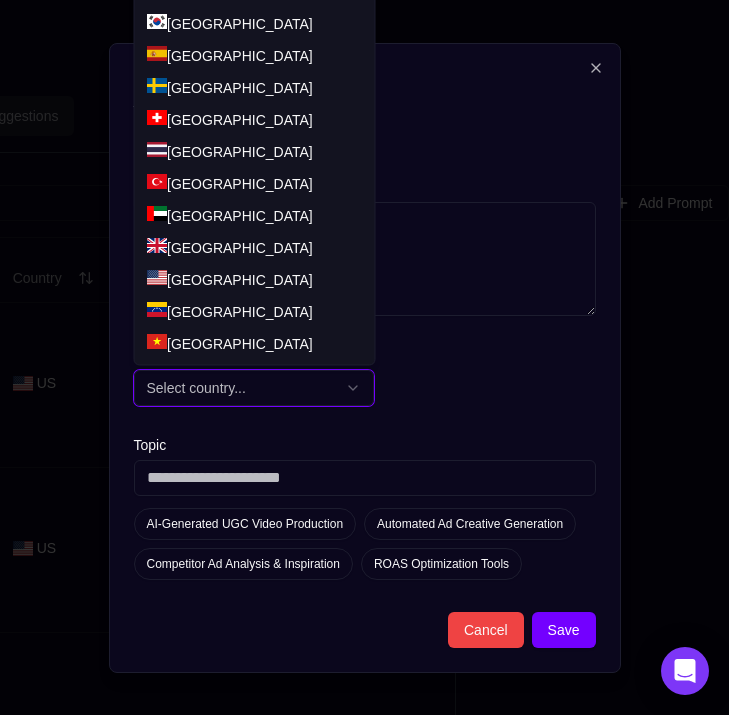 select on "**" 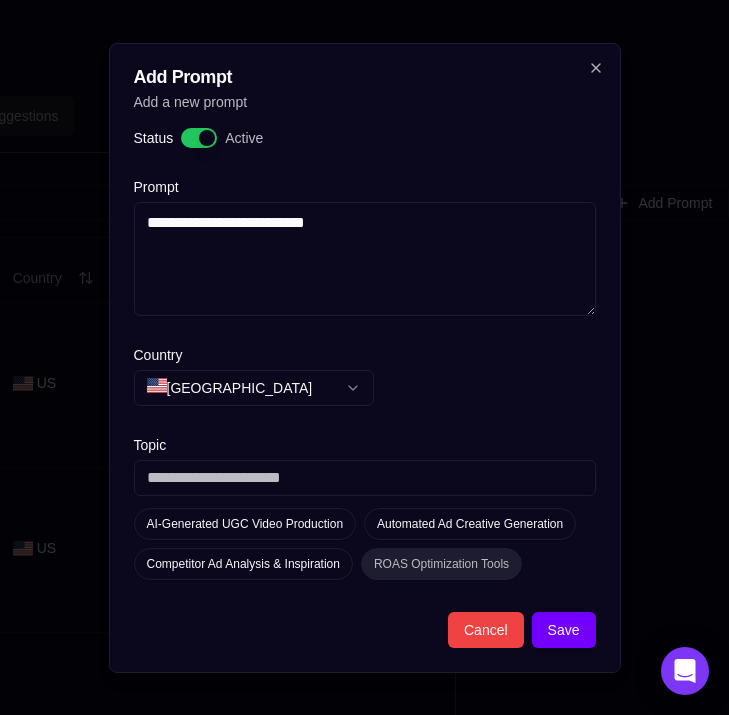 click on "ROAS Optimization Tools" at bounding box center (441, 564) 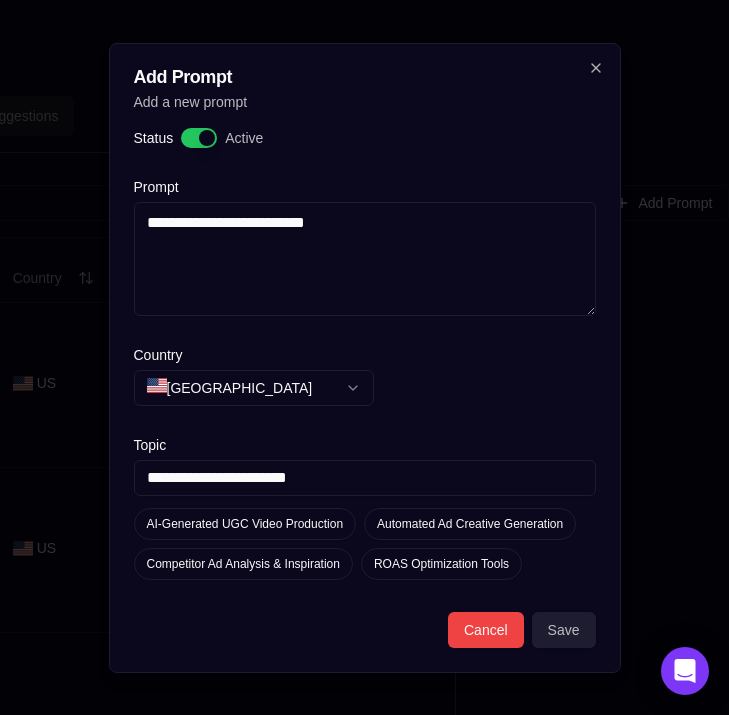 click on "Save" at bounding box center (564, 630) 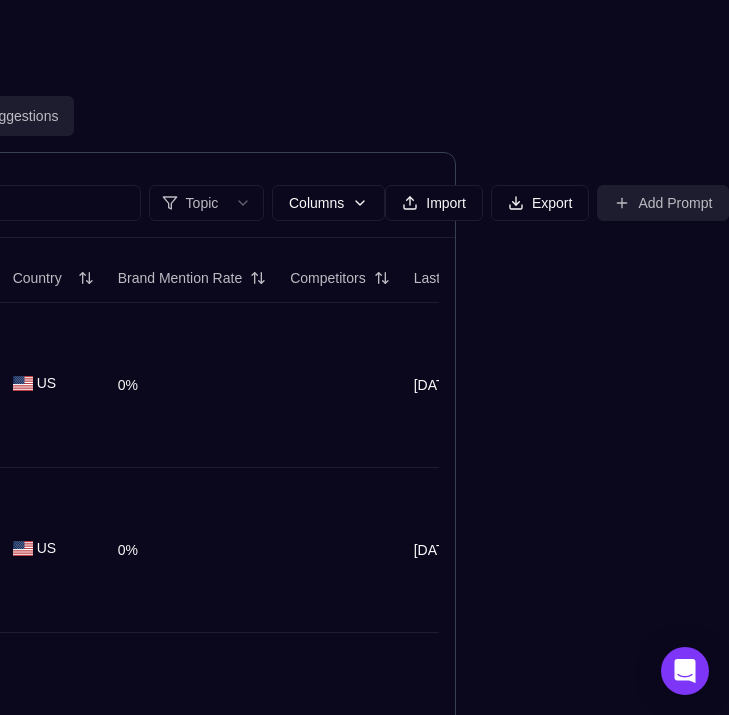 click on "Add Prompt" at bounding box center [663, 203] 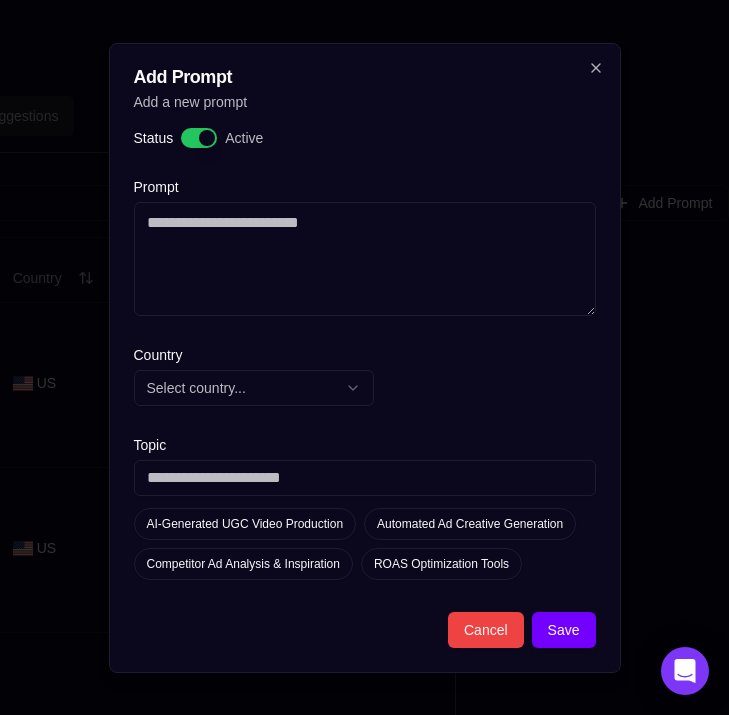 click on "Prompt" at bounding box center (365, 259) 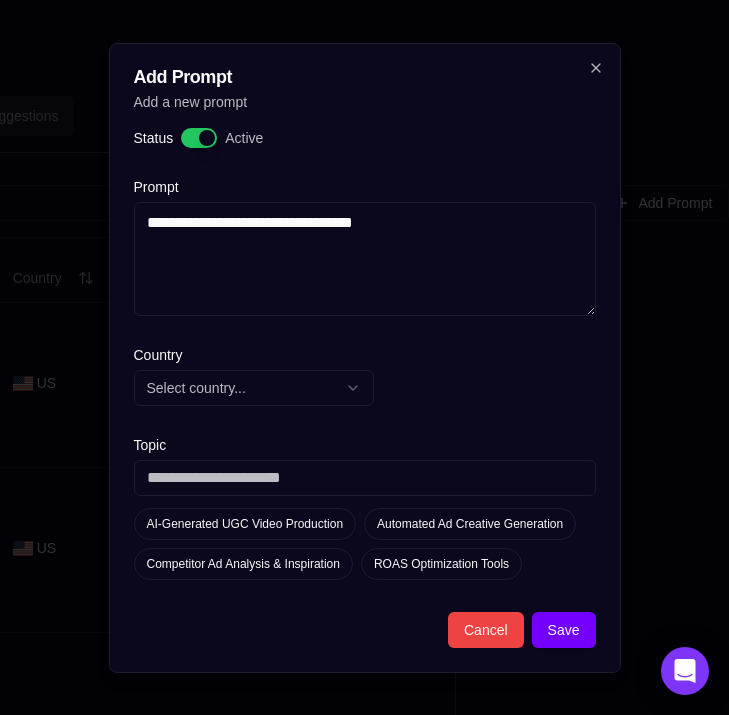 type on "**********" 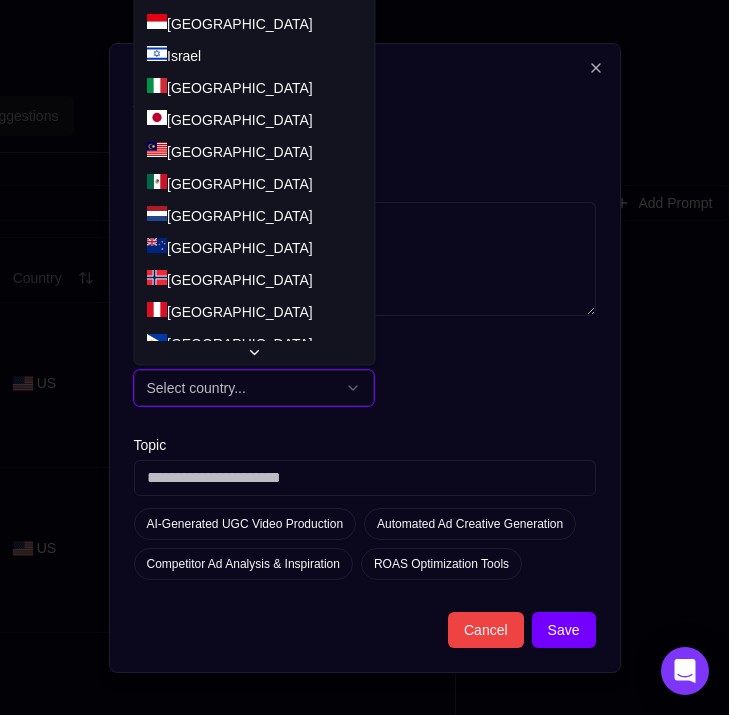 scroll, scrollTop: 802, scrollLeft: 0, axis: vertical 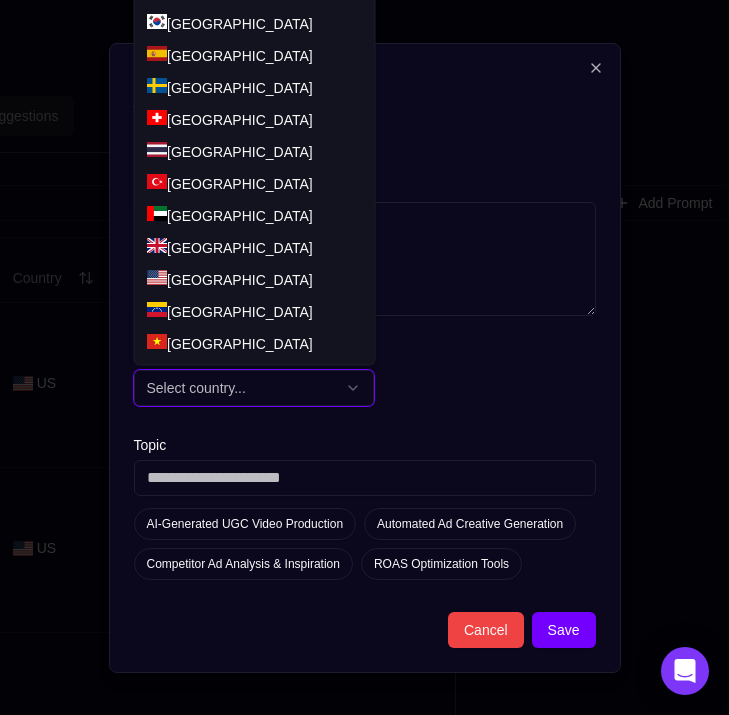 select on "**" 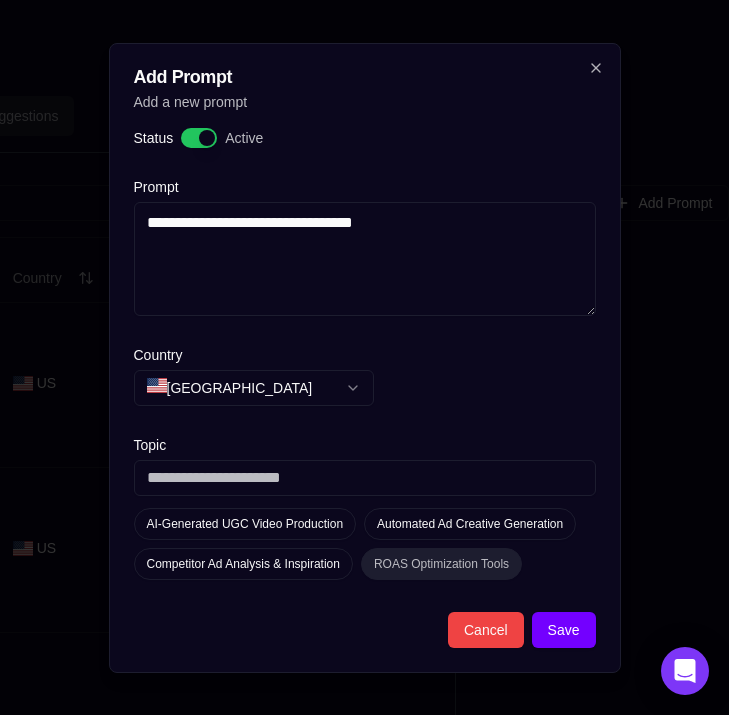 click on "ROAS Optimization Tools" at bounding box center (441, 564) 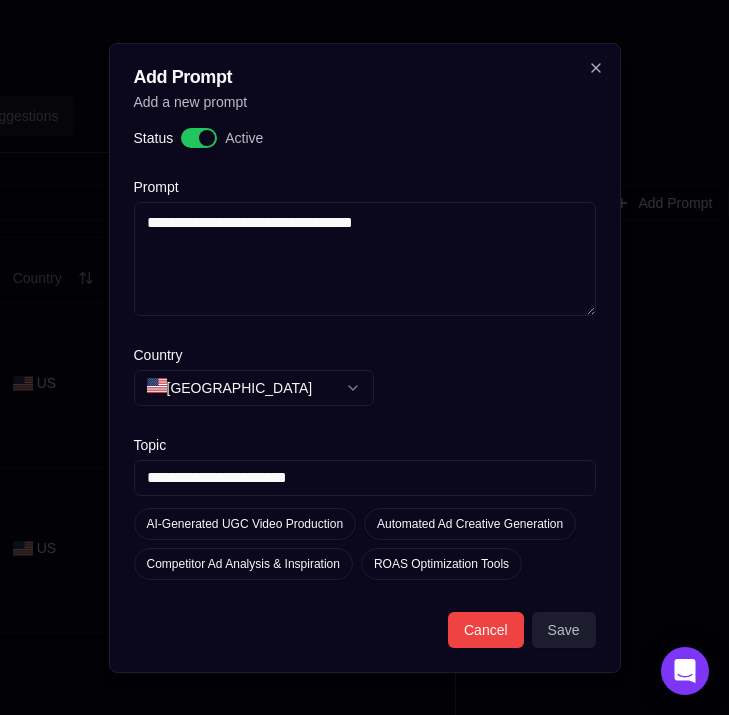 click on "Save" at bounding box center (564, 630) 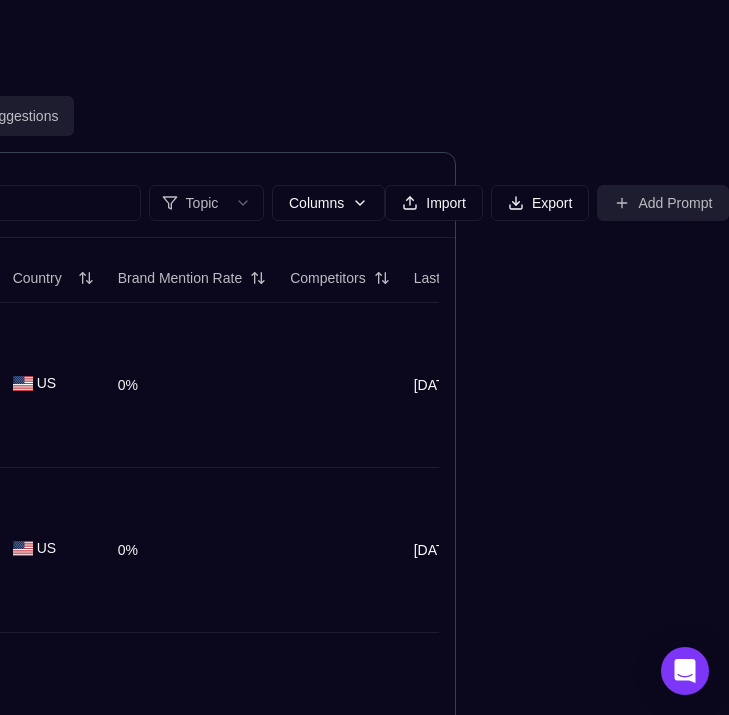 click on "Add Prompt" at bounding box center [663, 203] 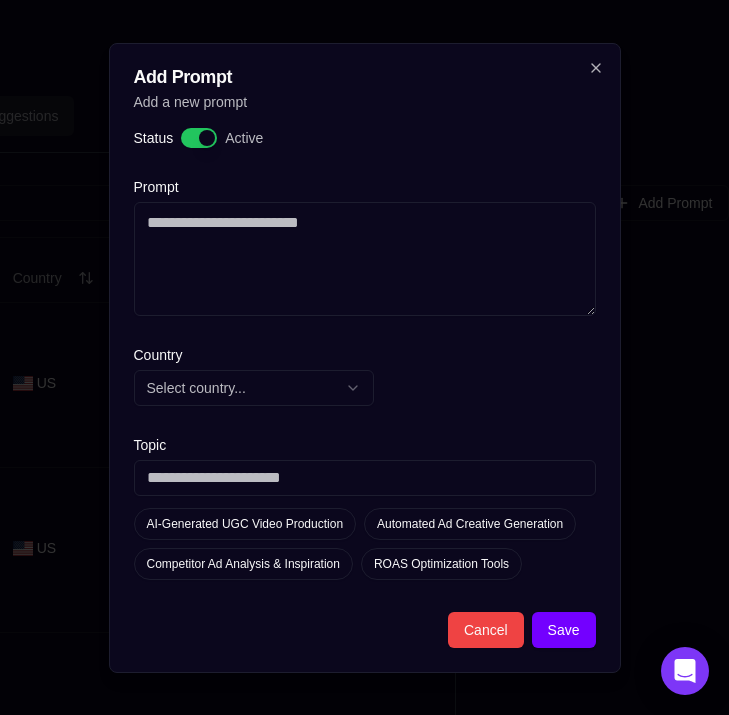 click on "Prompt" at bounding box center [365, 259] 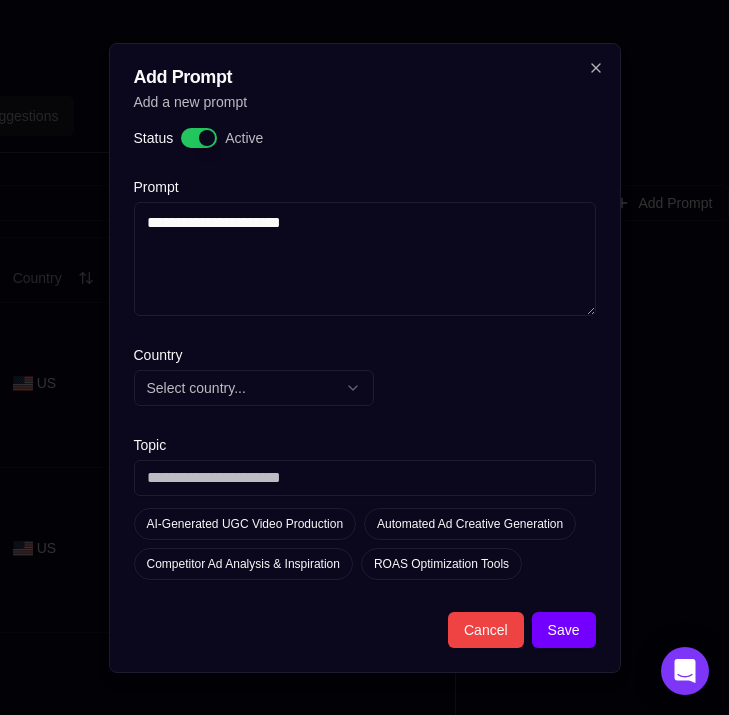 type on "**********" 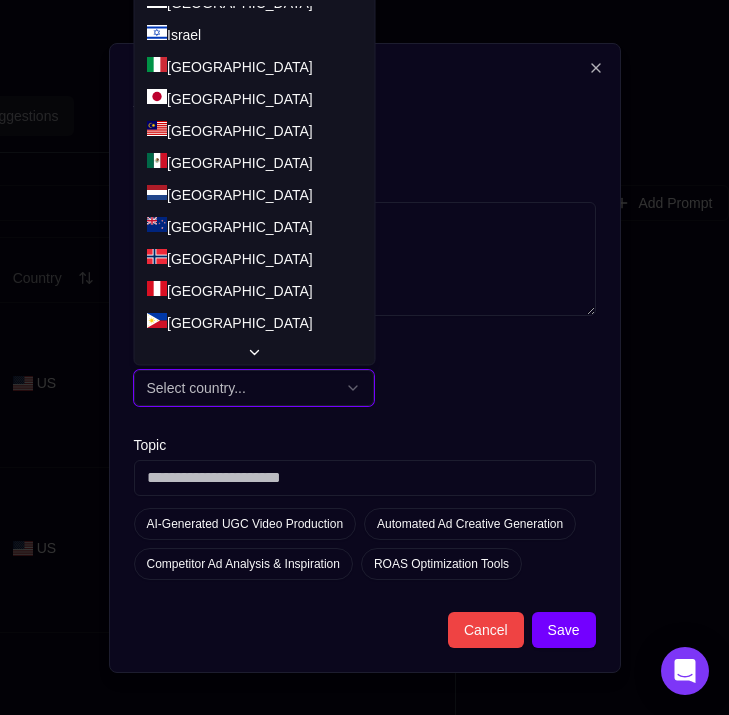 scroll, scrollTop: 802, scrollLeft: 0, axis: vertical 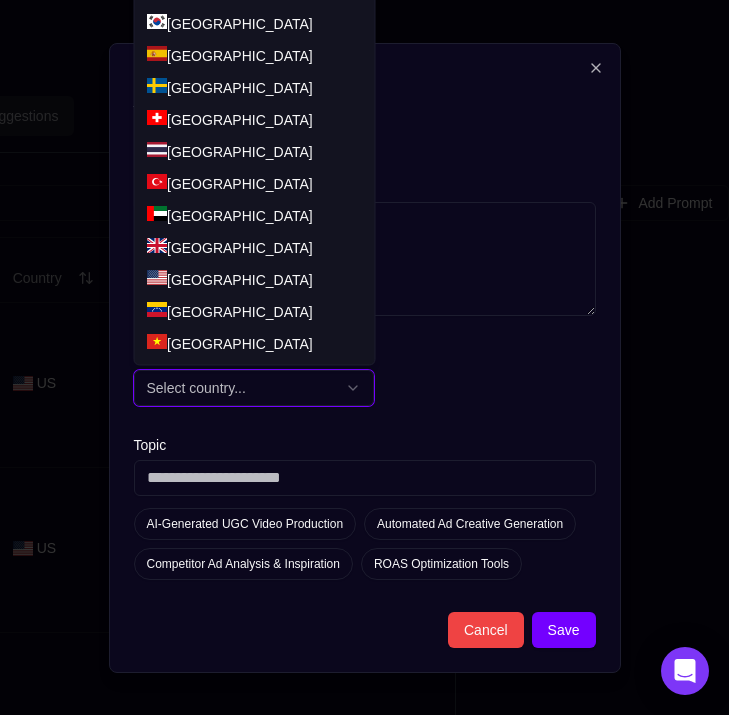 select on "**" 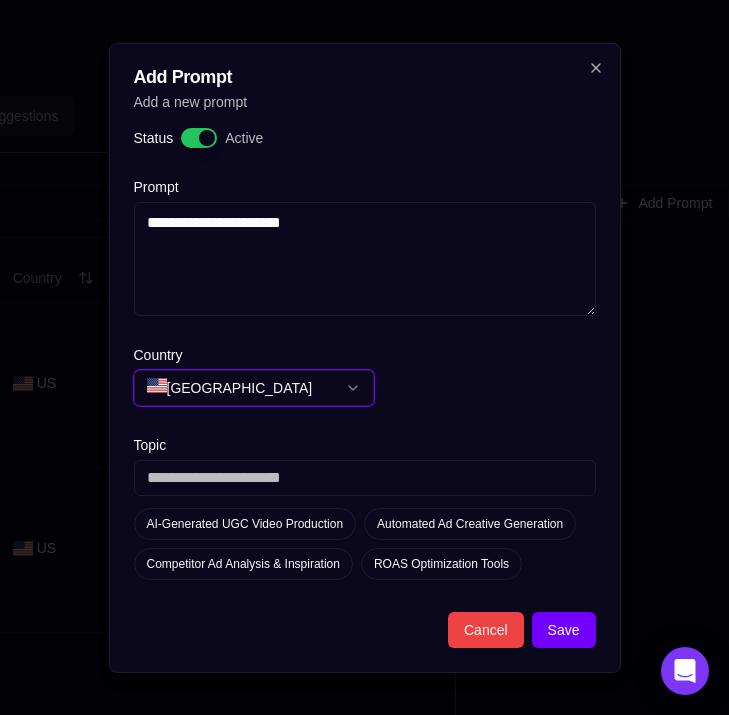 select 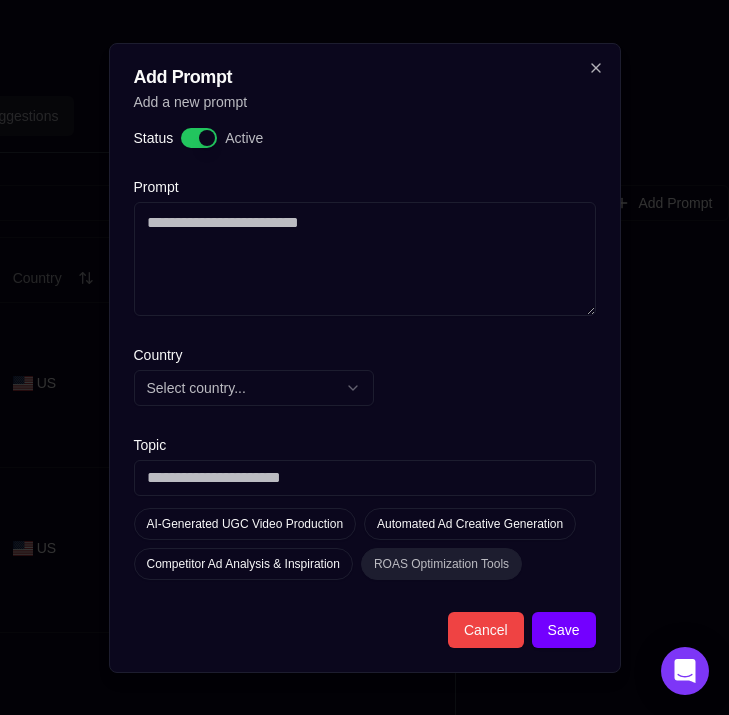 click on "ROAS Optimization Tools" at bounding box center (441, 564) 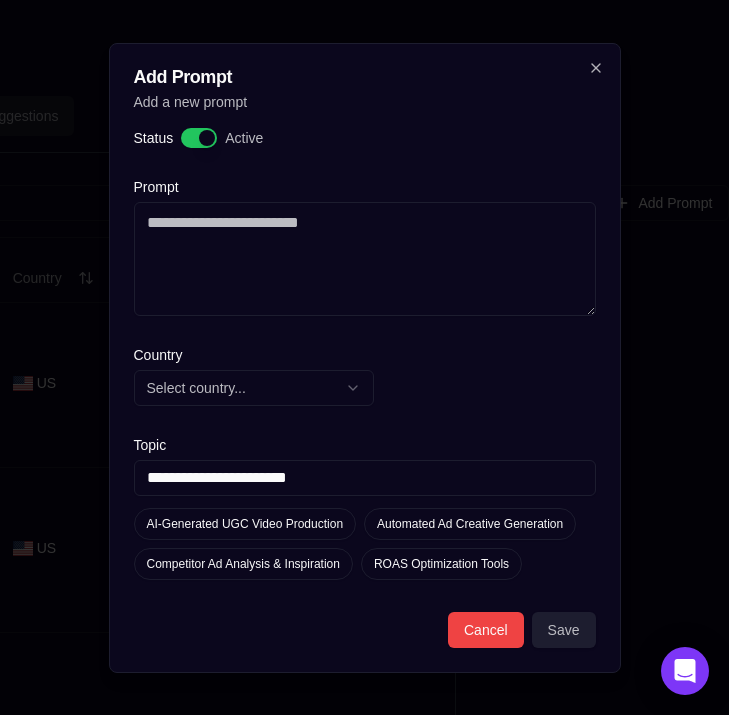 click on "Save" at bounding box center [564, 630] 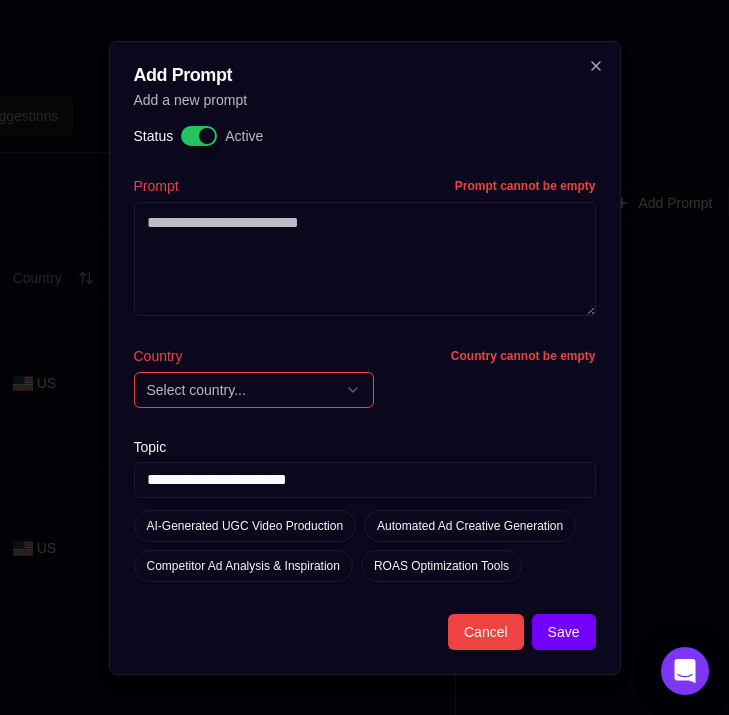 paste on "**********" 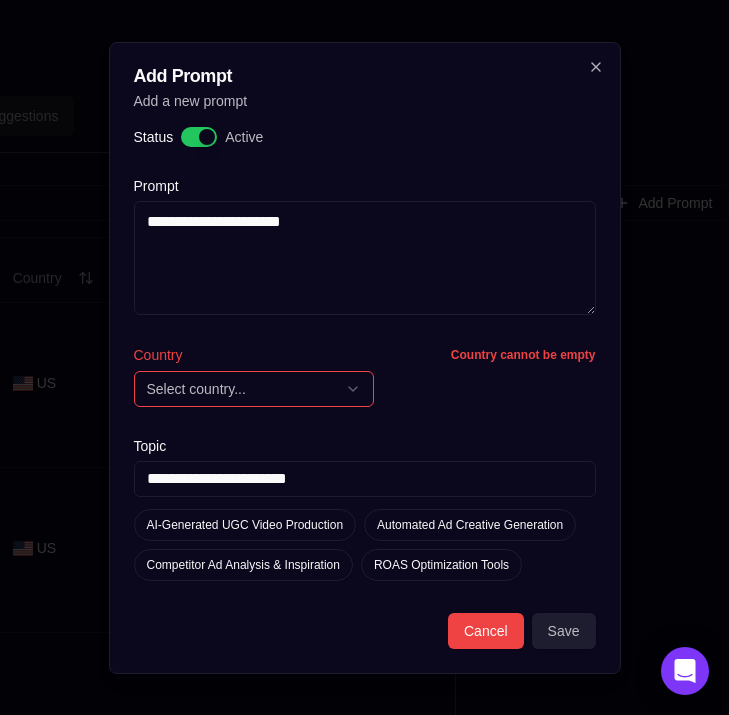 type on "**********" 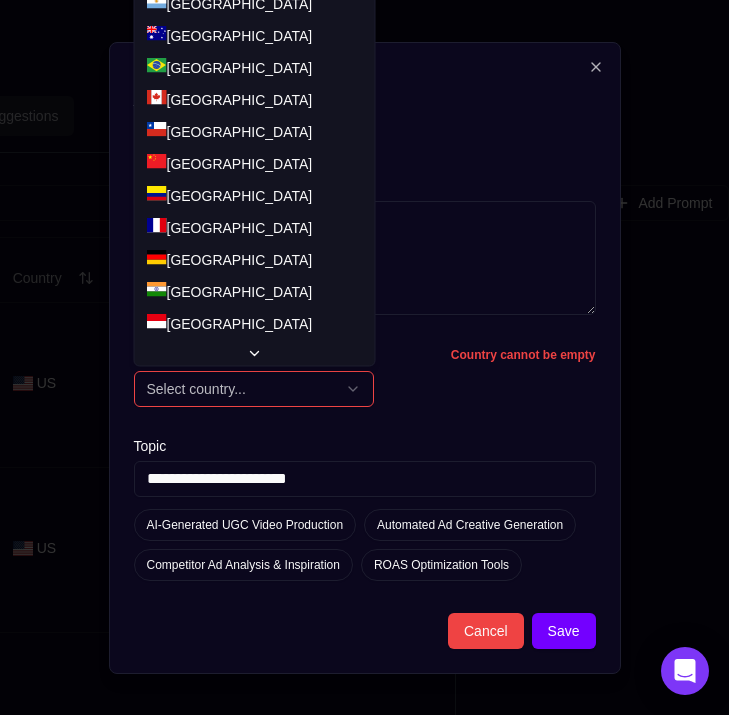 click on "Select country..." at bounding box center [254, 389] 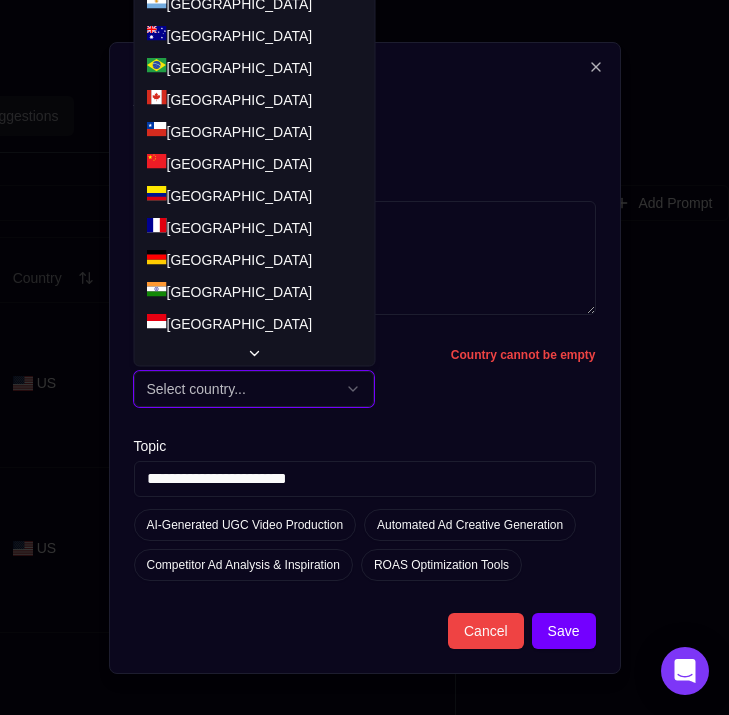 scroll, scrollTop: 802, scrollLeft: 0, axis: vertical 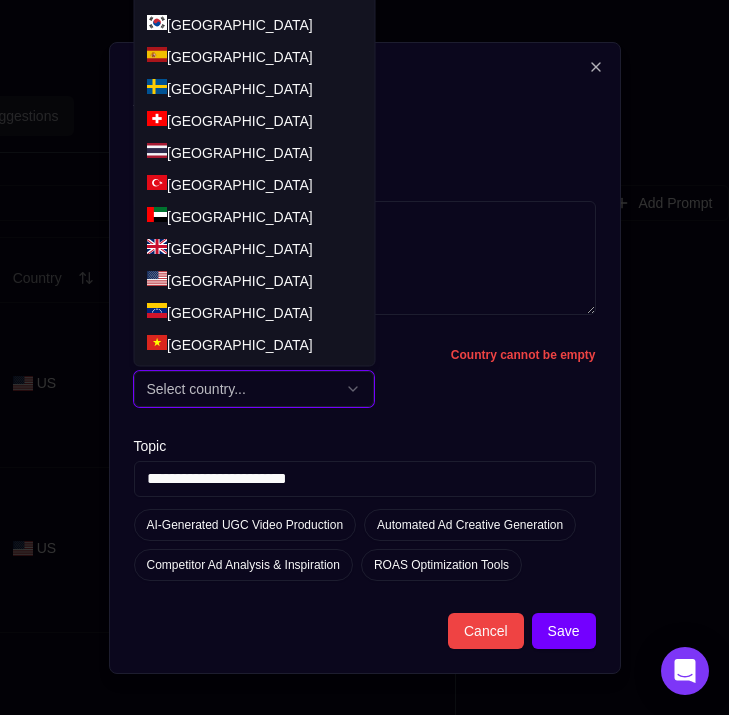 select on "**" 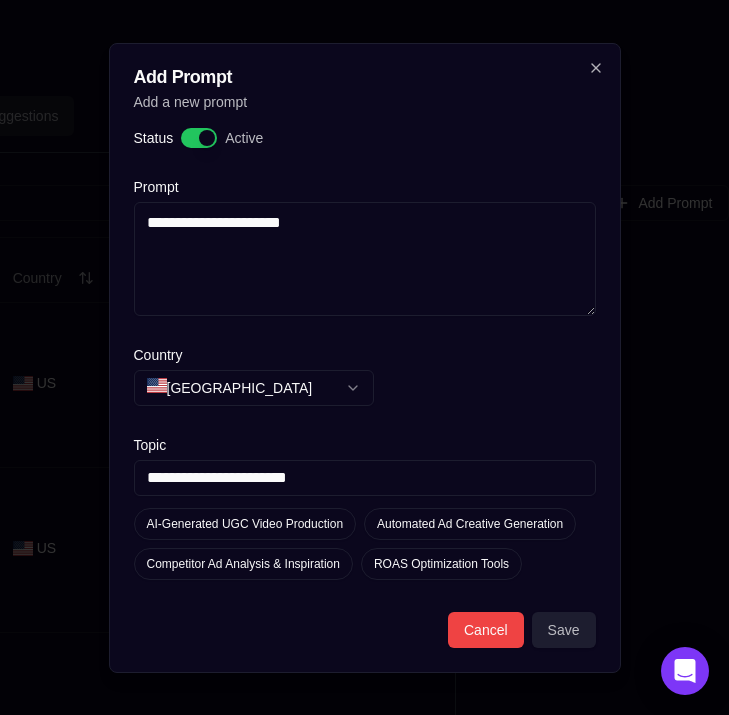 click on "Save" at bounding box center [564, 630] 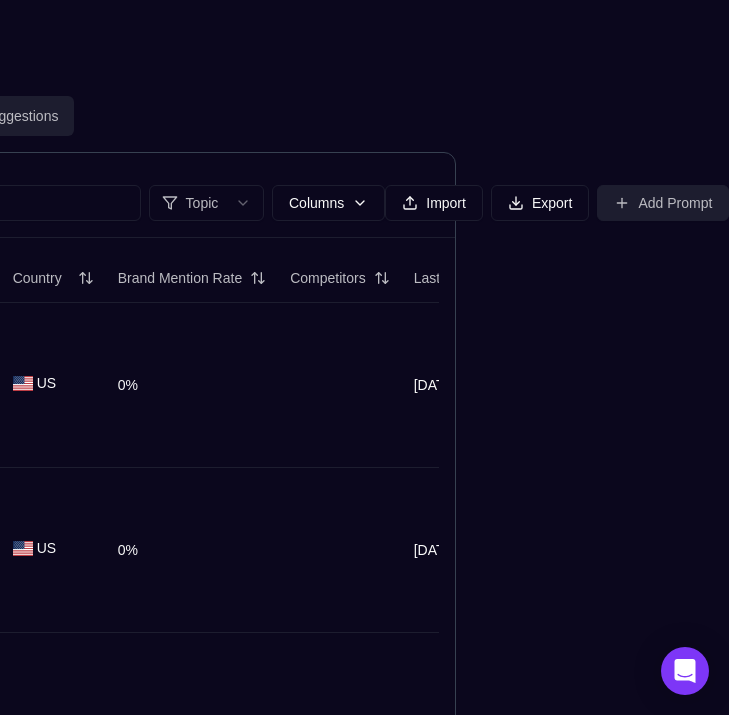 click on "Add Prompt" at bounding box center [663, 203] 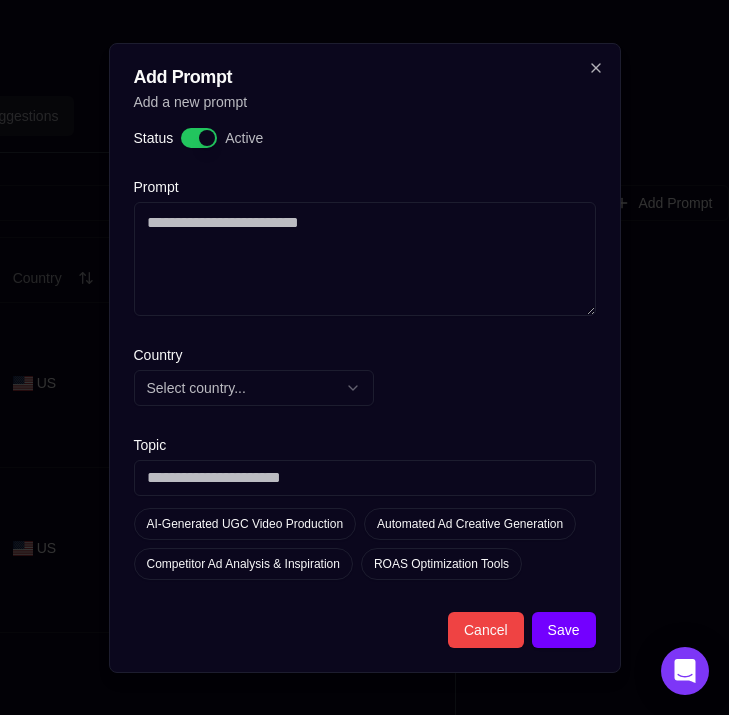 click on "Prompt" at bounding box center (365, 259) 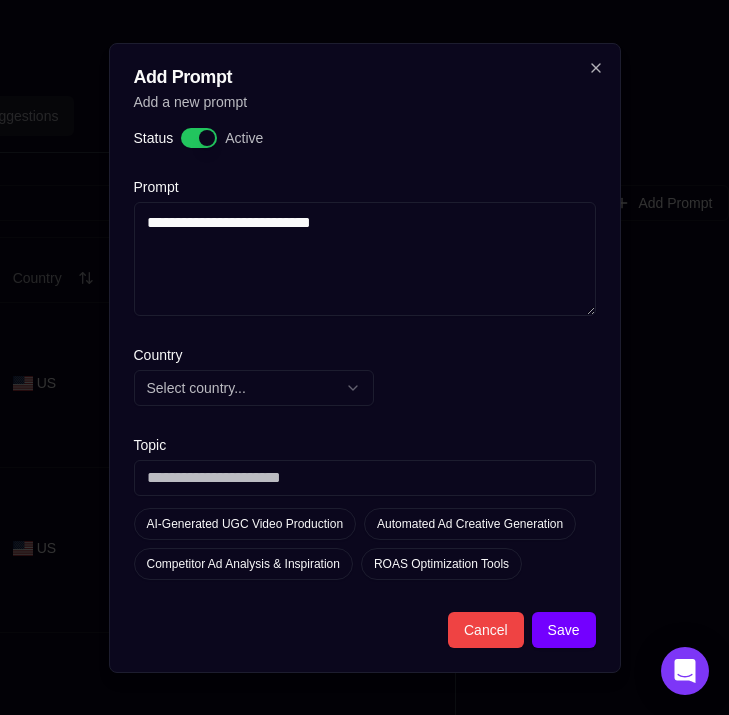type on "**********" 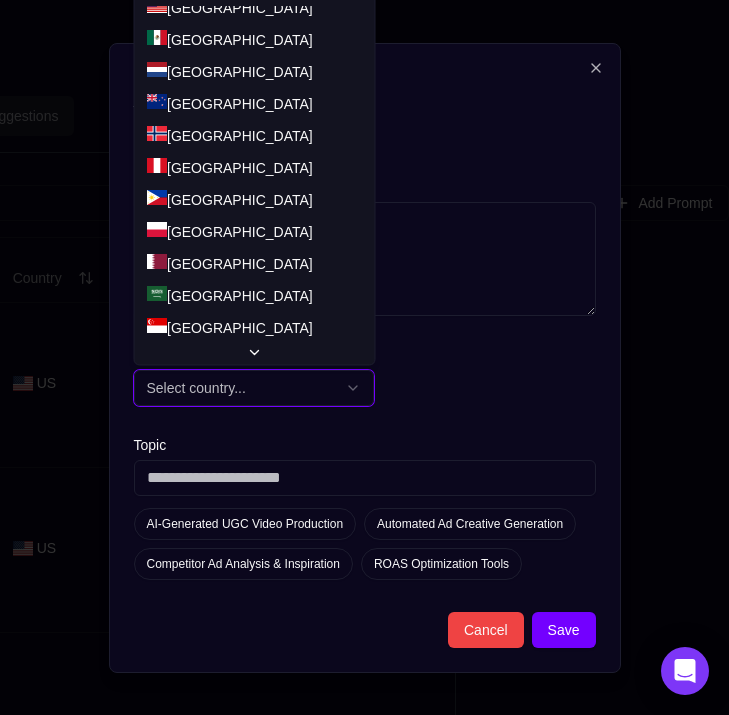 scroll, scrollTop: 802, scrollLeft: 0, axis: vertical 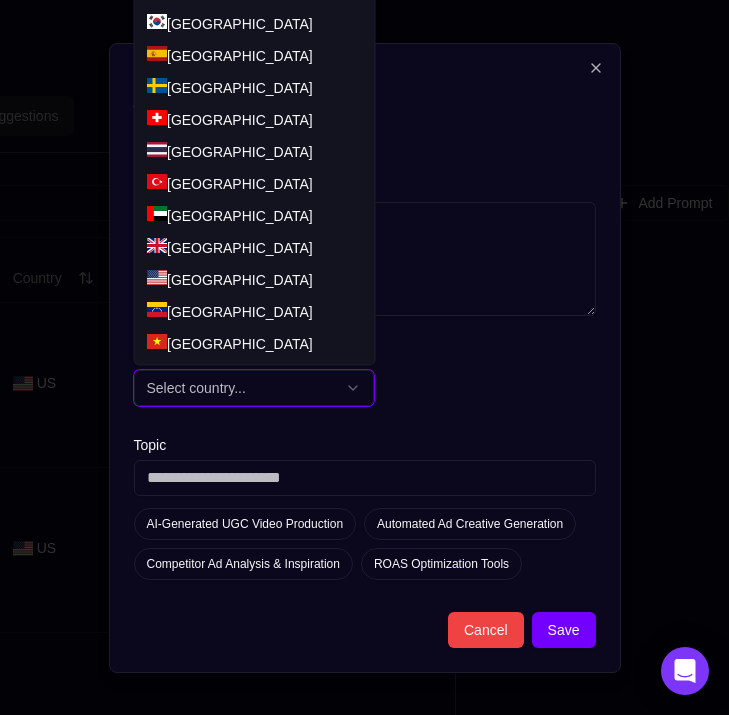 type 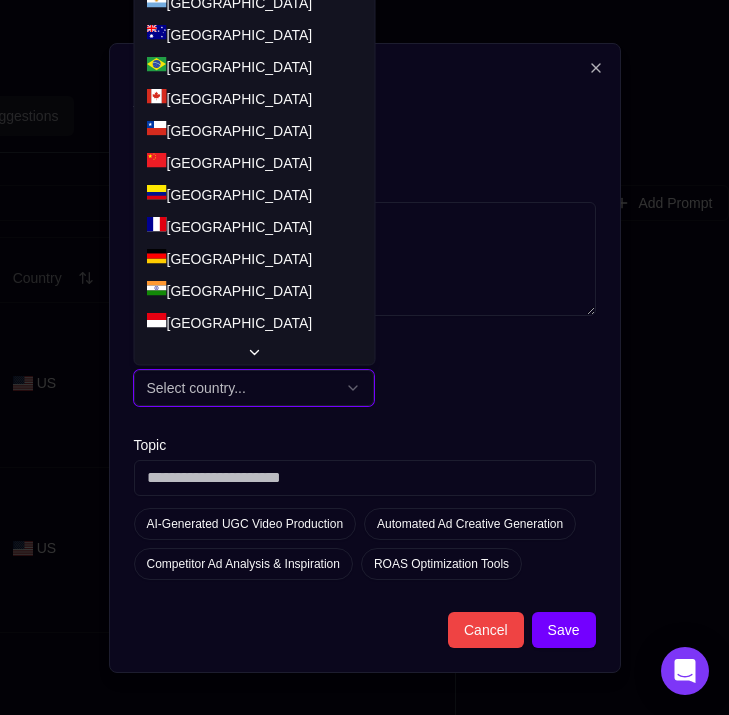 click on "Select country..." at bounding box center [254, 388] 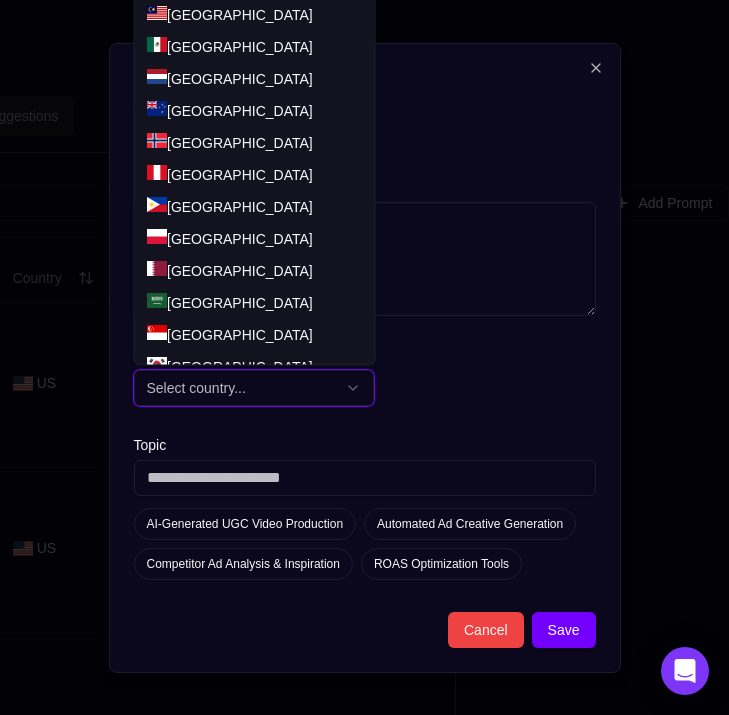 scroll, scrollTop: 802, scrollLeft: 0, axis: vertical 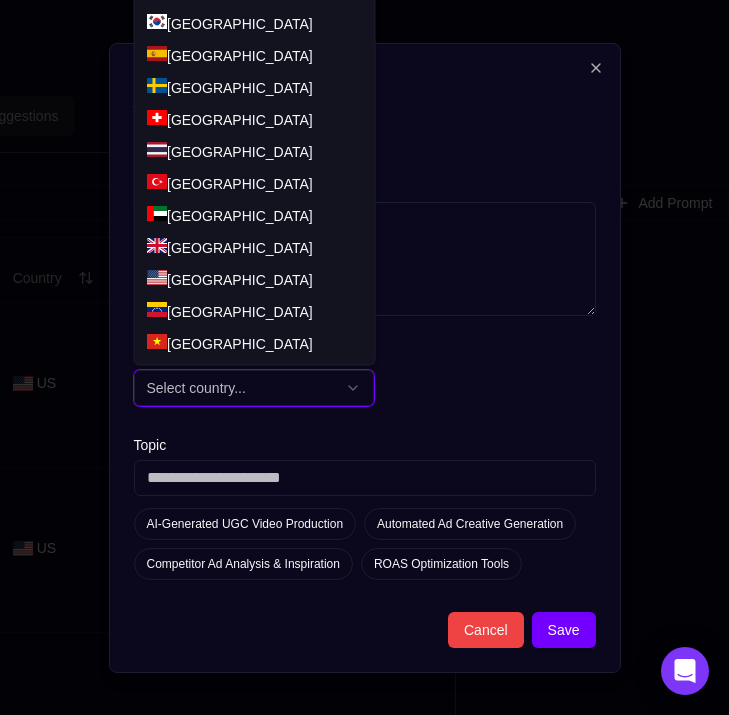 select on "**" 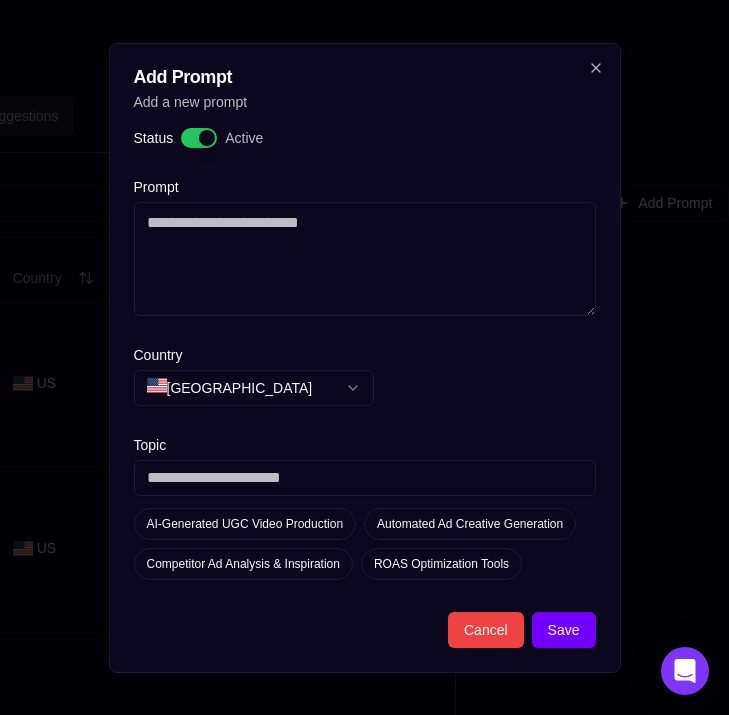 click on "Prompt" at bounding box center [365, 259] 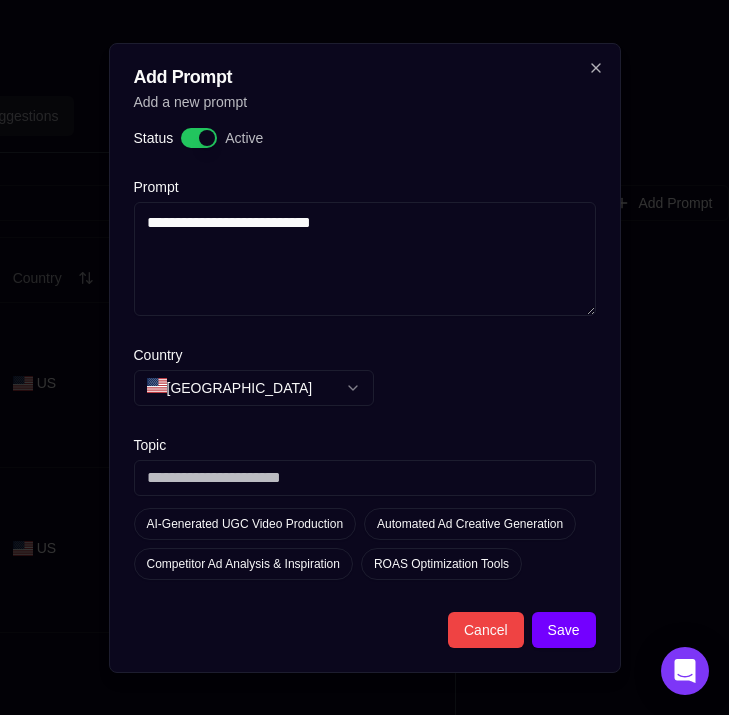 type on "**********" 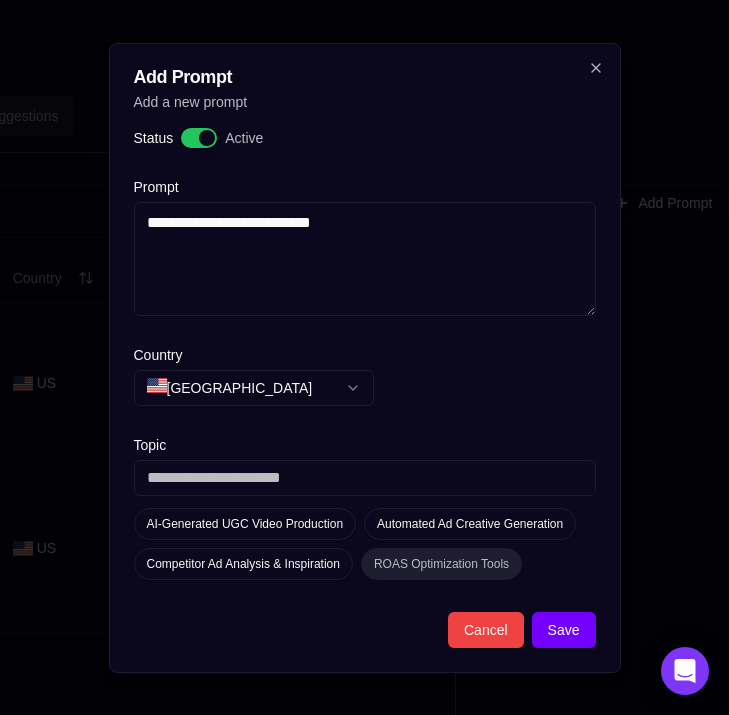 click on "ROAS Optimization Tools" at bounding box center [441, 564] 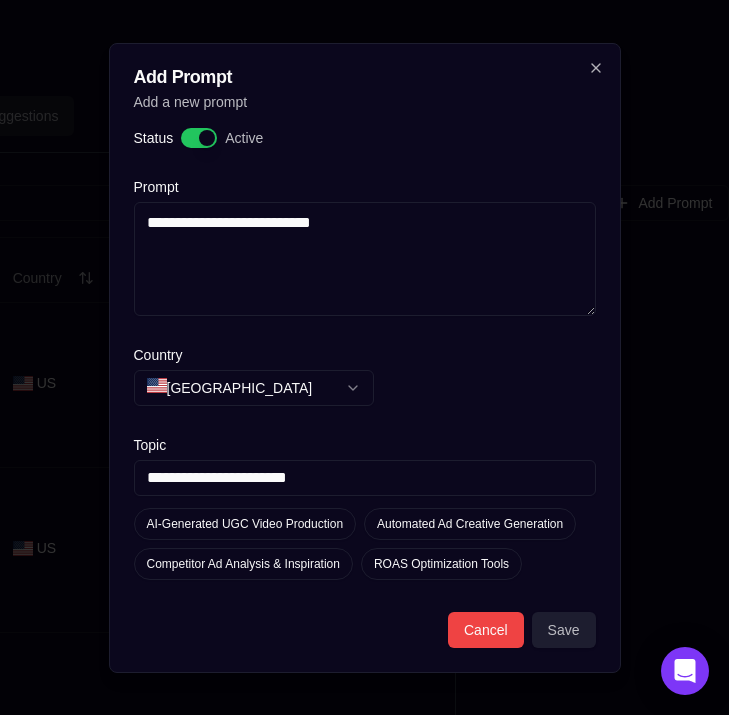click on "Save" at bounding box center [564, 630] 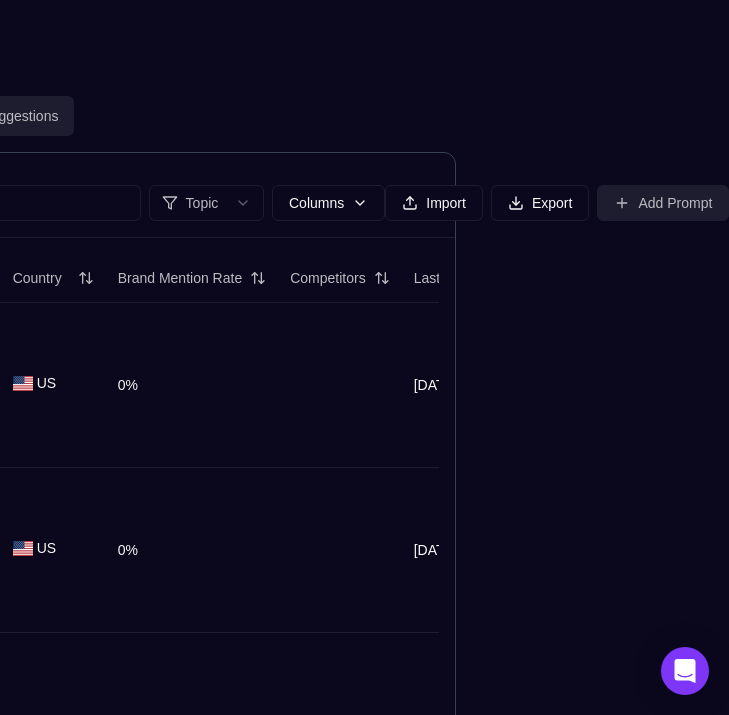 click on "Add Prompt" at bounding box center (663, 203) 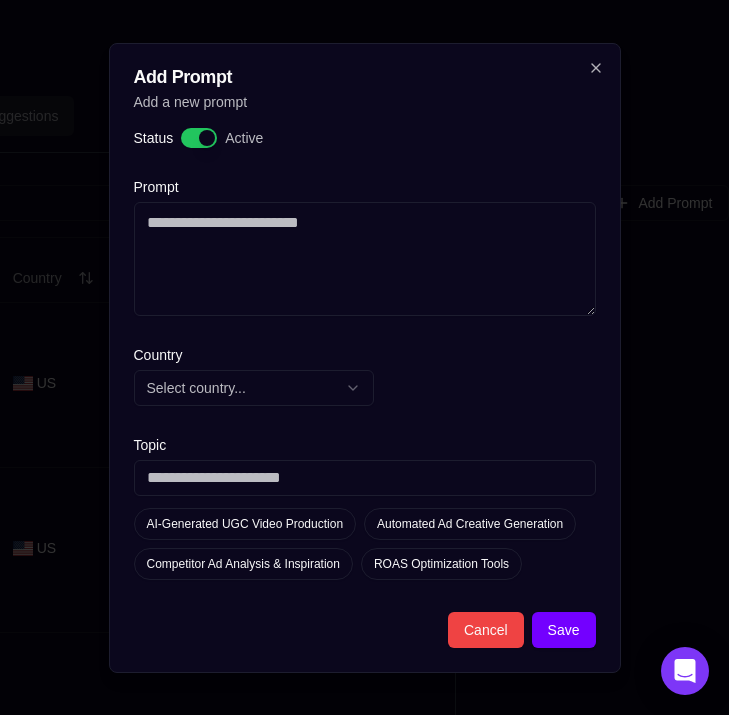 click on "Prompt" at bounding box center [365, 259] 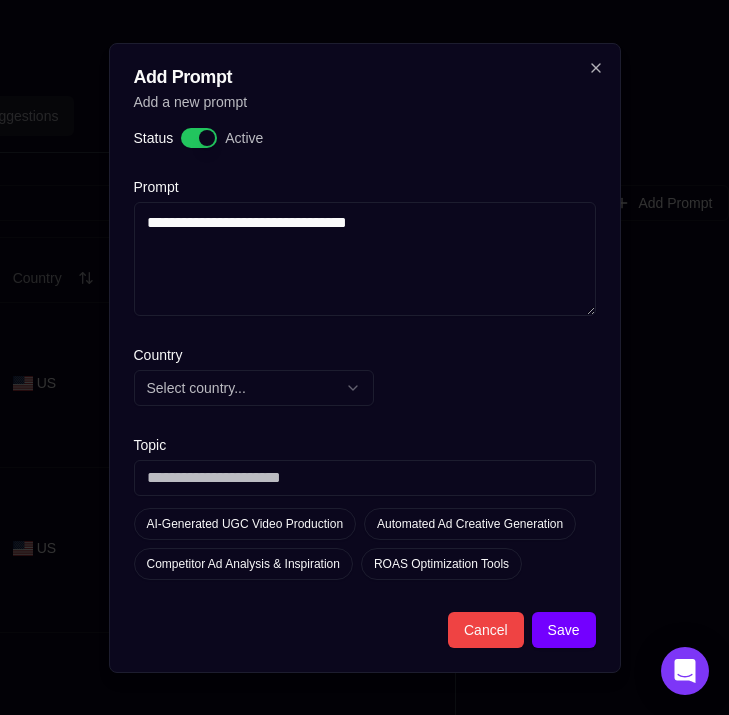 type on "**********" 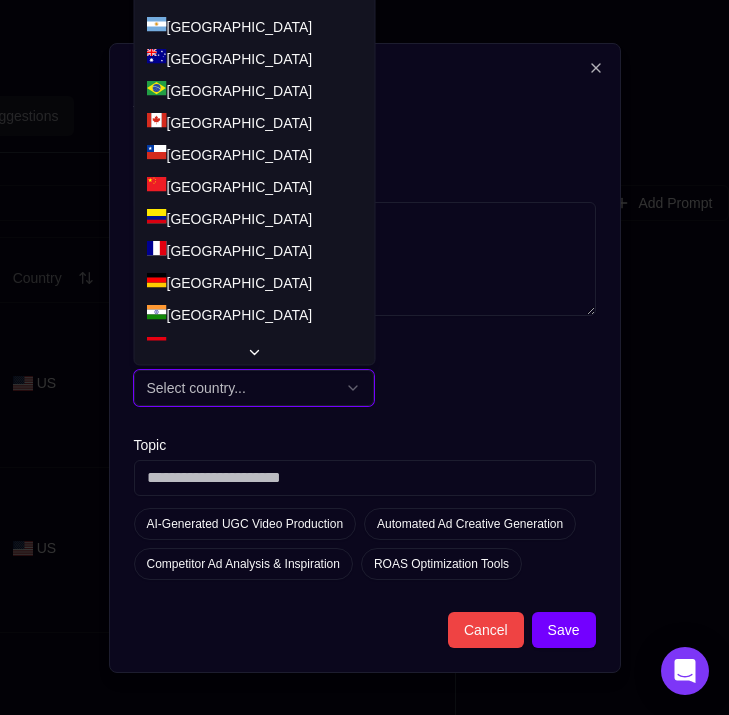 scroll, scrollTop: 802, scrollLeft: 0, axis: vertical 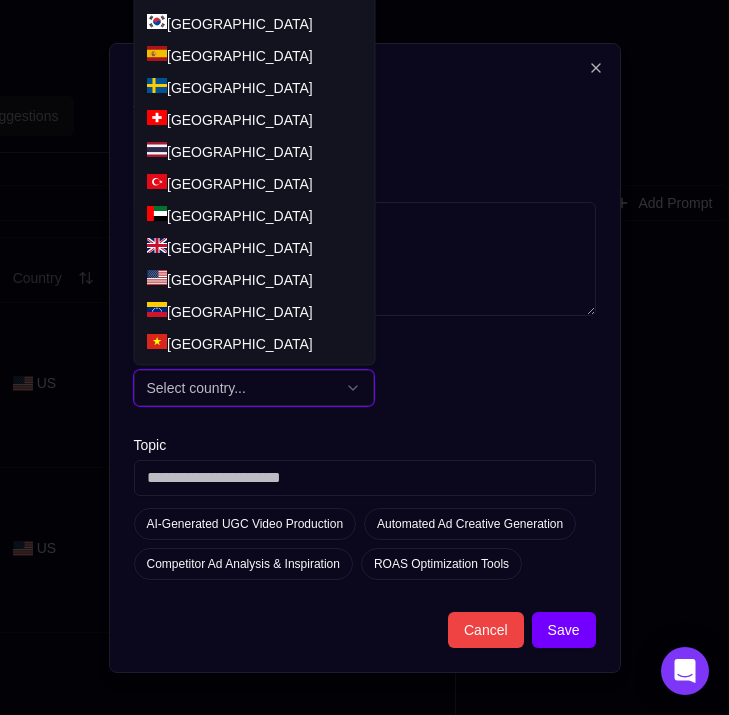 type 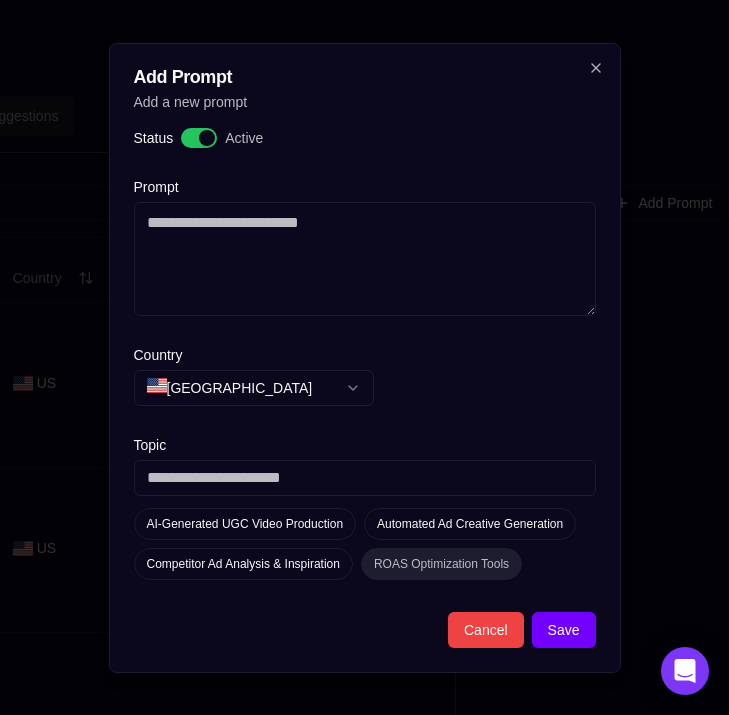 click on "ROAS Optimization Tools" at bounding box center [441, 564] 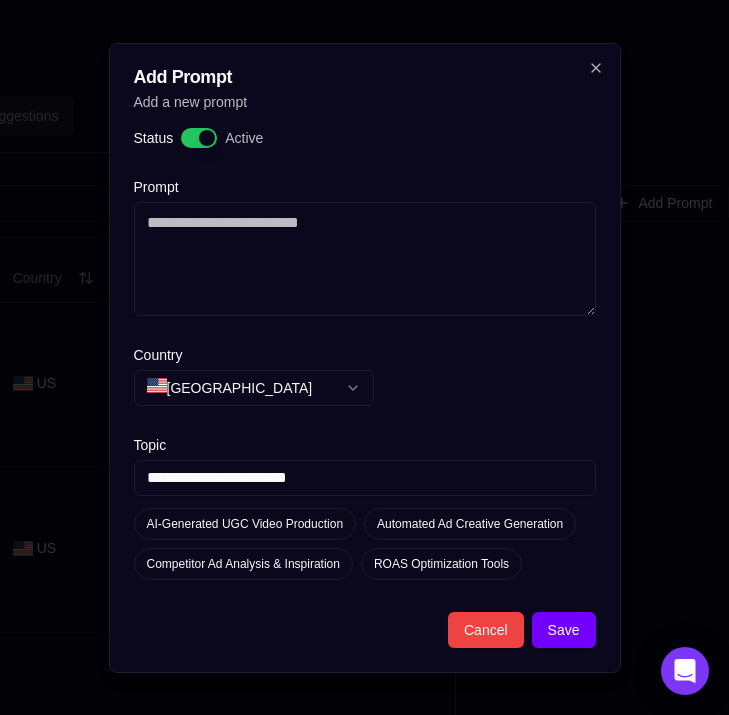 click on "Prompt" at bounding box center [365, 259] 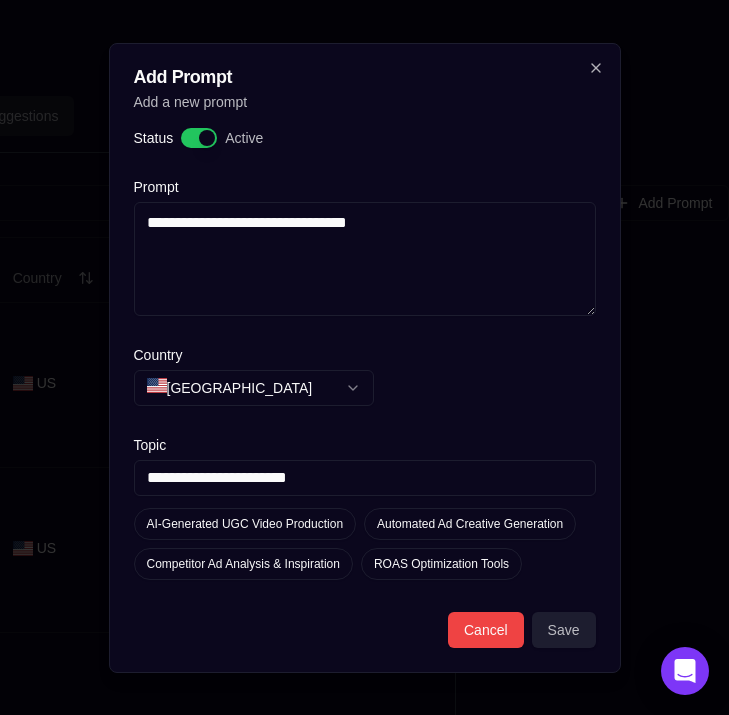type on "**********" 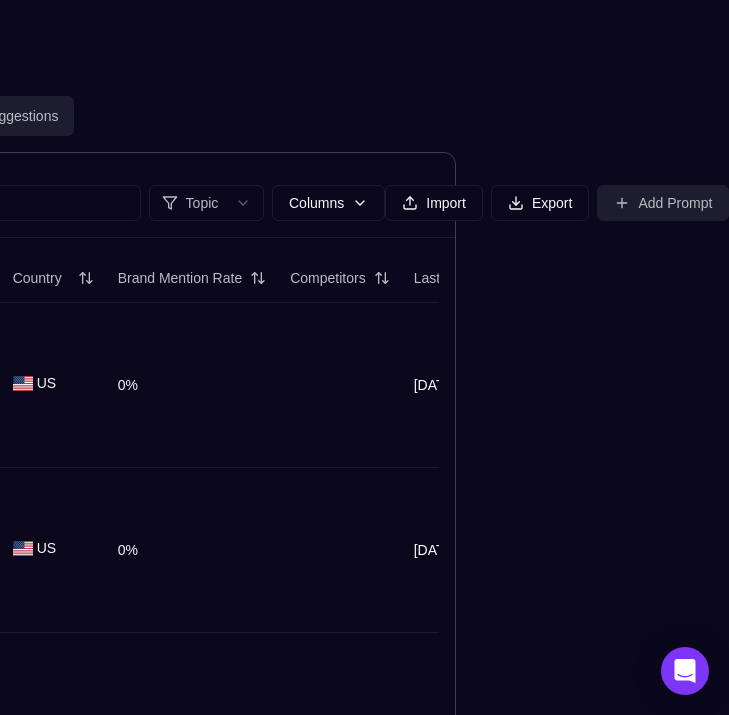 click on "Add Prompt" at bounding box center (663, 203) 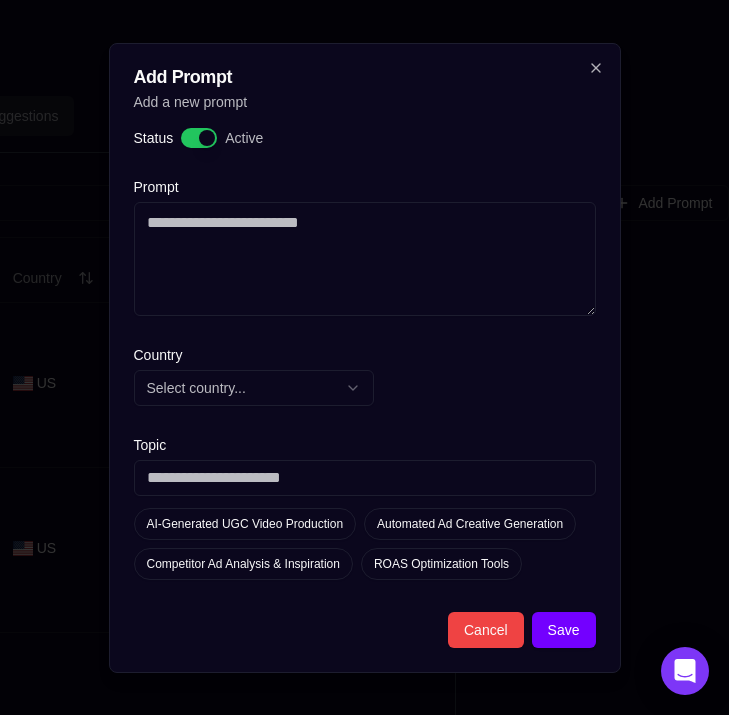 click on "Prompt" at bounding box center (365, 259) 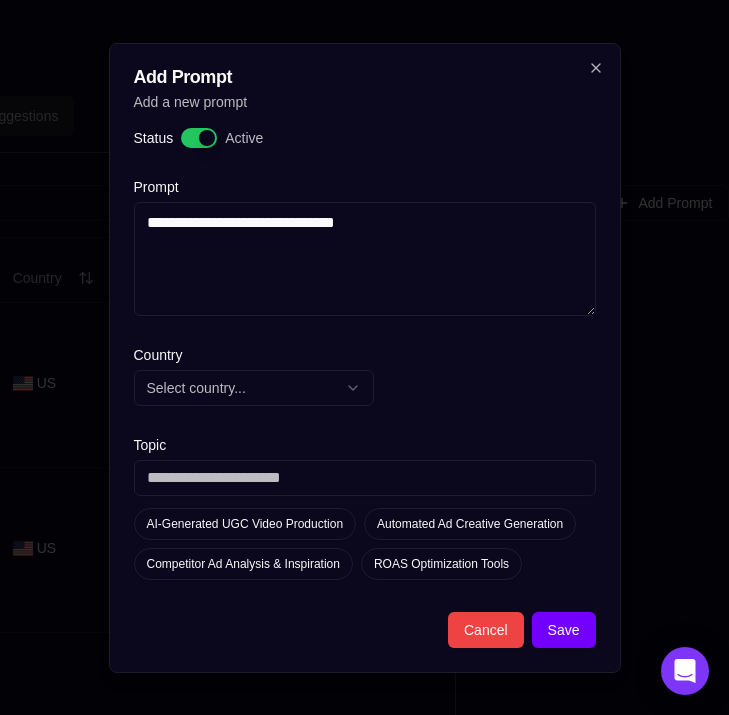 type on "**********" 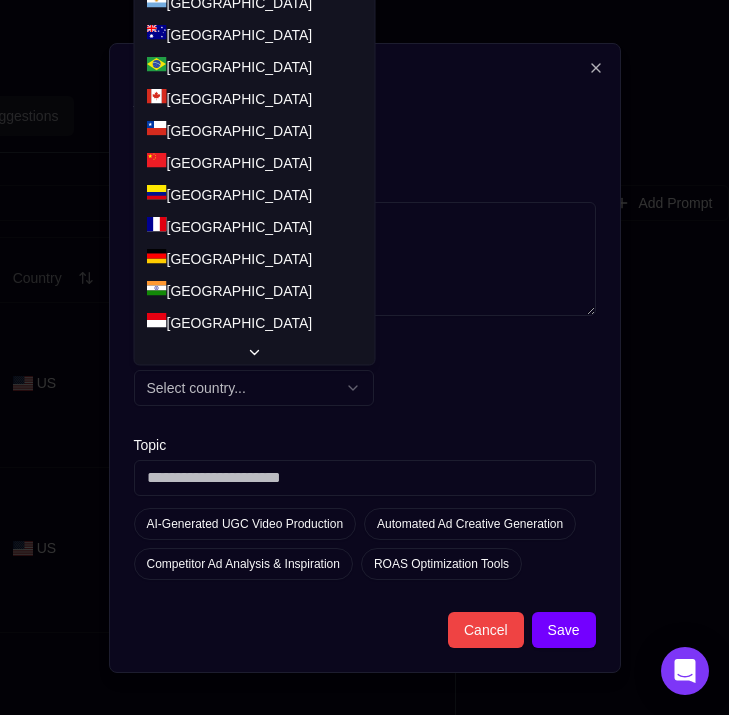 click on "Select country..." at bounding box center (254, 388) 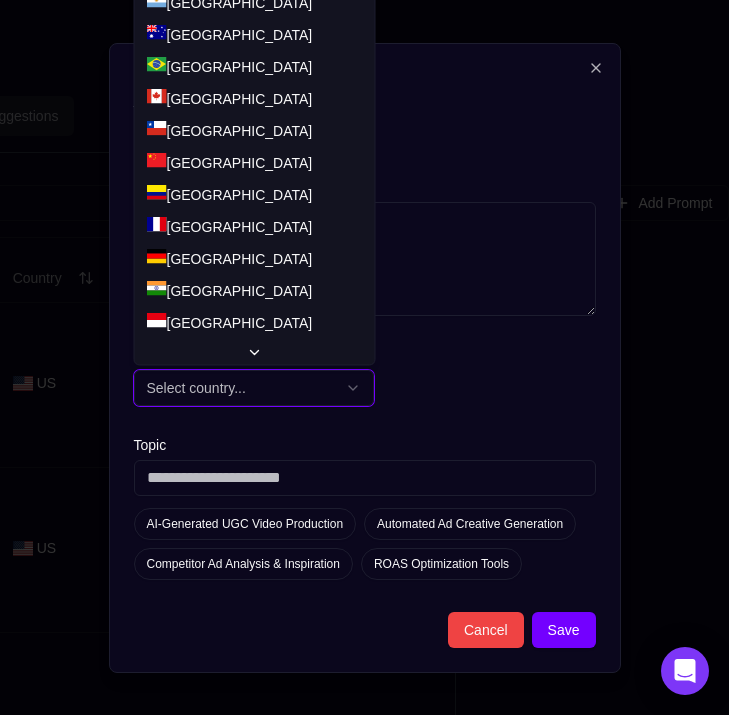 type 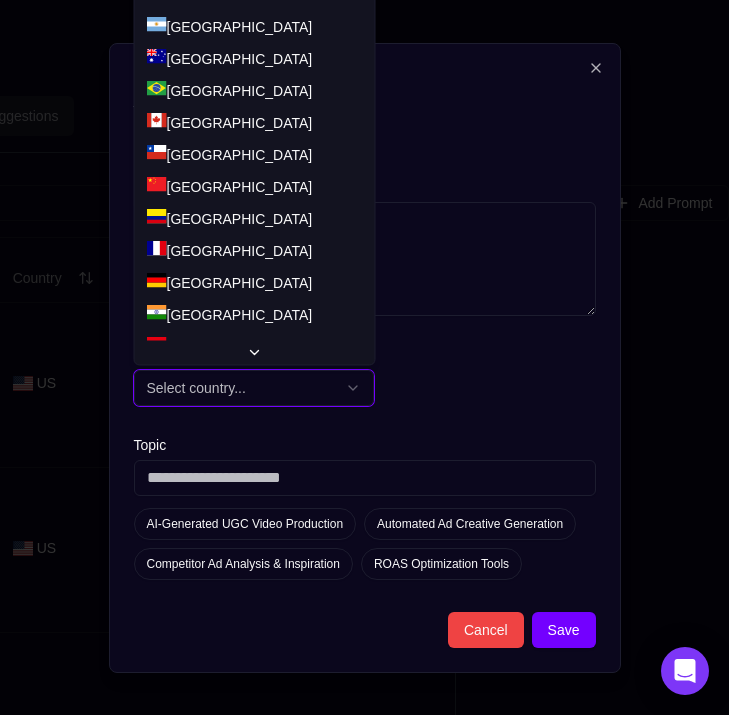 scroll, scrollTop: 802, scrollLeft: 0, axis: vertical 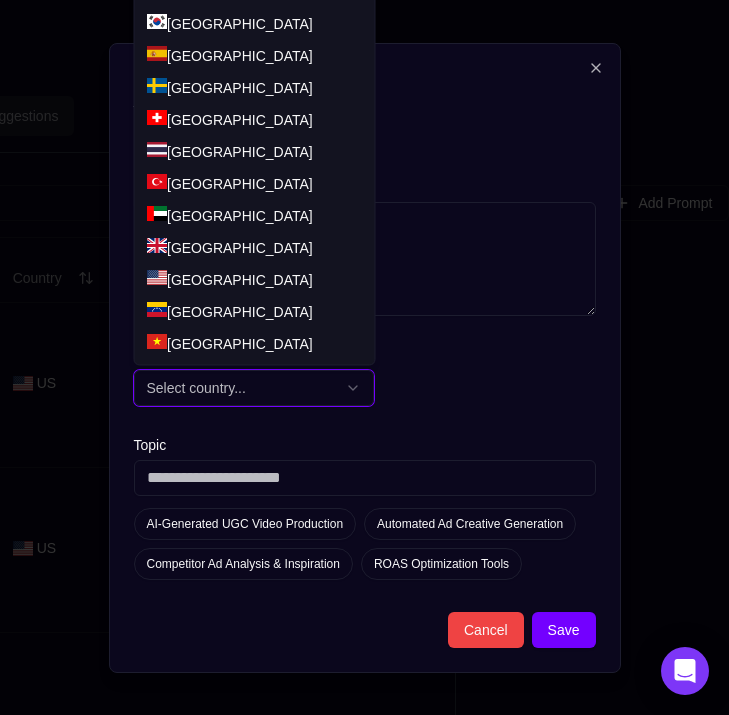 select on "**" 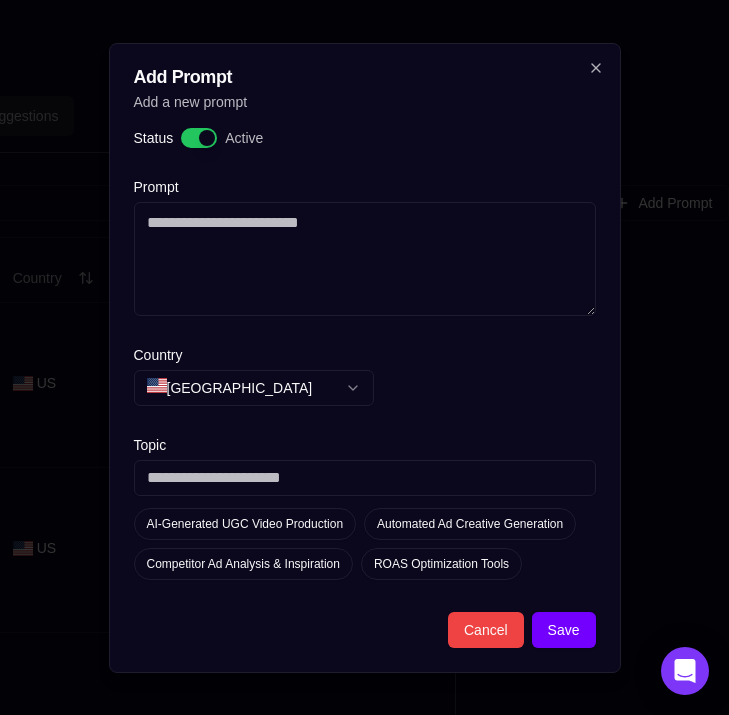 click on "Prompt" at bounding box center (365, 259) 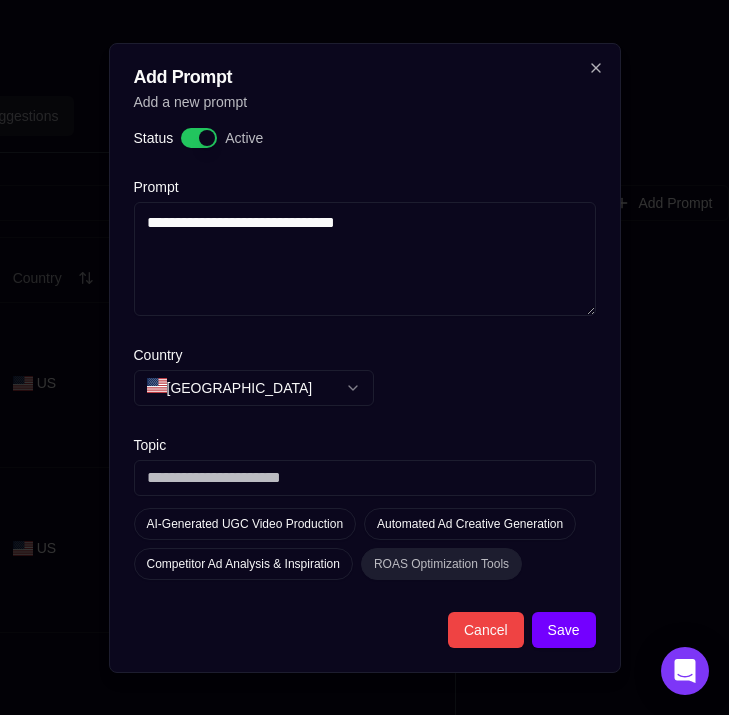 type on "**********" 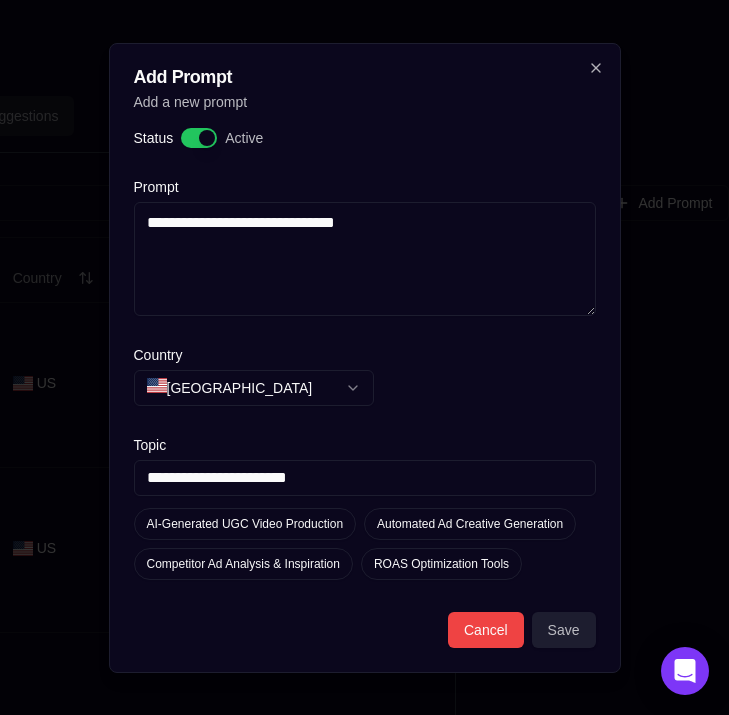 click on "Save" at bounding box center [564, 630] 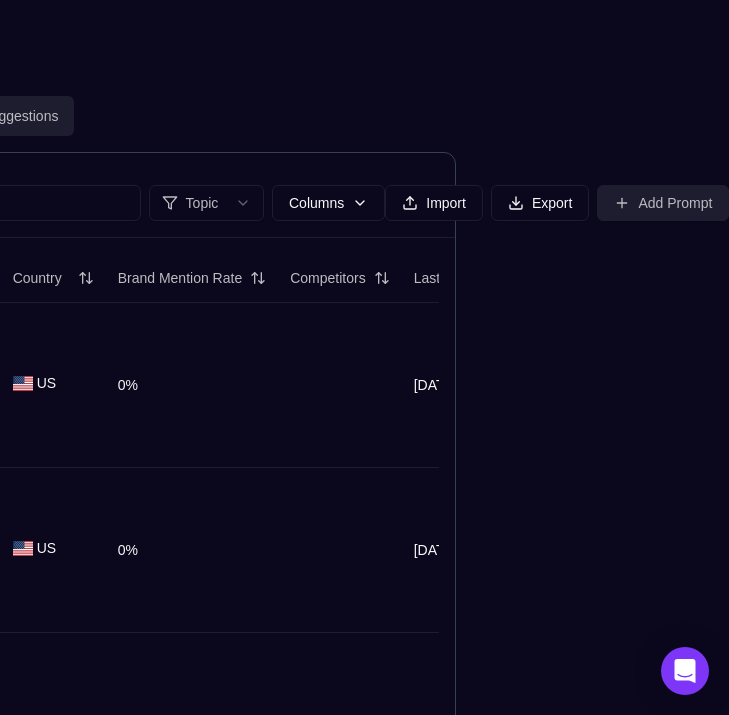 click on "Add Prompt" at bounding box center [663, 203] 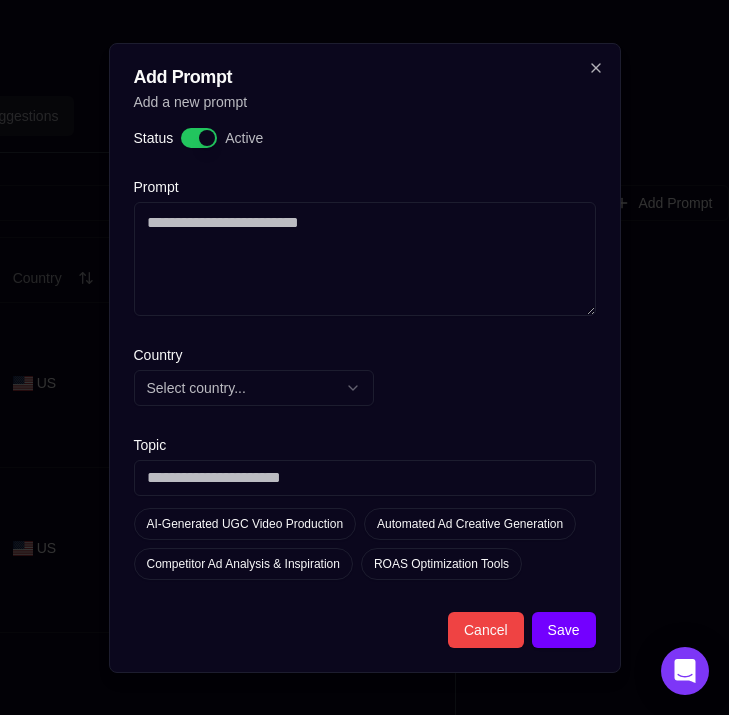 click on "Prompt" at bounding box center (365, 259) 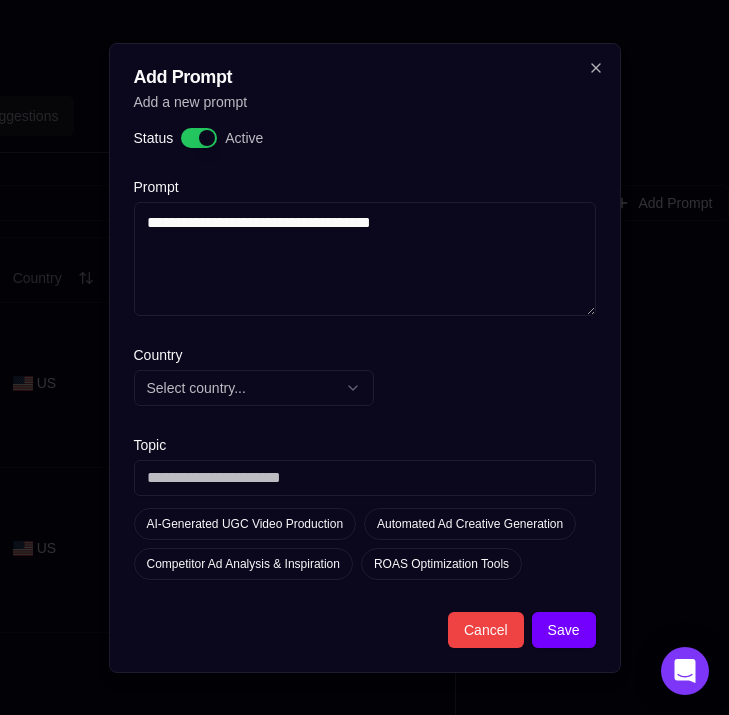 type on "**********" 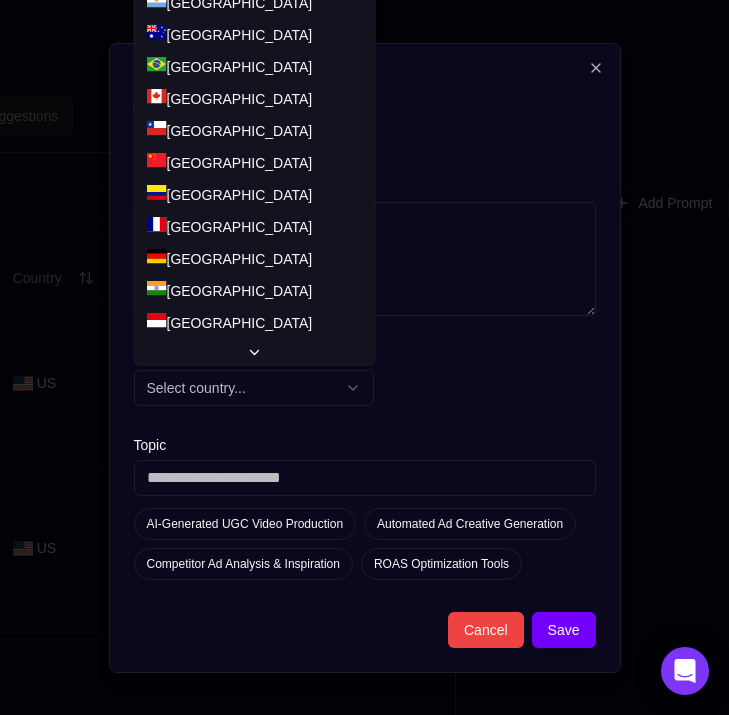 click on "Select country..." at bounding box center (254, 388) 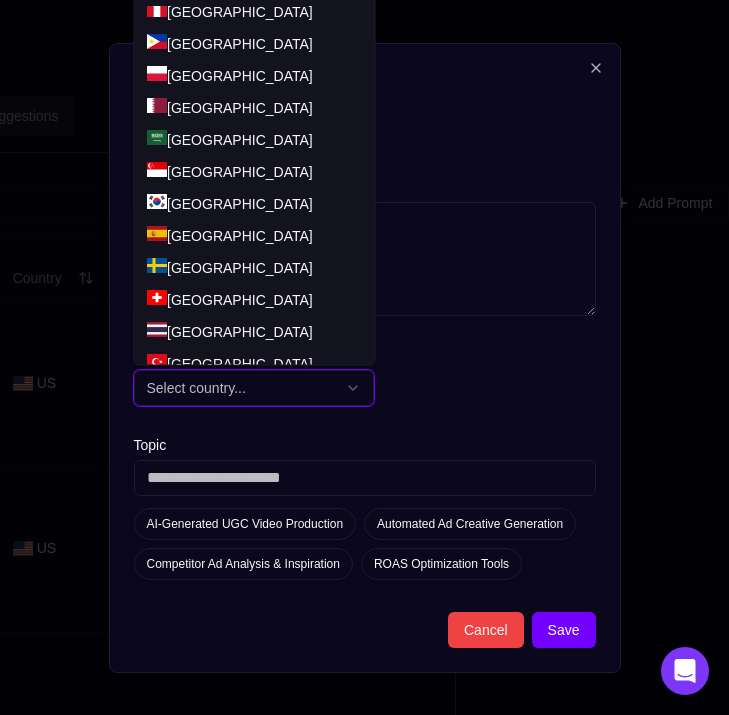 scroll, scrollTop: 802, scrollLeft: 0, axis: vertical 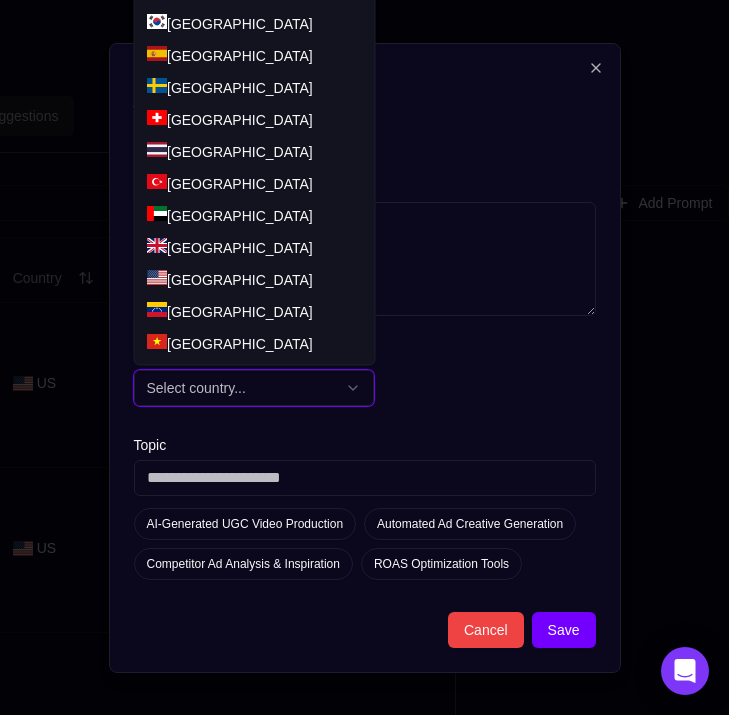 select on "**" 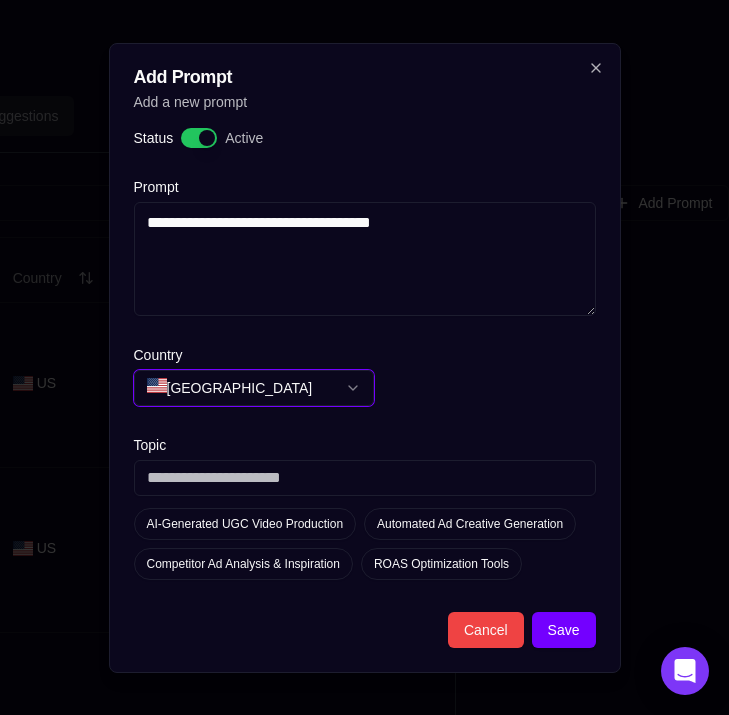 select 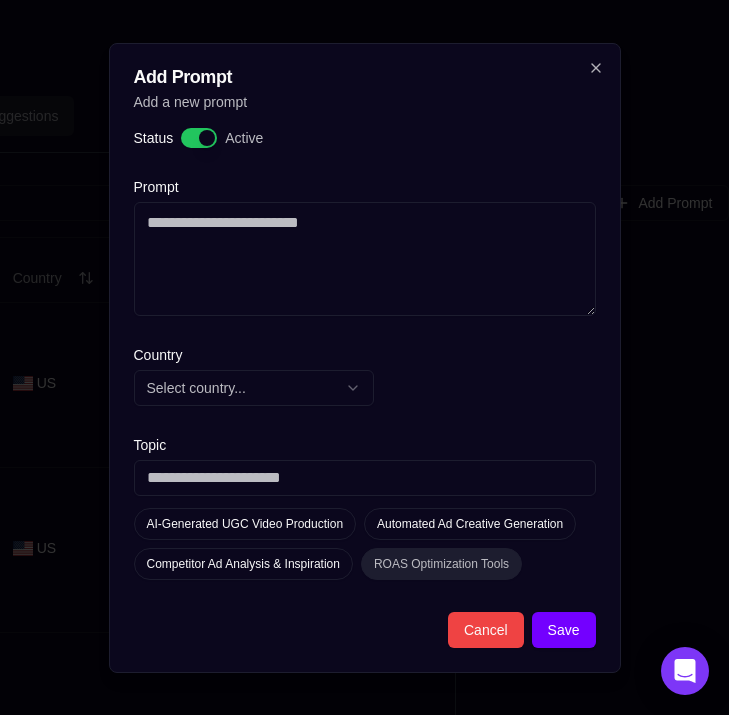 click on "ROAS Optimization Tools" at bounding box center [441, 564] 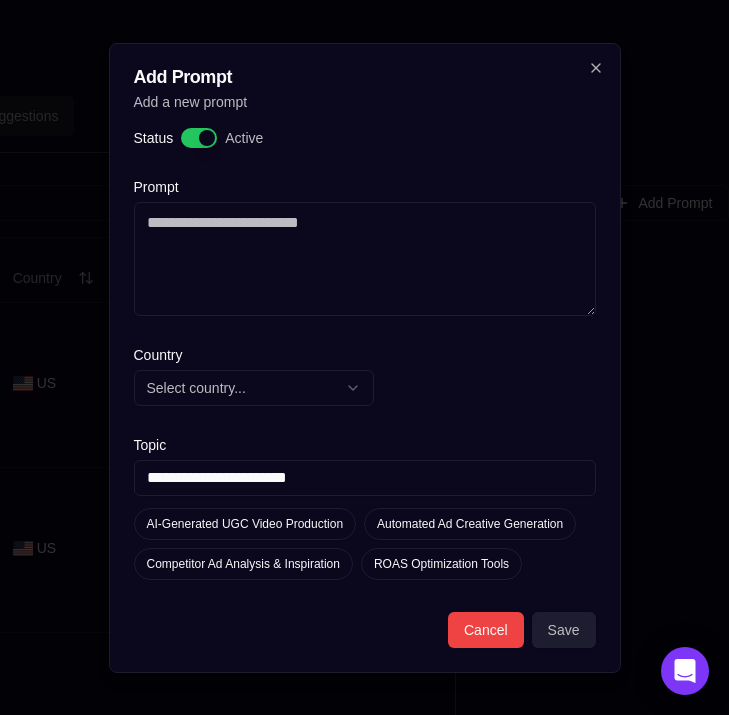 click on "Save" at bounding box center [564, 630] 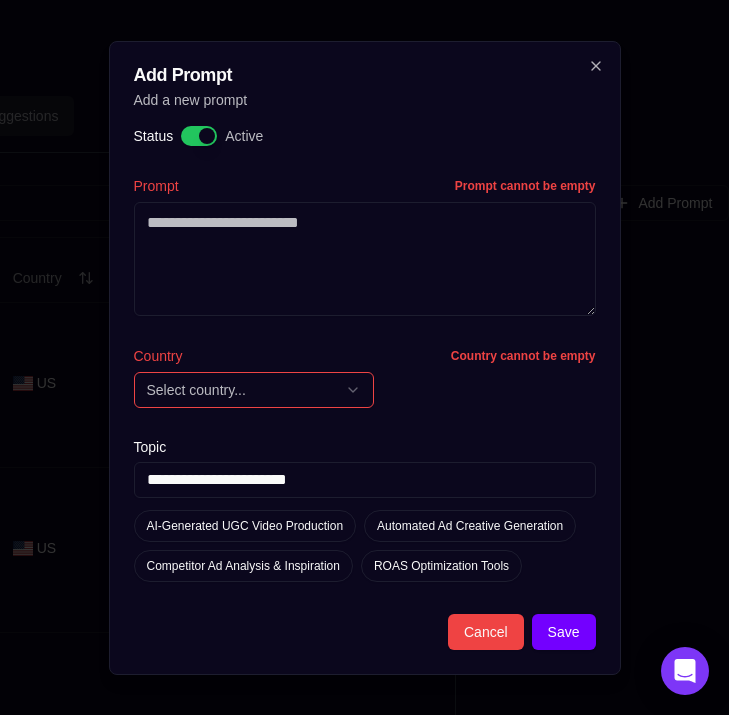click on "Select country..." at bounding box center (254, 390) 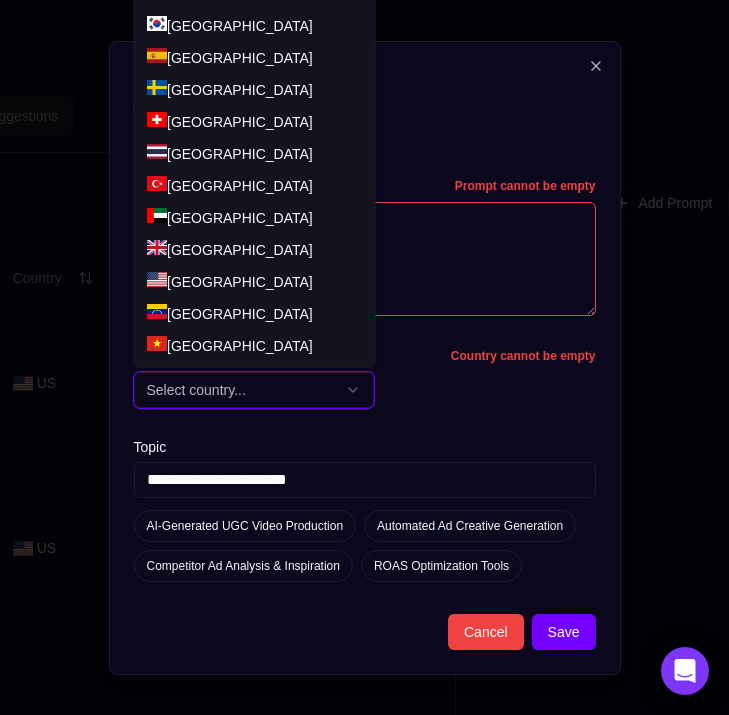 scroll, scrollTop: 802, scrollLeft: 0, axis: vertical 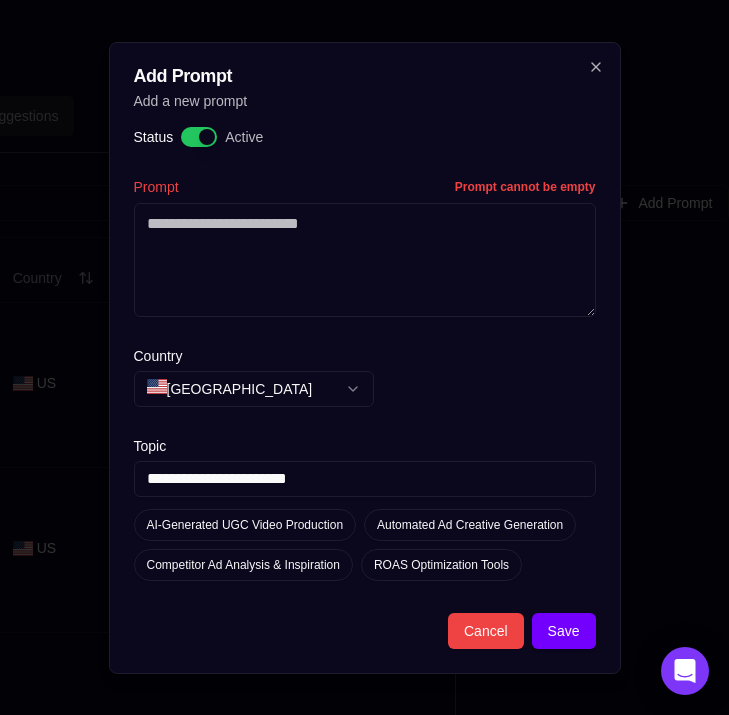 click on "Prompt" at bounding box center (365, 260) 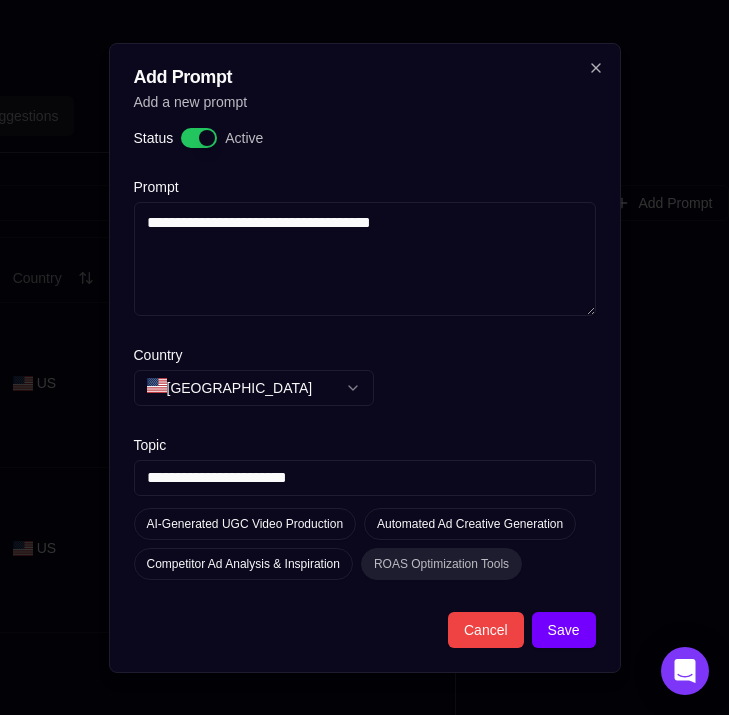 type on "**********" 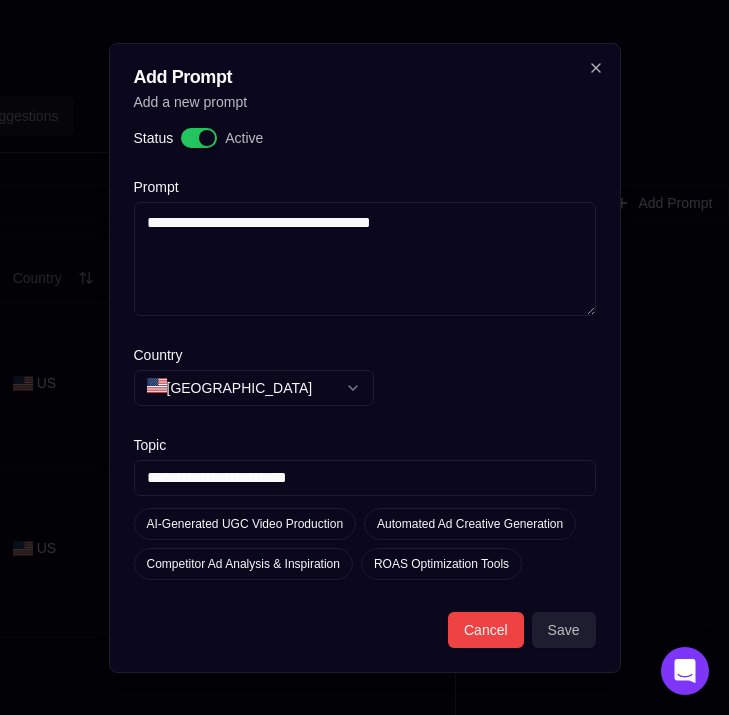 click on "Save" at bounding box center (564, 630) 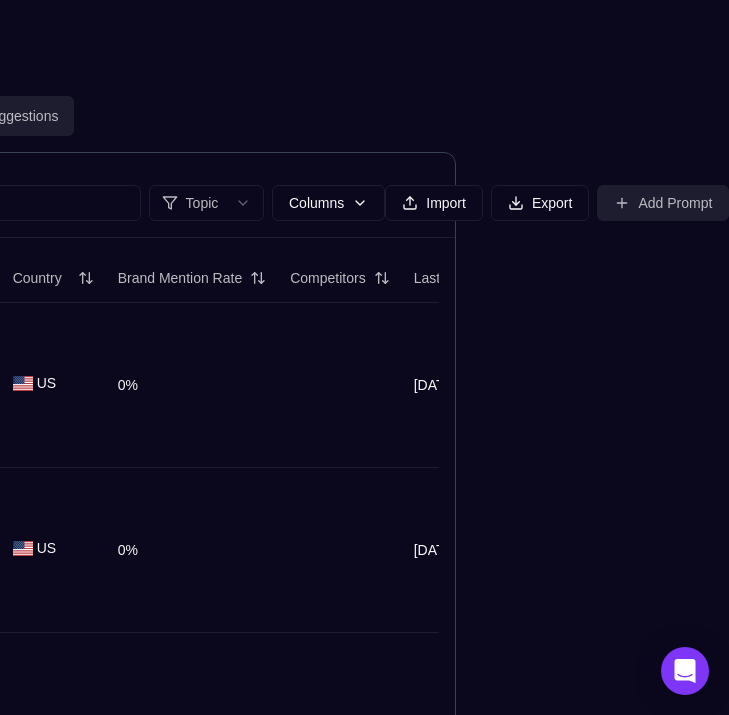 click on "Add Prompt" at bounding box center [663, 203] 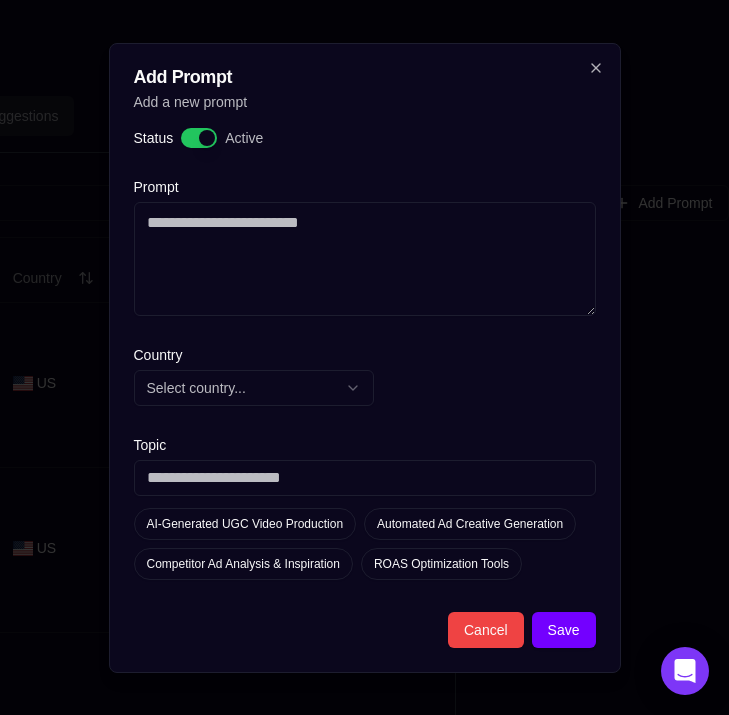 click on "Prompt" at bounding box center [365, 248] 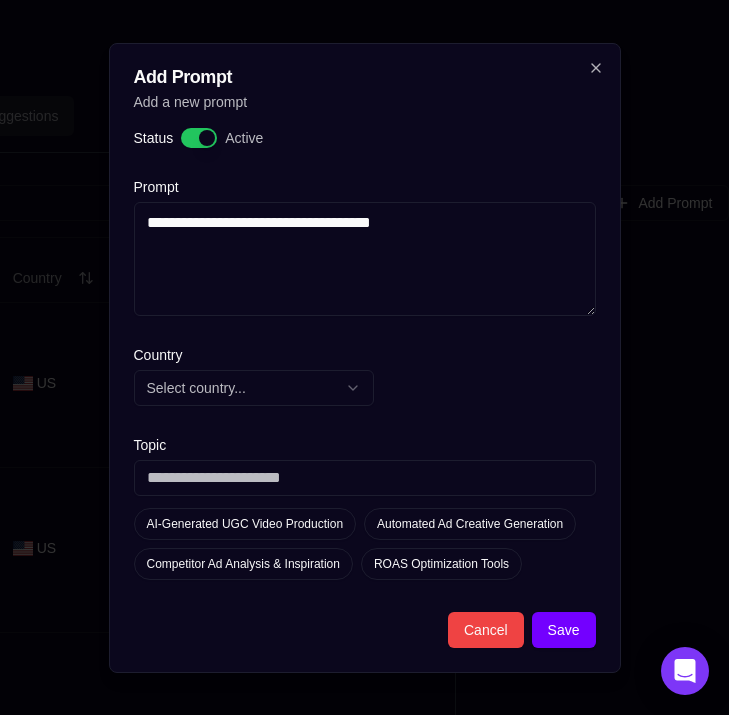 type on "**********" 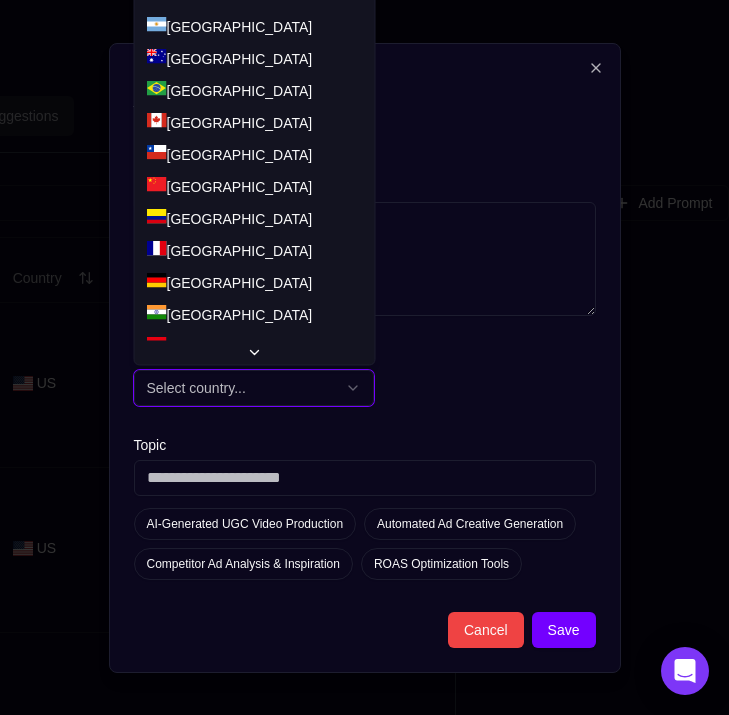 scroll, scrollTop: 802, scrollLeft: 0, axis: vertical 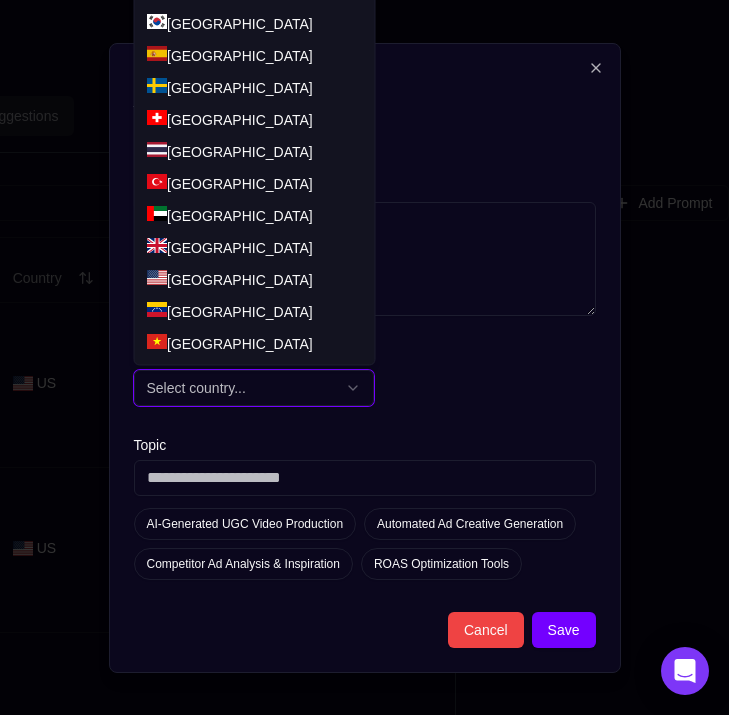 type 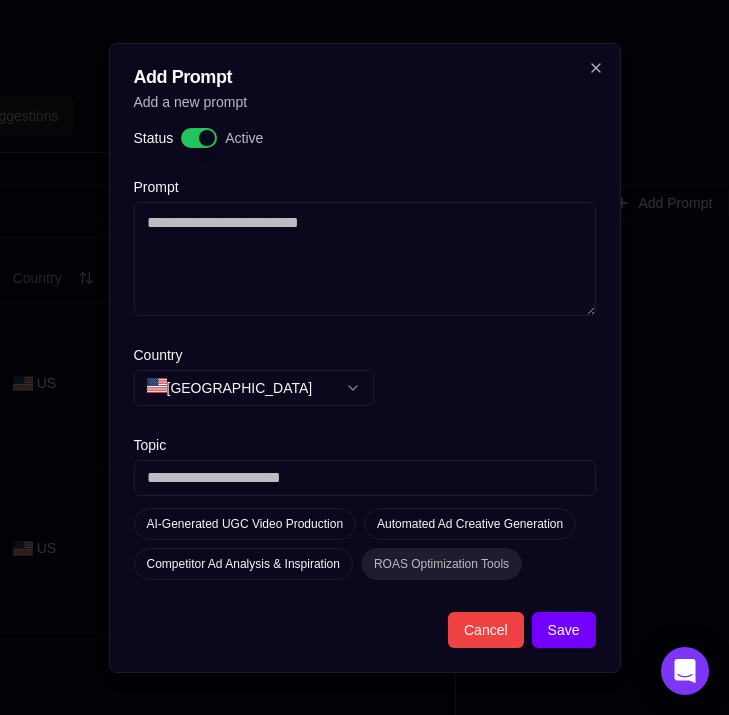 click on "ROAS Optimization Tools" at bounding box center [441, 564] 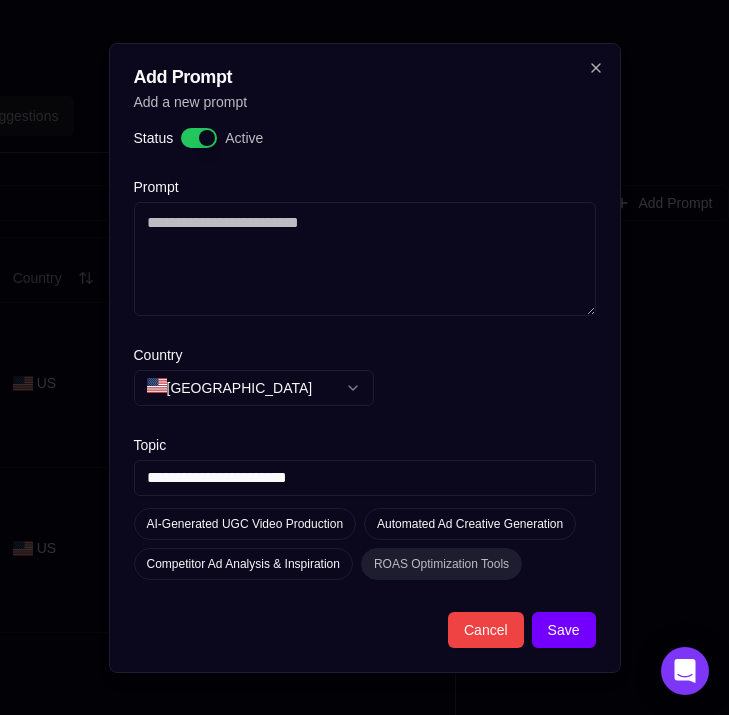 click on "ROAS Optimization Tools" at bounding box center (441, 564) 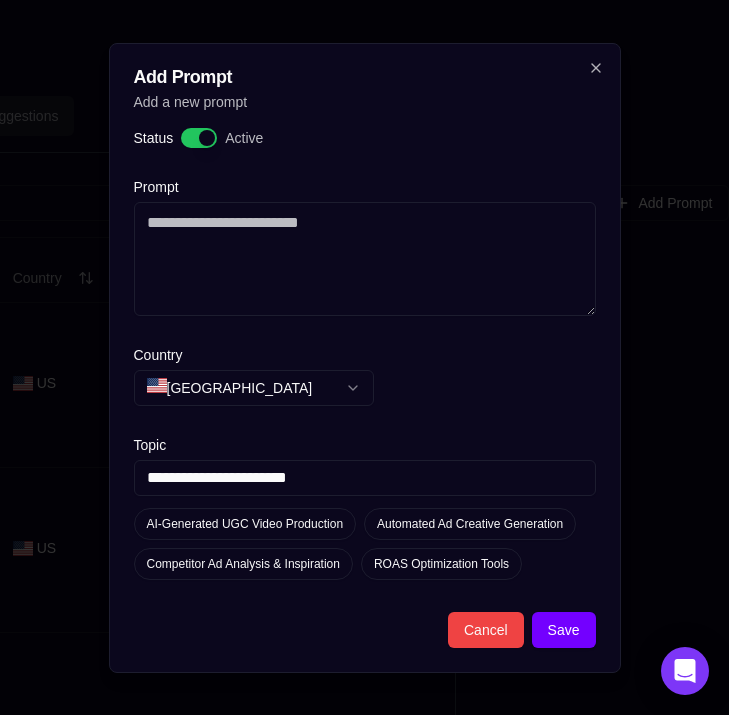 click on "Prompt" at bounding box center (365, 259) 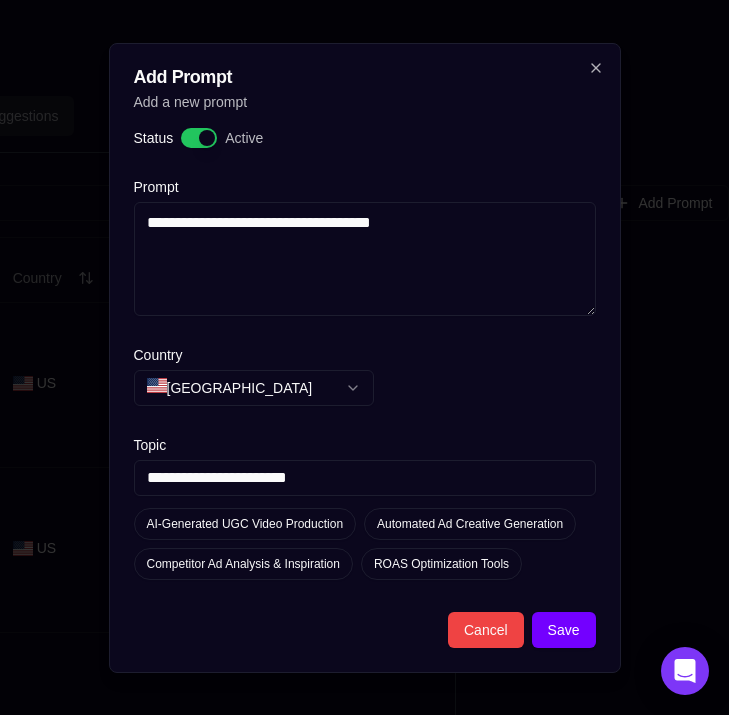 type on "**********" 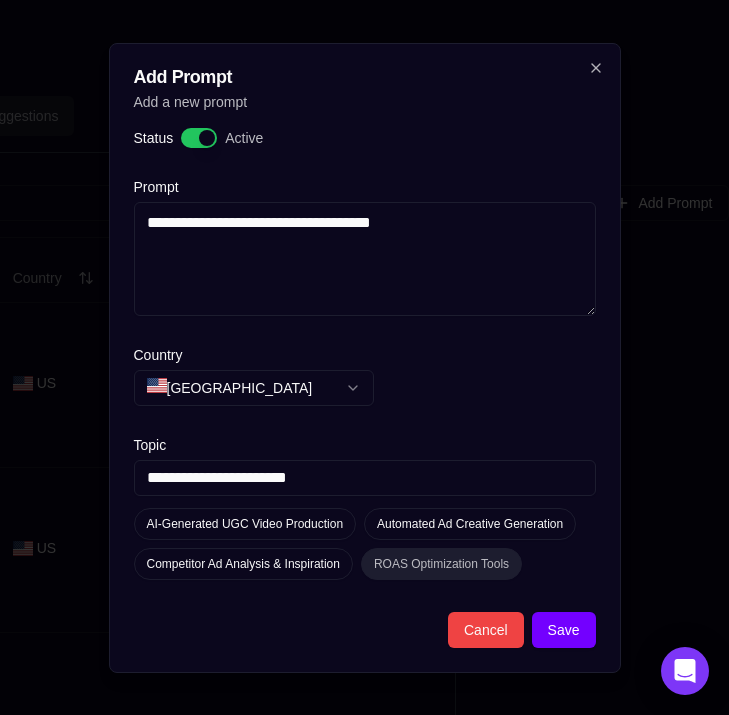 click on "ROAS Optimization Tools" at bounding box center (441, 564) 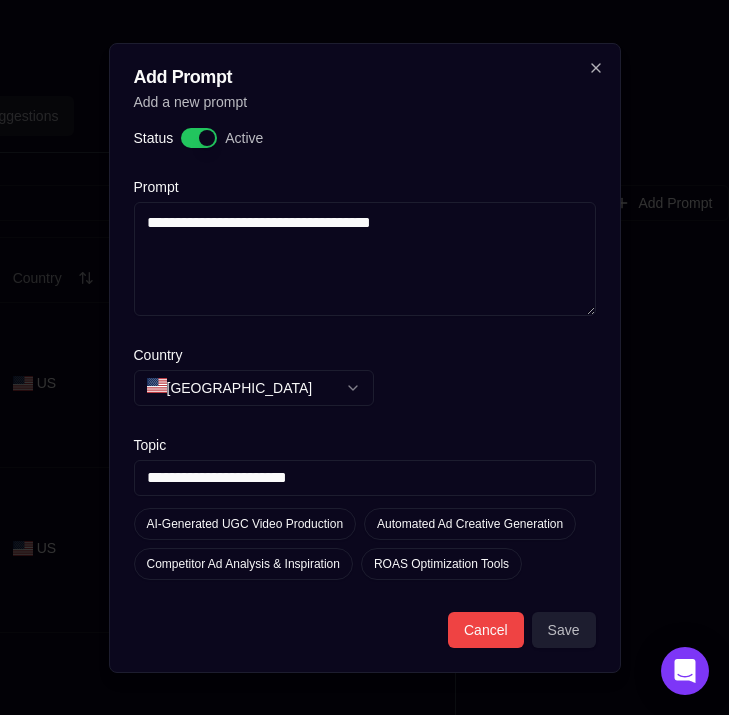 click on "Save" at bounding box center [564, 630] 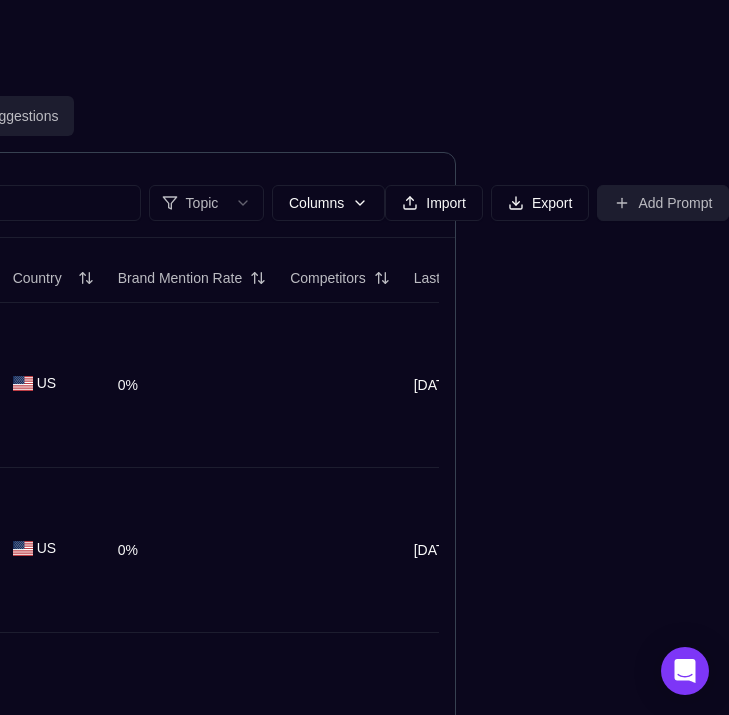 click on "Add Prompt" at bounding box center [663, 203] 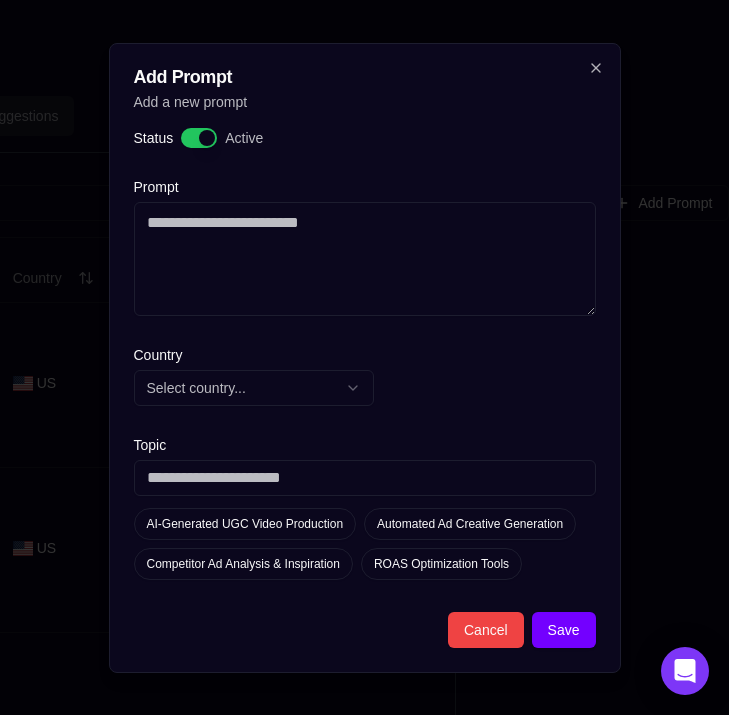 type on "on" 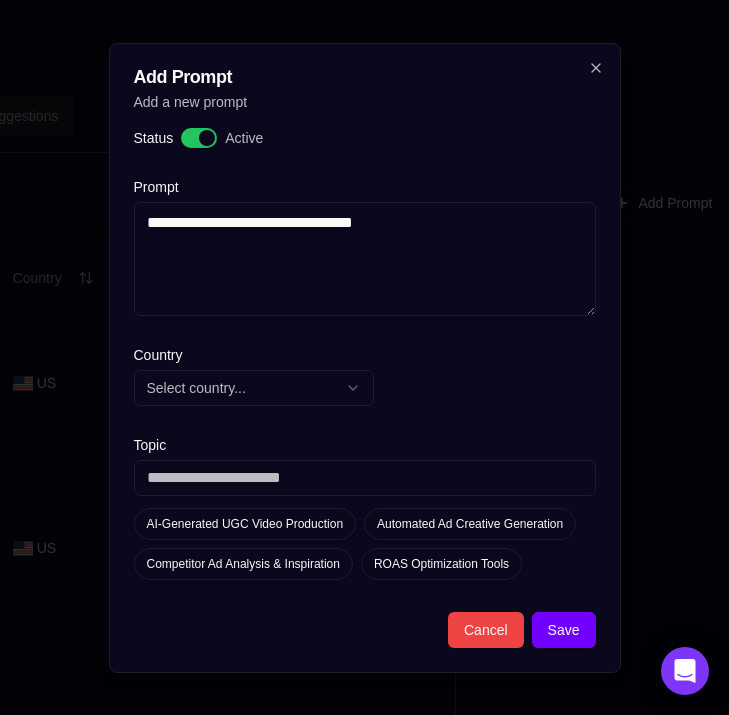 type on "**********" 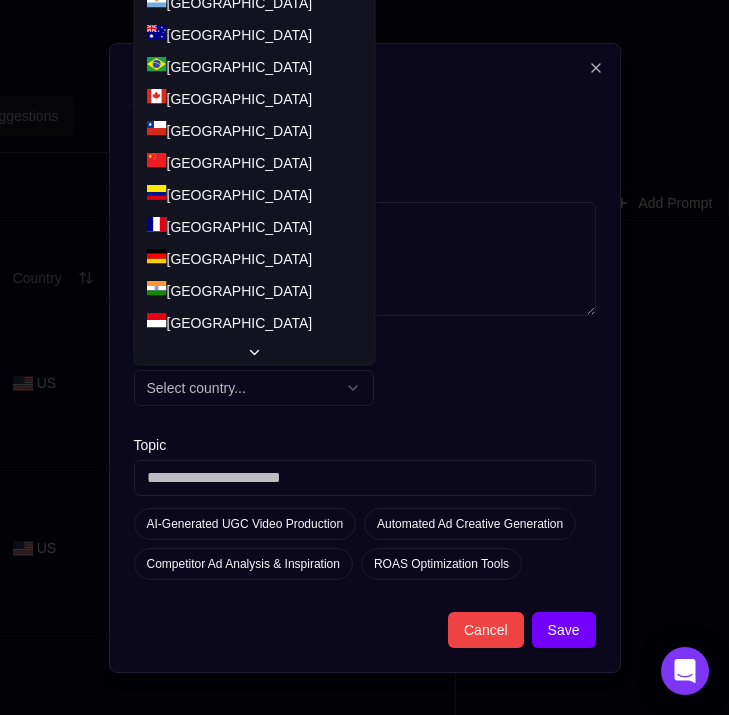 click on "Select country..." at bounding box center (254, 388) 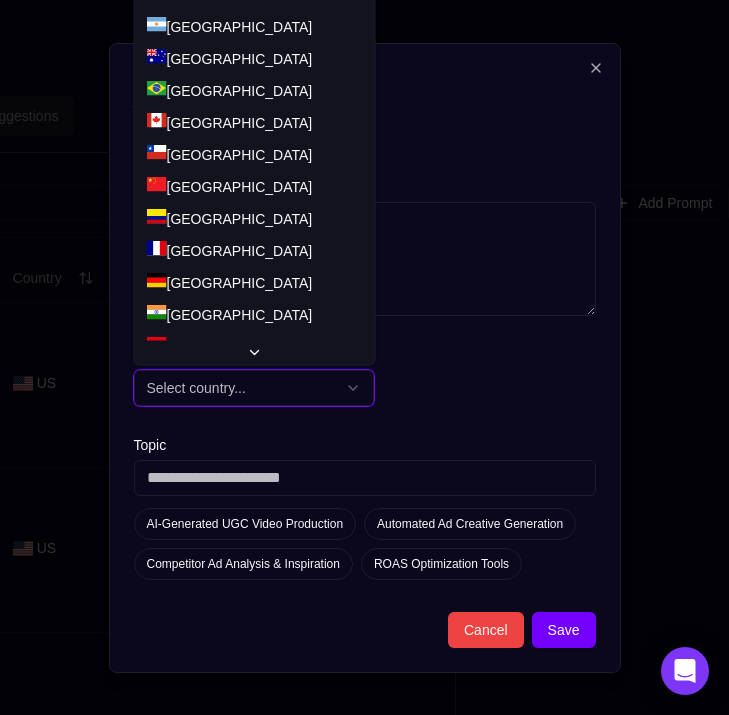 scroll, scrollTop: 802, scrollLeft: 0, axis: vertical 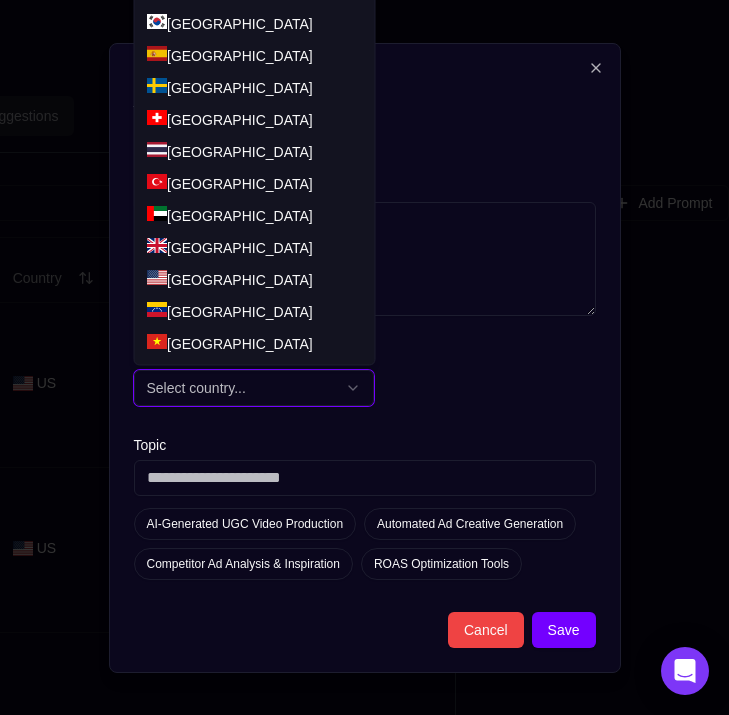 type 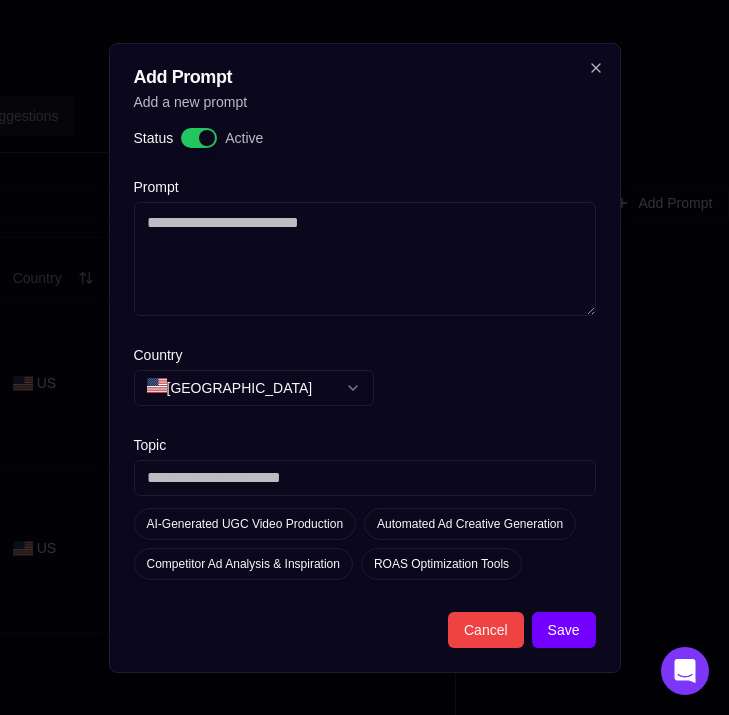 click on "Prompt" at bounding box center (365, 259) 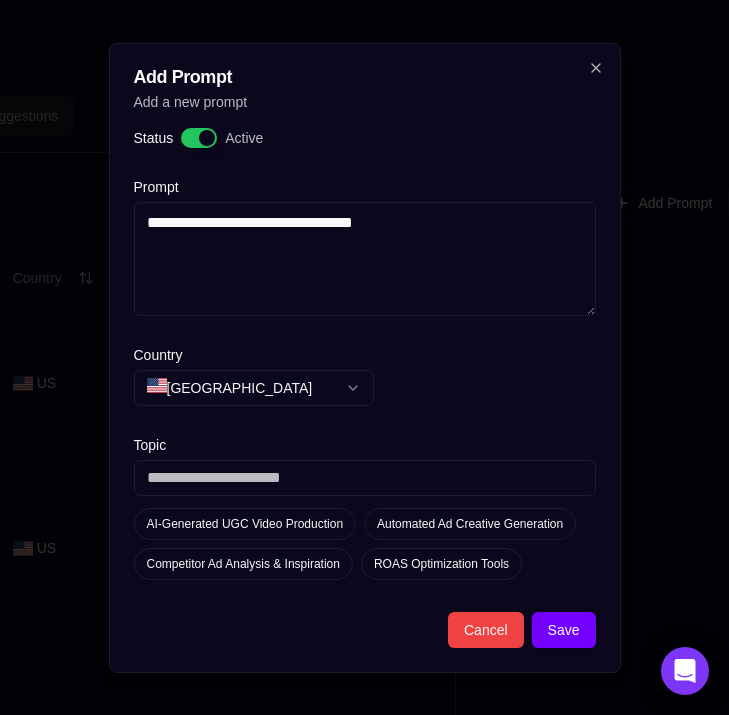 type on "**********" 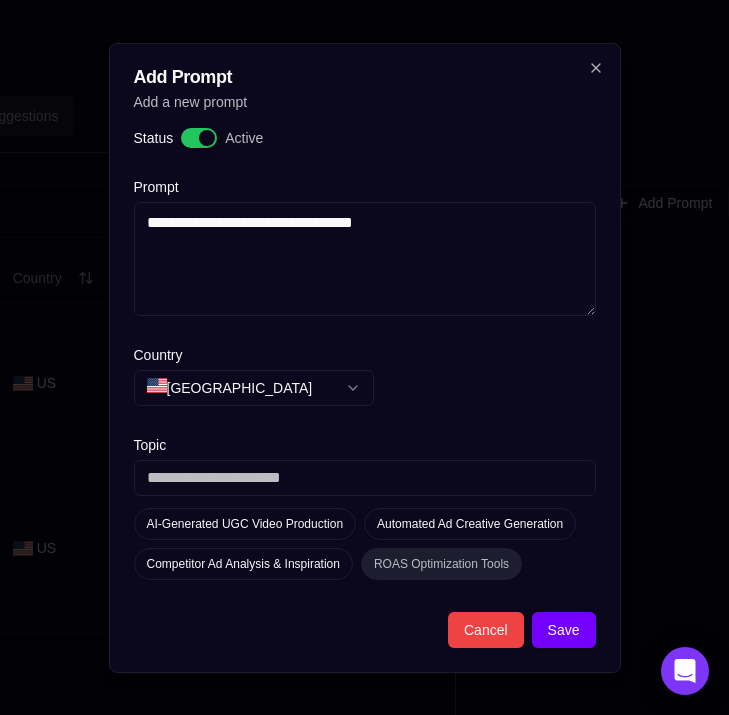 click on "ROAS Optimization Tools" at bounding box center (441, 564) 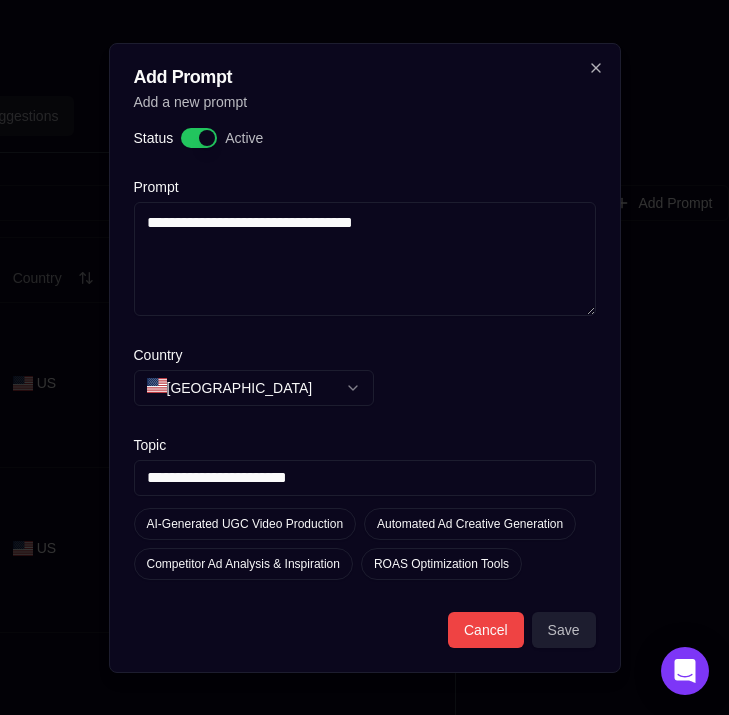 click on "Save" at bounding box center [564, 630] 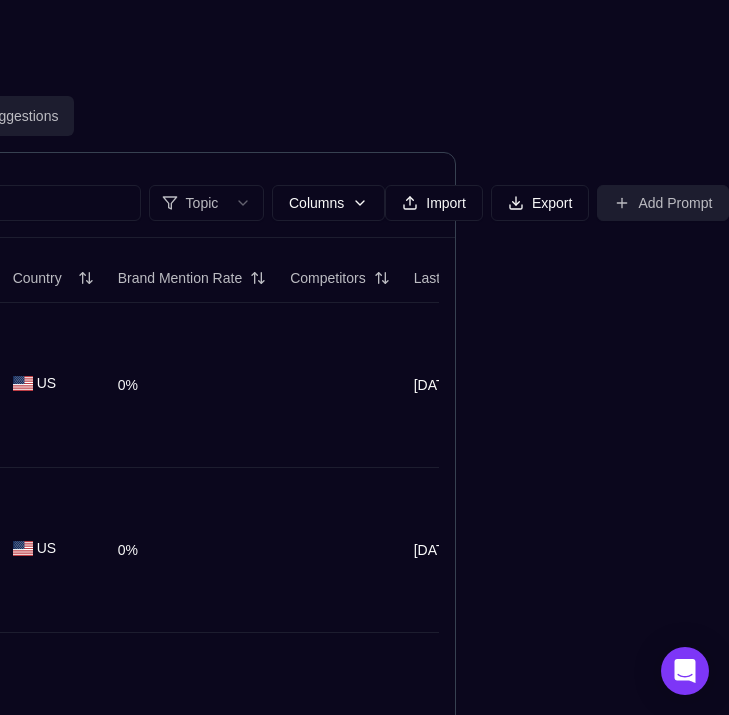 click on "Add Prompt" at bounding box center (663, 203) 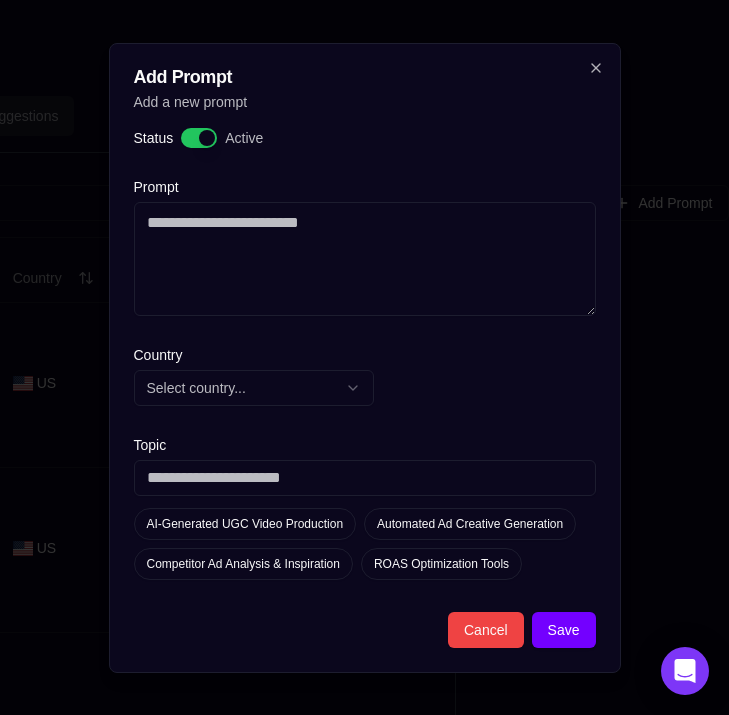 click on "Prompt" at bounding box center (365, 259) 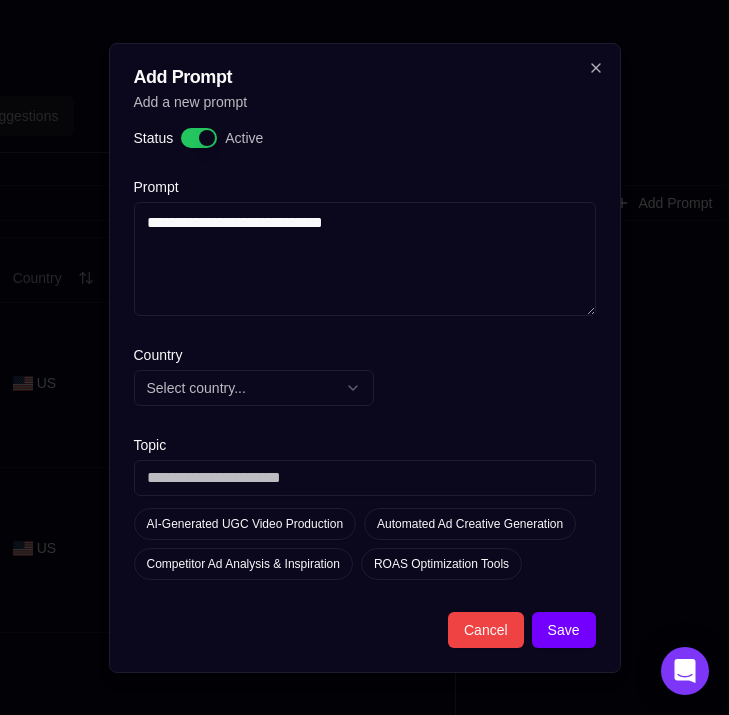 type on "**********" 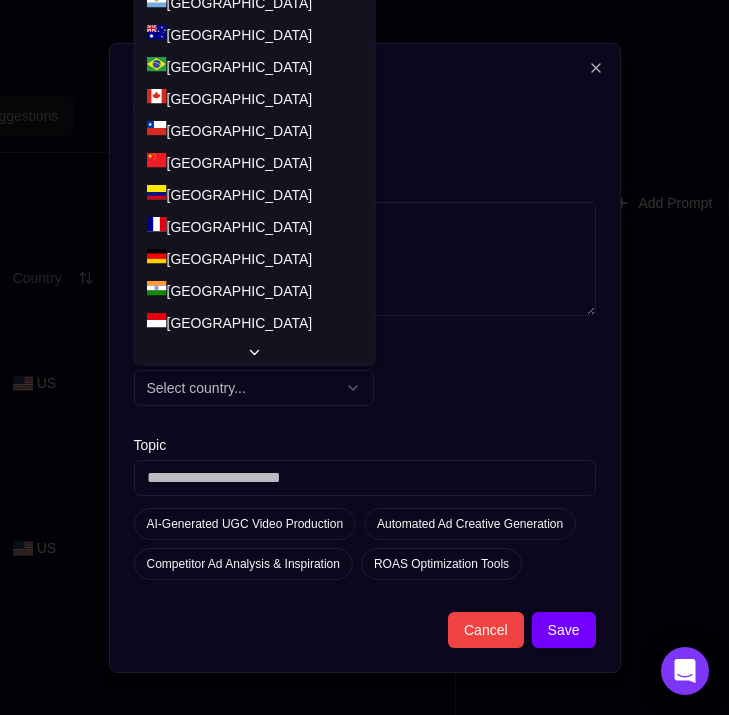 click on "Select country..." at bounding box center [254, 388] 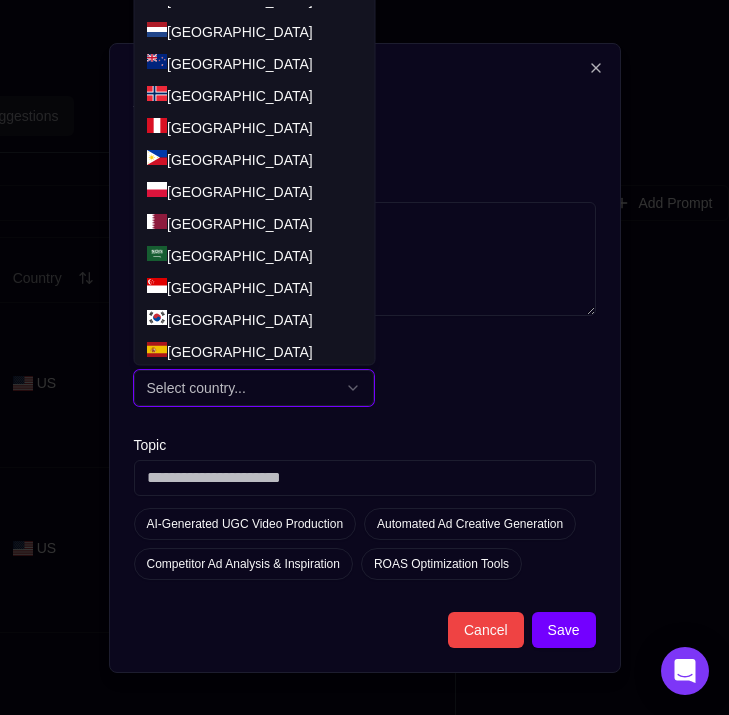 scroll, scrollTop: 802, scrollLeft: 0, axis: vertical 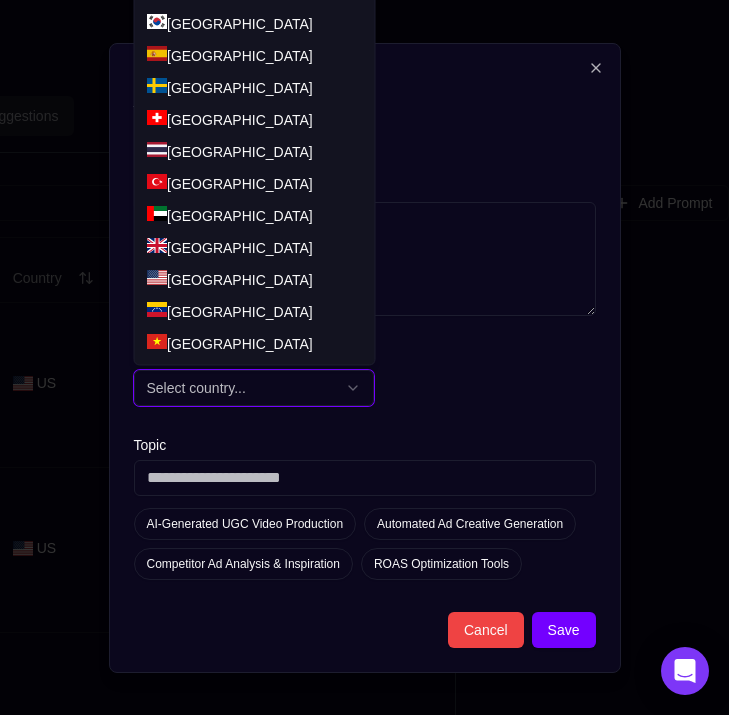 select on "**" 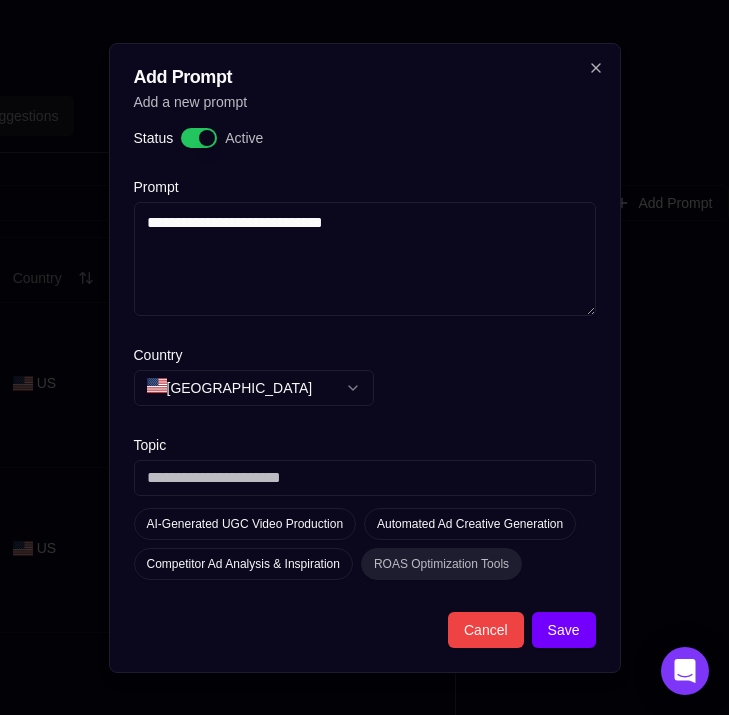 select 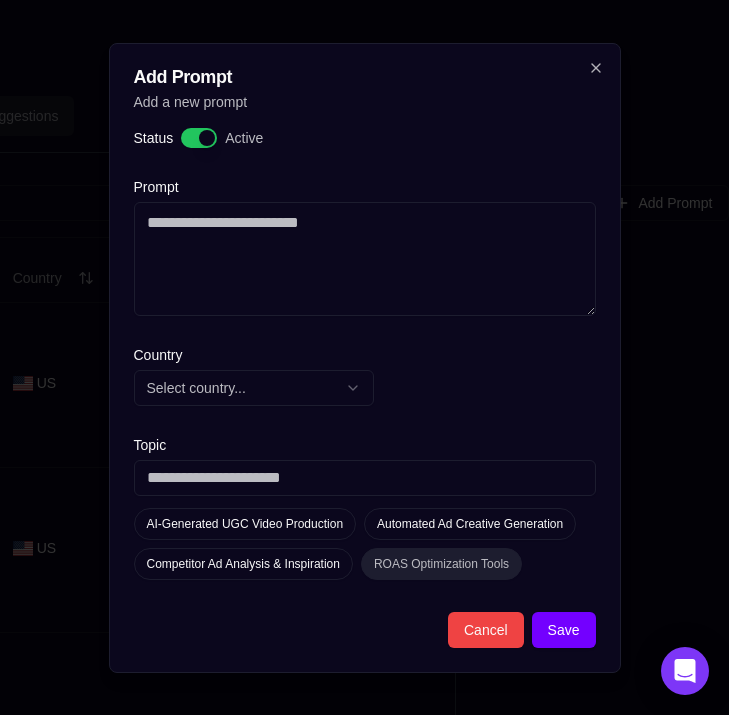 click on "ROAS Optimization Tools" at bounding box center [441, 564] 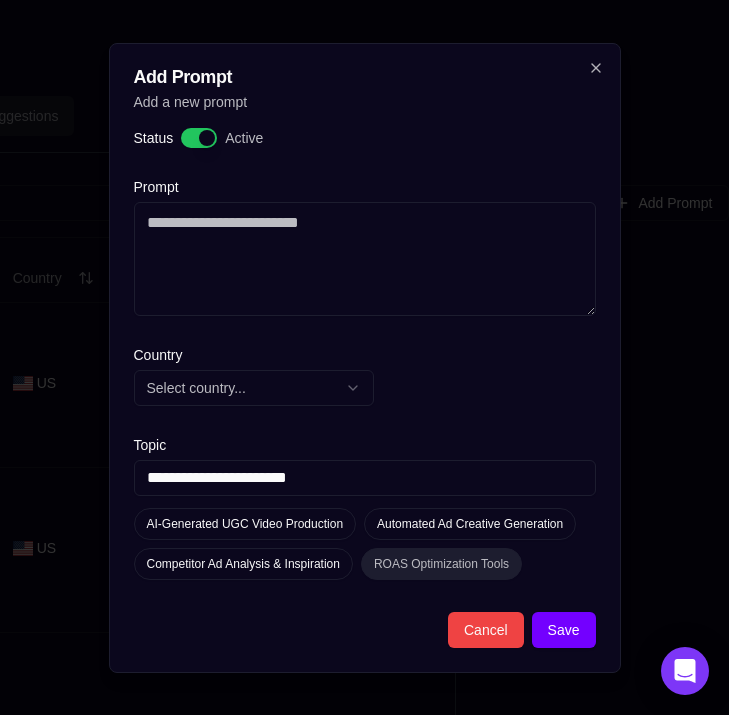 type 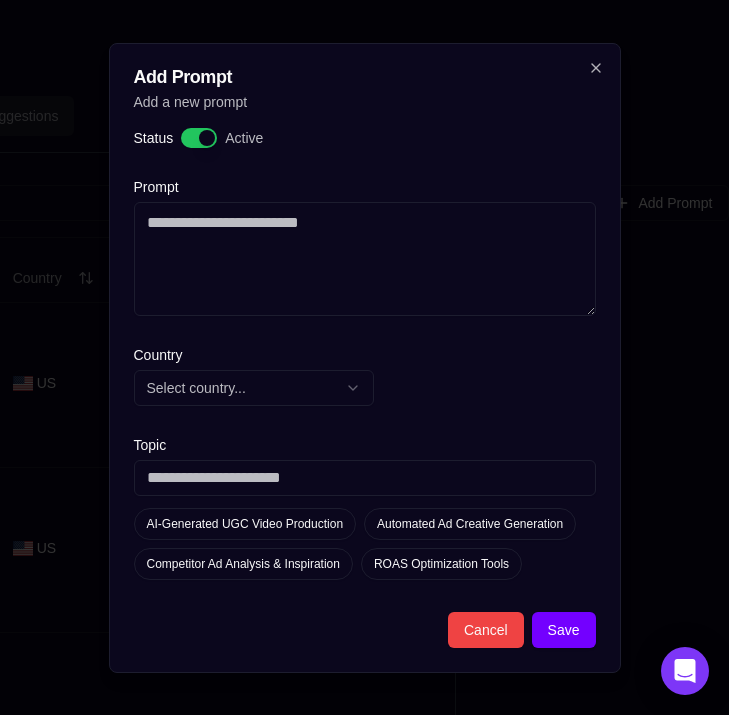 click on "Prompt" at bounding box center [365, 259] 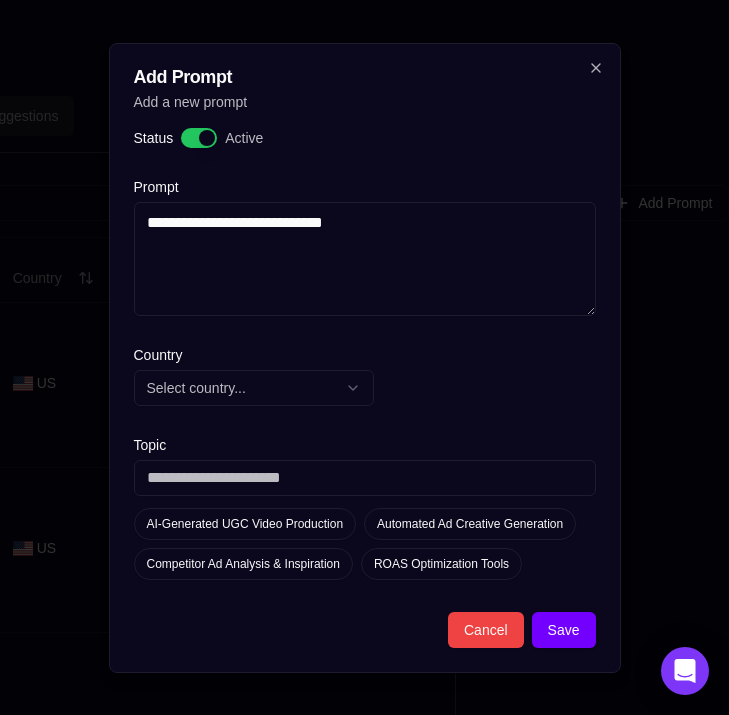 type on "**********" 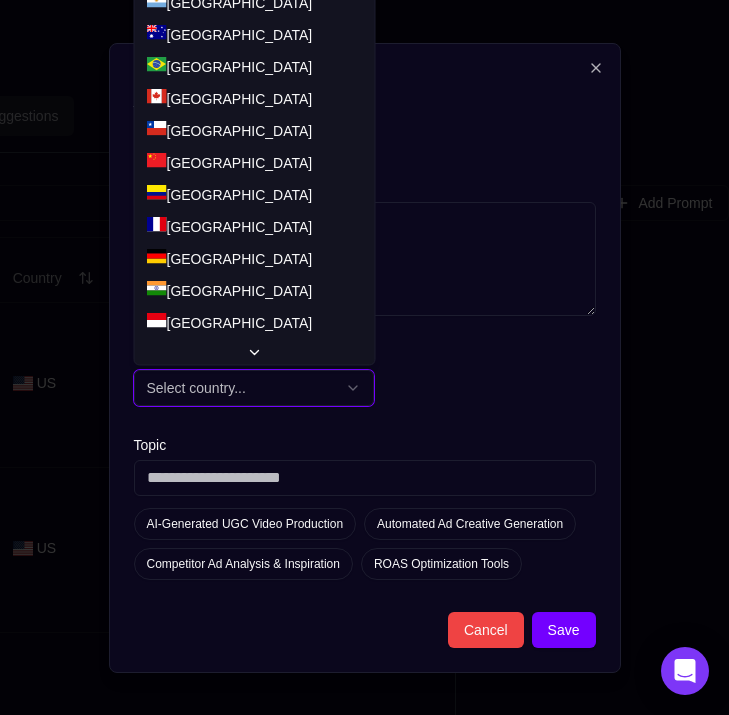scroll, scrollTop: 802, scrollLeft: 0, axis: vertical 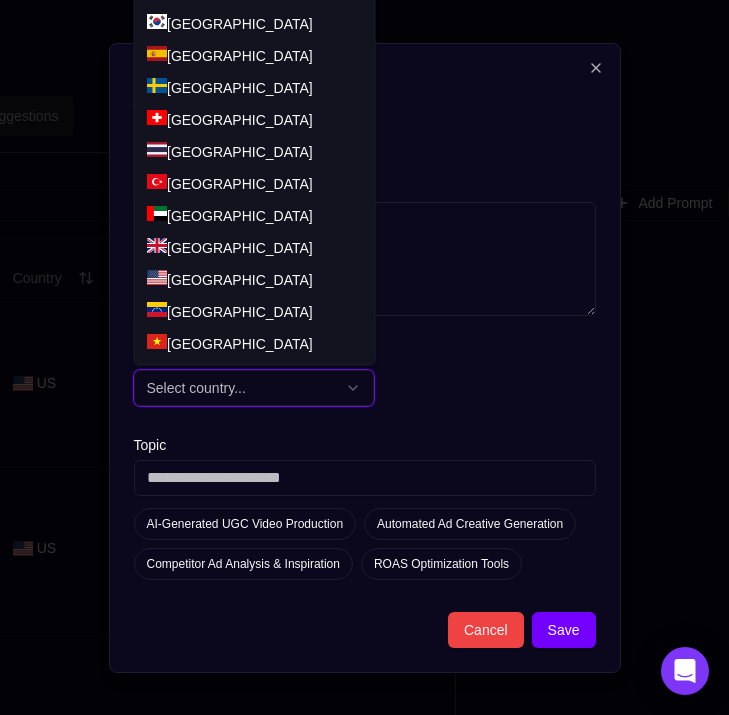 select on "**" 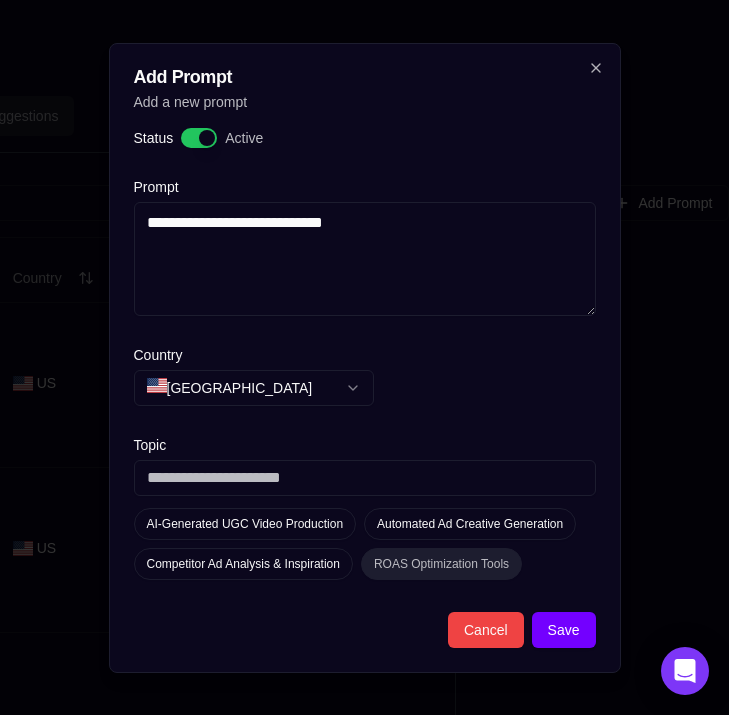 click on "ROAS Optimization Tools" at bounding box center [441, 564] 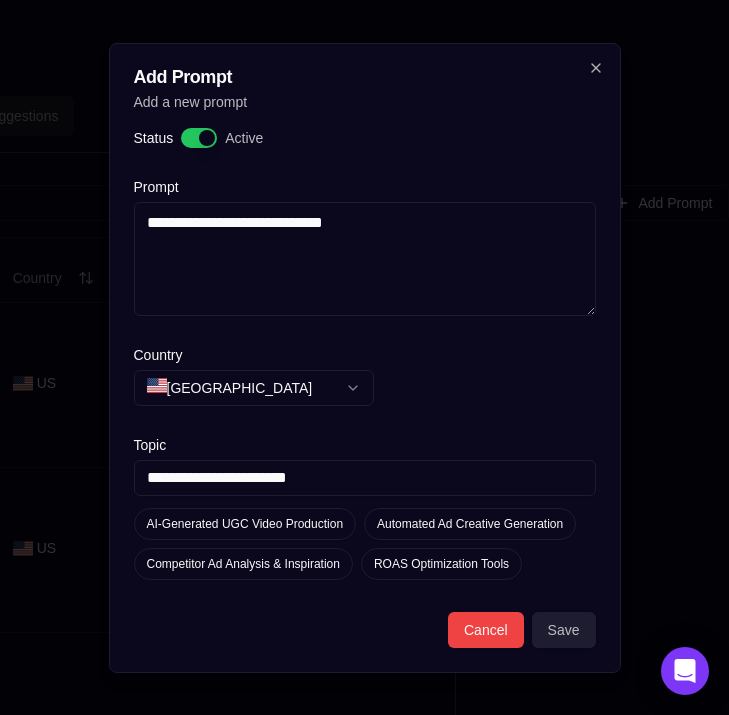 click on "Save" at bounding box center [564, 630] 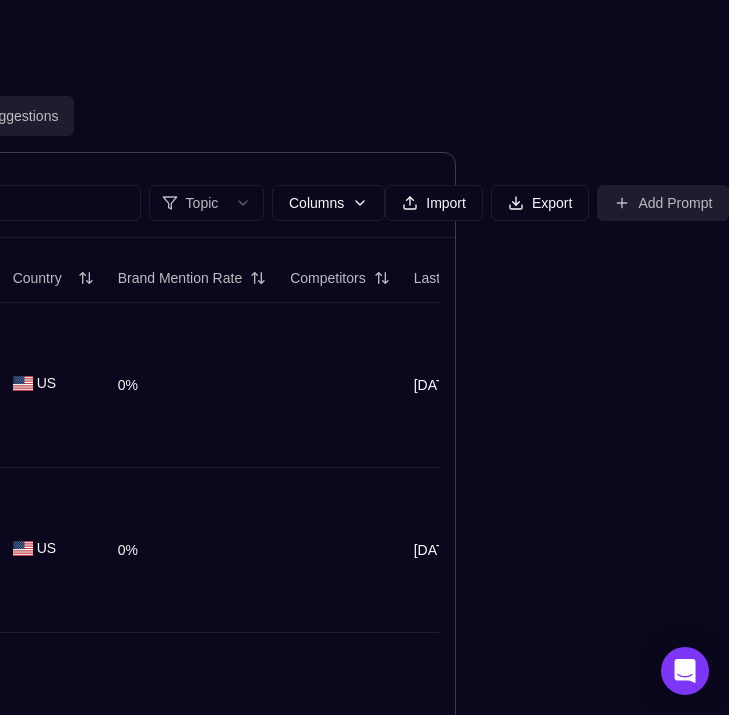click on "Add Prompt" at bounding box center (663, 203) 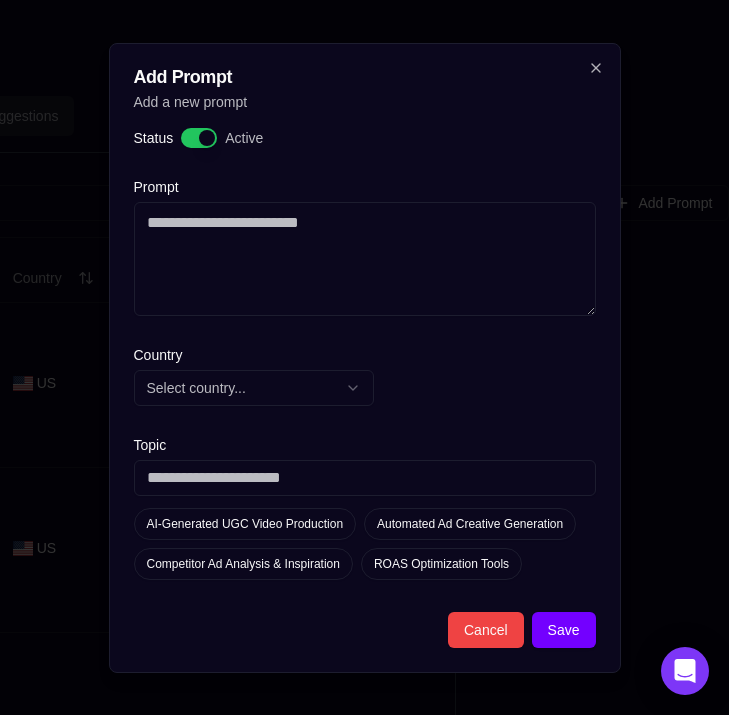 click on "Prompt" at bounding box center [365, 259] 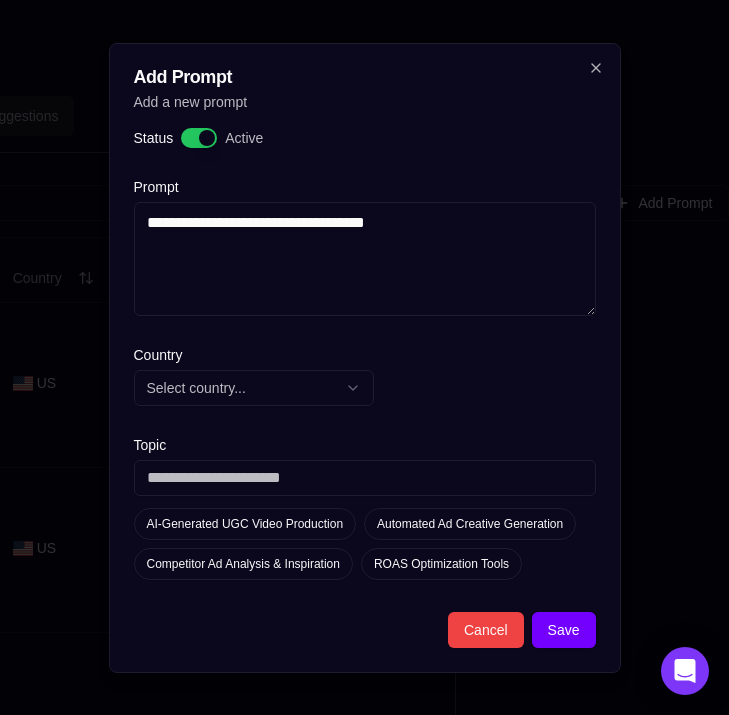 type on "**********" 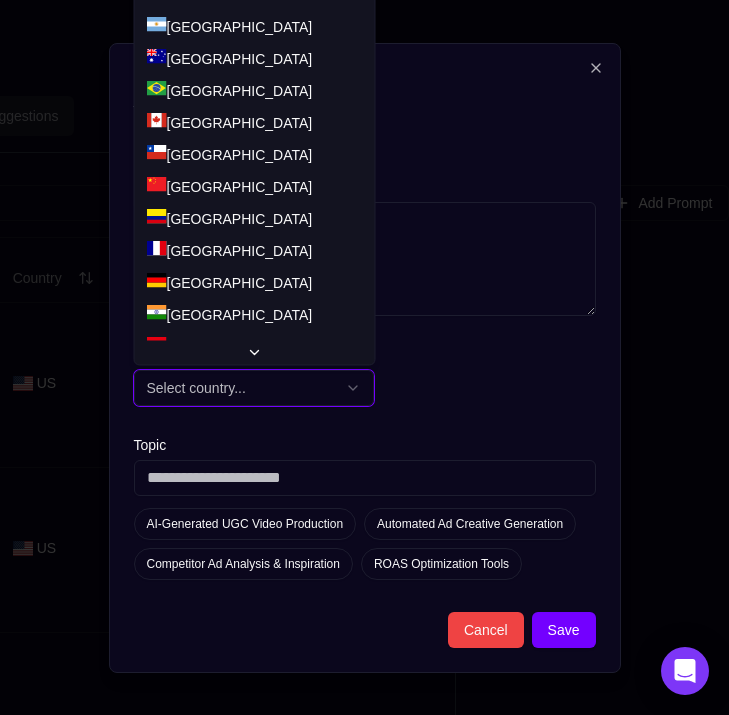 scroll, scrollTop: 802, scrollLeft: 0, axis: vertical 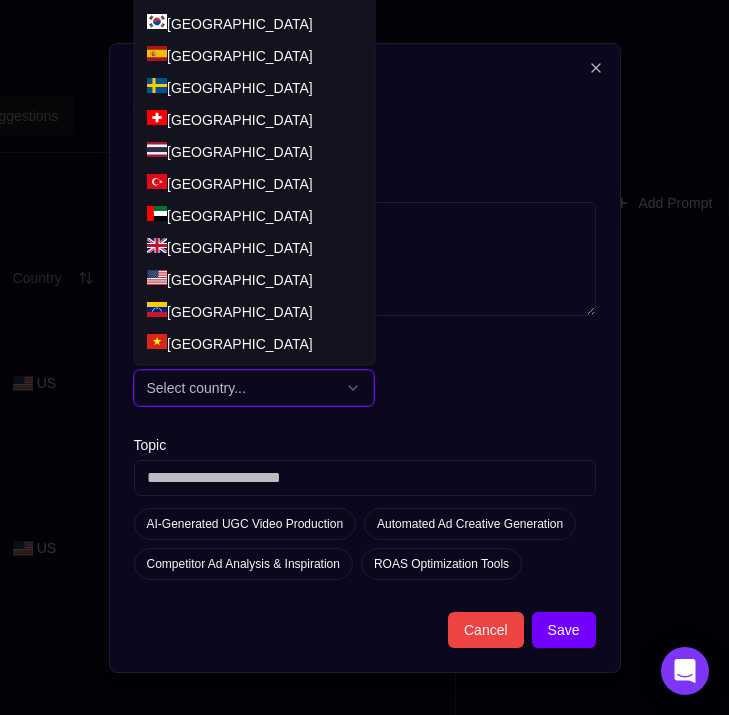 select on "**" 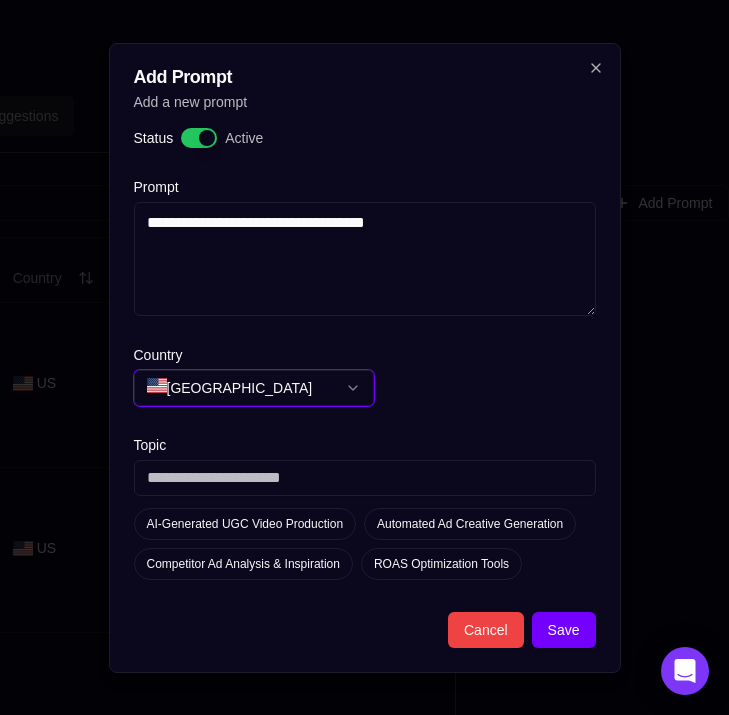 select 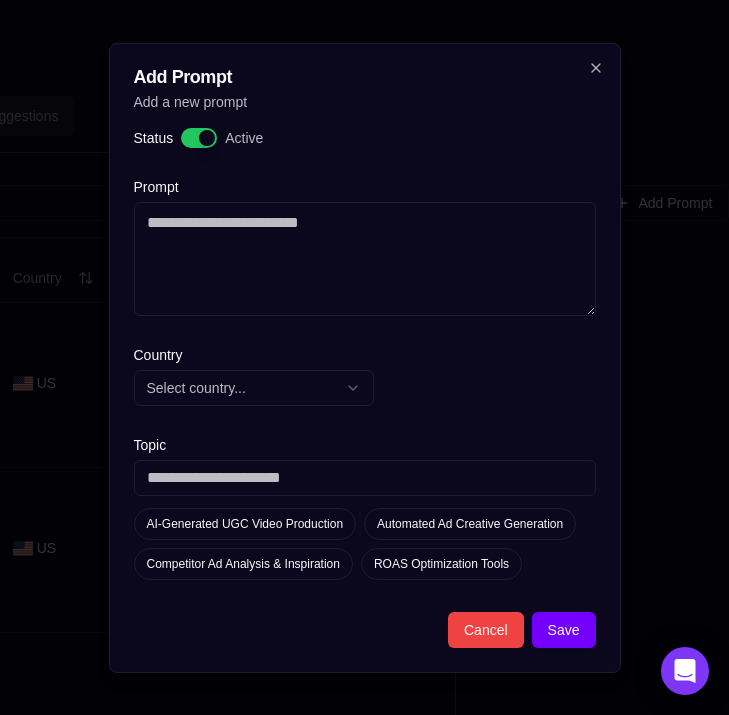 click on "Prompt" at bounding box center (365, 259) 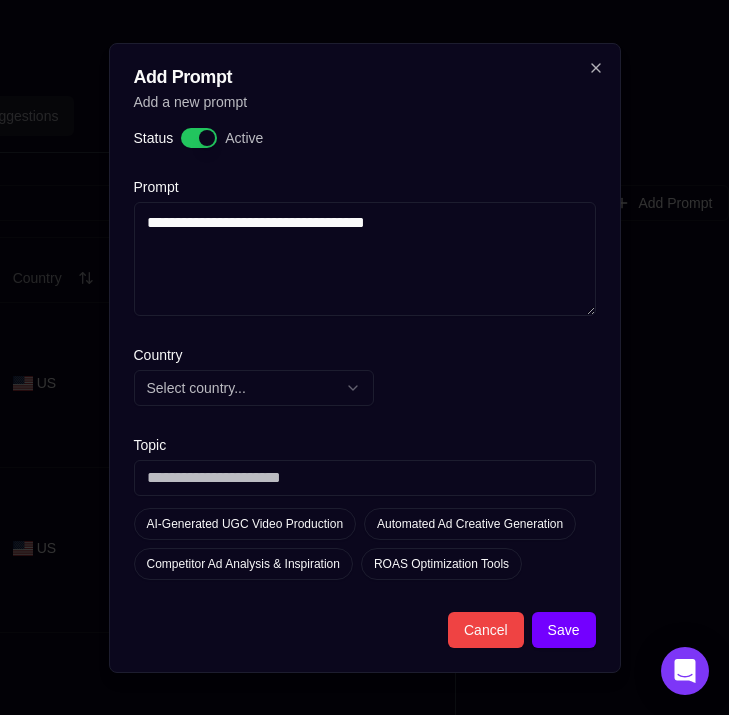 type on "**********" 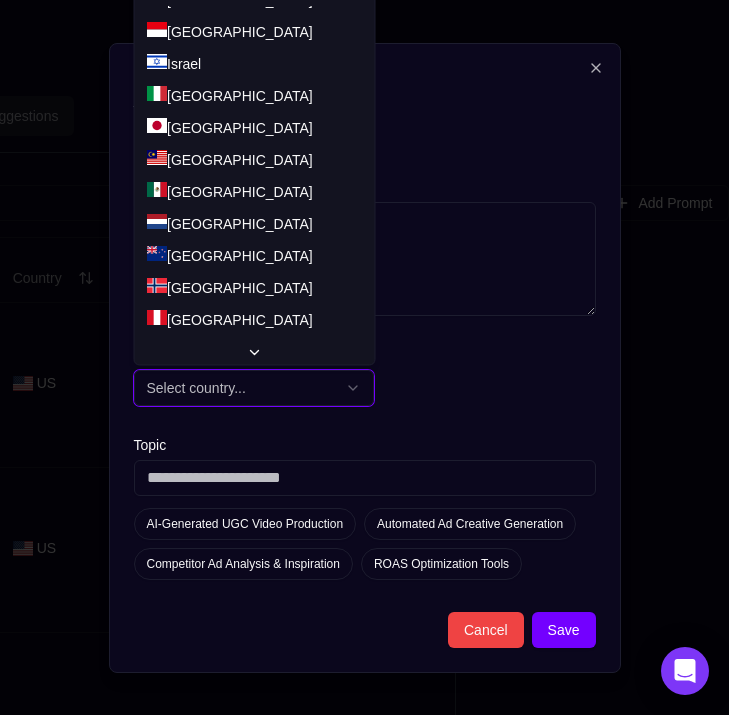 scroll, scrollTop: 802, scrollLeft: 0, axis: vertical 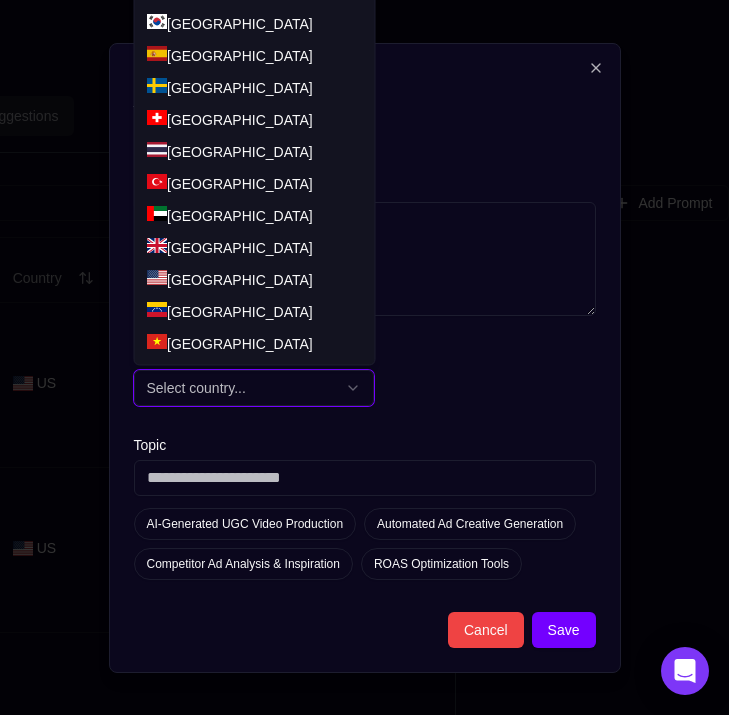 select on "**" 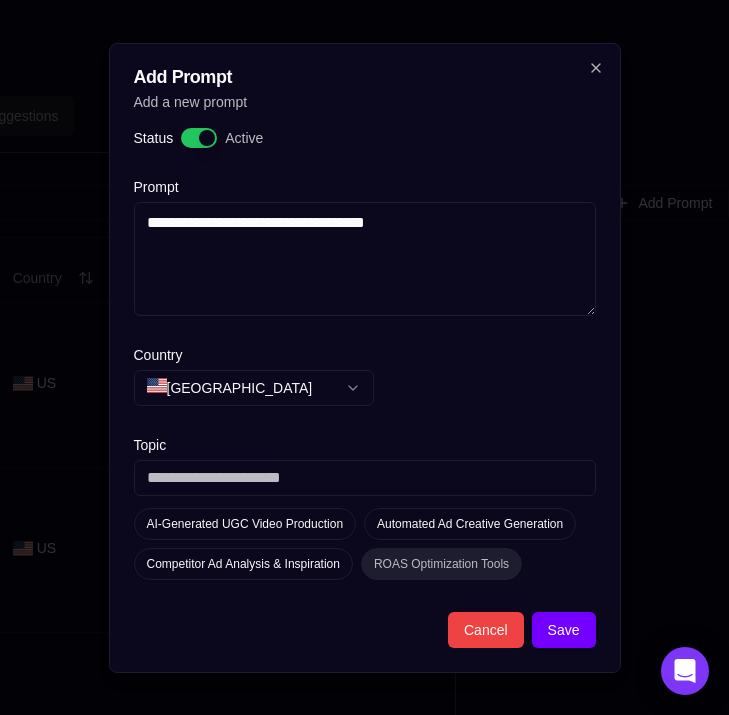 click on "ROAS Optimization Tools" at bounding box center (441, 564) 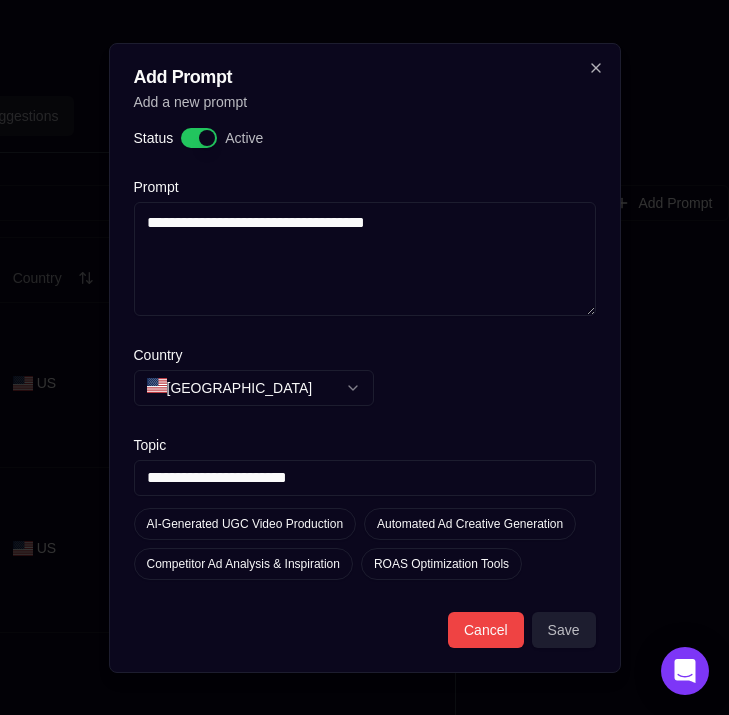 click on "Save" at bounding box center (564, 630) 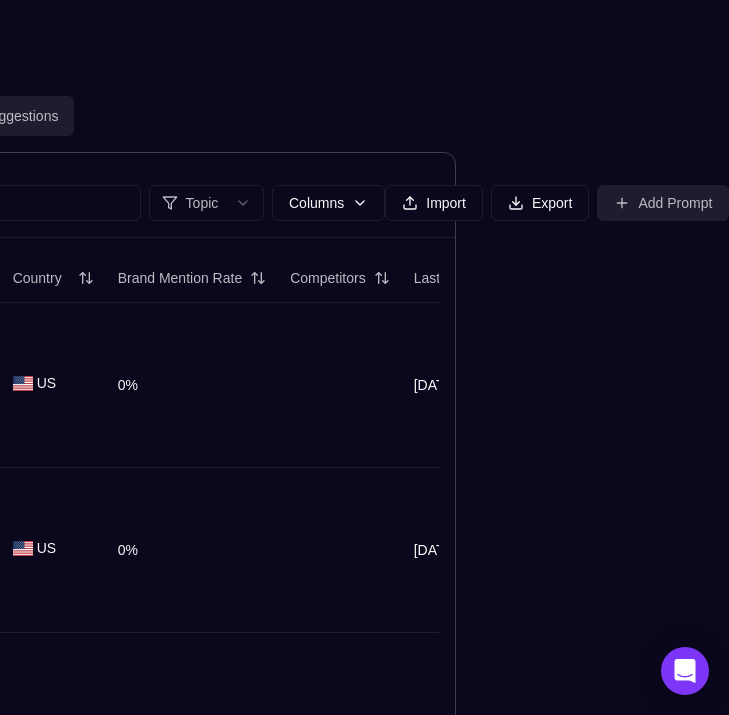 click on "Add Prompt" at bounding box center [663, 203] 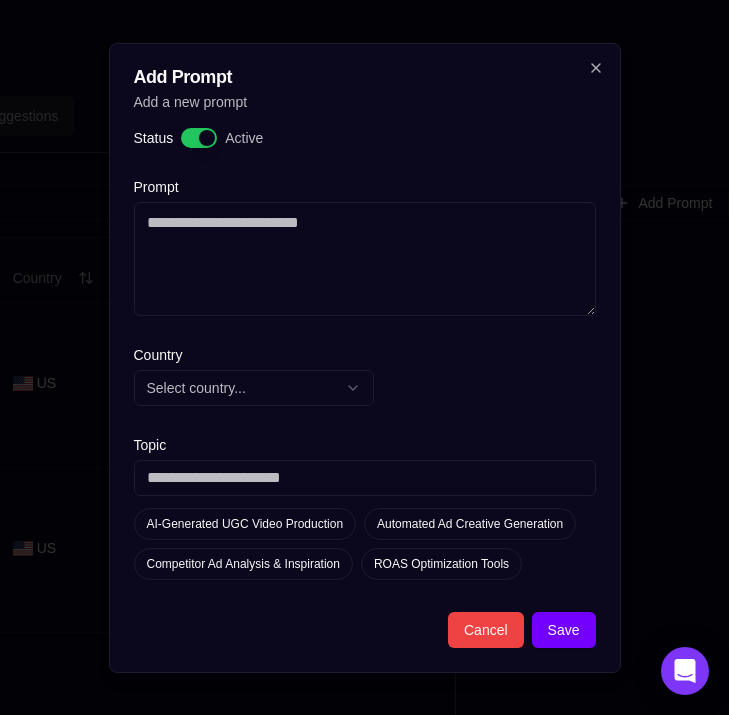 click on "Prompt" at bounding box center (365, 259) 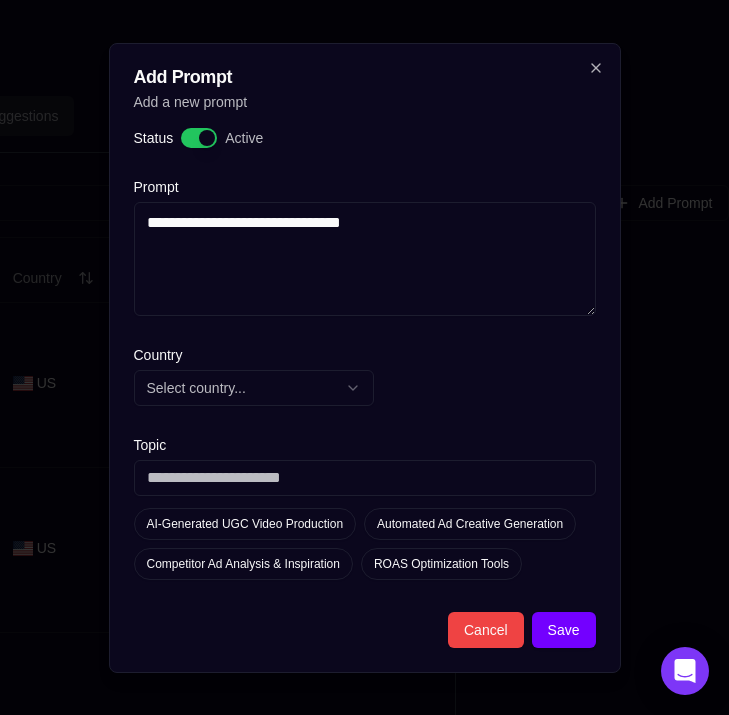 type on "**********" 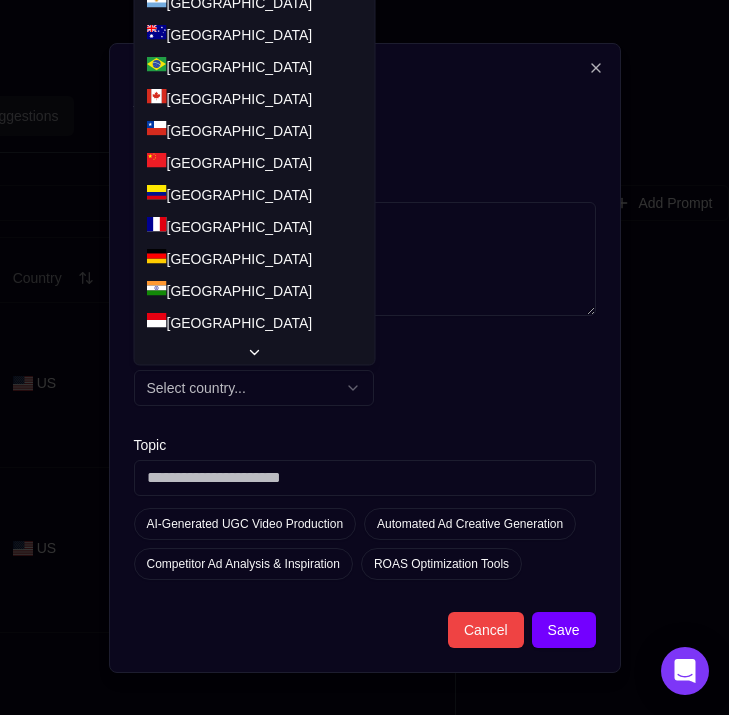 click on "Select country..." at bounding box center [254, 388] 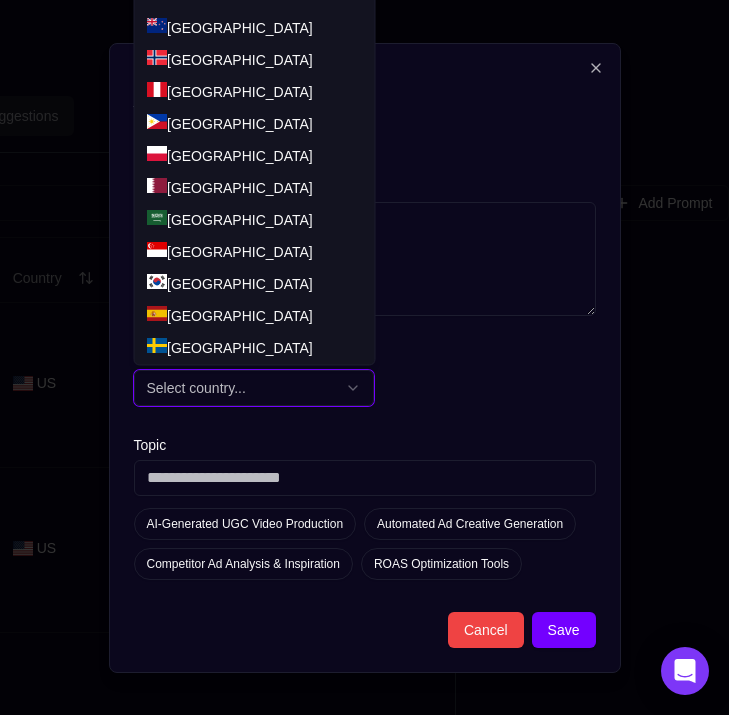 scroll, scrollTop: 802, scrollLeft: 0, axis: vertical 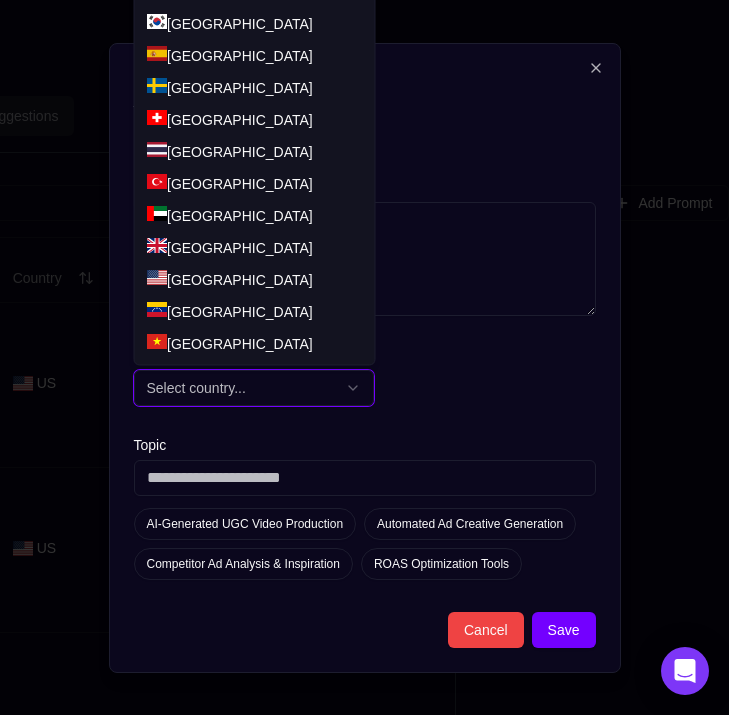 select on "**" 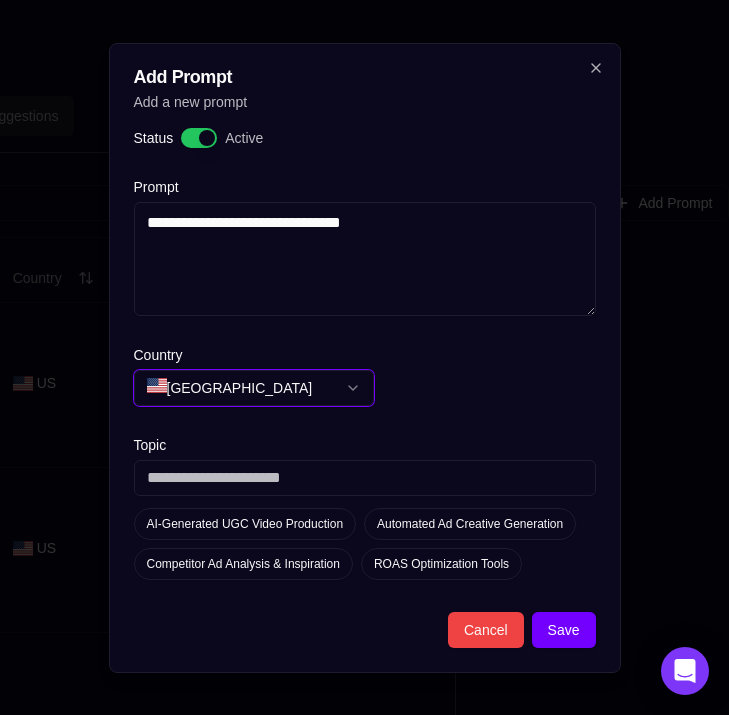 select 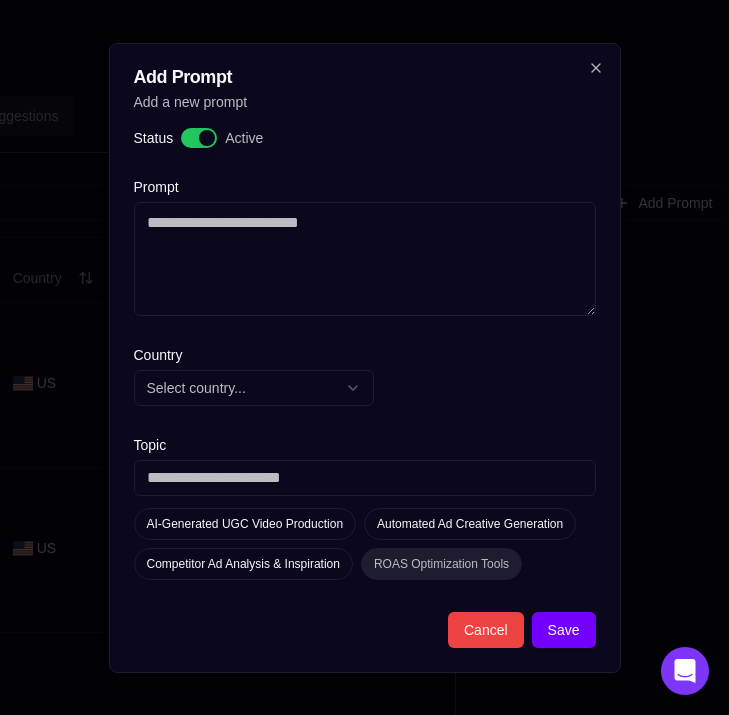 click on "ROAS Optimization Tools" at bounding box center [441, 564] 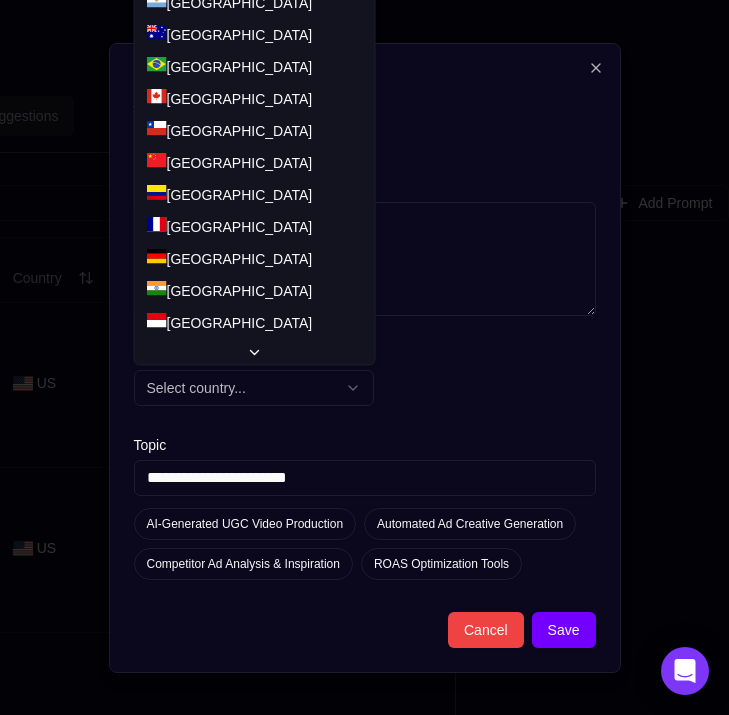 click on "Select country..." at bounding box center [254, 388] 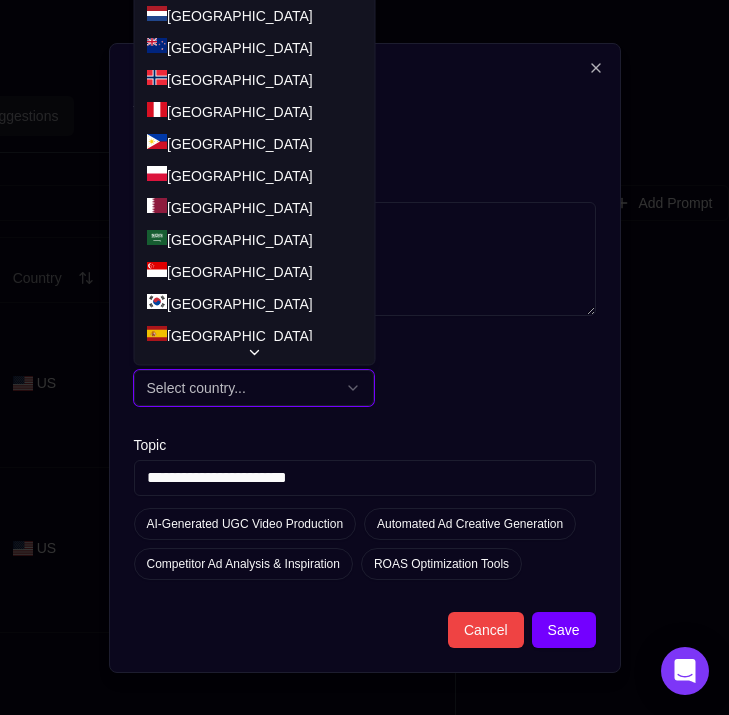 scroll, scrollTop: 802, scrollLeft: 0, axis: vertical 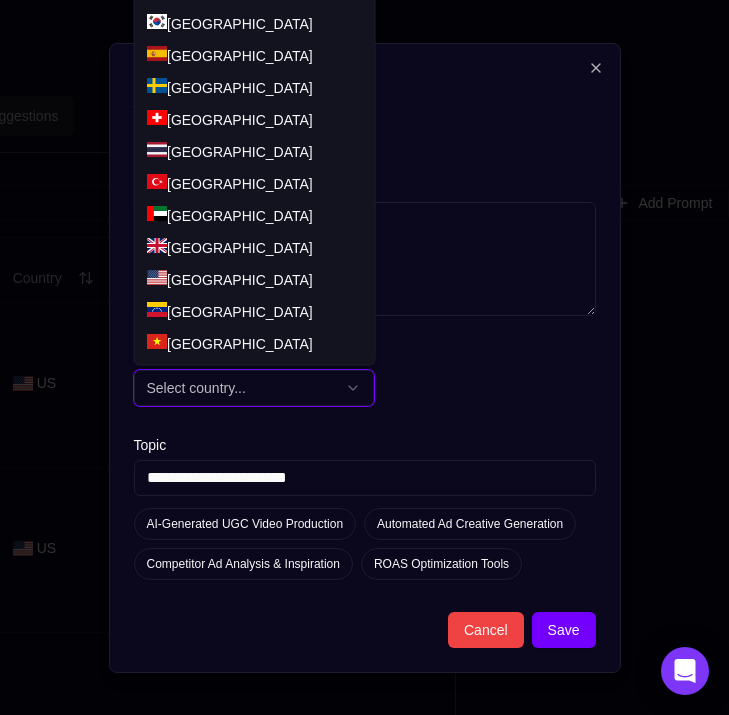 select on "**" 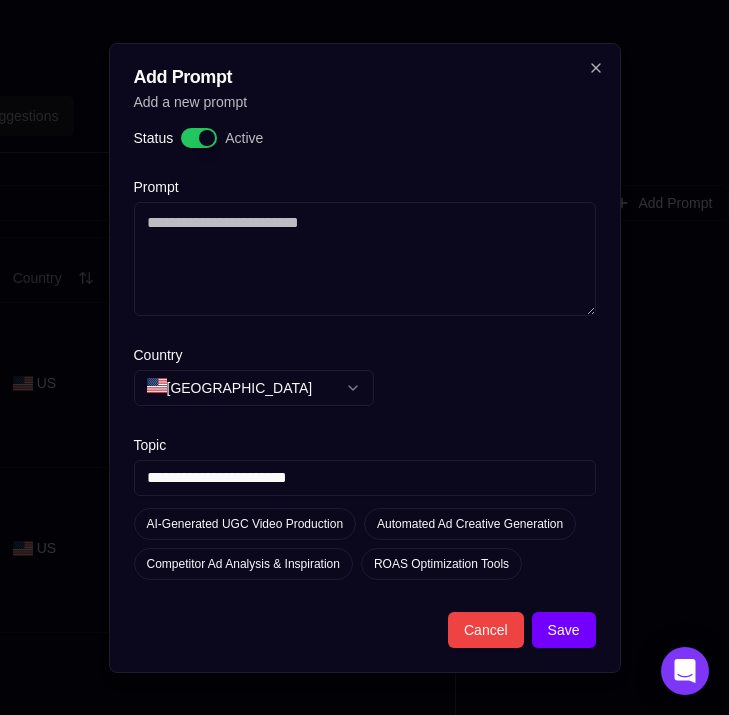 click on "Prompt" at bounding box center (365, 259) 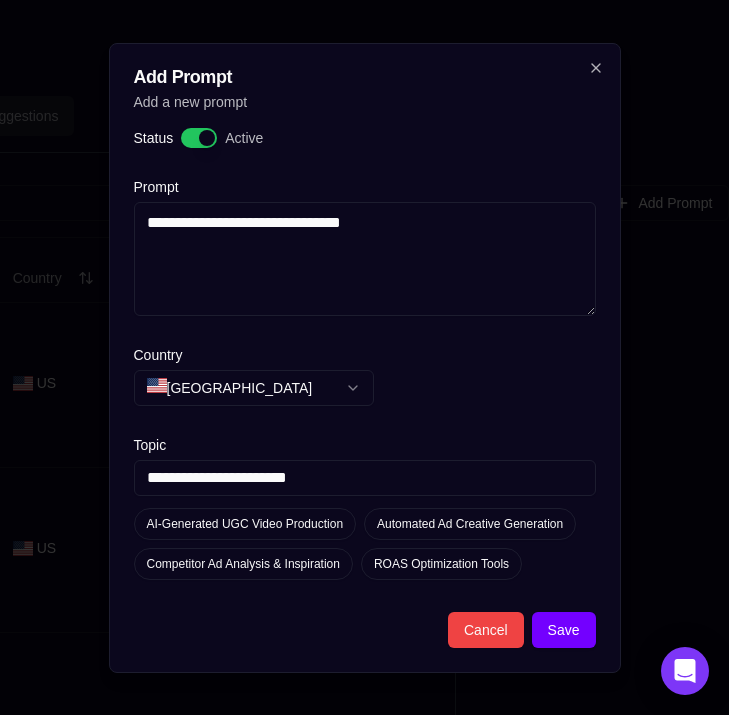 type on "**********" 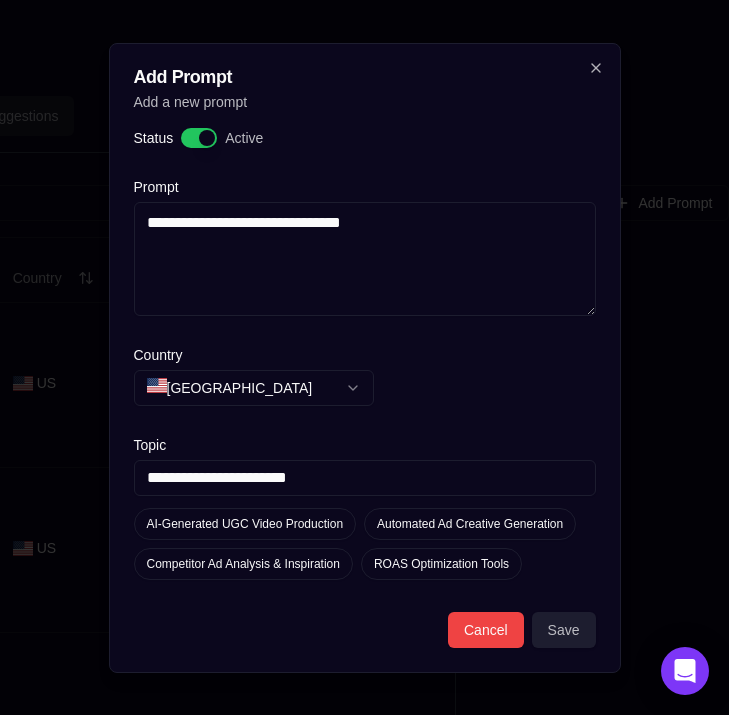 click on "Save" at bounding box center [564, 630] 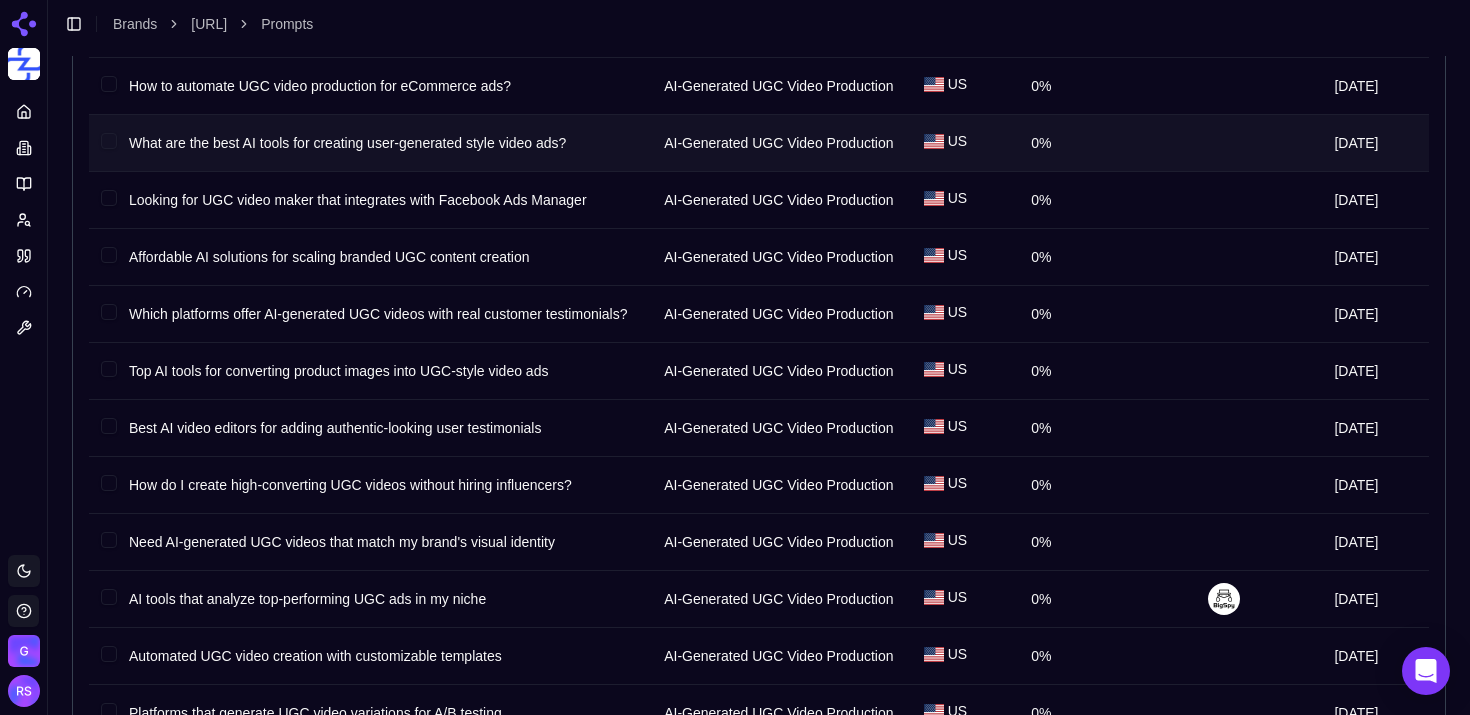 scroll, scrollTop: 0, scrollLeft: 0, axis: both 